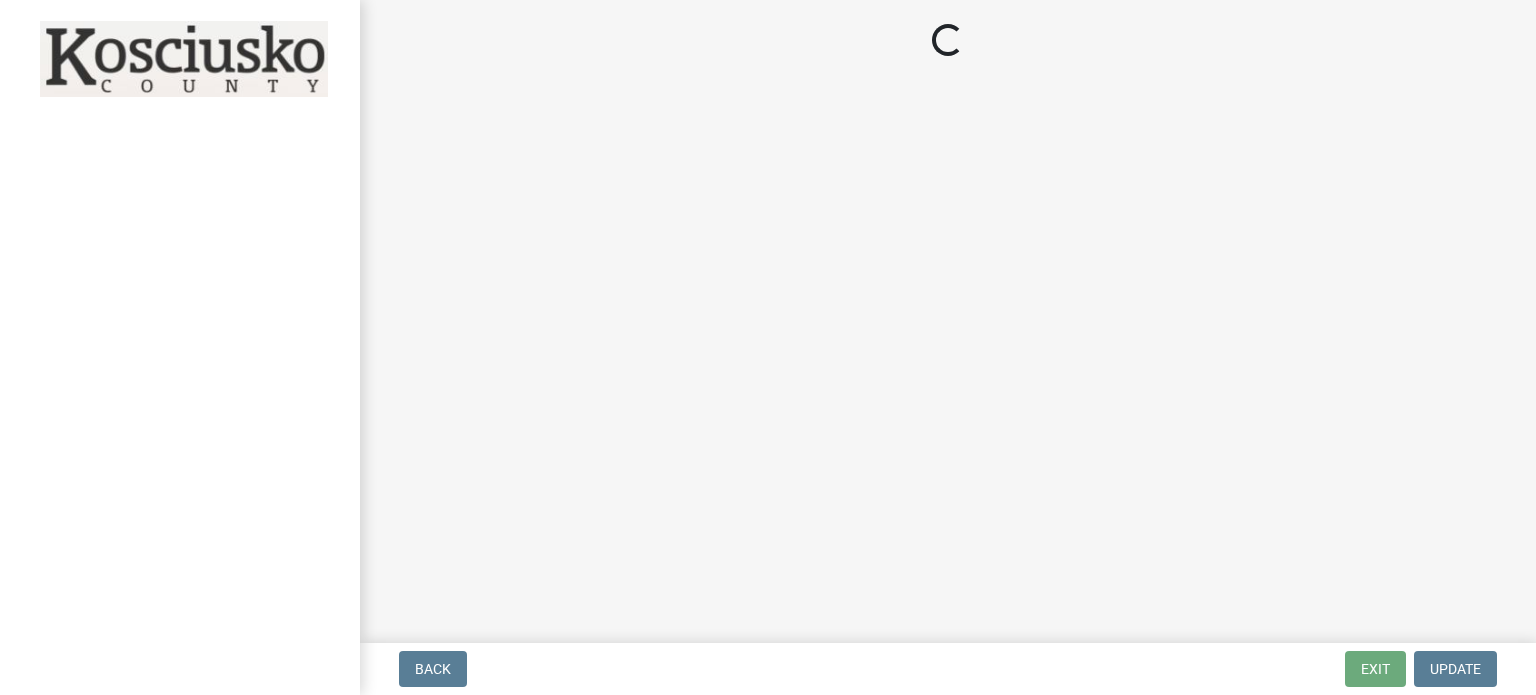 scroll, scrollTop: 0, scrollLeft: 0, axis: both 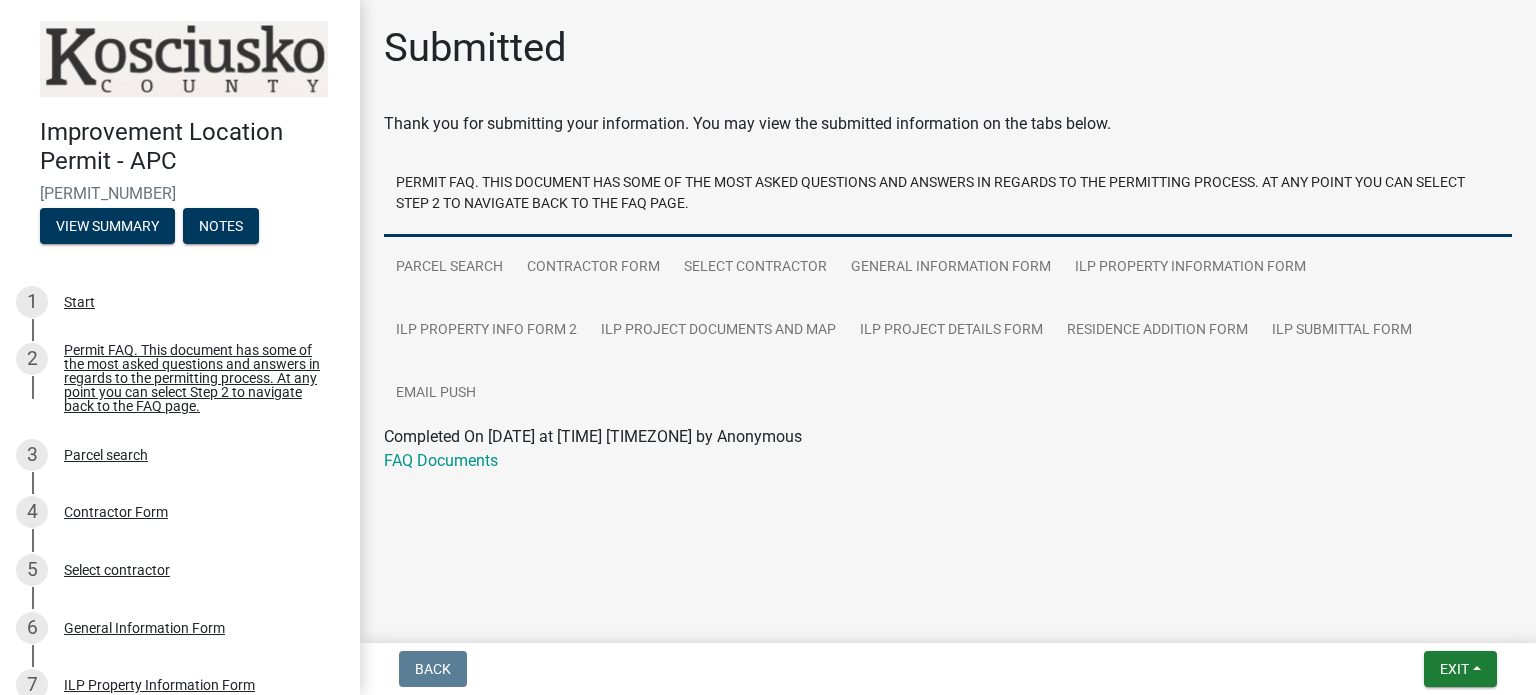 click at bounding box center (184, 59) 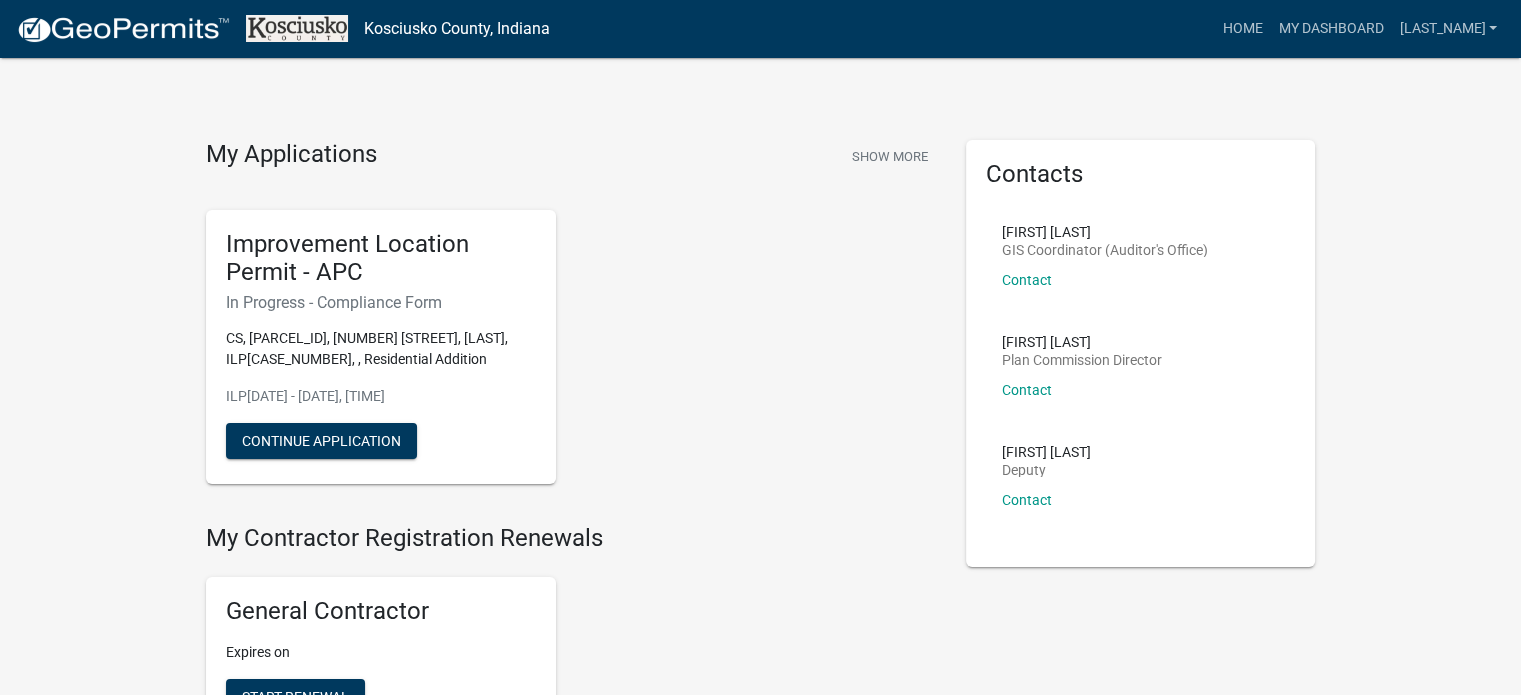 scroll, scrollTop: 0, scrollLeft: 0, axis: both 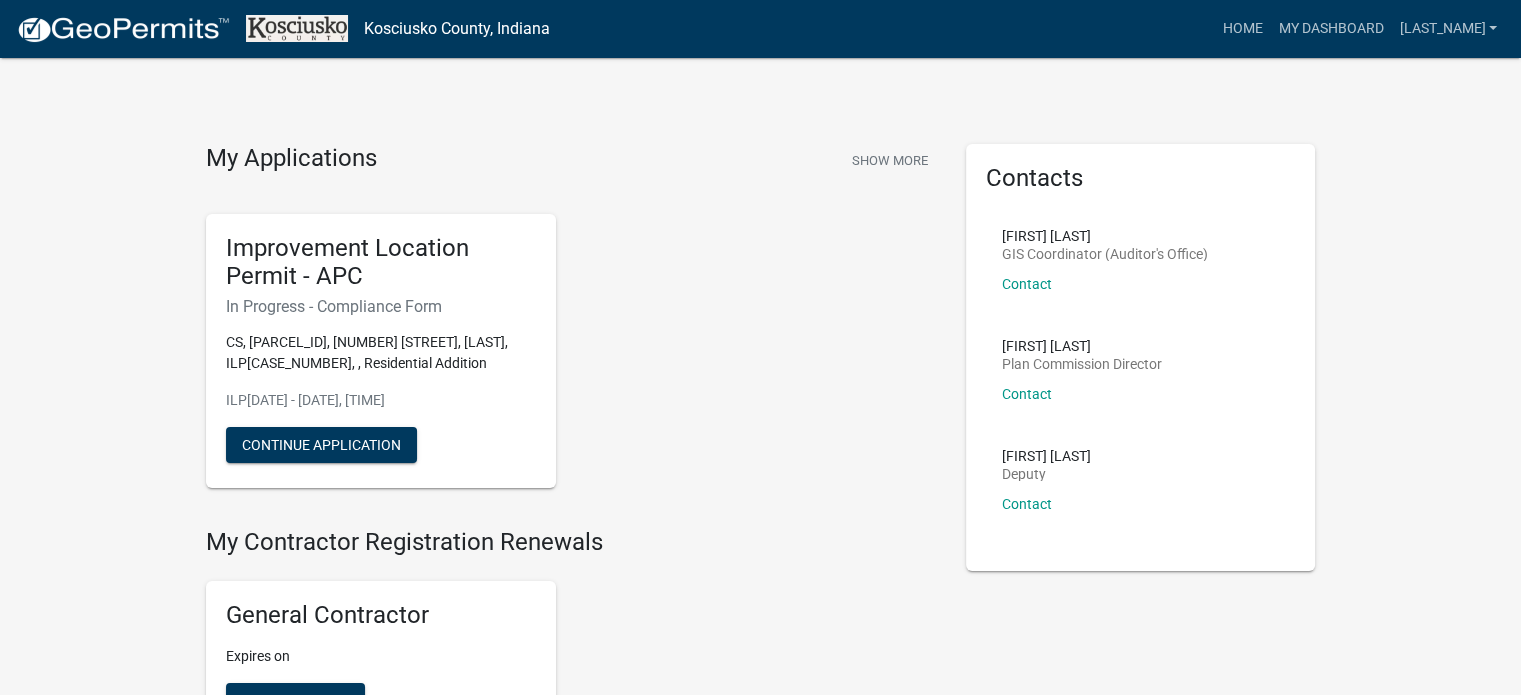 click 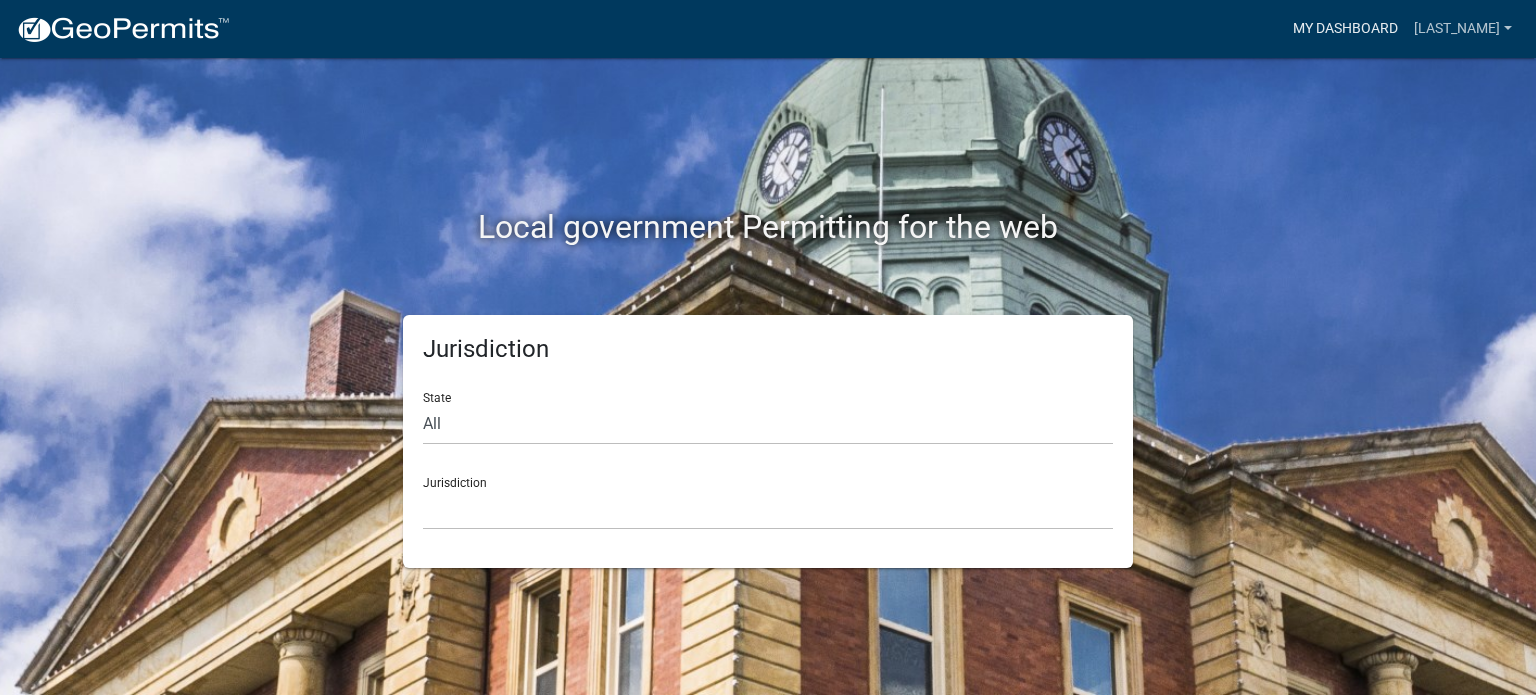 click on "My Dashboard" at bounding box center [1345, 29] 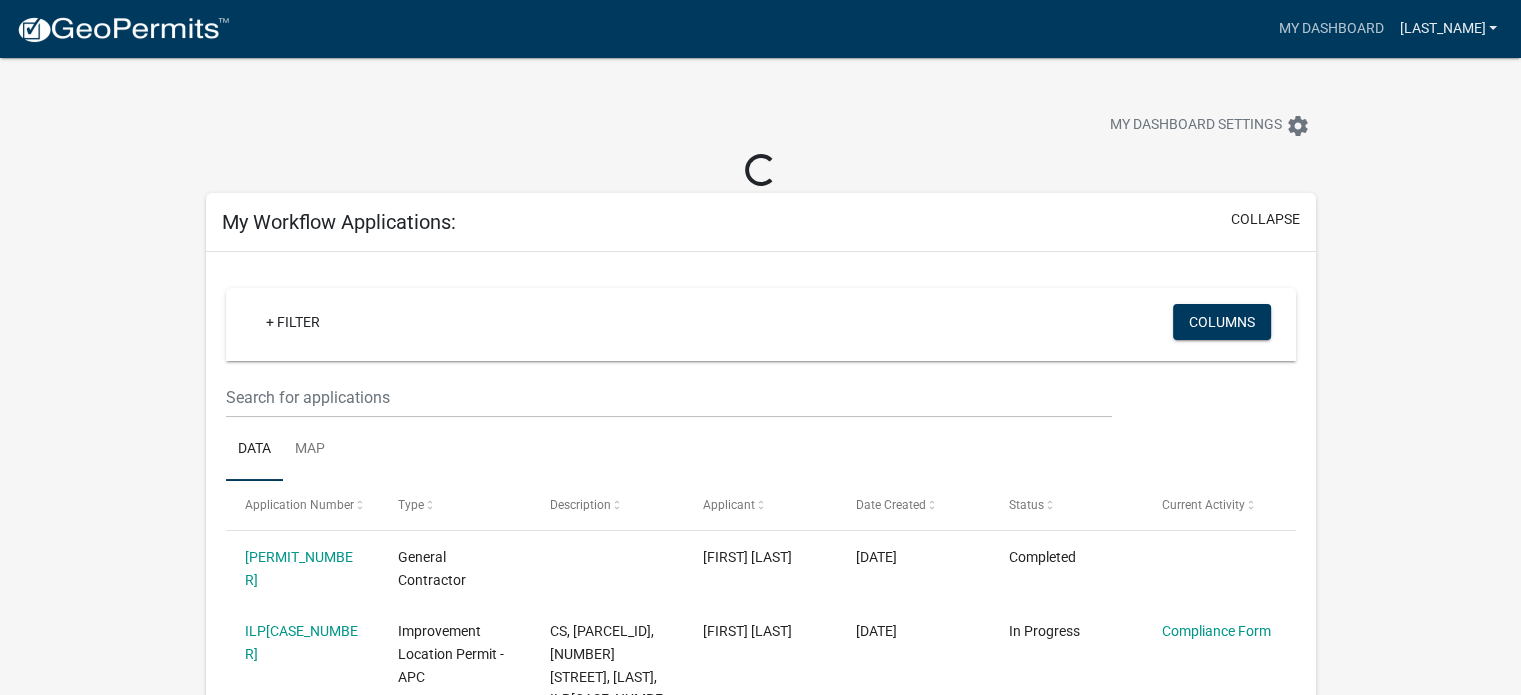 click on "[LAST_NAME]" at bounding box center (1448, 29) 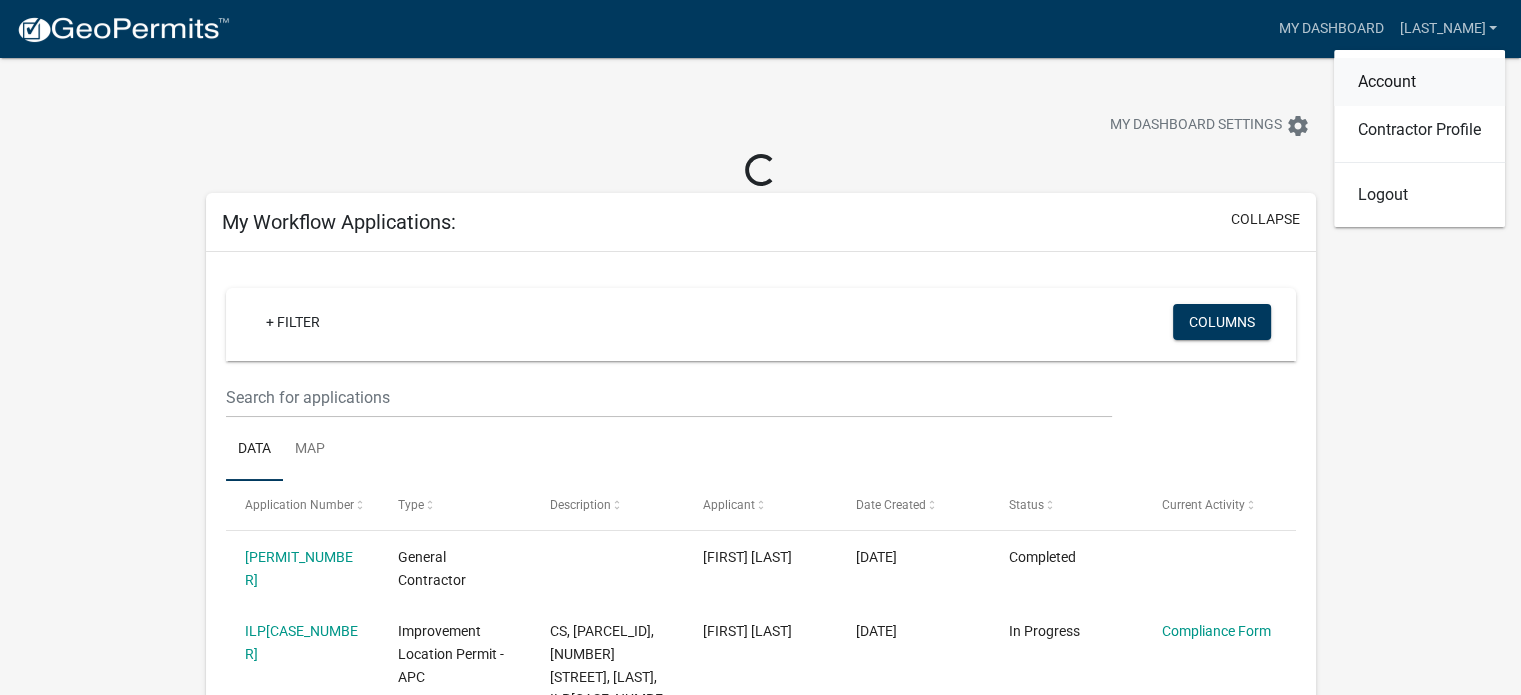 click on "Account" at bounding box center [1419, 82] 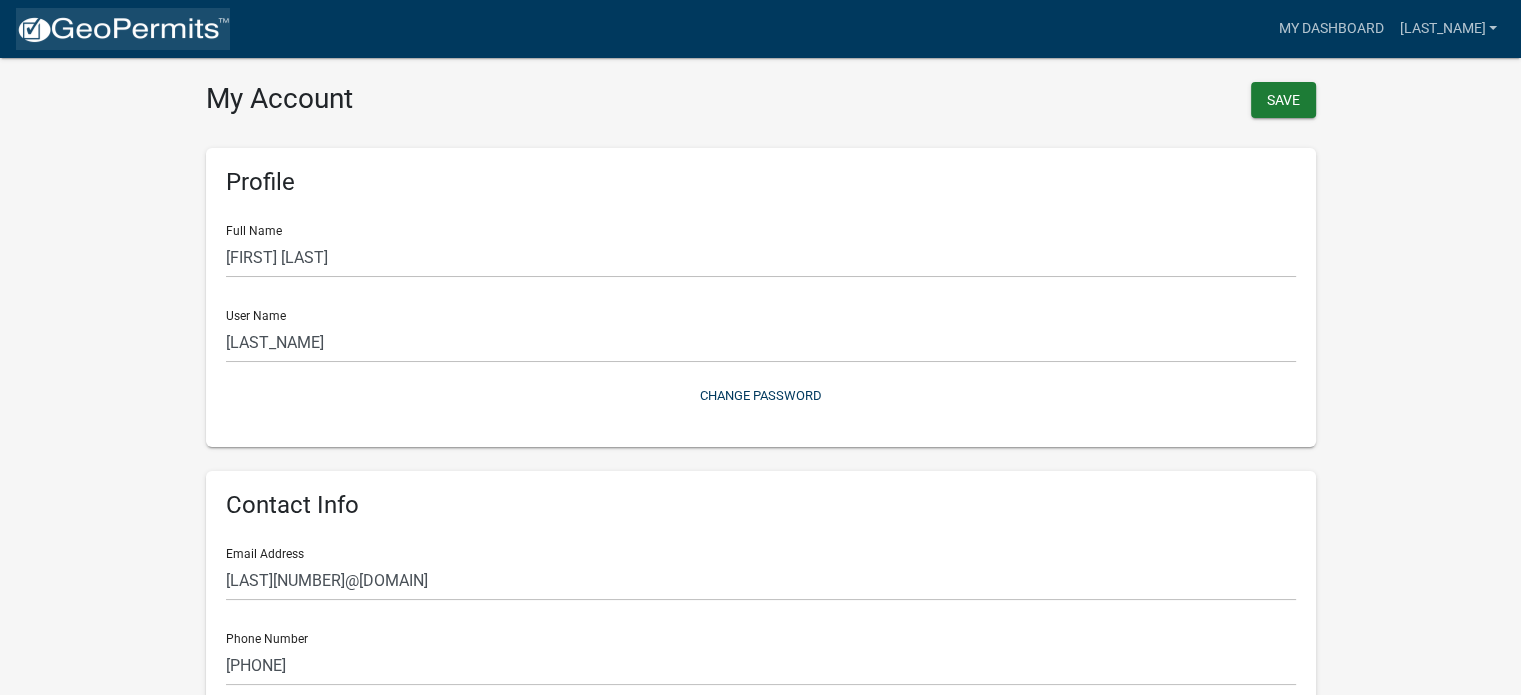 click 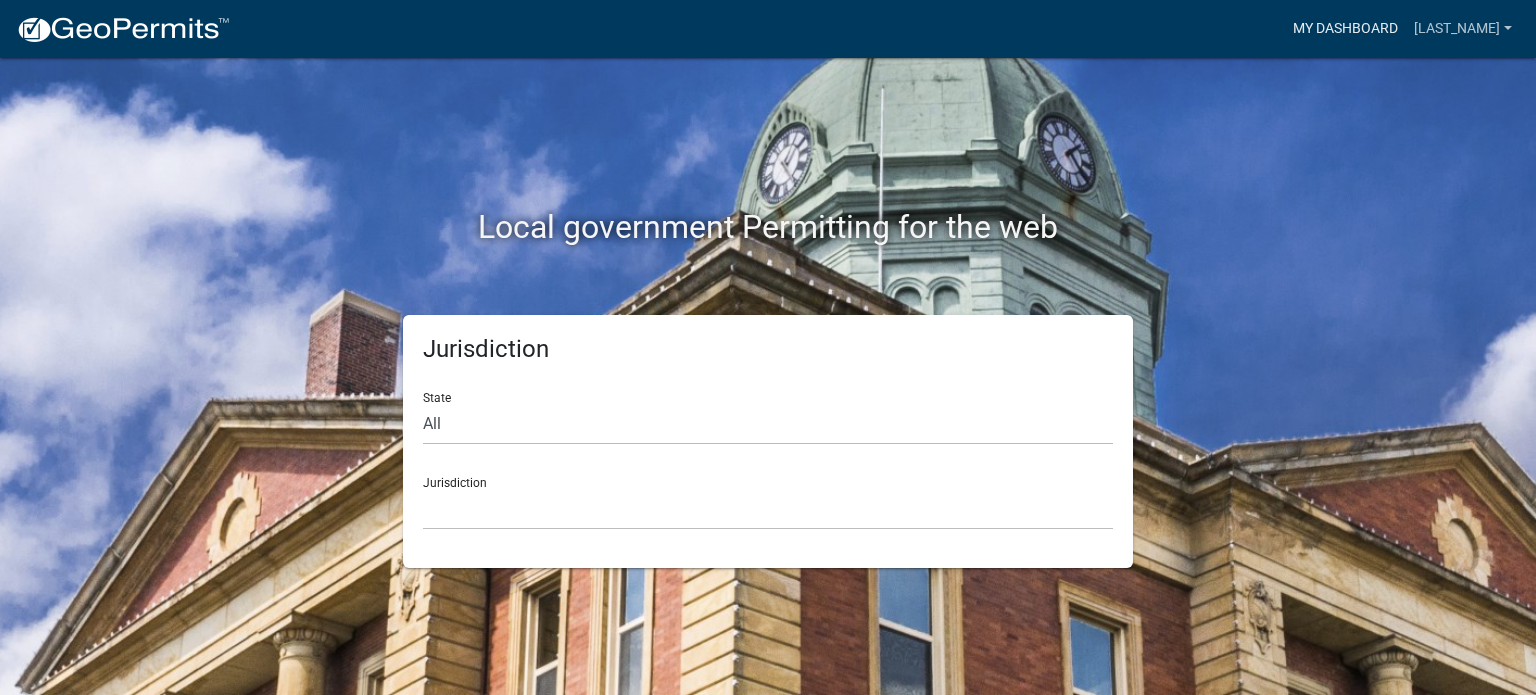 click on "My Dashboard" at bounding box center [1345, 29] 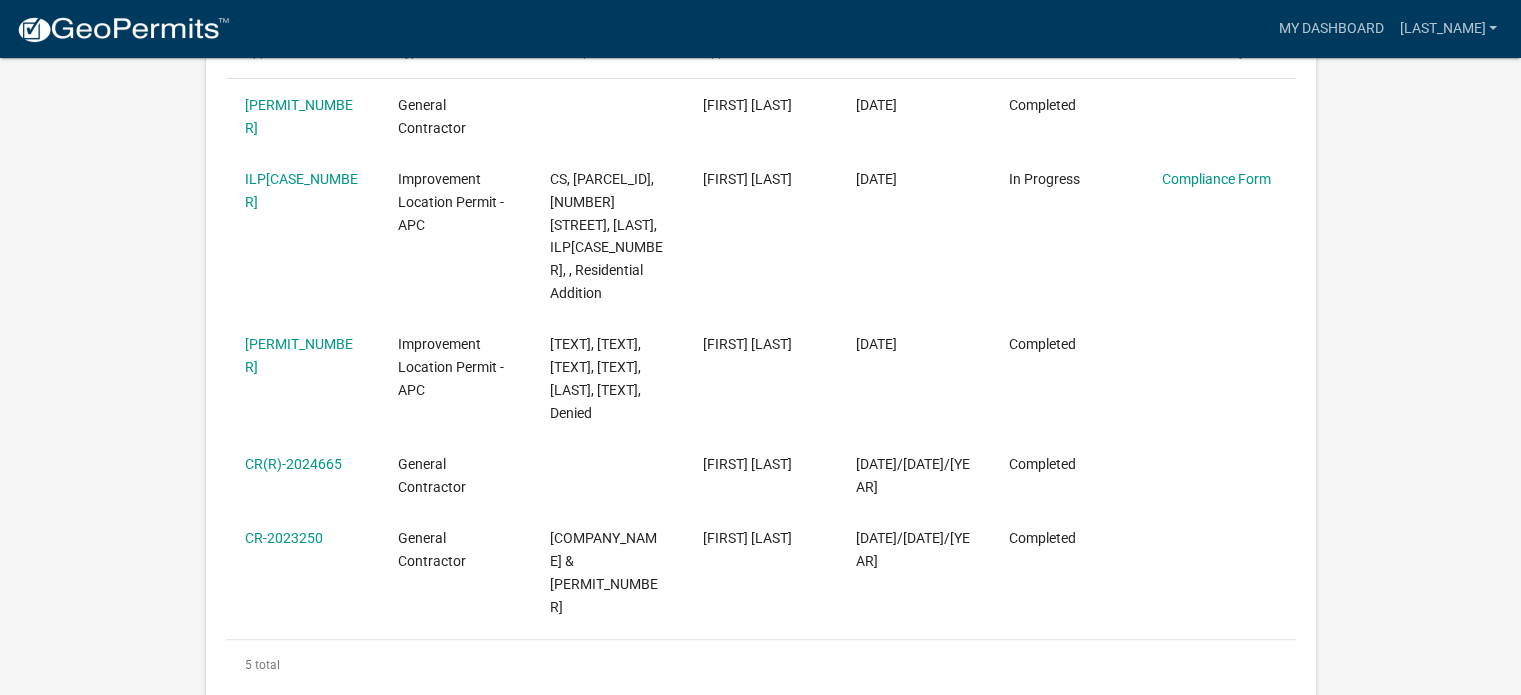 scroll, scrollTop: 187, scrollLeft: 0, axis: vertical 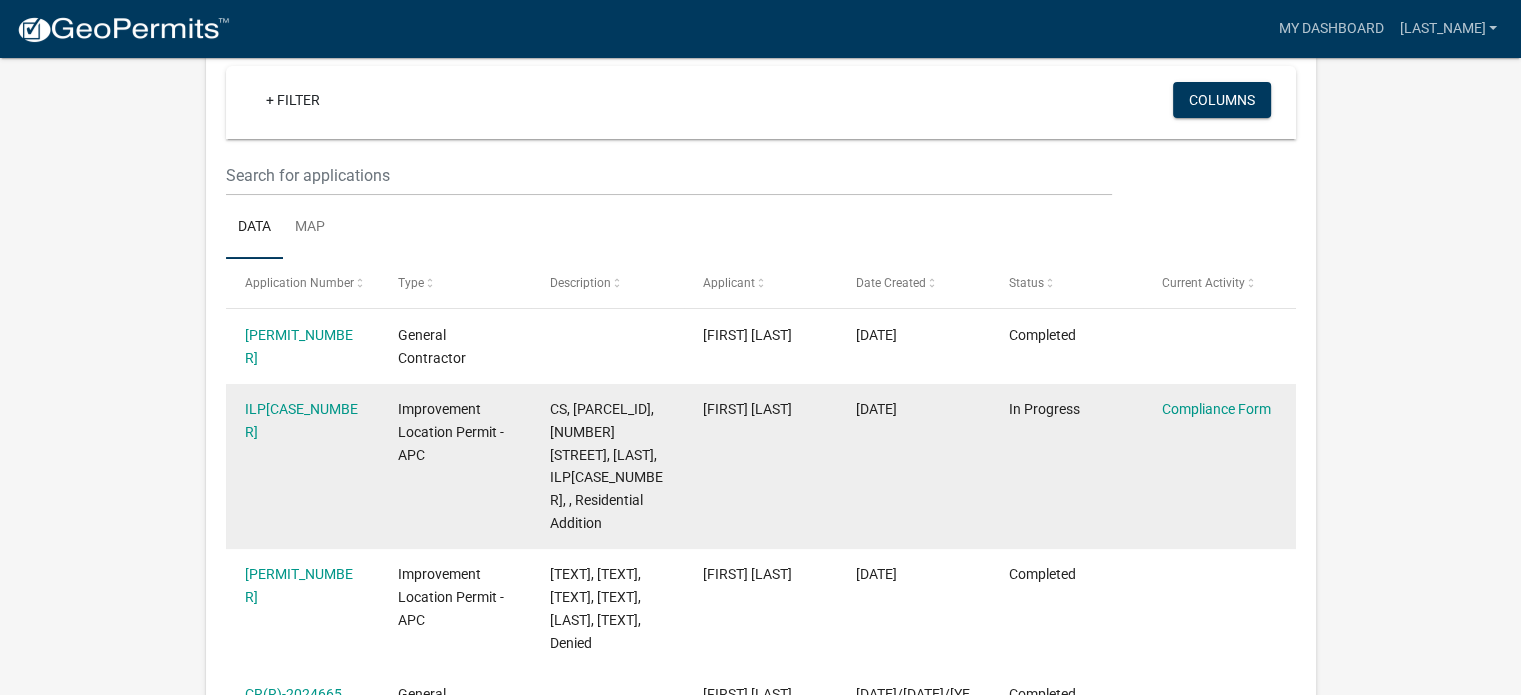 click on "Improvement Location Permit - APC" 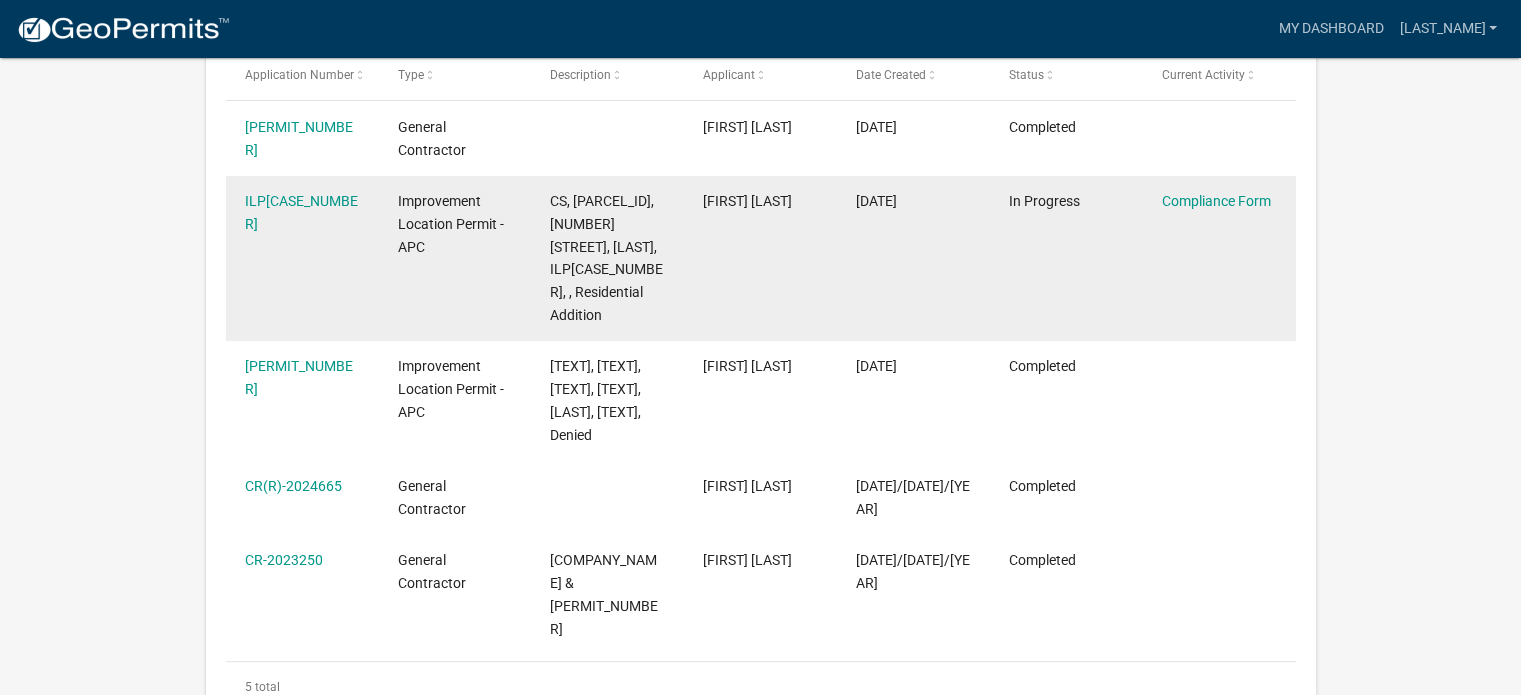 scroll, scrollTop: 387, scrollLeft: 0, axis: vertical 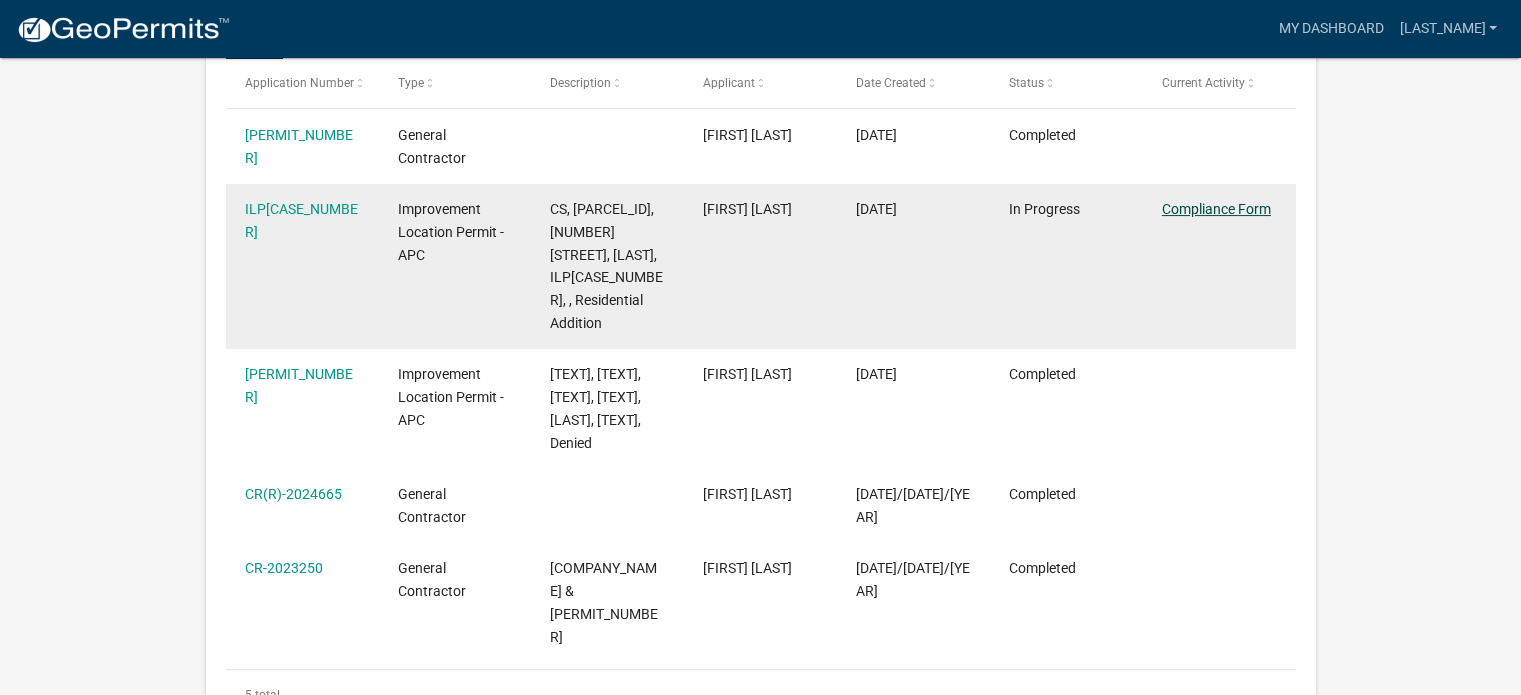 click on "Compliance Form" 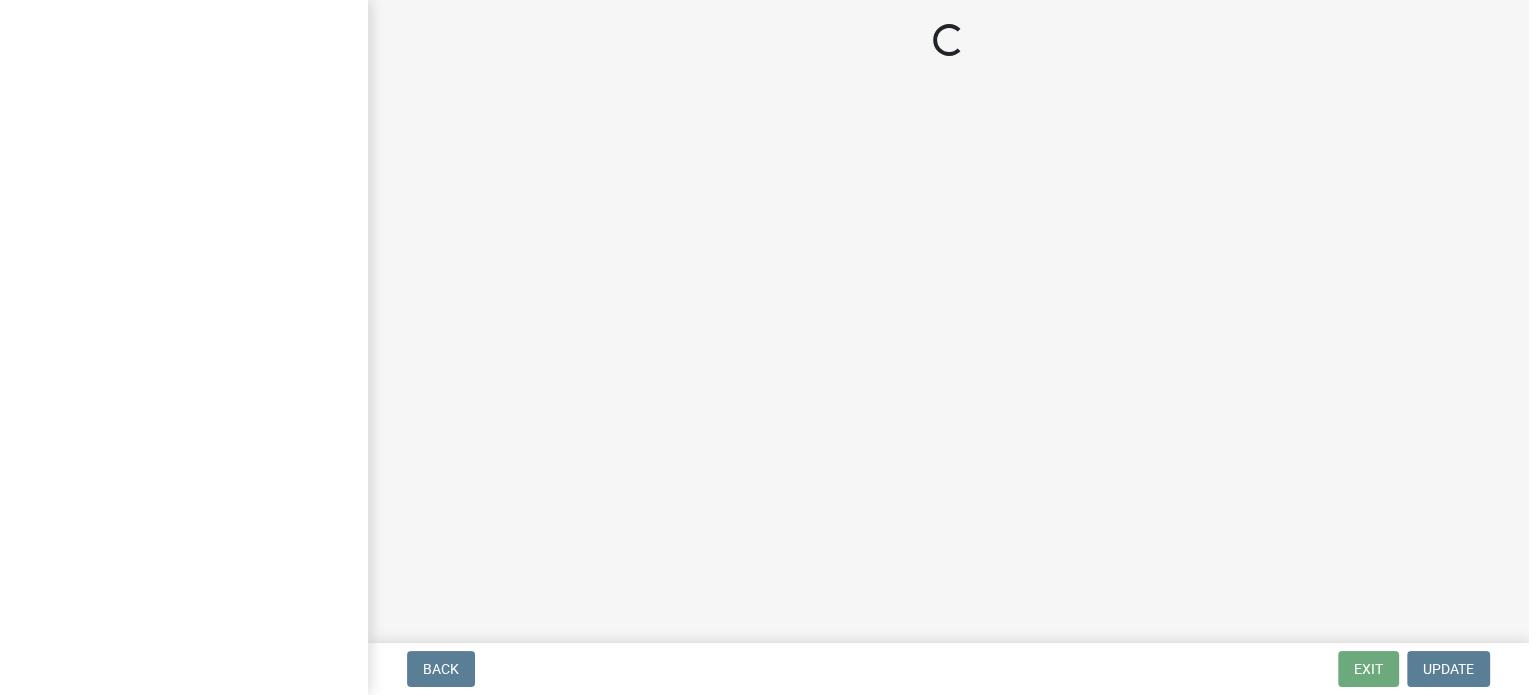 scroll, scrollTop: 0, scrollLeft: 0, axis: both 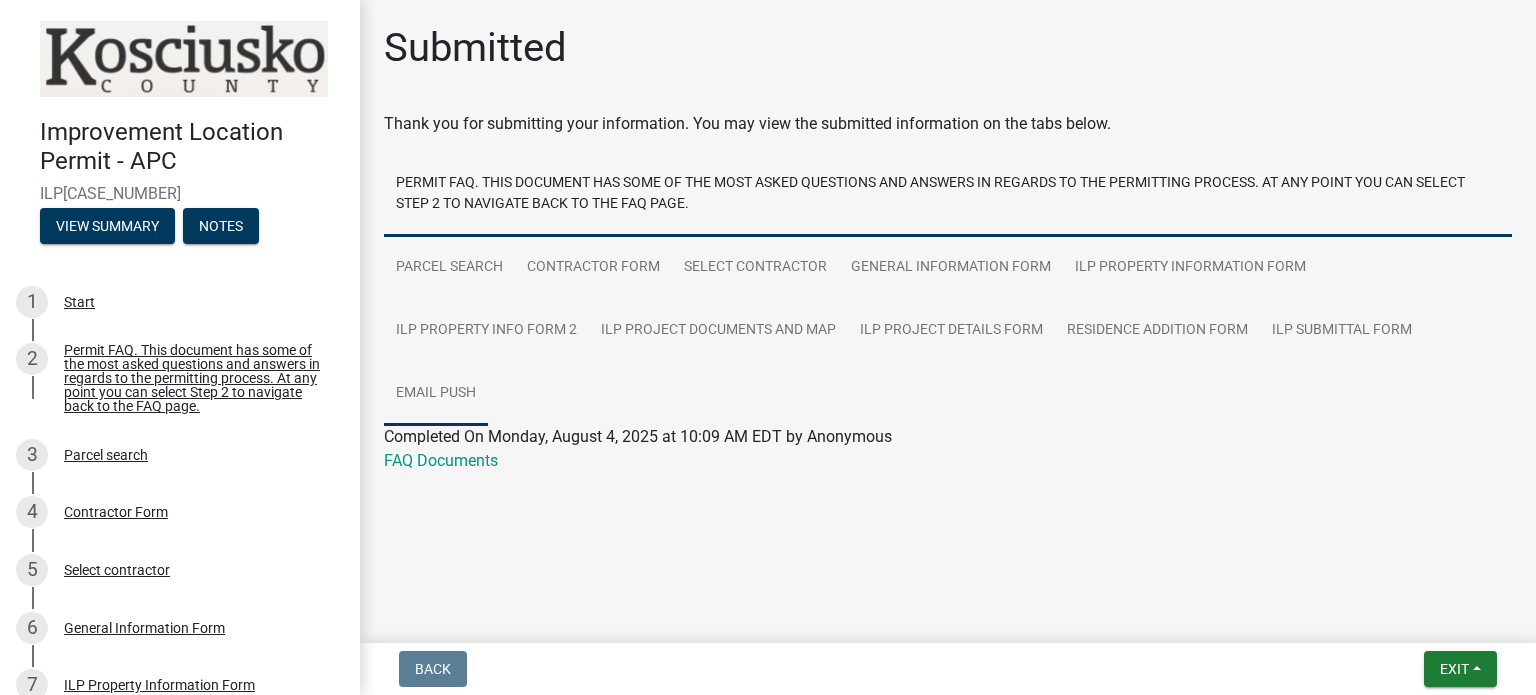 click on "Email Push" at bounding box center [436, 394] 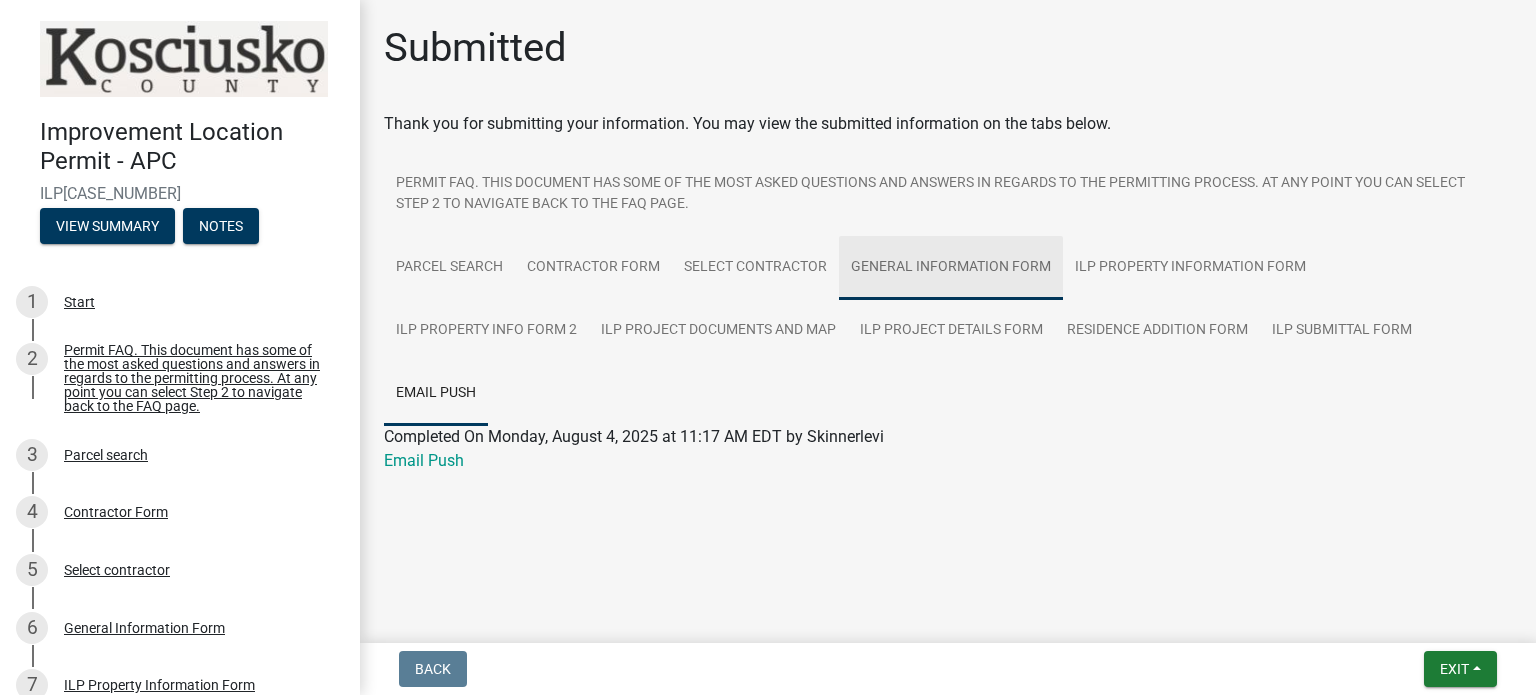 click on "General Information Form" at bounding box center [951, 268] 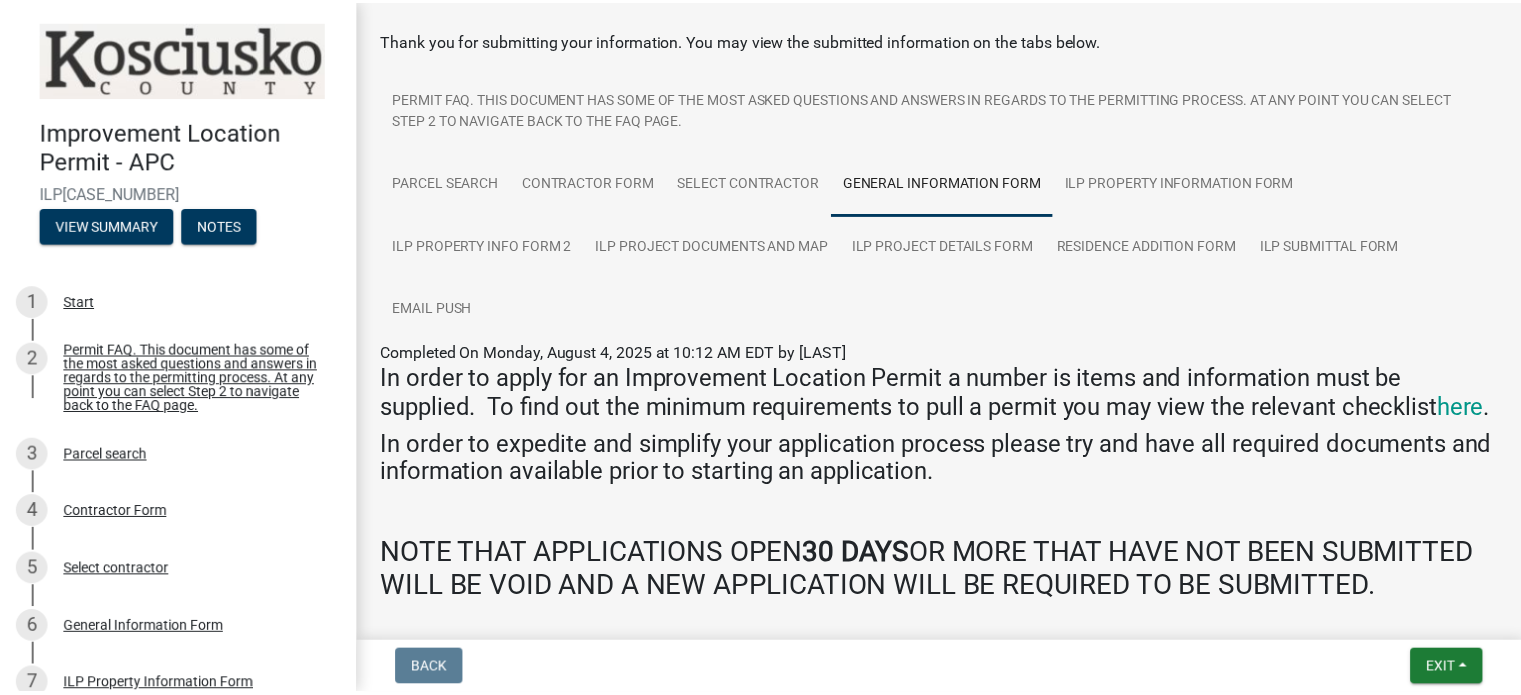 scroll, scrollTop: 0, scrollLeft: 0, axis: both 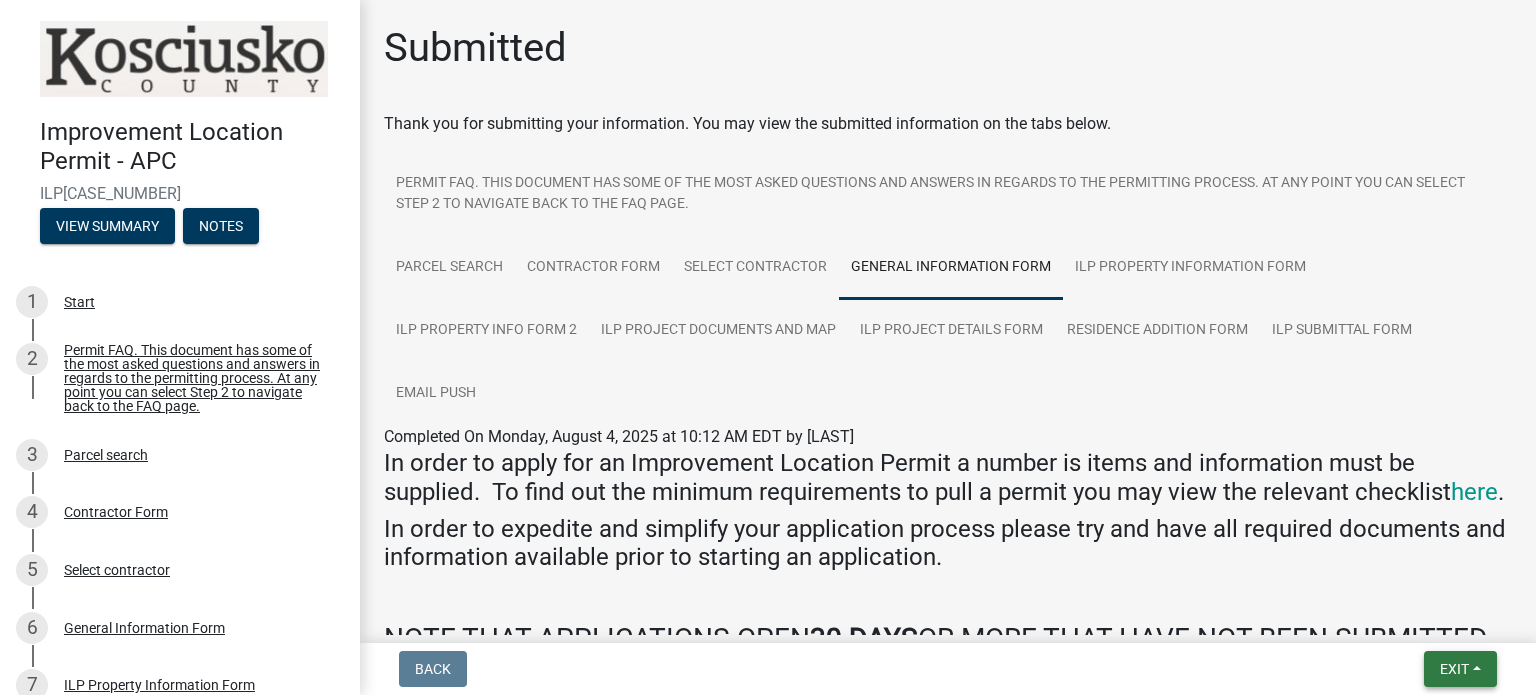 click on "Exit" at bounding box center (1454, 669) 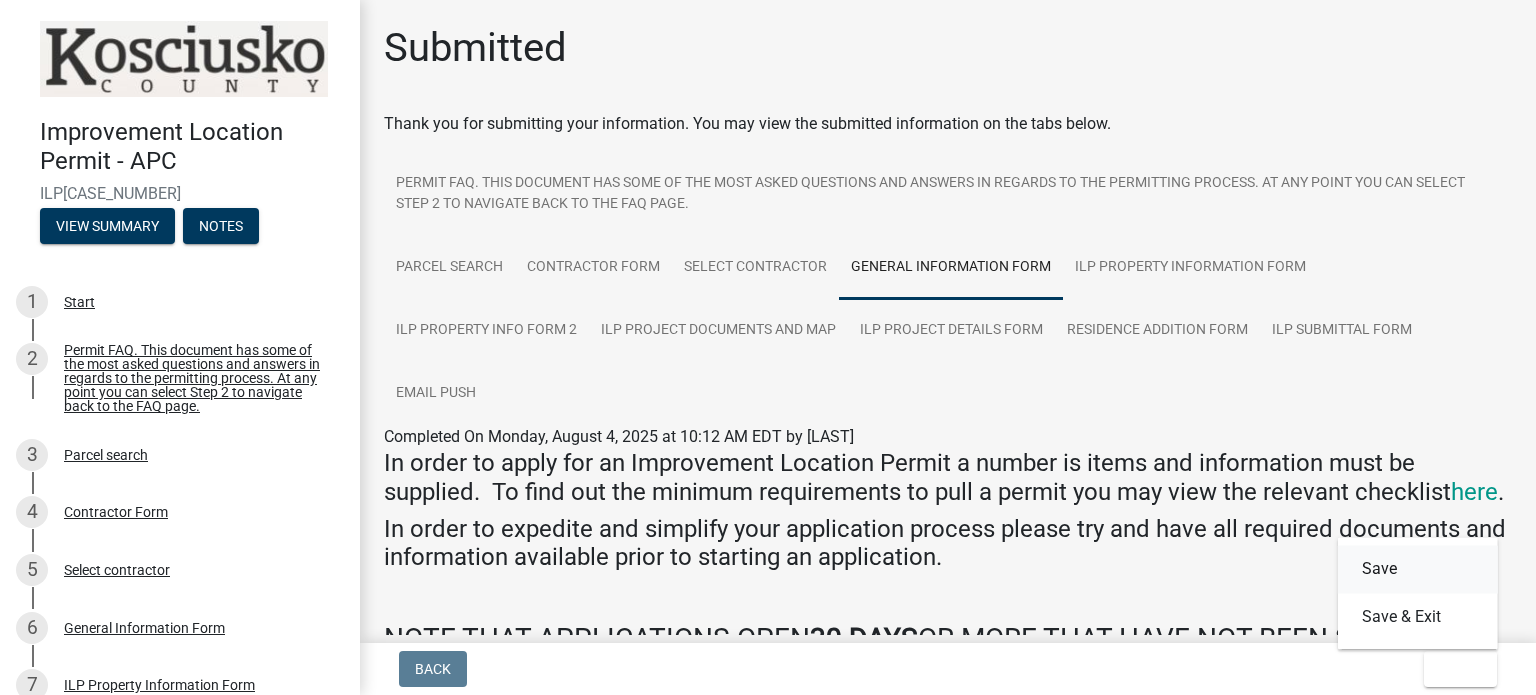 click on "Save" at bounding box center [1418, 569] 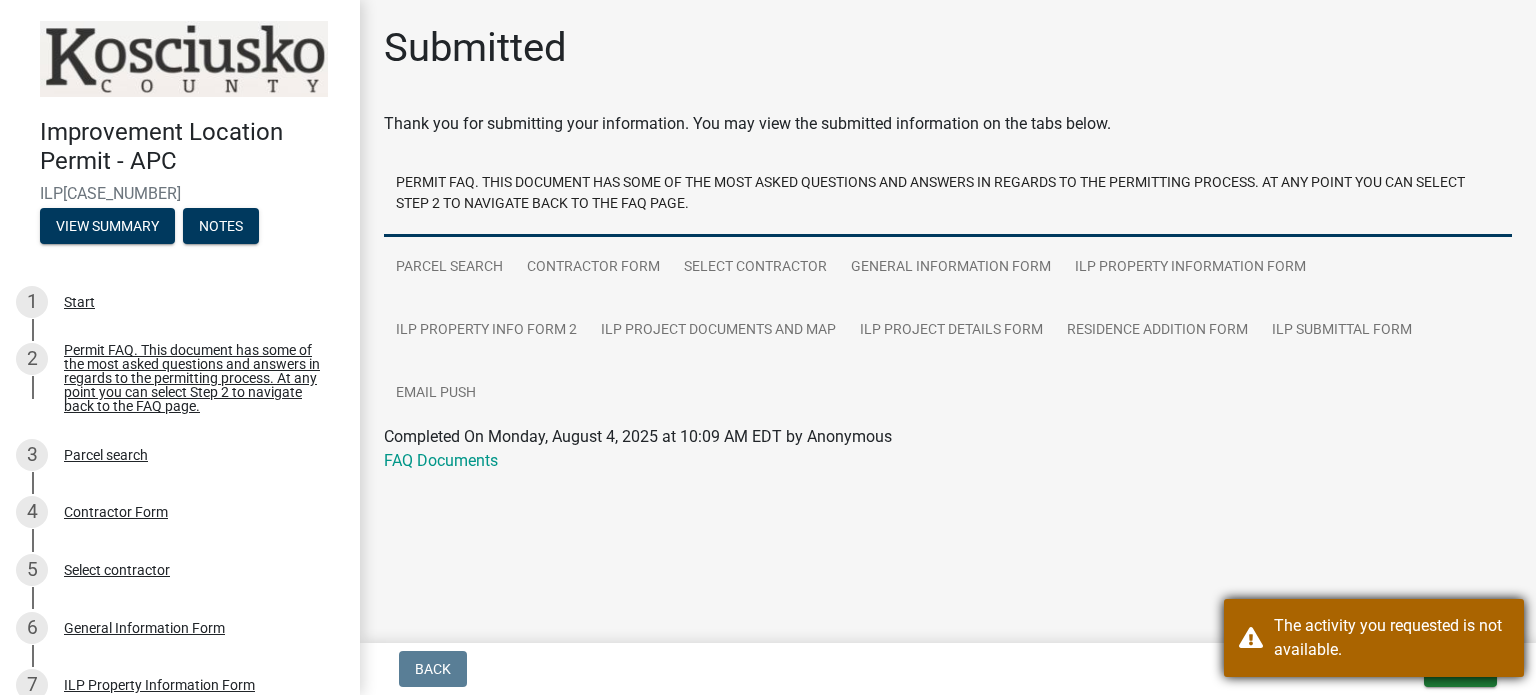 click on "The activity you requested is not available." at bounding box center (1391, 638) 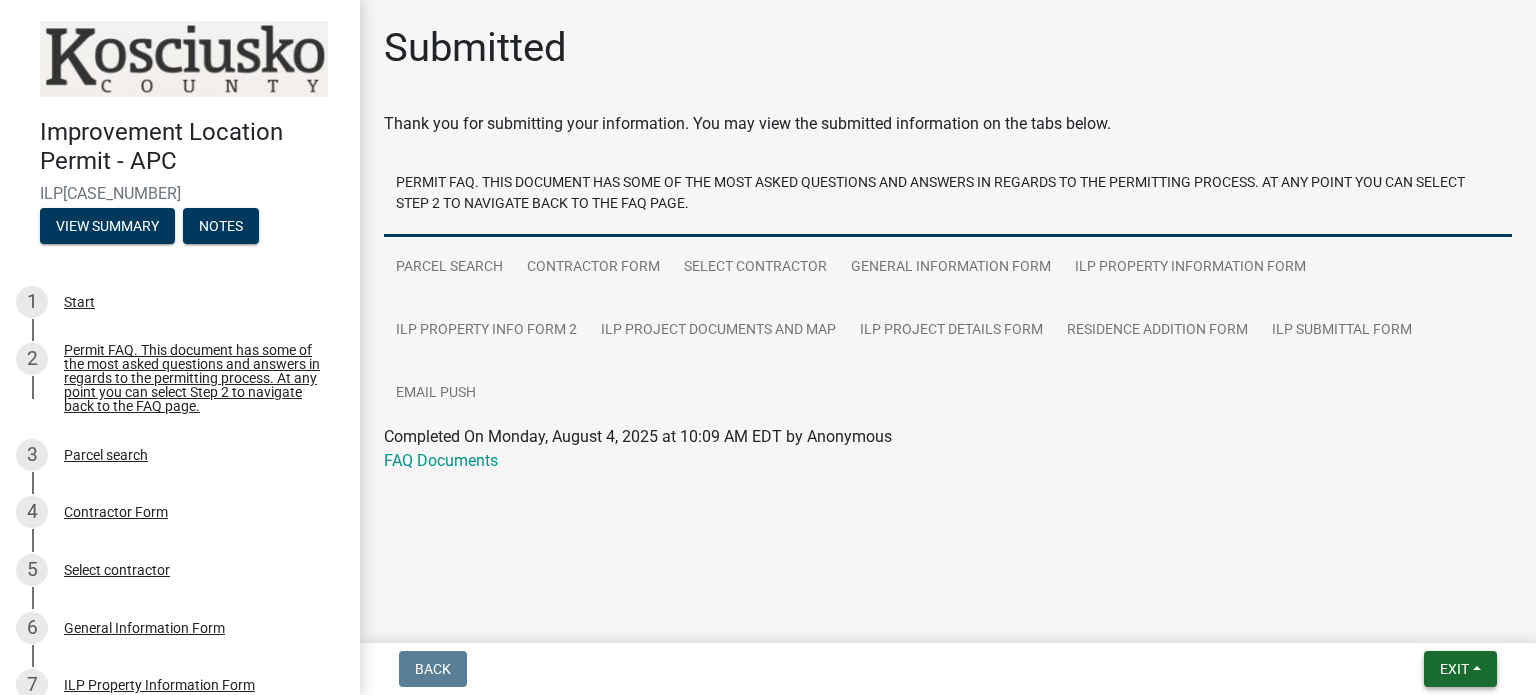 click on "Exit" at bounding box center [1454, 669] 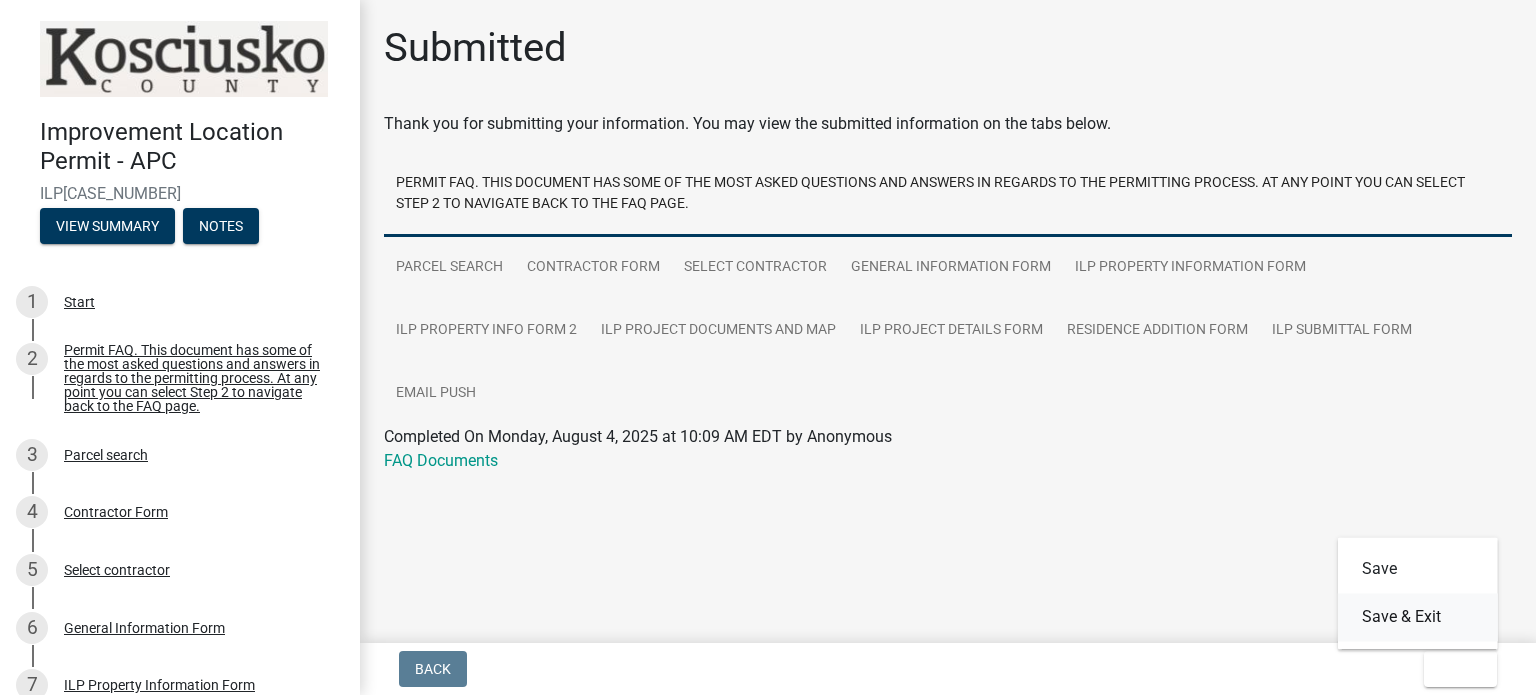 click on "Save & Exit" at bounding box center (1418, 617) 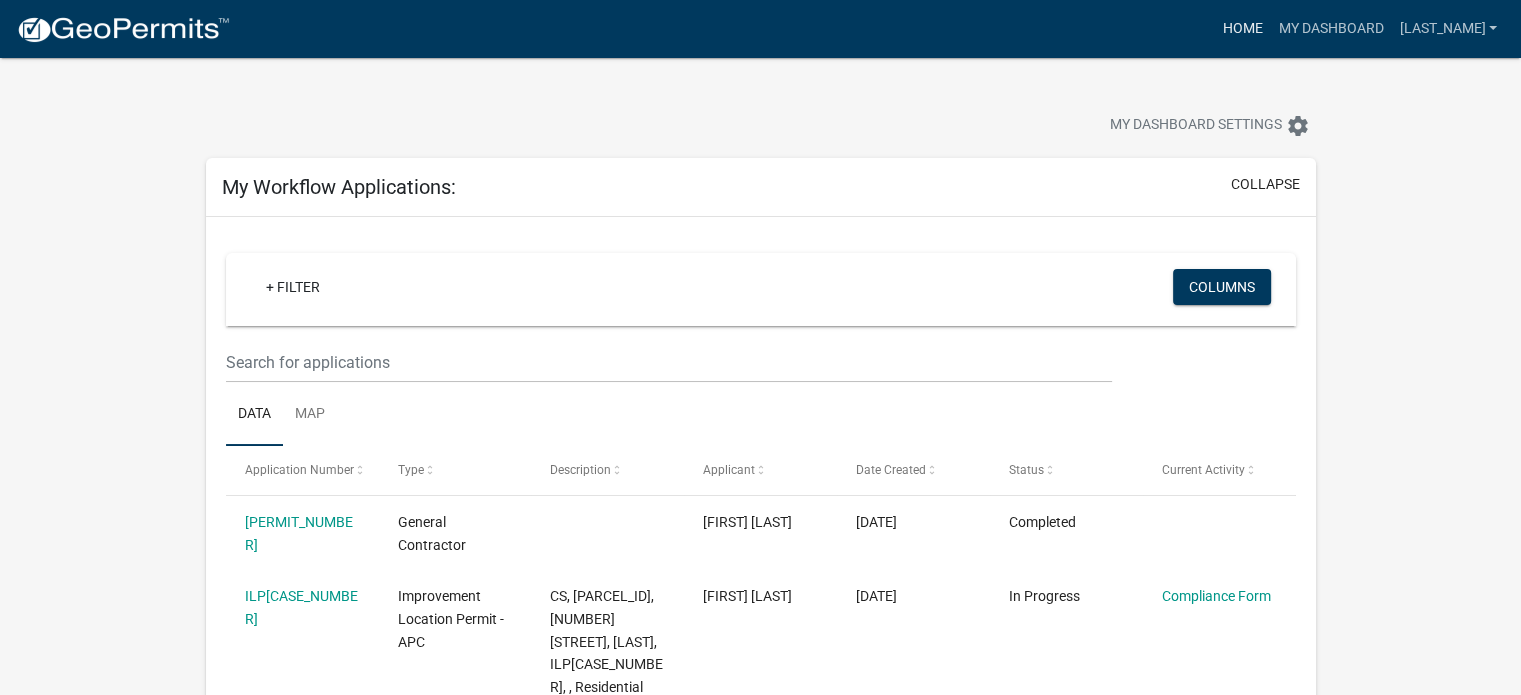 click on "Home" at bounding box center (1242, 29) 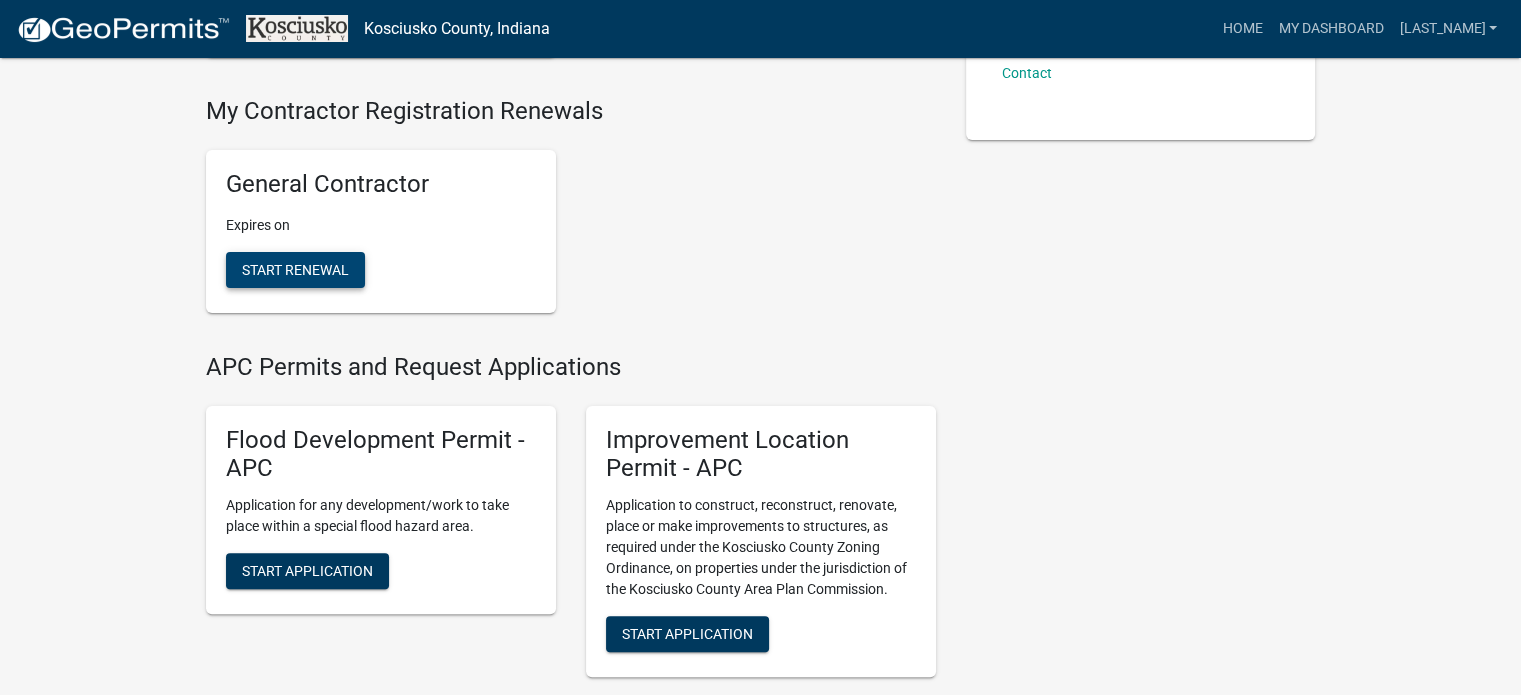 scroll, scrollTop: 500, scrollLeft: 0, axis: vertical 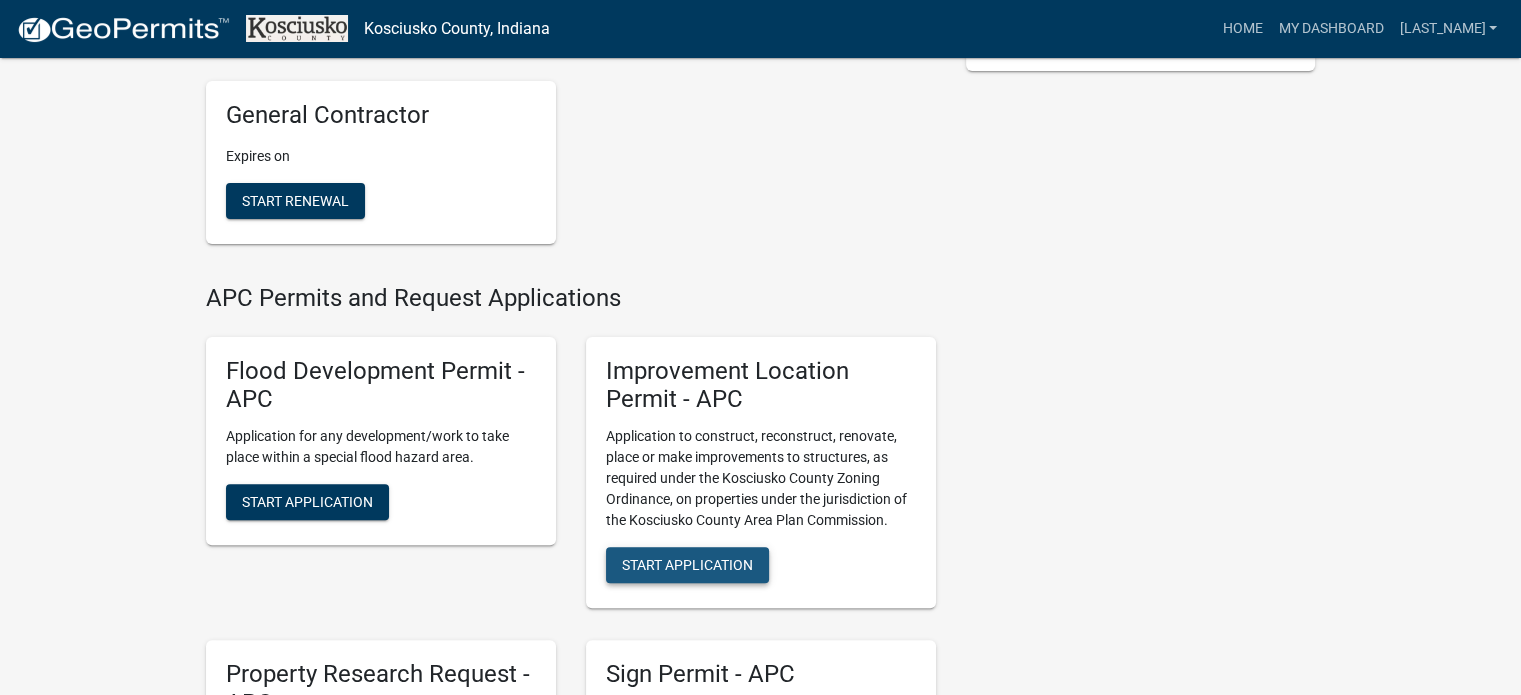 click on "Start Application" at bounding box center (687, 565) 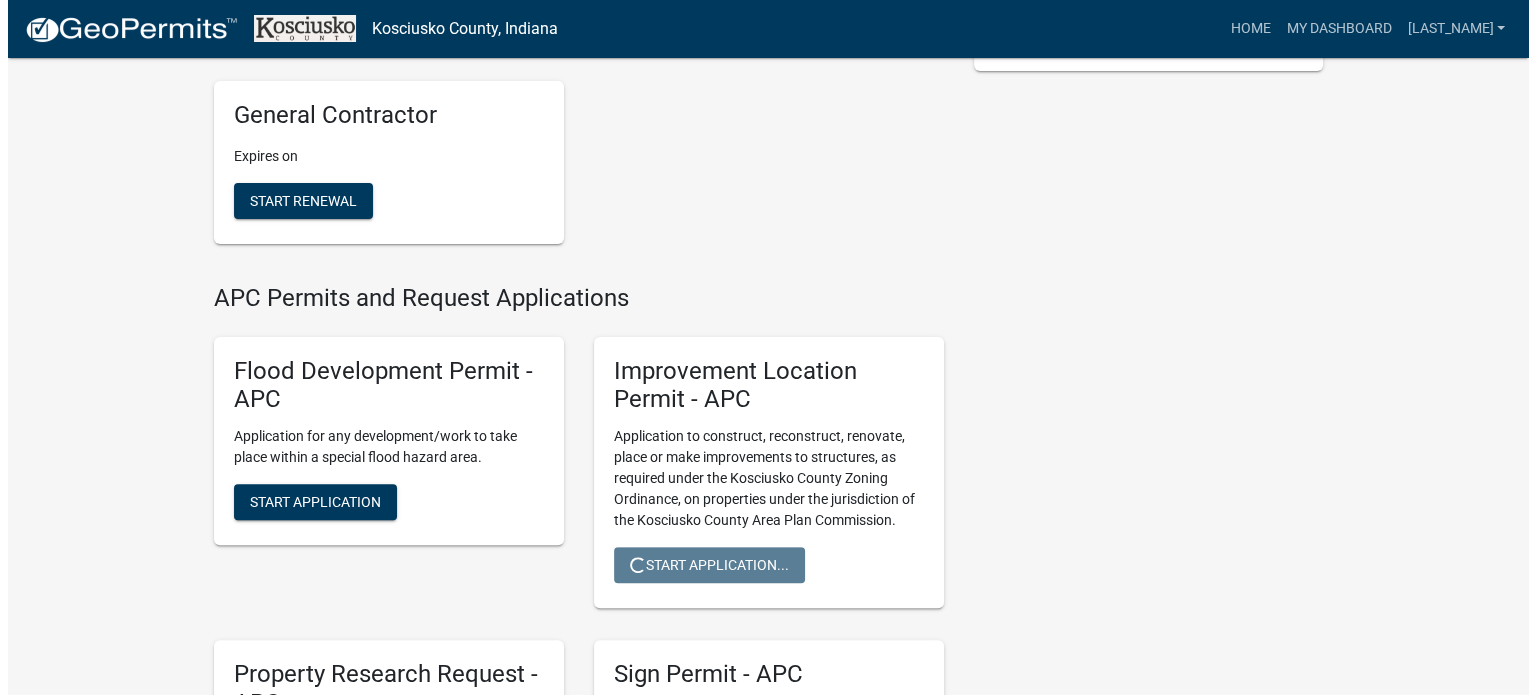 scroll, scrollTop: 0, scrollLeft: 0, axis: both 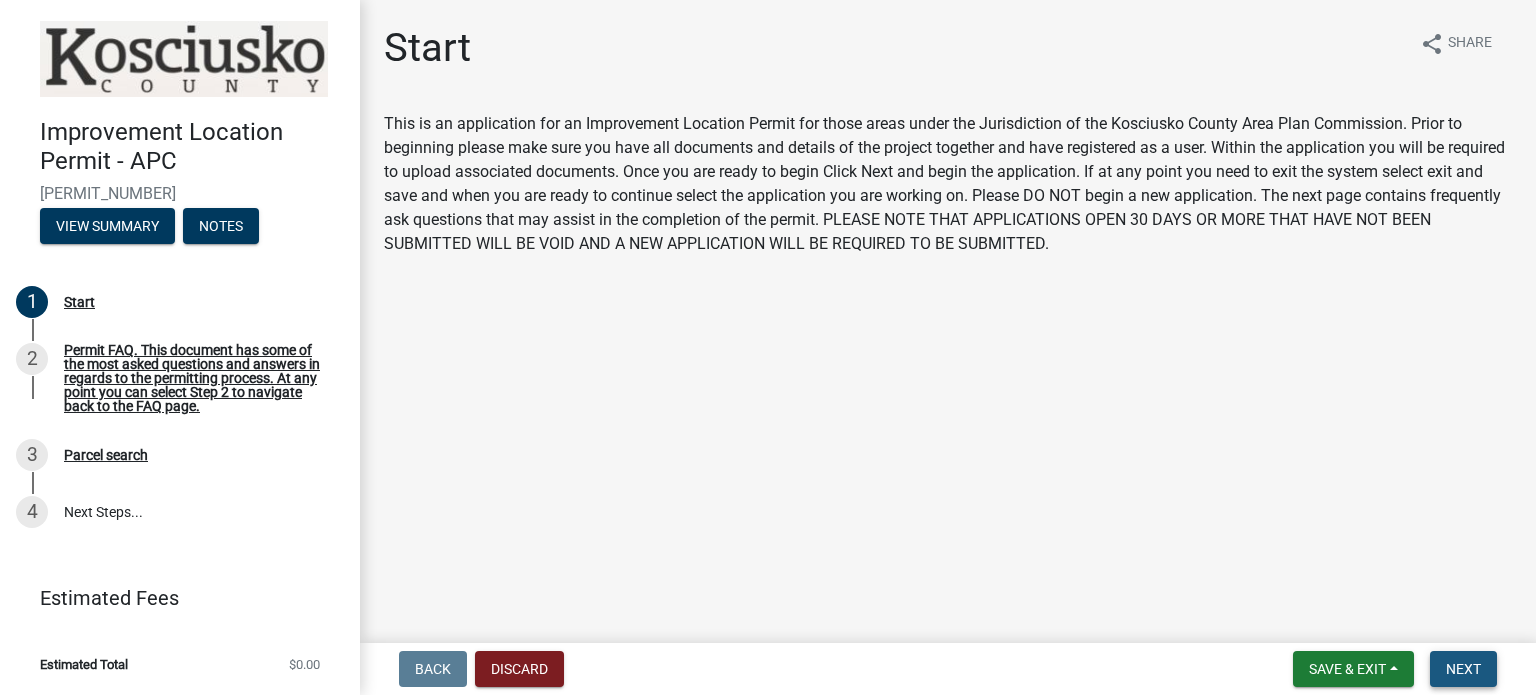 click on "Next" at bounding box center [1463, 669] 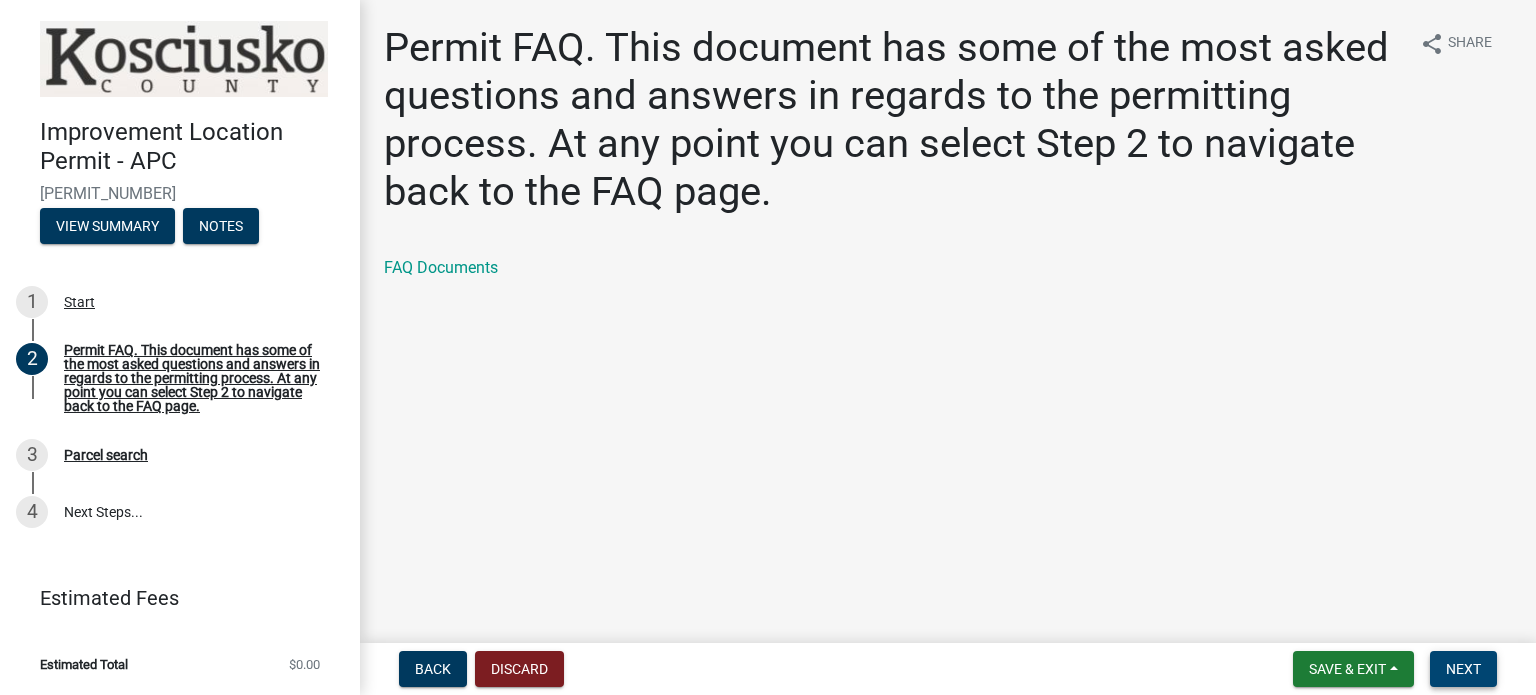 click on "Next" at bounding box center (1463, 669) 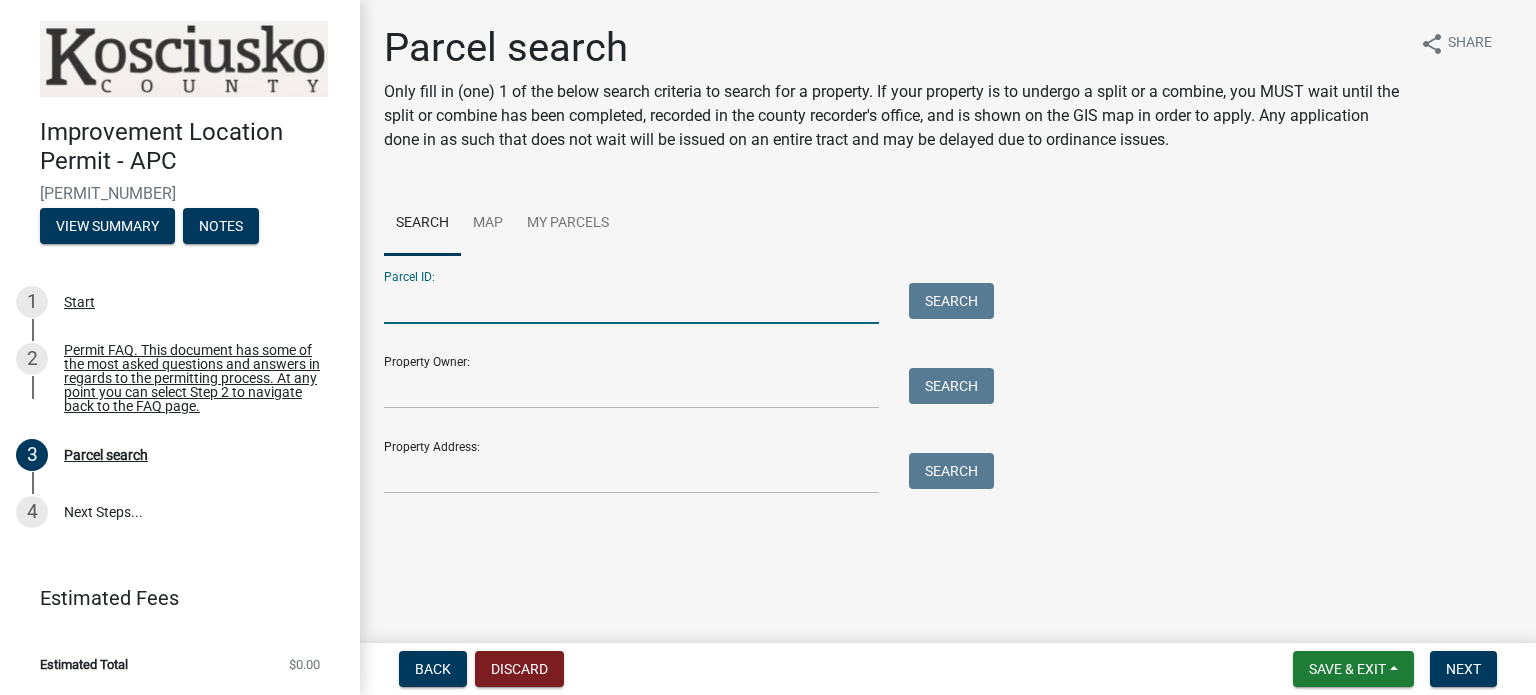 click on "Parcel ID:" at bounding box center [631, 303] 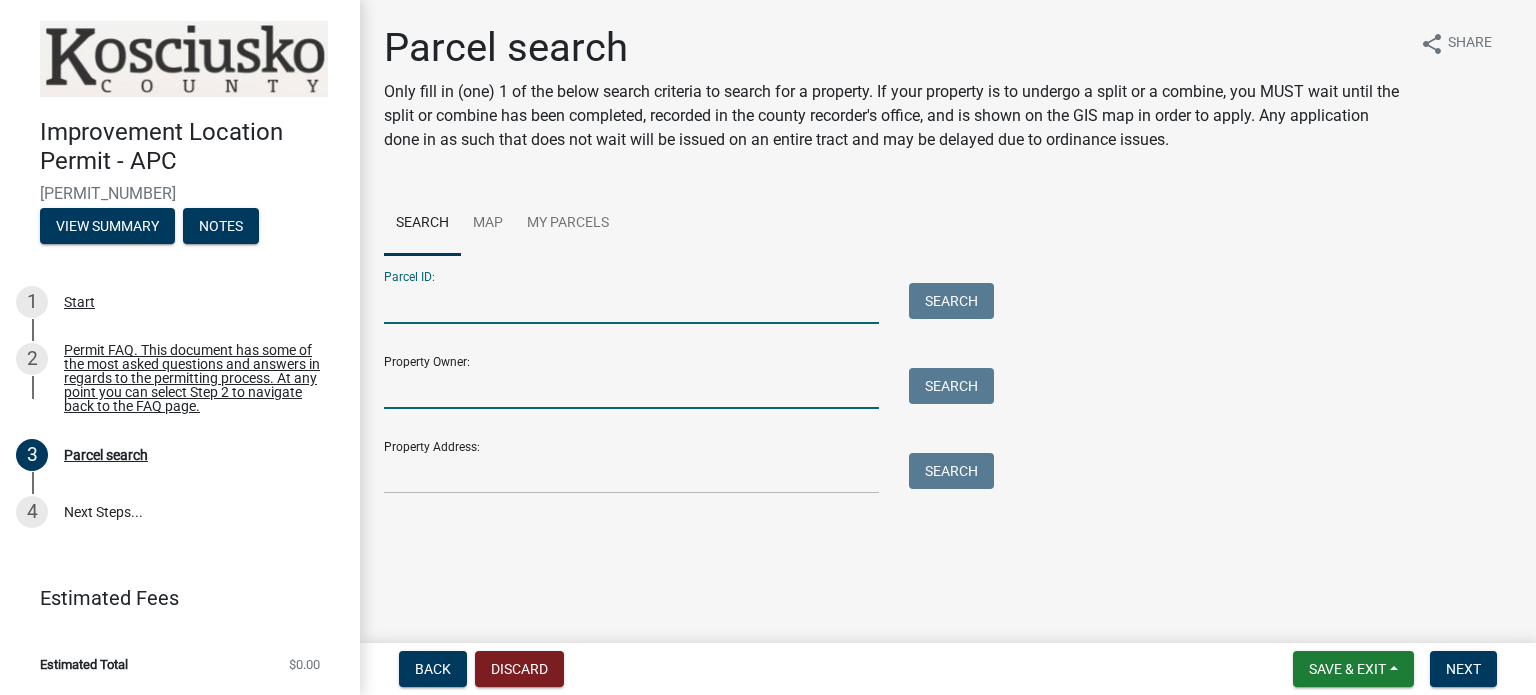 click on "Property Owner:" at bounding box center (631, 388) 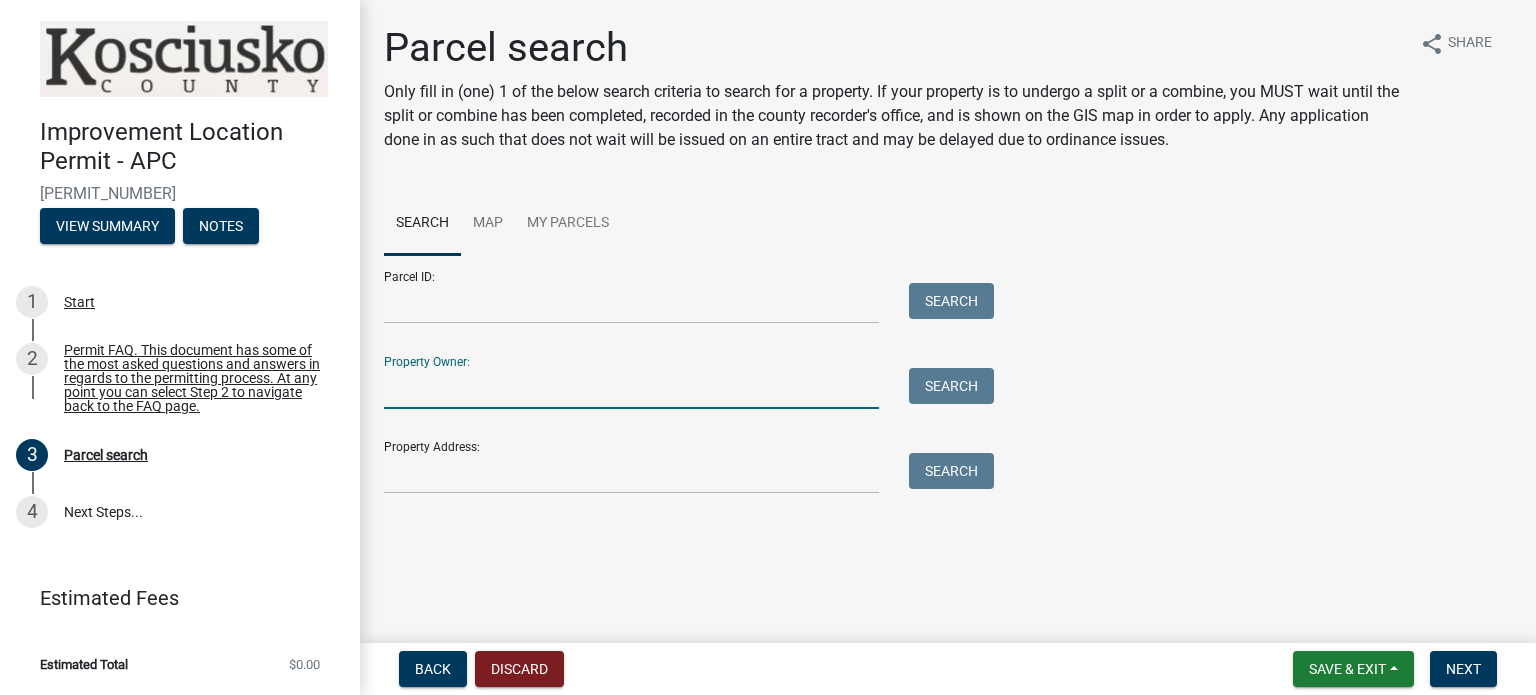 type on "[FIRST] [LAST]" 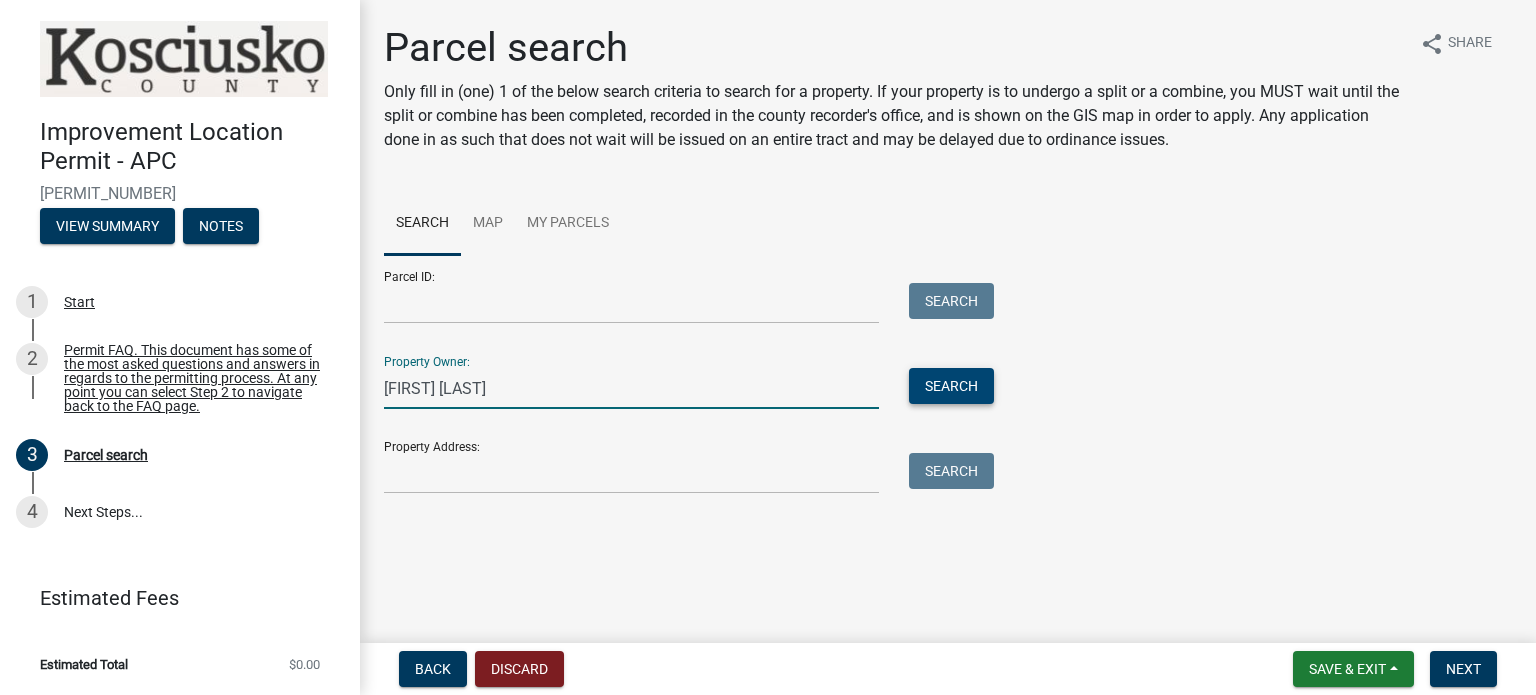 click on "Search" at bounding box center [951, 386] 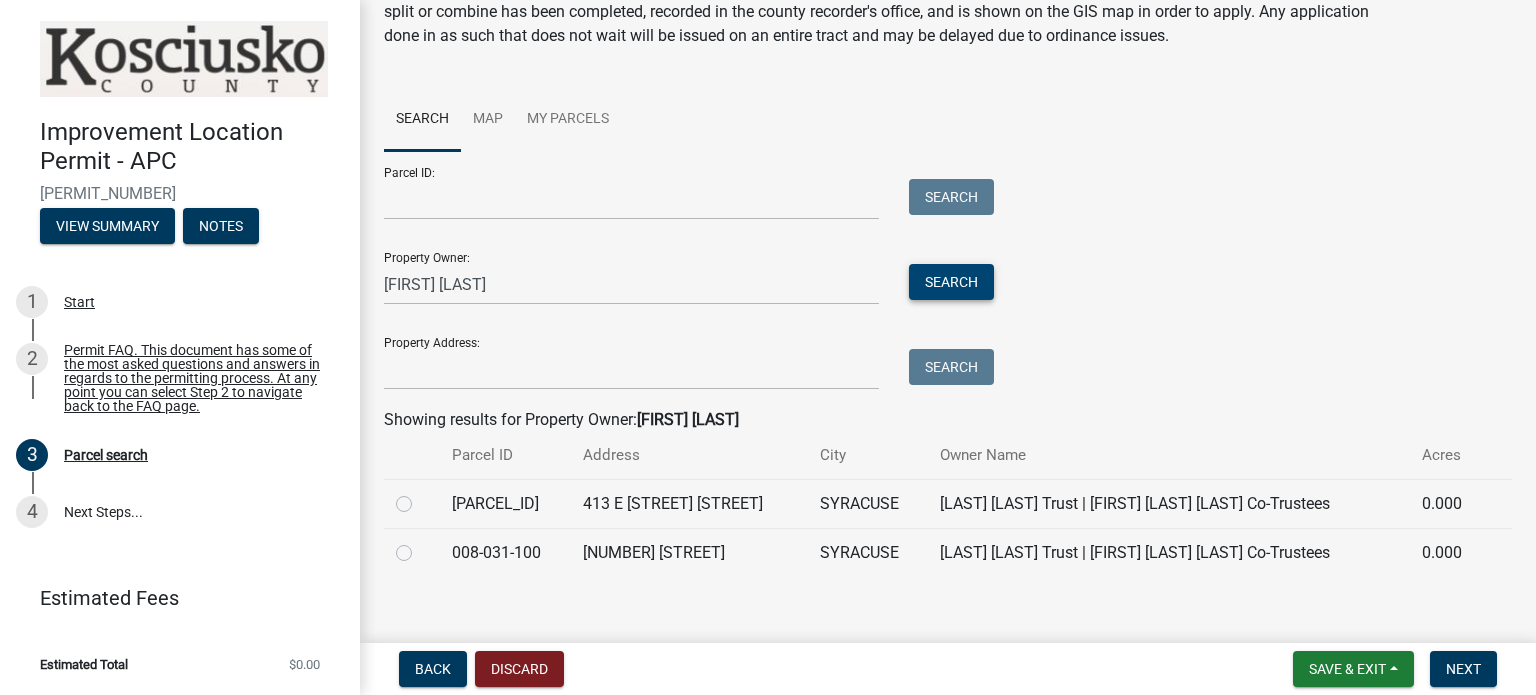 scroll, scrollTop: 123, scrollLeft: 0, axis: vertical 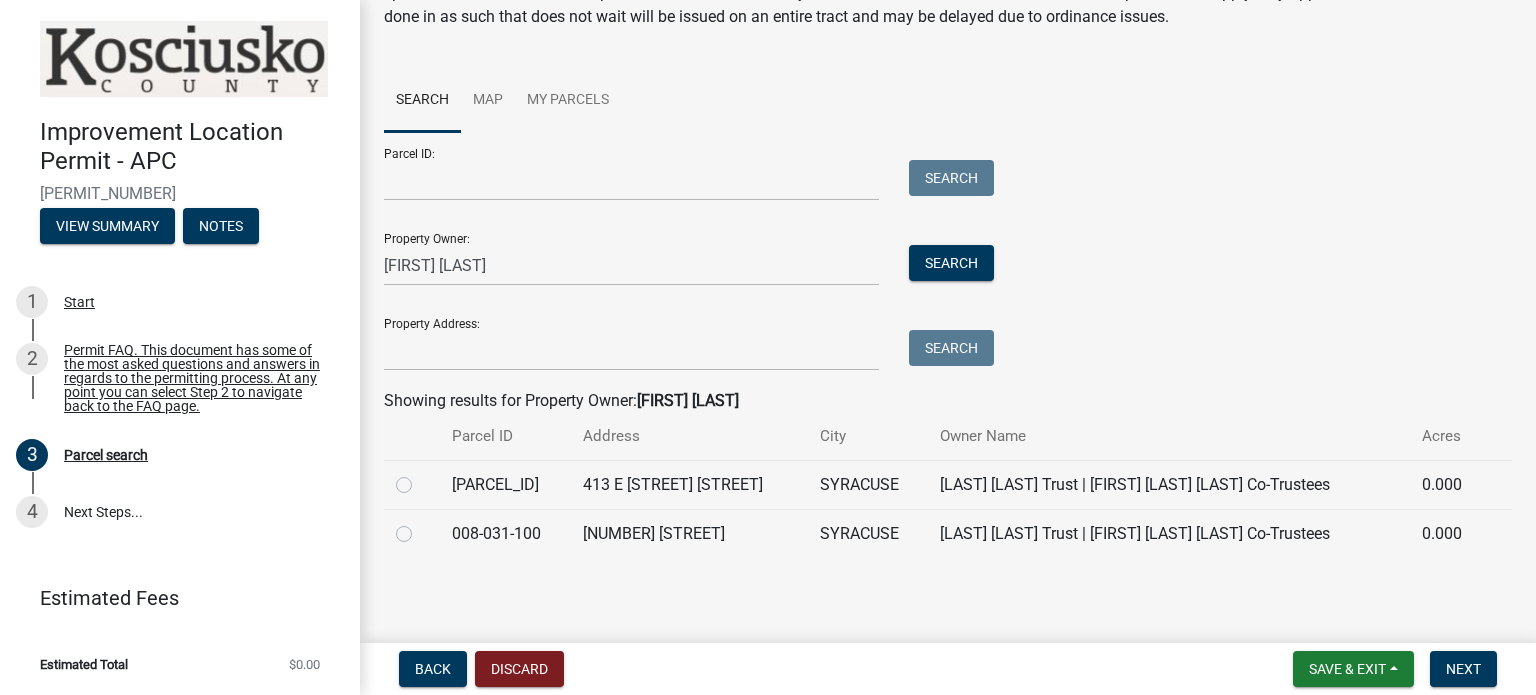 click 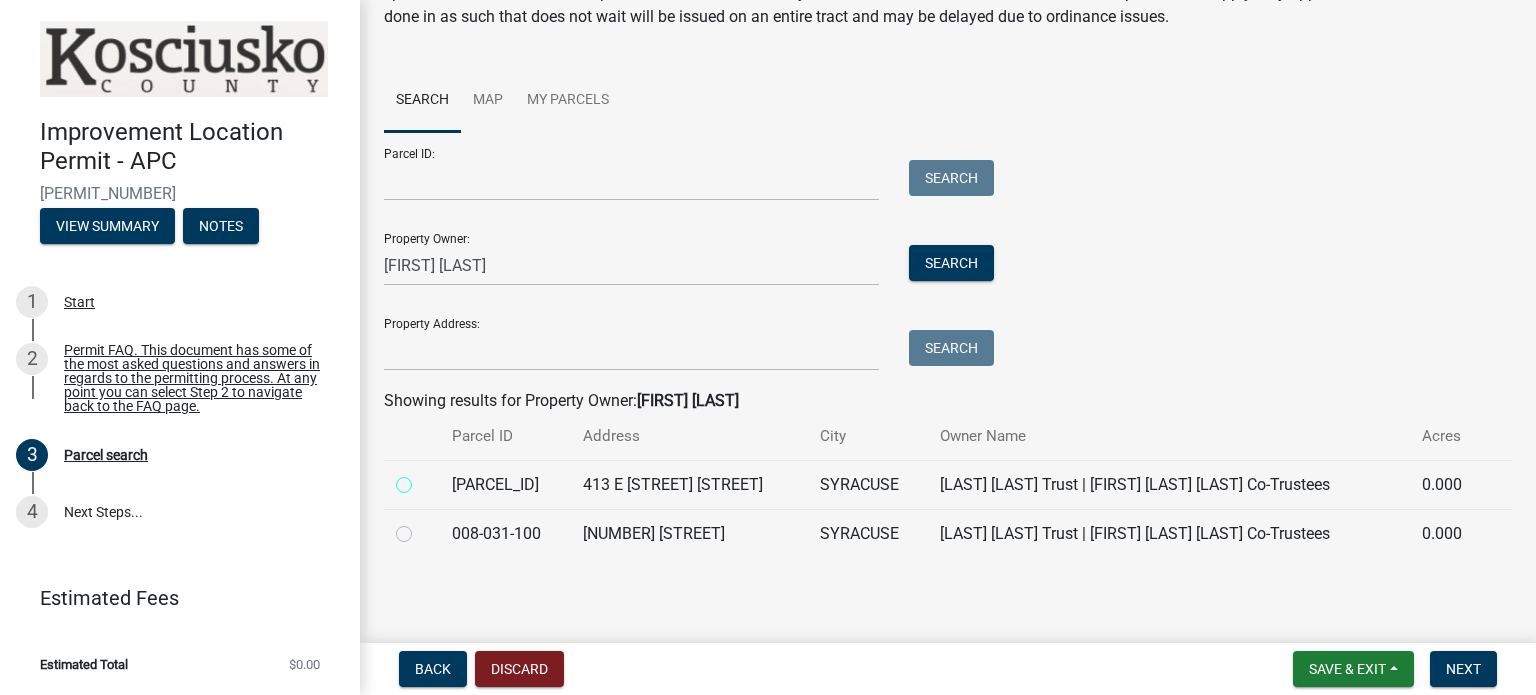 radio on "true" 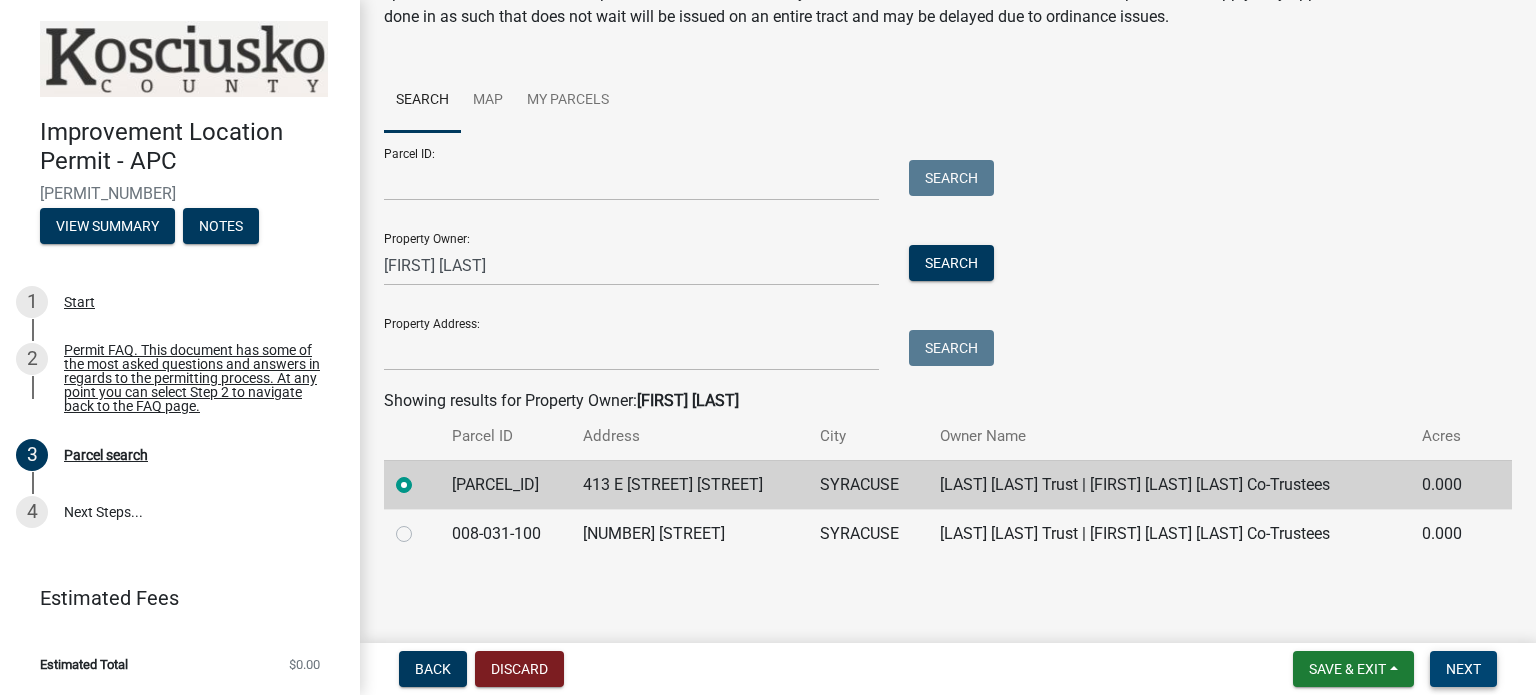 click on "Next" at bounding box center (1463, 669) 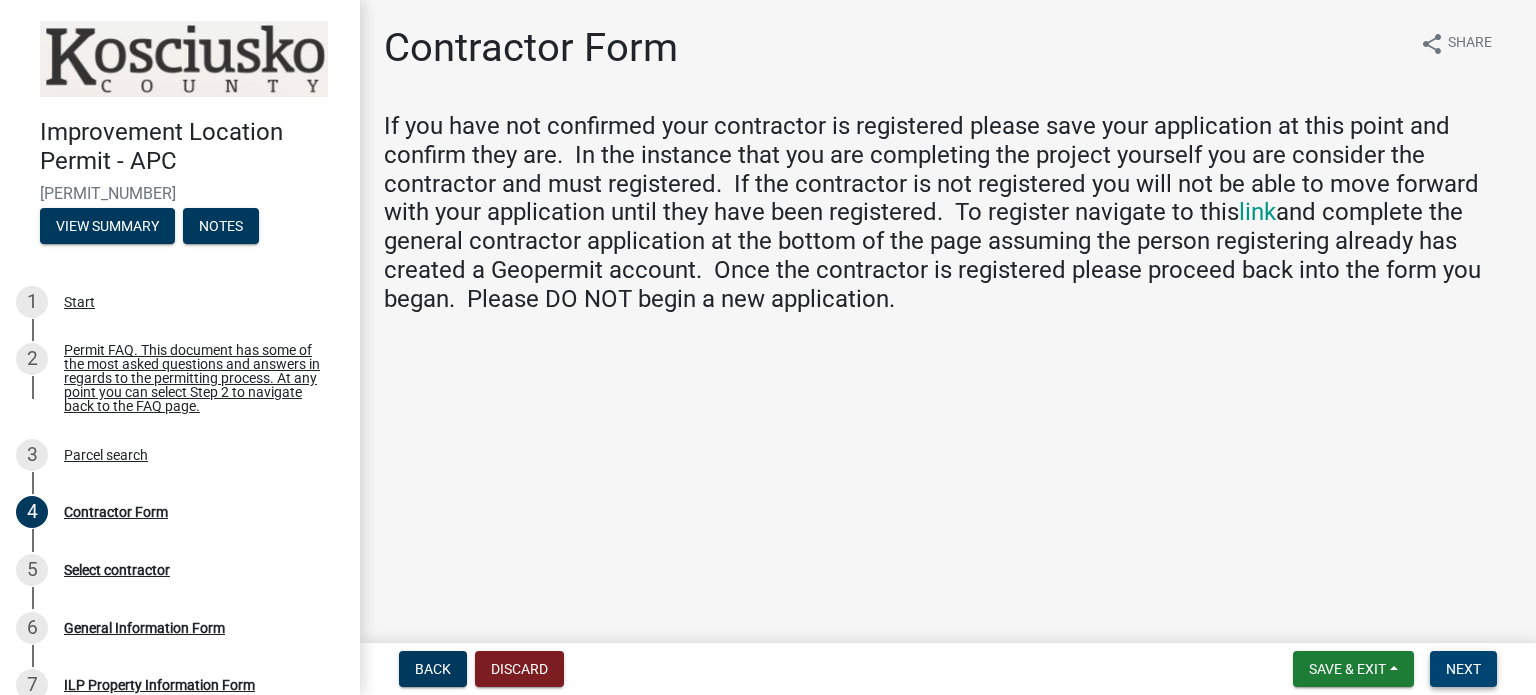 click on "Next" at bounding box center [1463, 669] 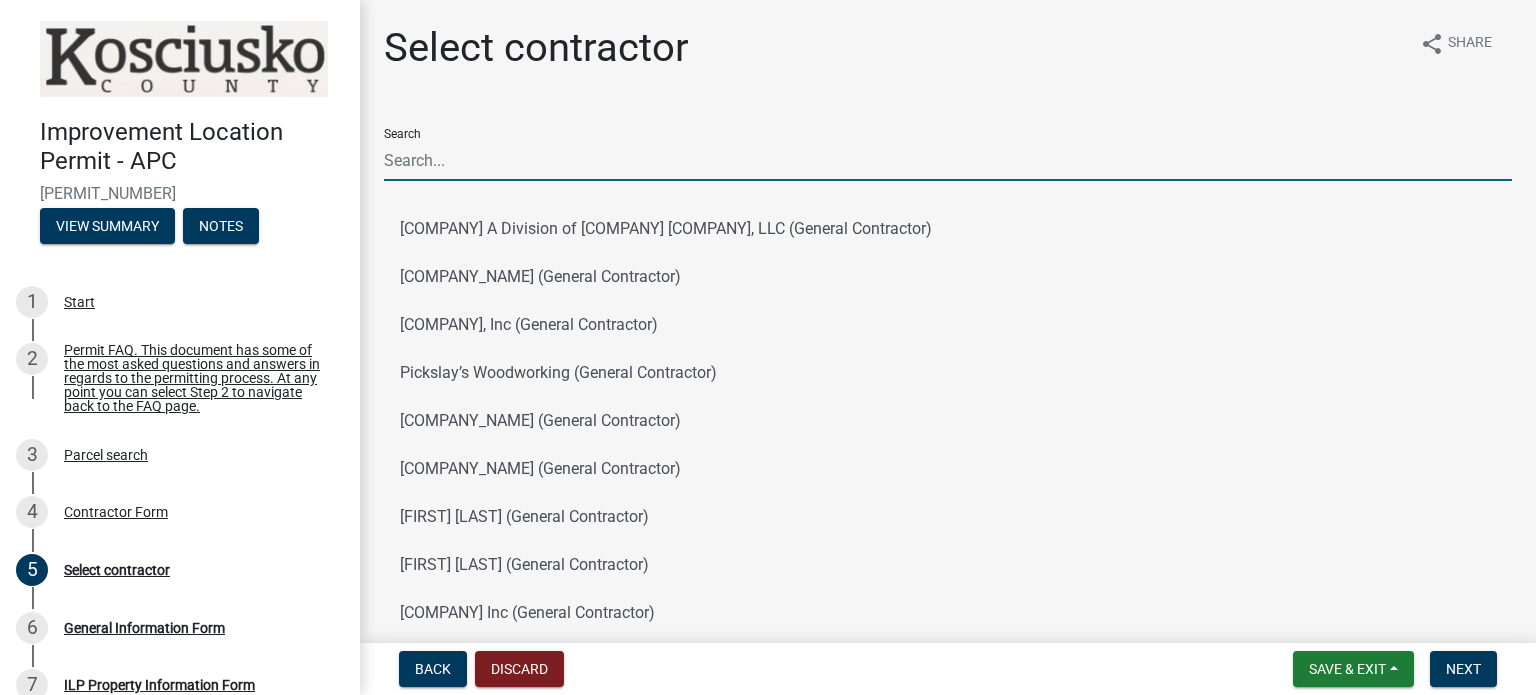 click on "Search" at bounding box center [948, 160] 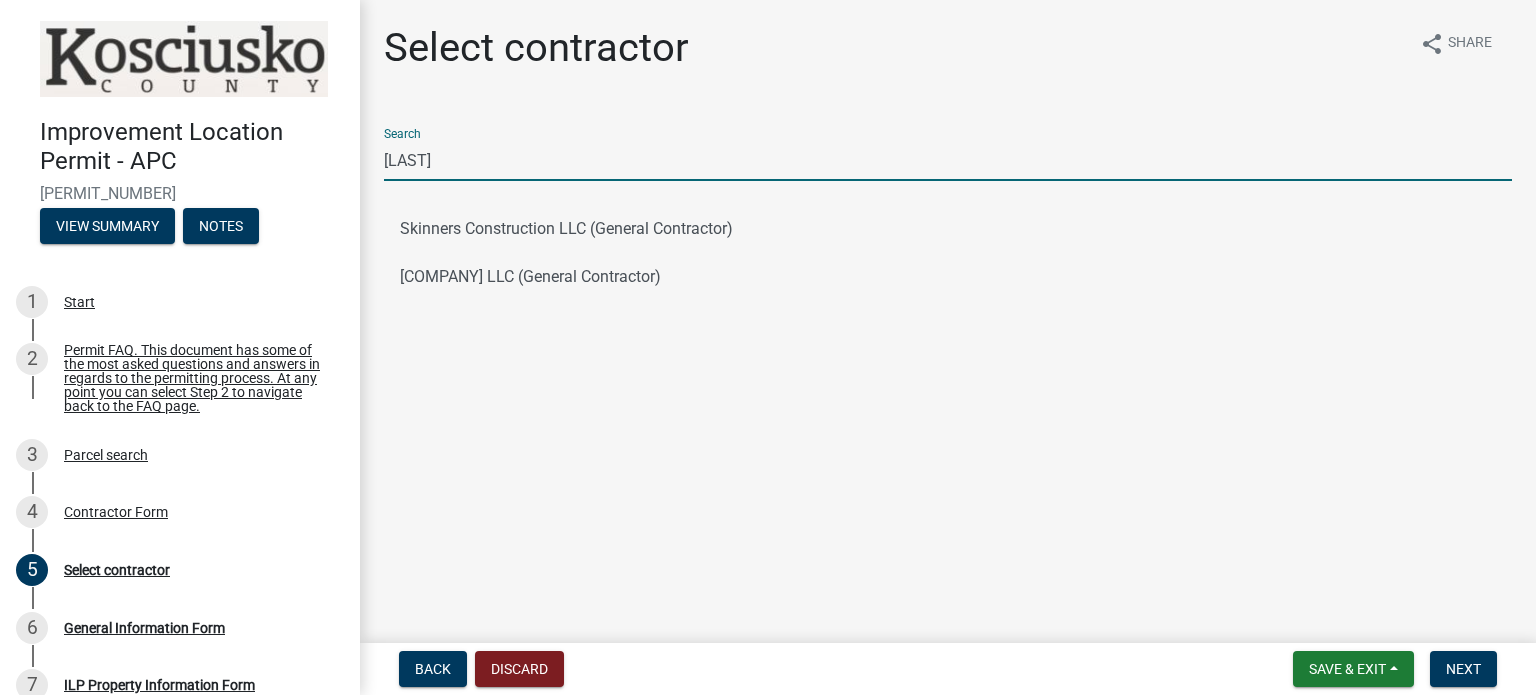 type on "[LAST]s" 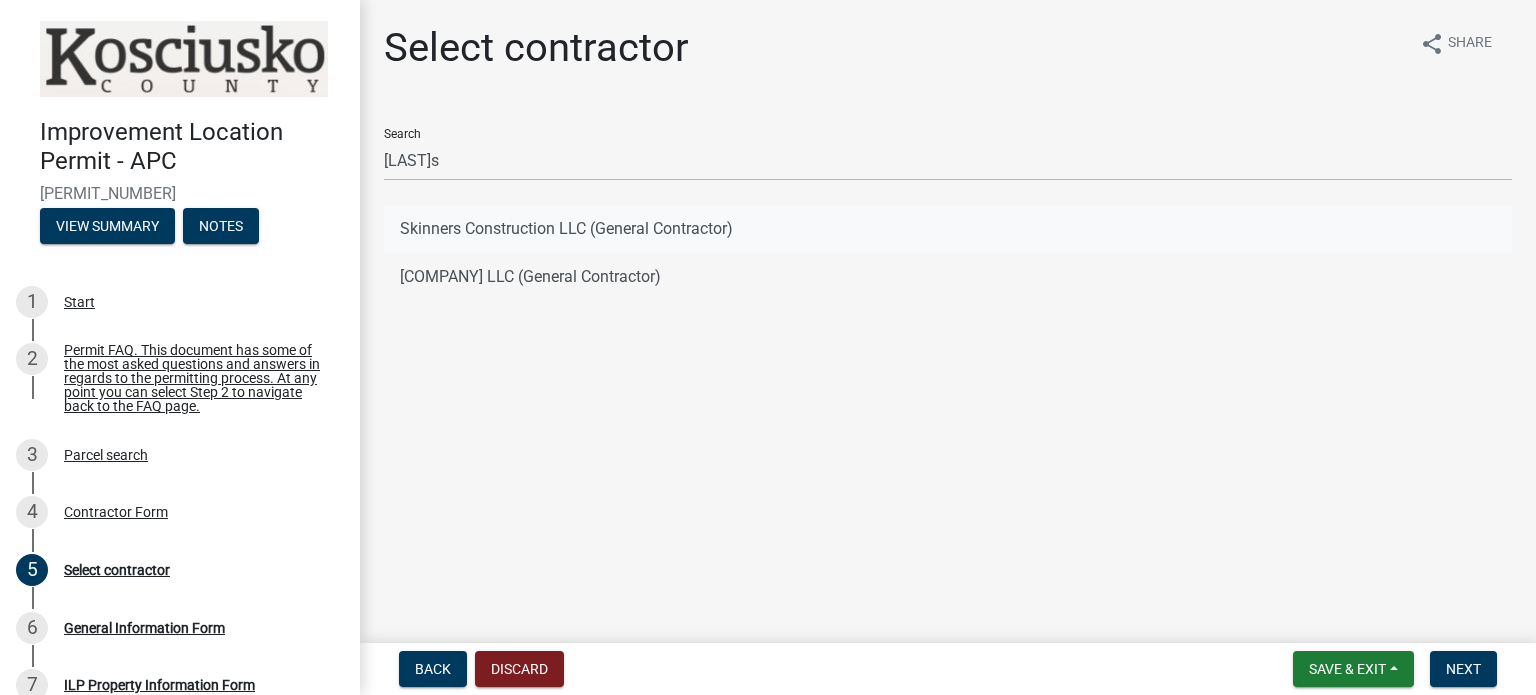 click on "Skinners Construction LLC (General Contractor)" 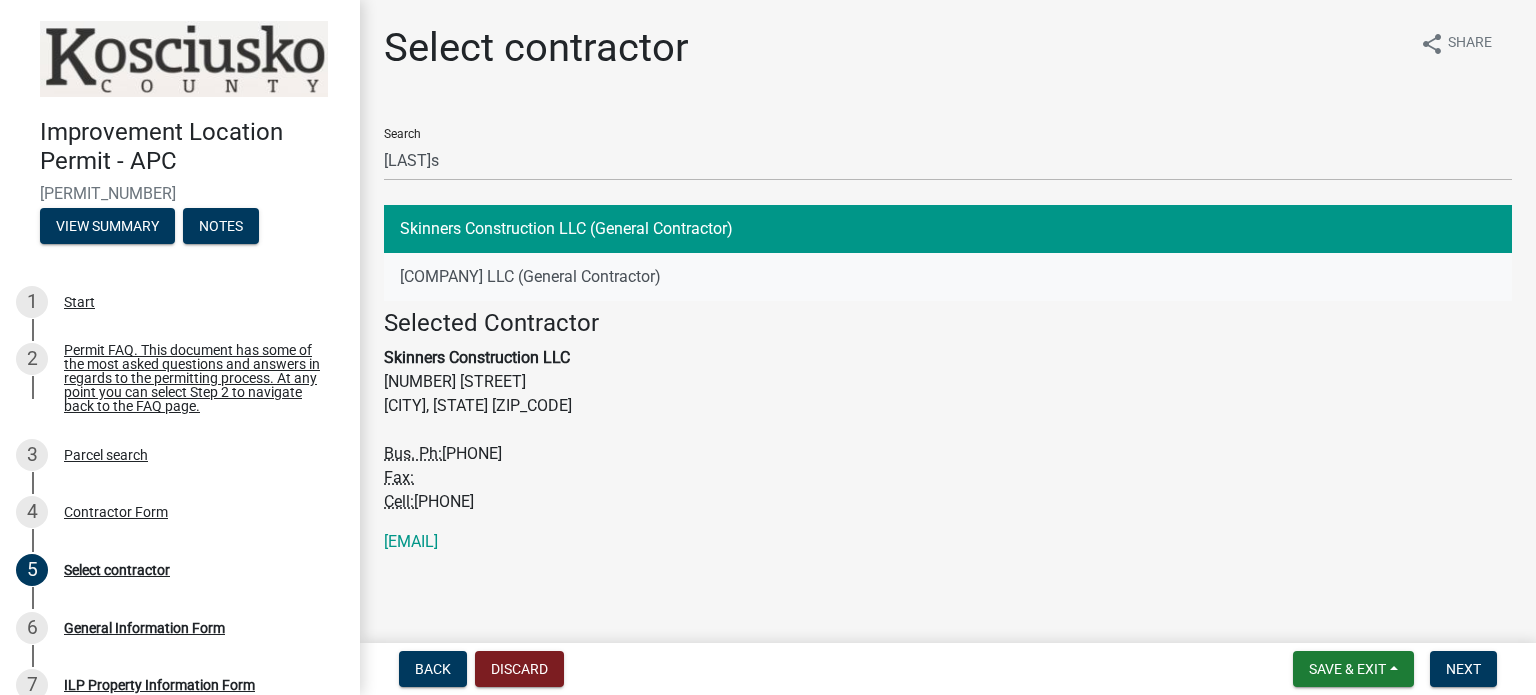 click on "[COMPANY] LLC (General Contractor)" 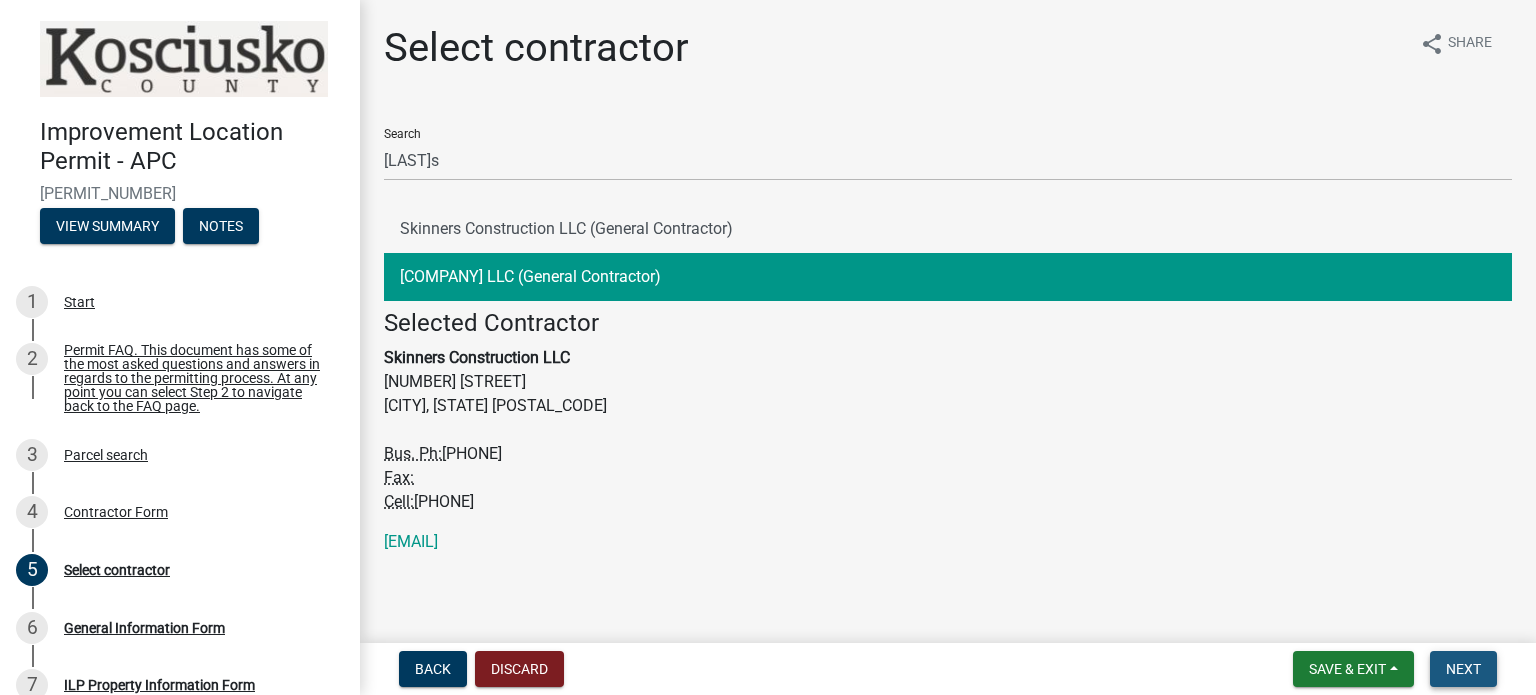 click on "Next" at bounding box center (1463, 669) 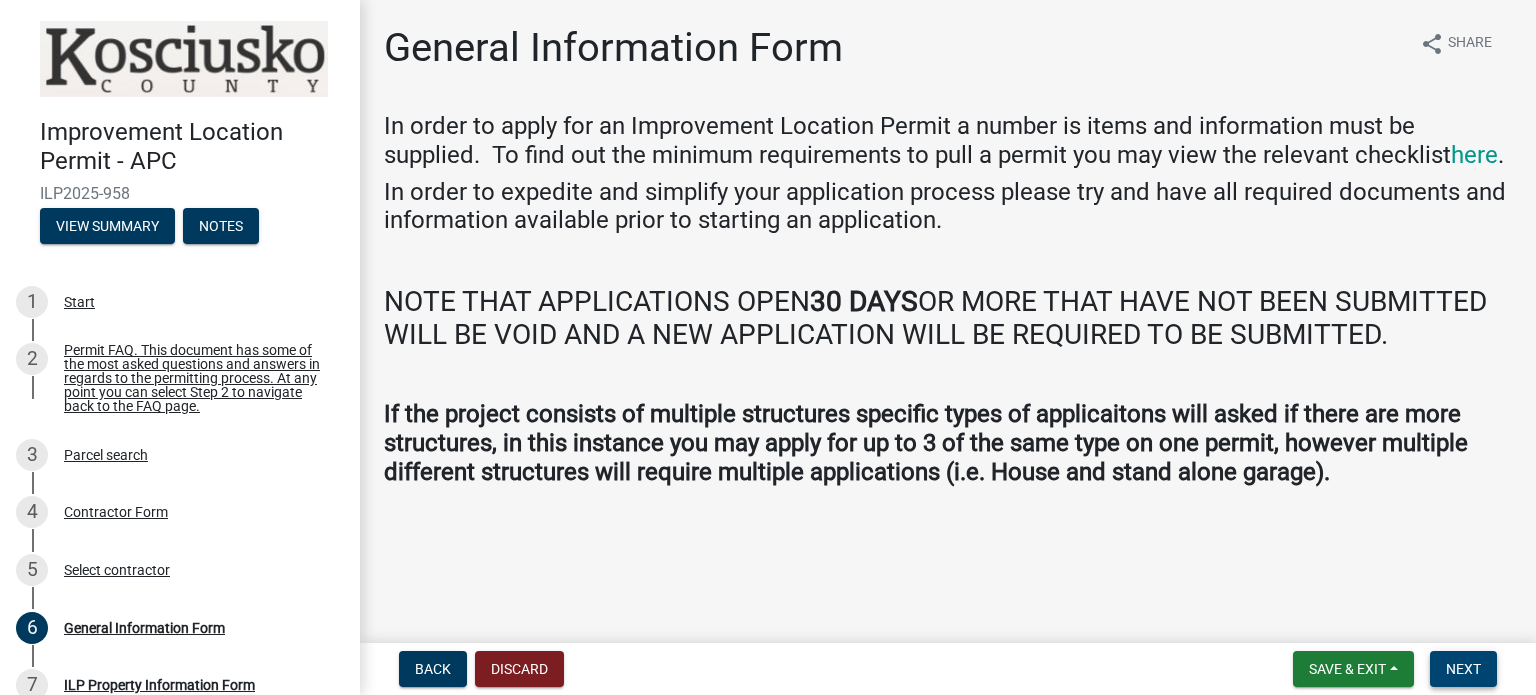 click on "Next" at bounding box center (1463, 669) 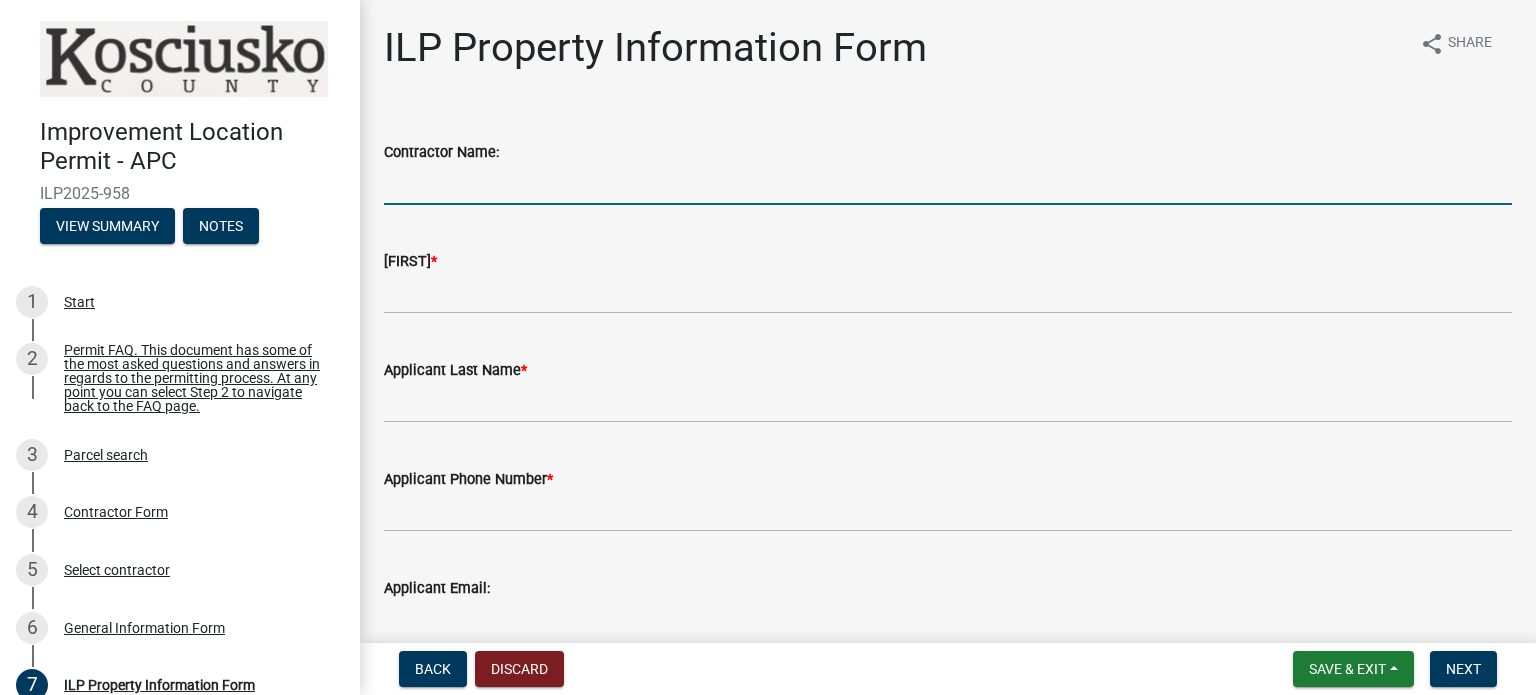 click on "Contractor Name:" at bounding box center [948, 184] 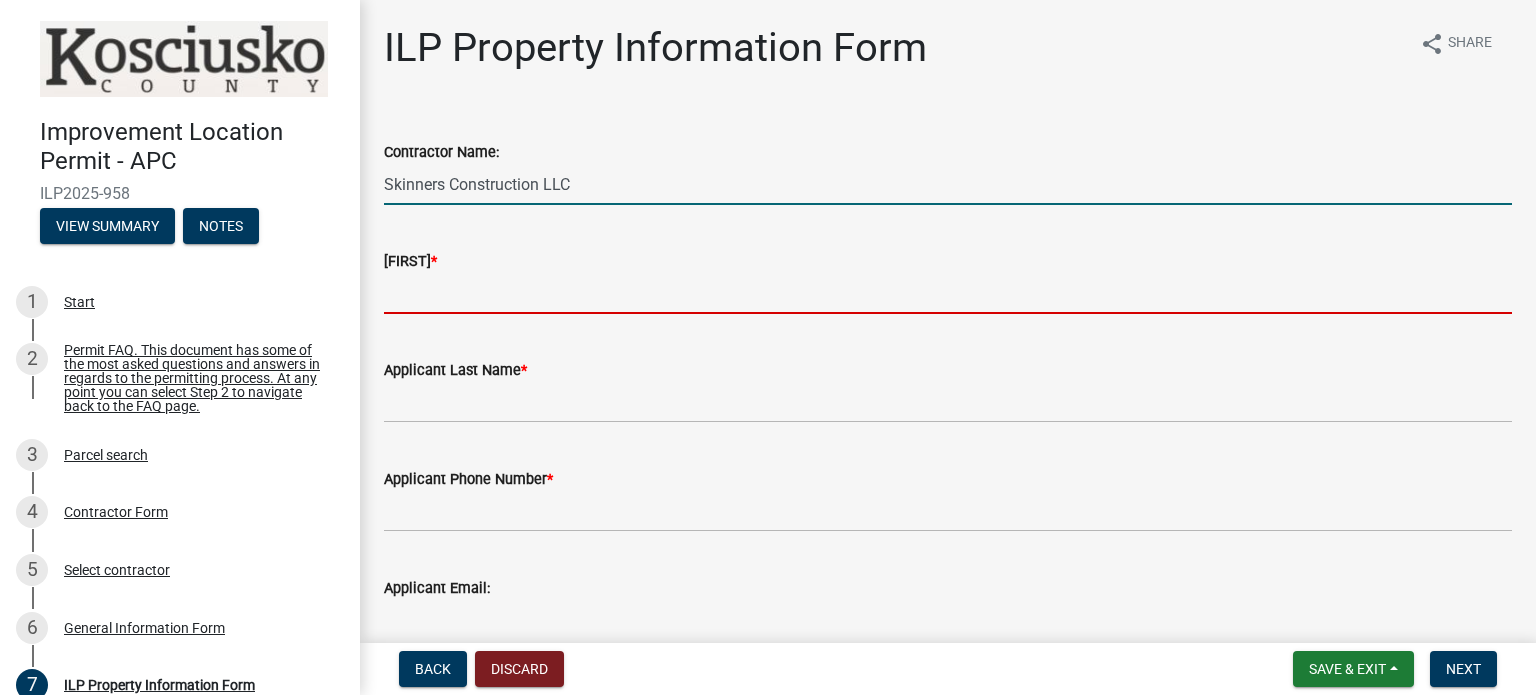 type on "[FIRST]" 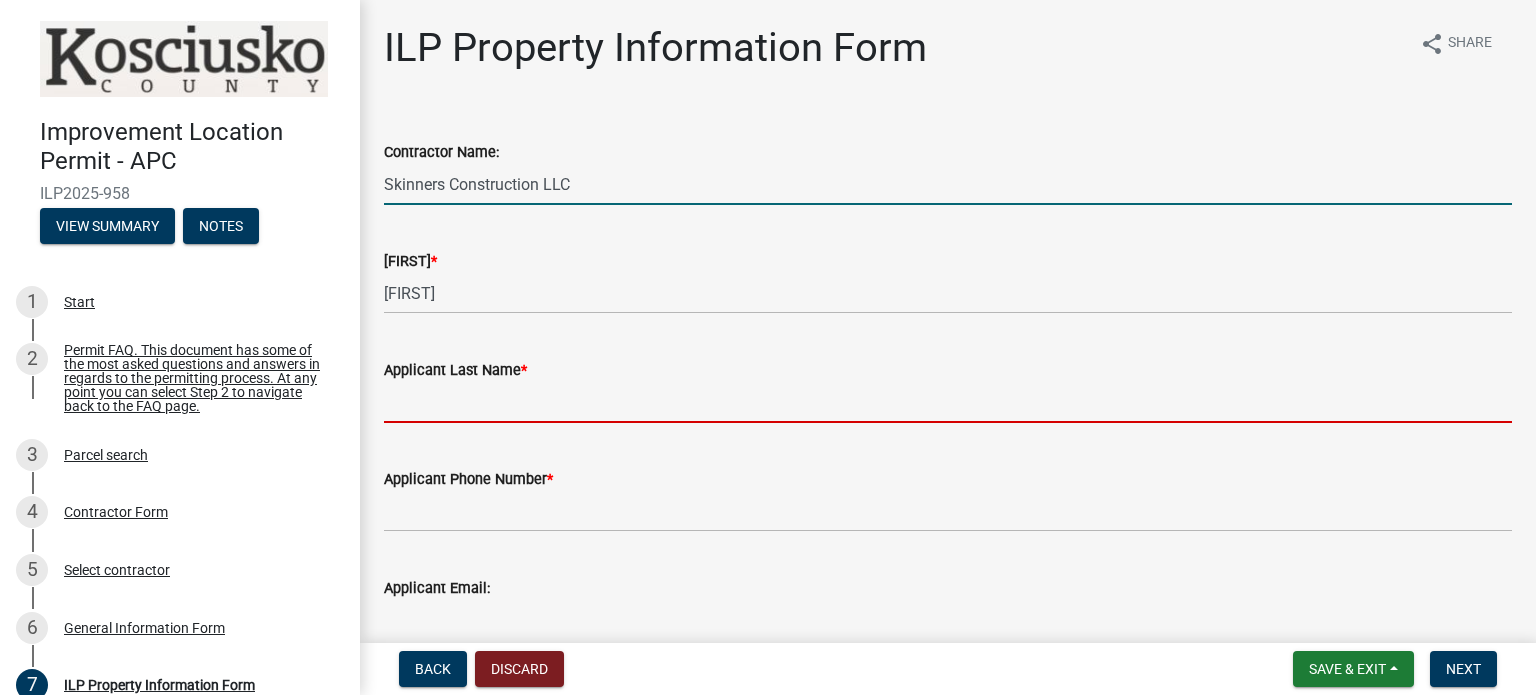 type on "[LAST]" 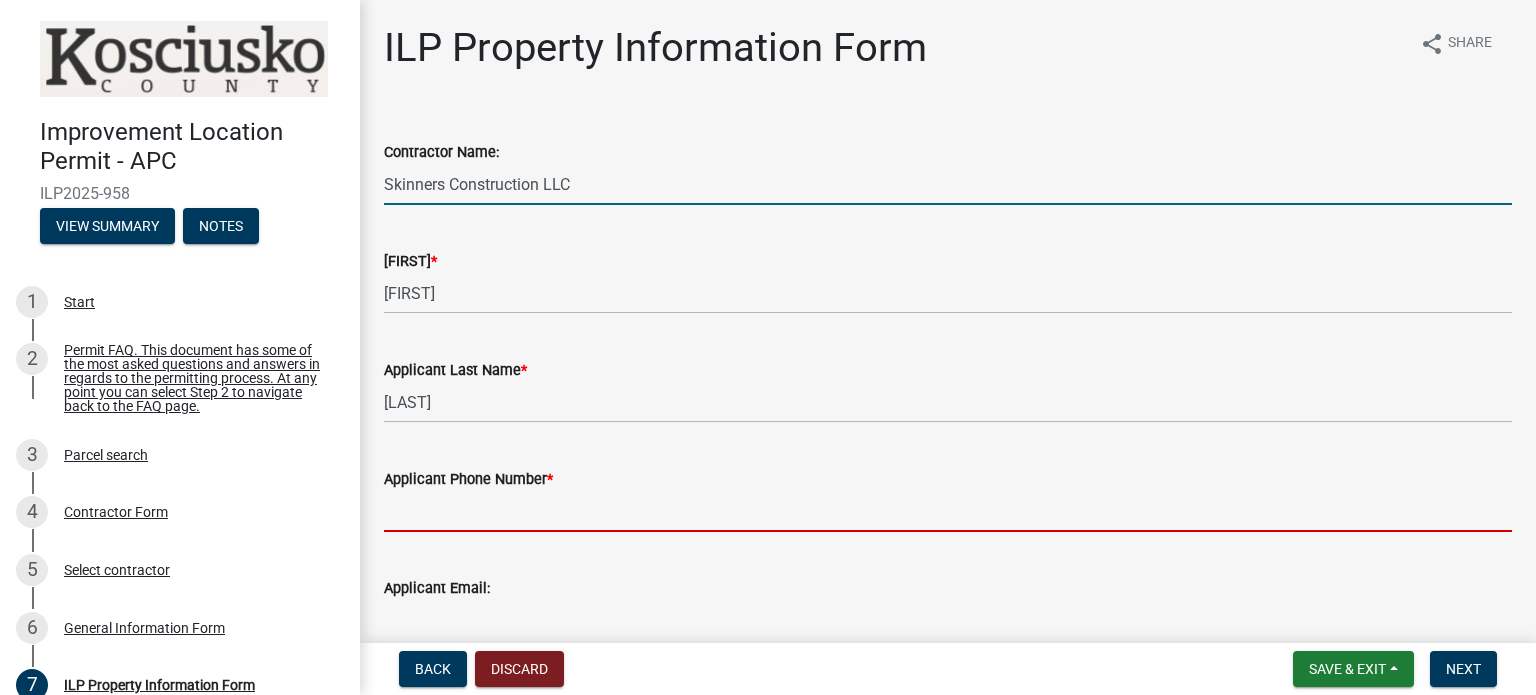 type on "[PHONE]" 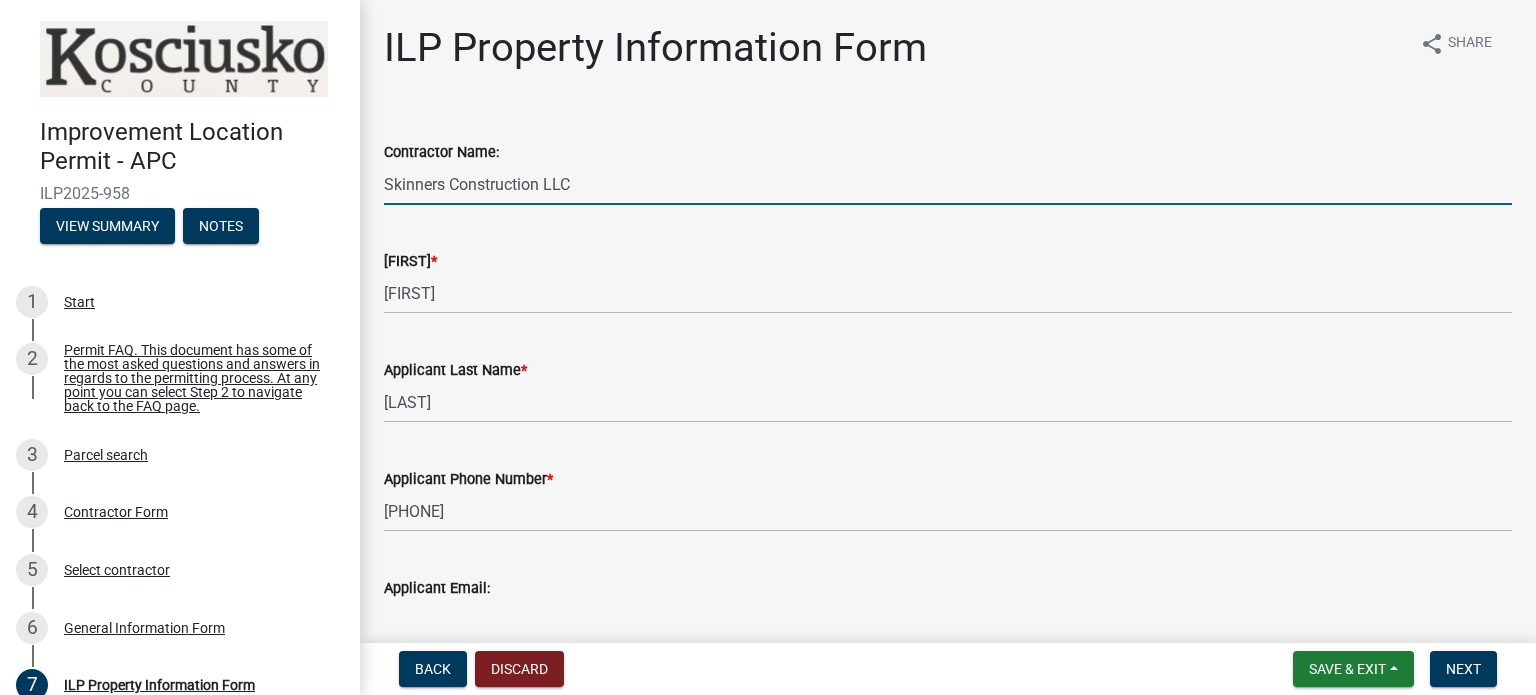 type on "[LAST]constructionllc@[DOMAIN]" 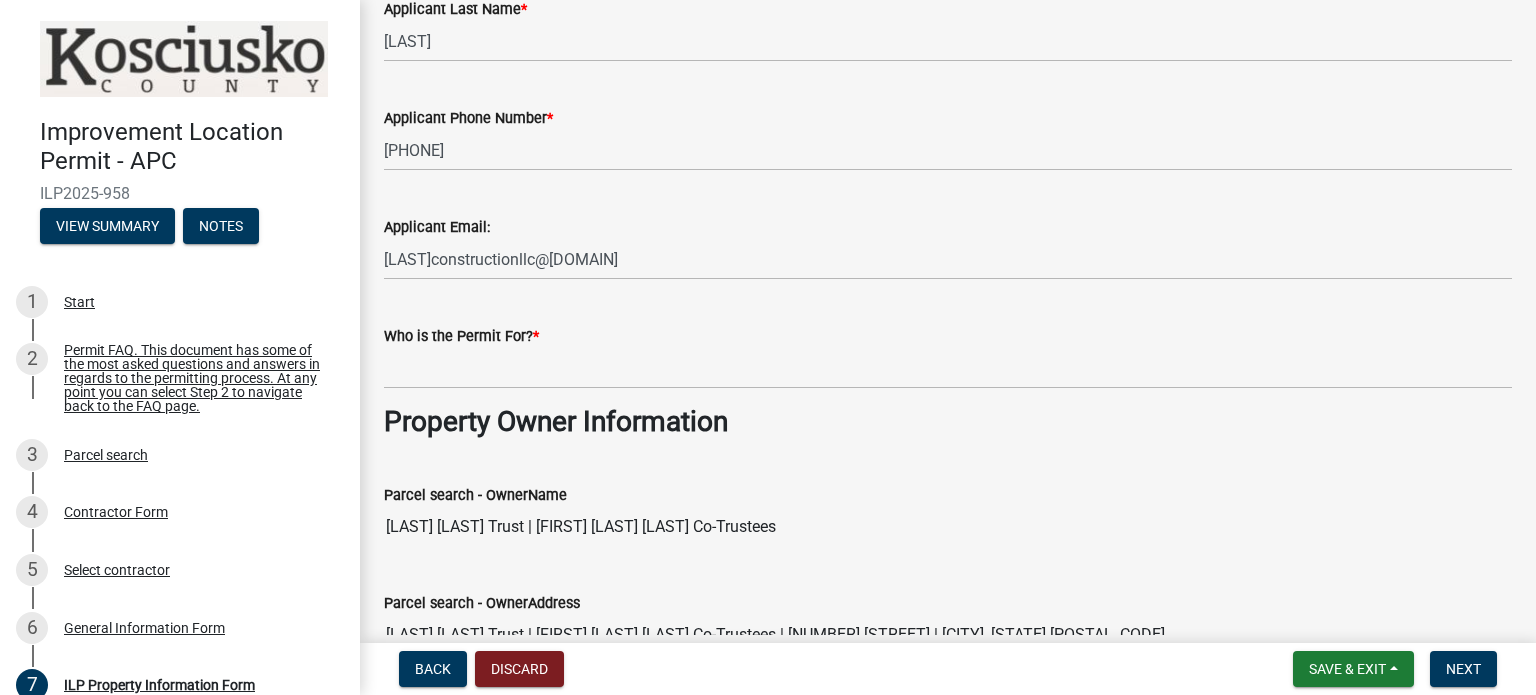 scroll, scrollTop: 400, scrollLeft: 0, axis: vertical 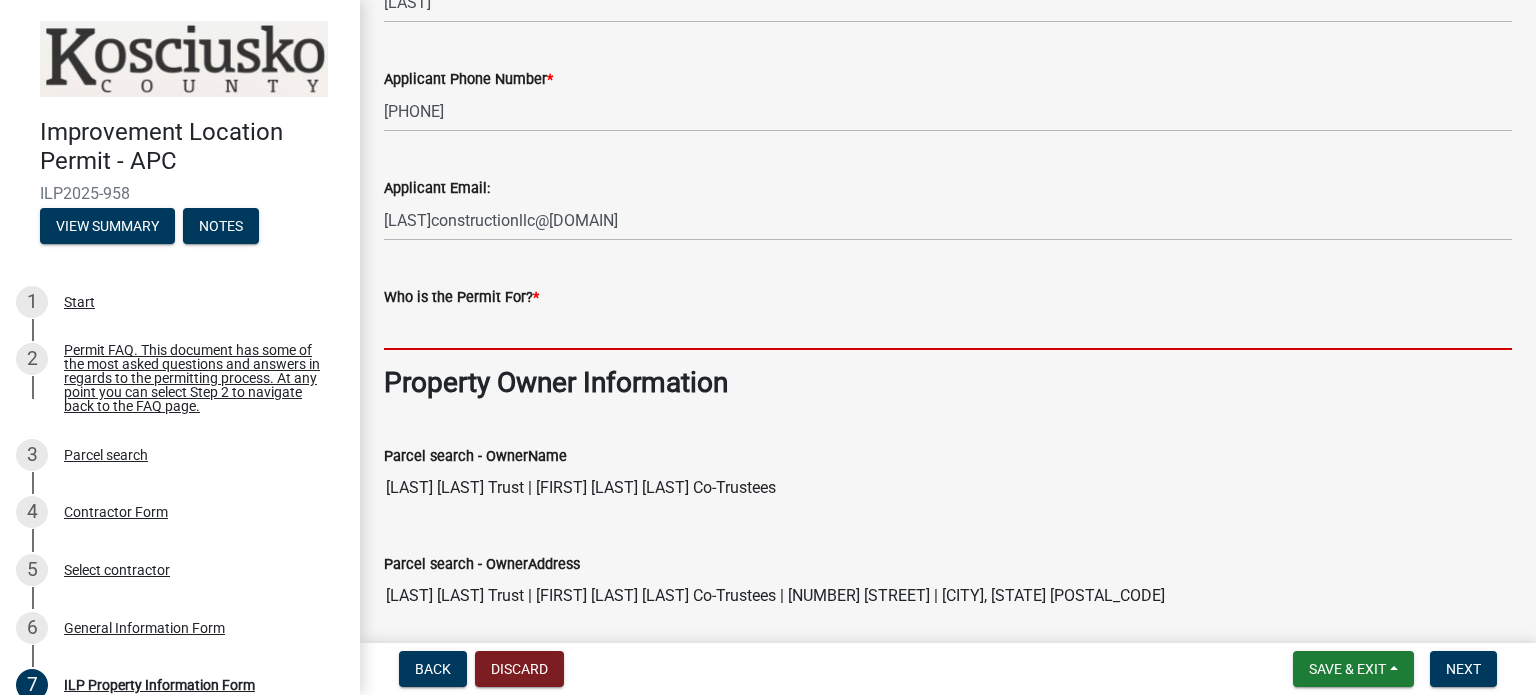 click on "Who is the Permit For?  *" at bounding box center (948, 329) 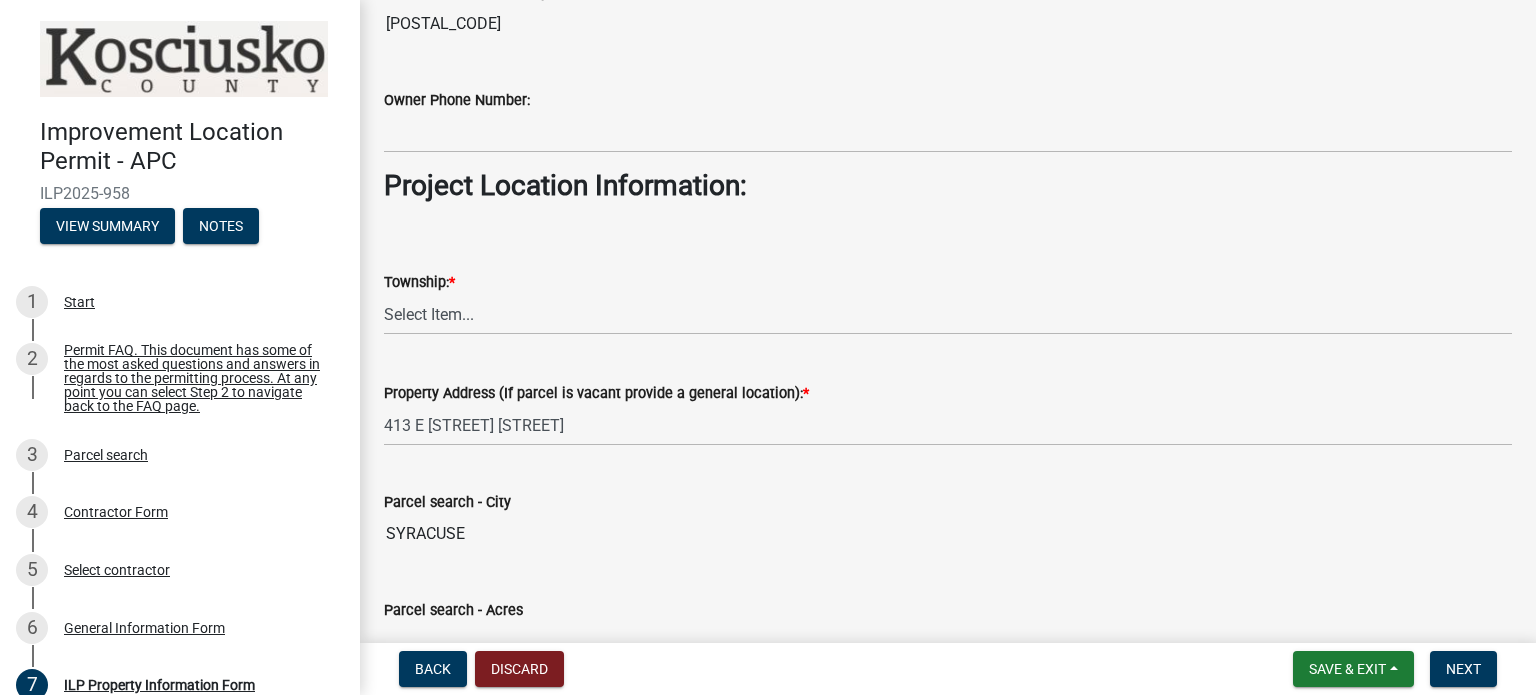 scroll, scrollTop: 1400, scrollLeft: 0, axis: vertical 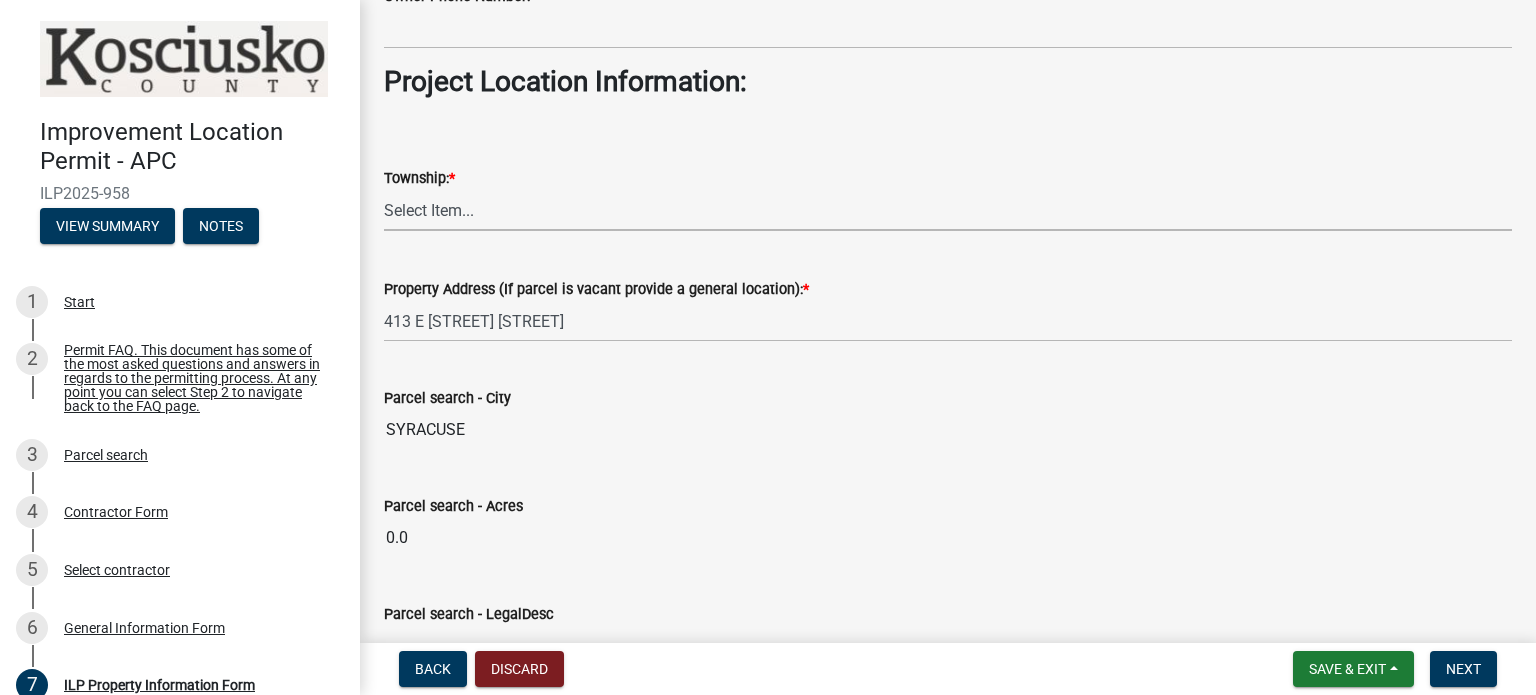 click on "Select Item...   [COUNTY] - [COUNTY]   Clay   Etna   Franklin   Harrison   [CITY]   [CITY]   Lake   Monroe   Plain   Prairie   Scott   [TOWNSHIP]   Tippecanoe   [TOWN_NAME]   Van Buren   Washington   Wayne" at bounding box center (948, 210) 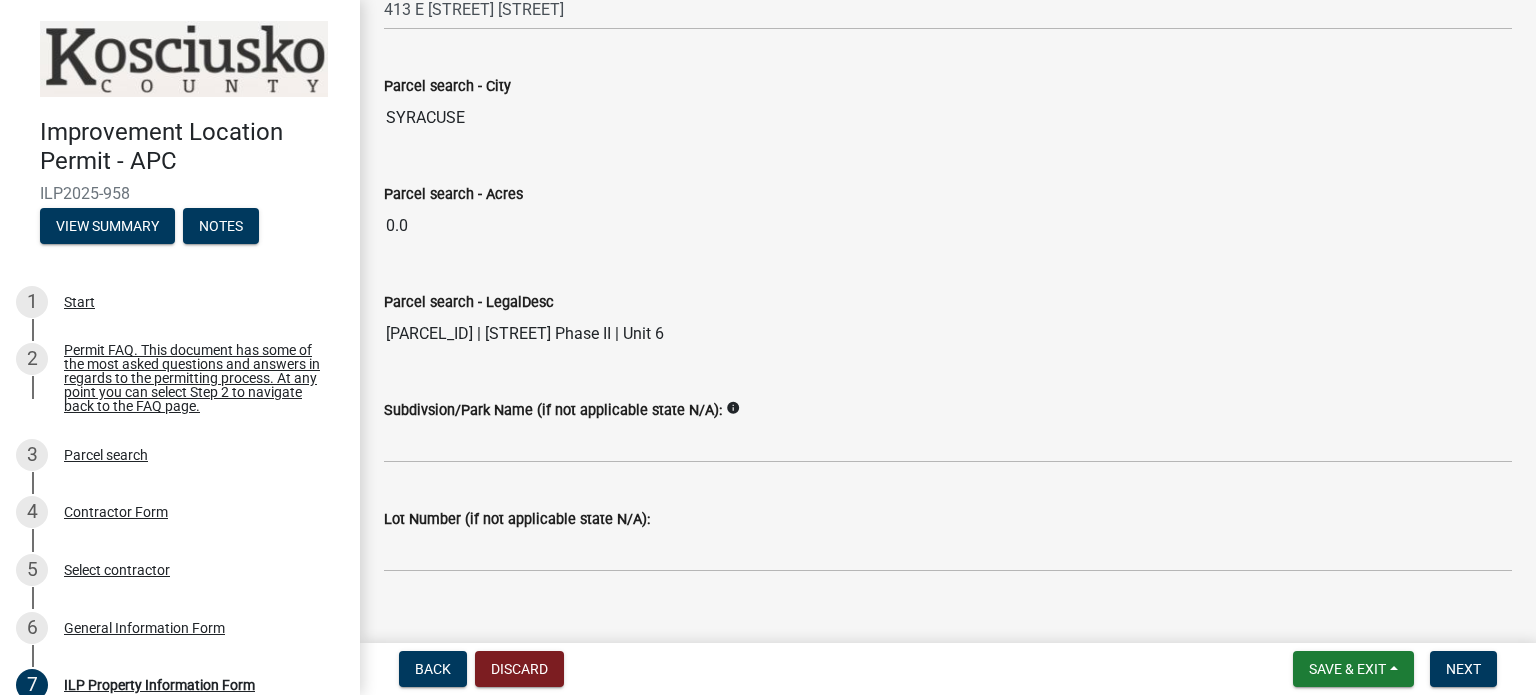 scroll, scrollTop: 1740, scrollLeft: 0, axis: vertical 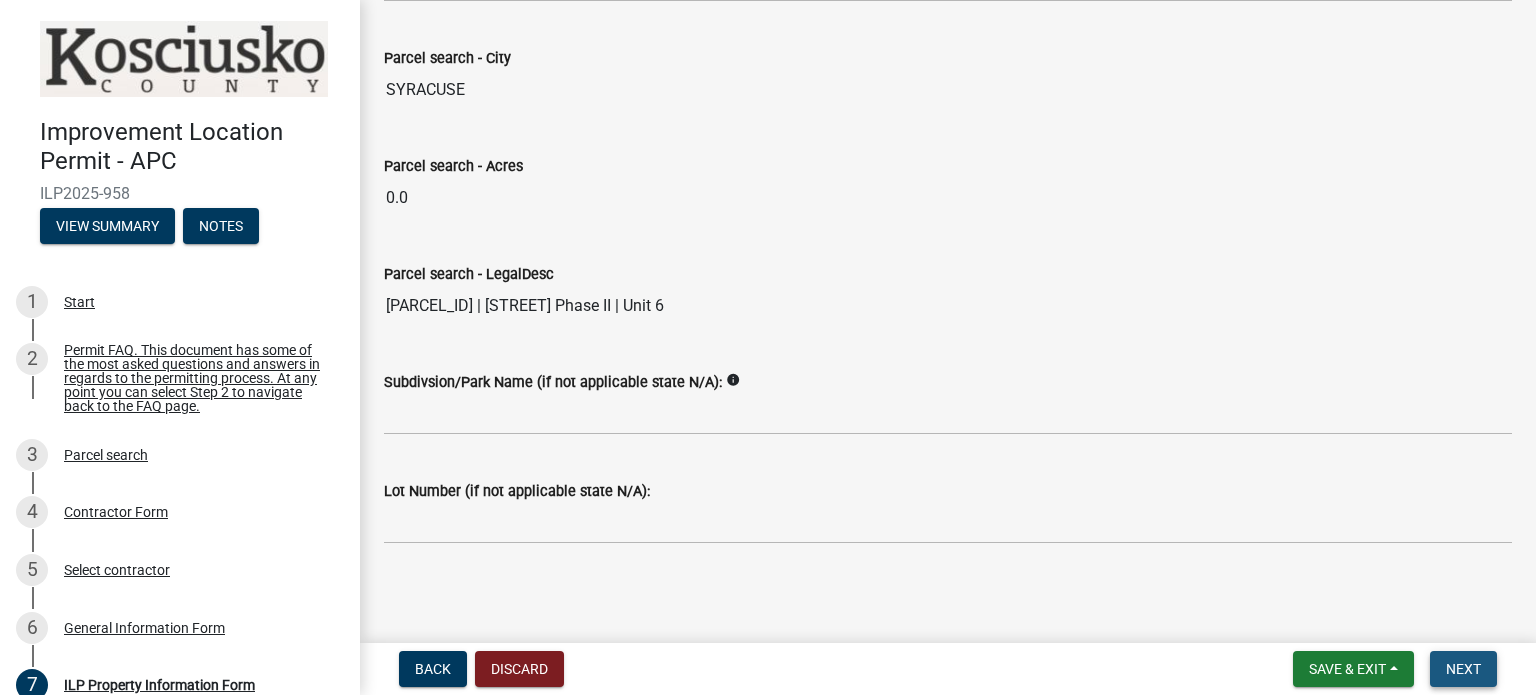 click on "Next" at bounding box center [1463, 669] 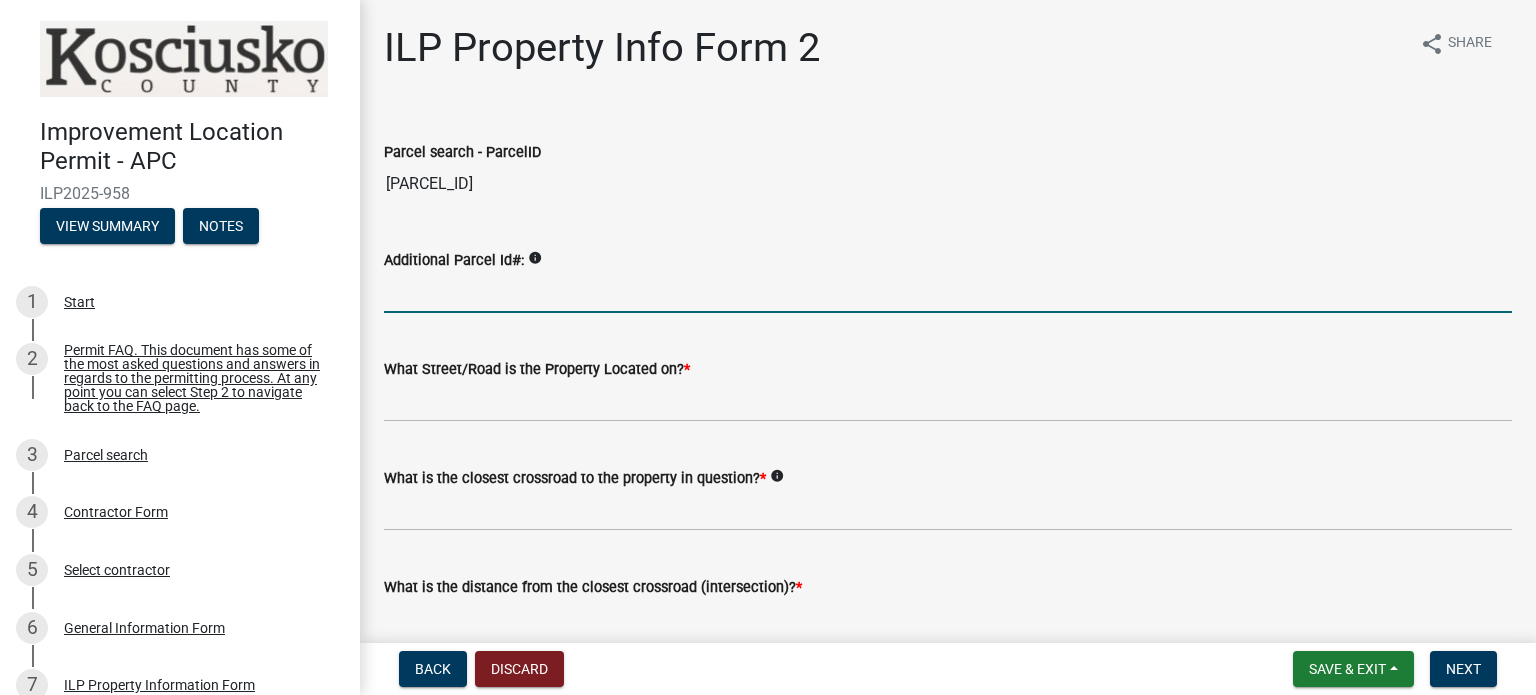 click on "Additional Parcel Id#:" at bounding box center [948, 292] 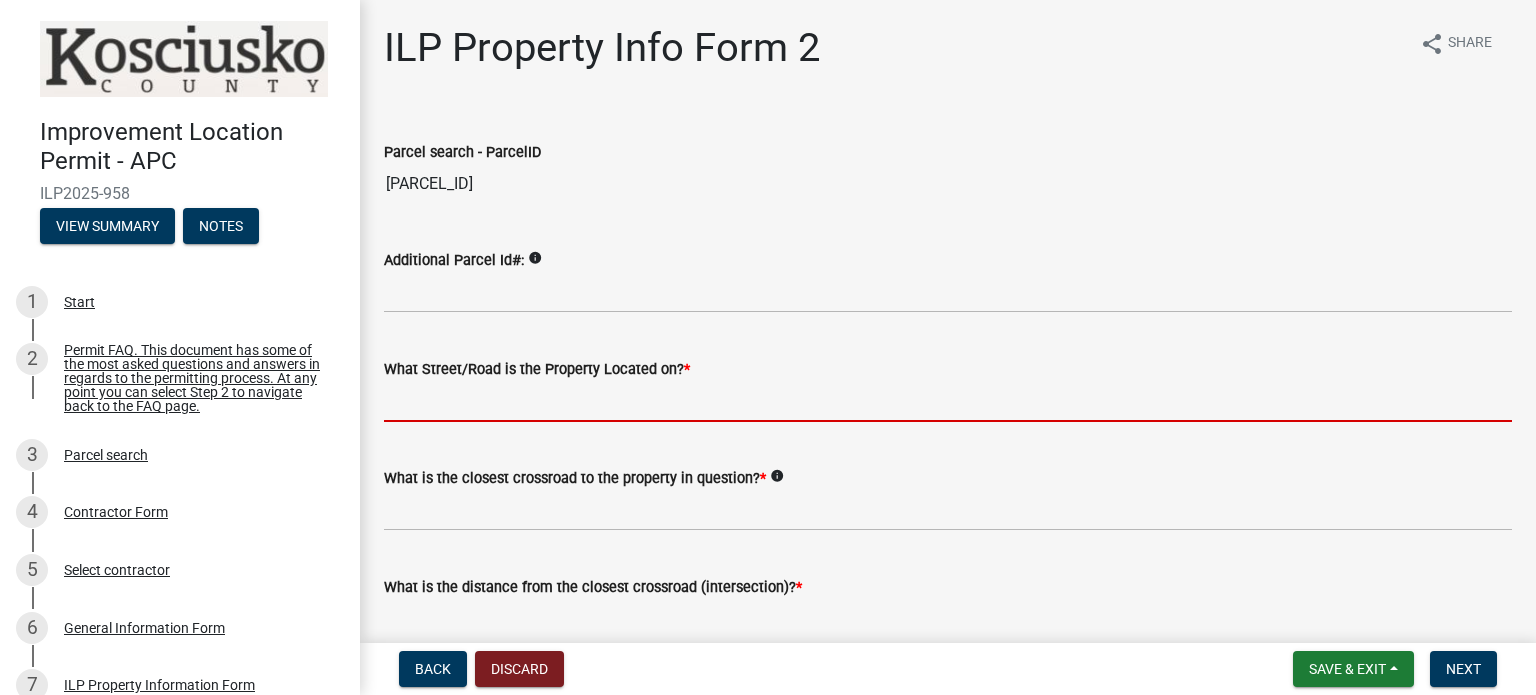 click on "What Street/Road is the Property Located on?  *" at bounding box center (948, 401) 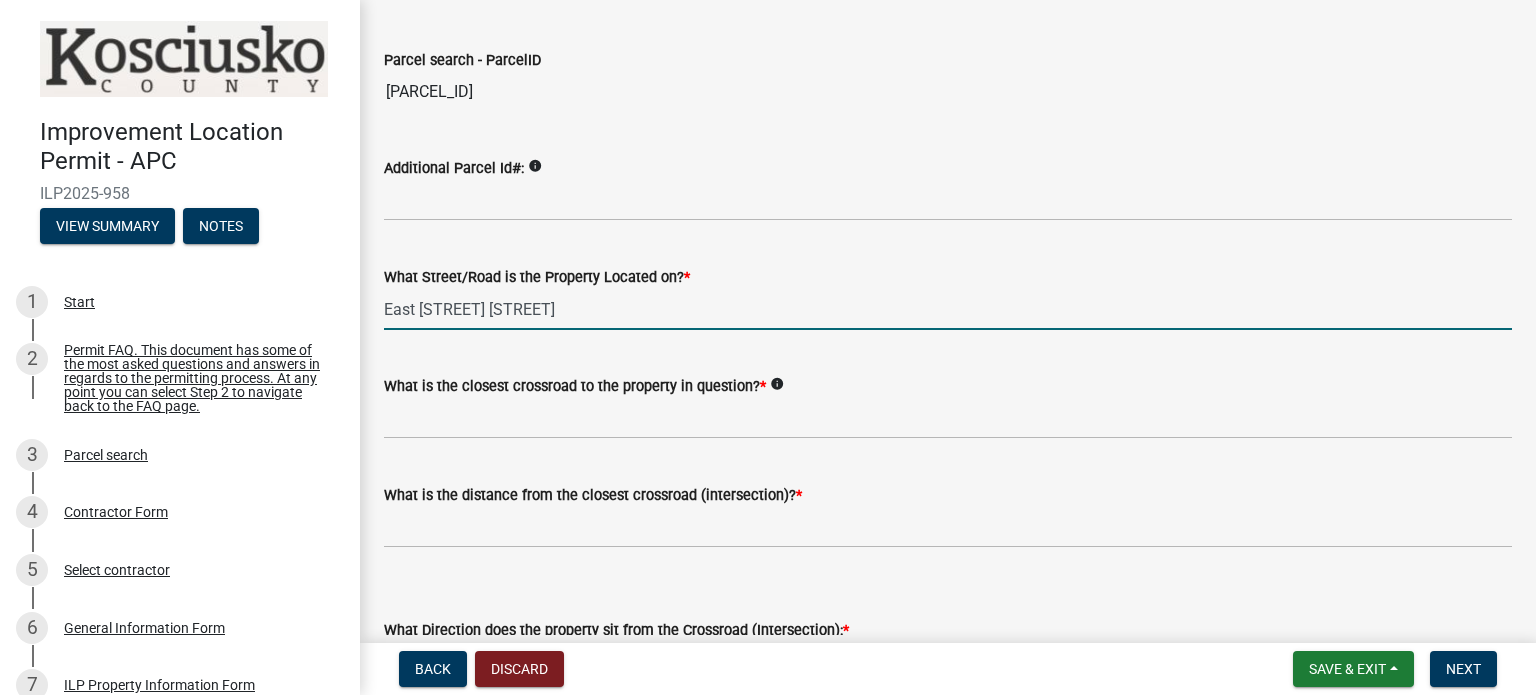 scroll, scrollTop: 100, scrollLeft: 0, axis: vertical 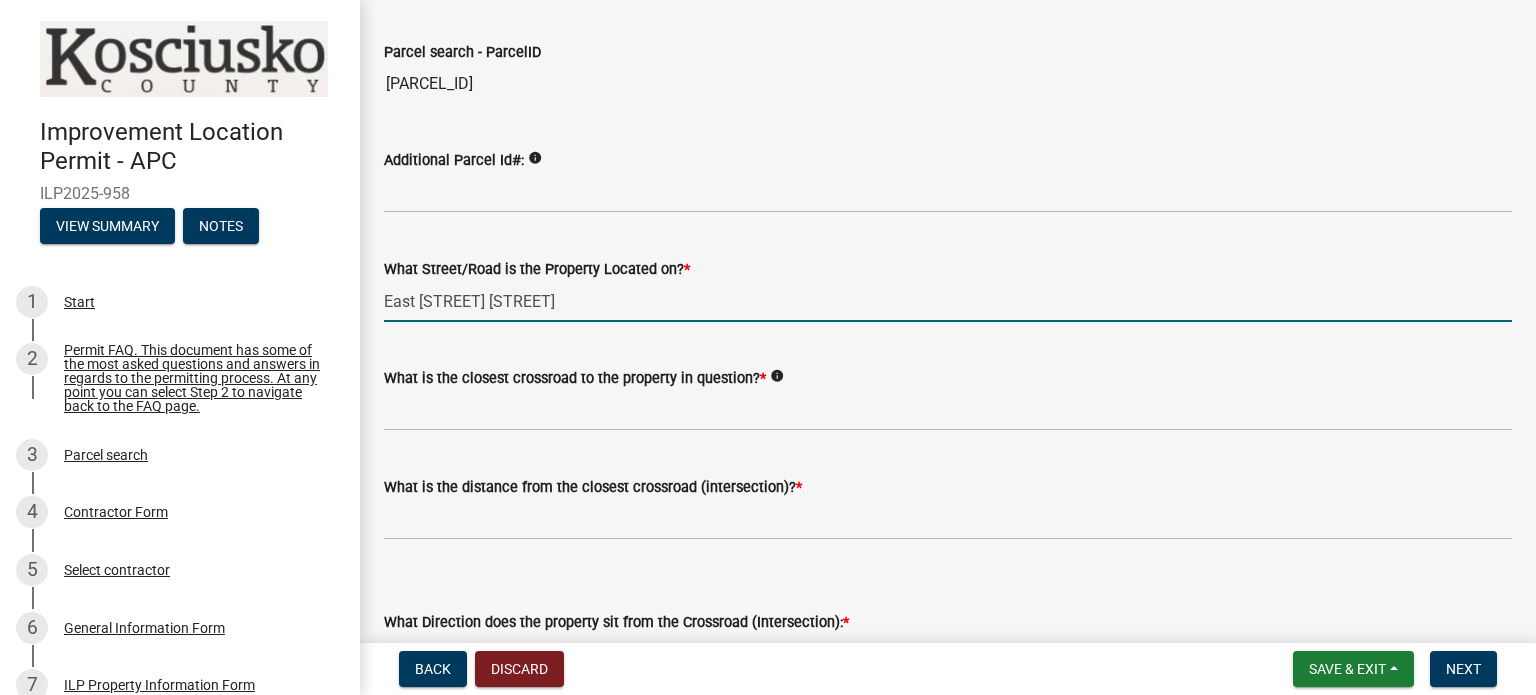type on "East [STREET] [STREET]" 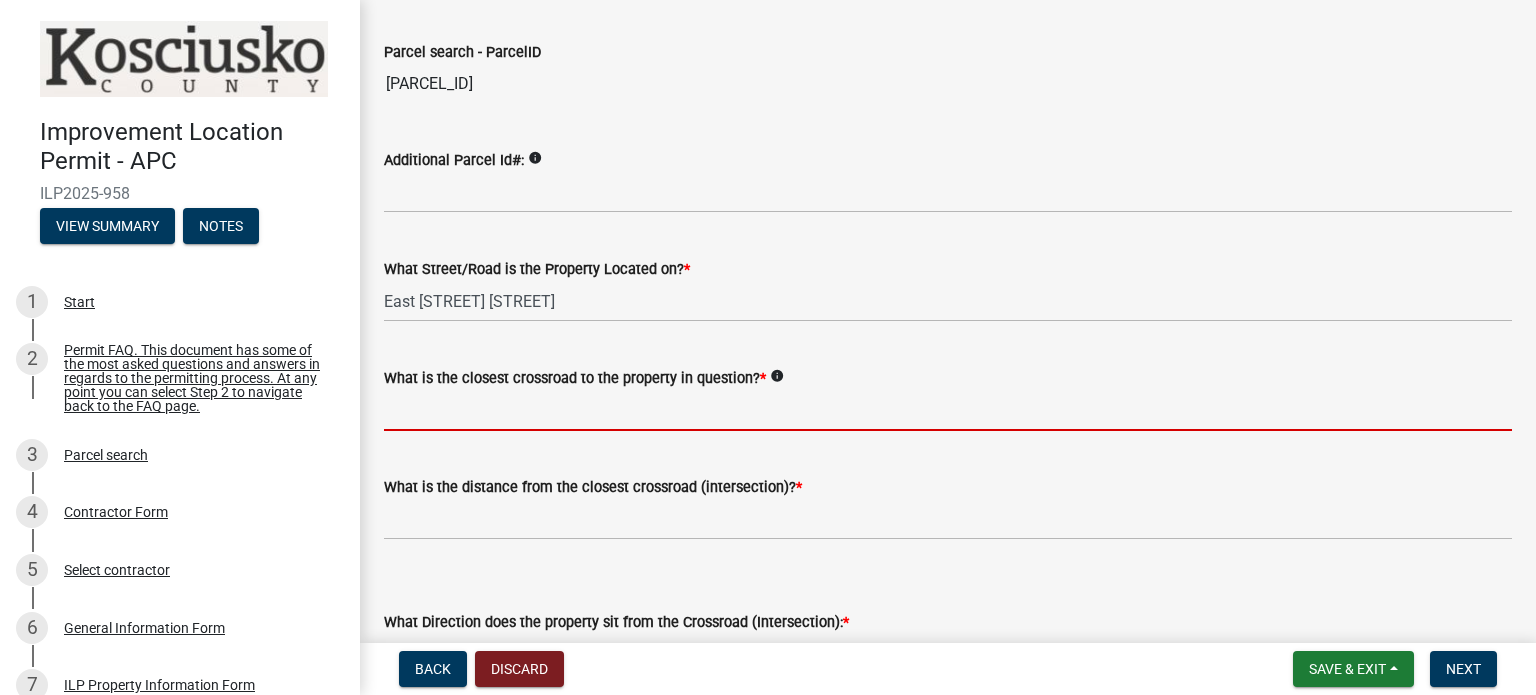click on "What is the closest crossroad to the property in question?  *" at bounding box center (948, 410) 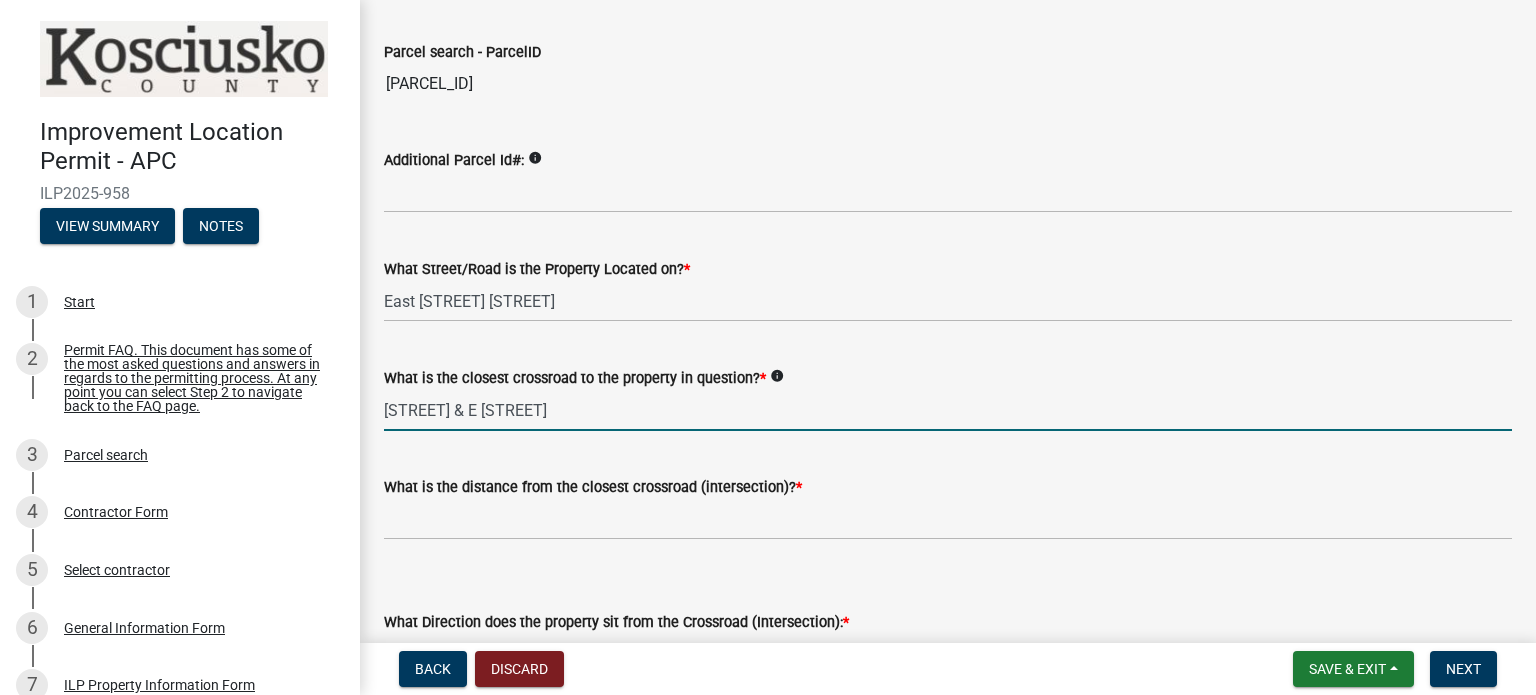 drag, startPoint x: 591, startPoint y: 407, endPoint x: 508, endPoint y: 409, distance: 83.02409 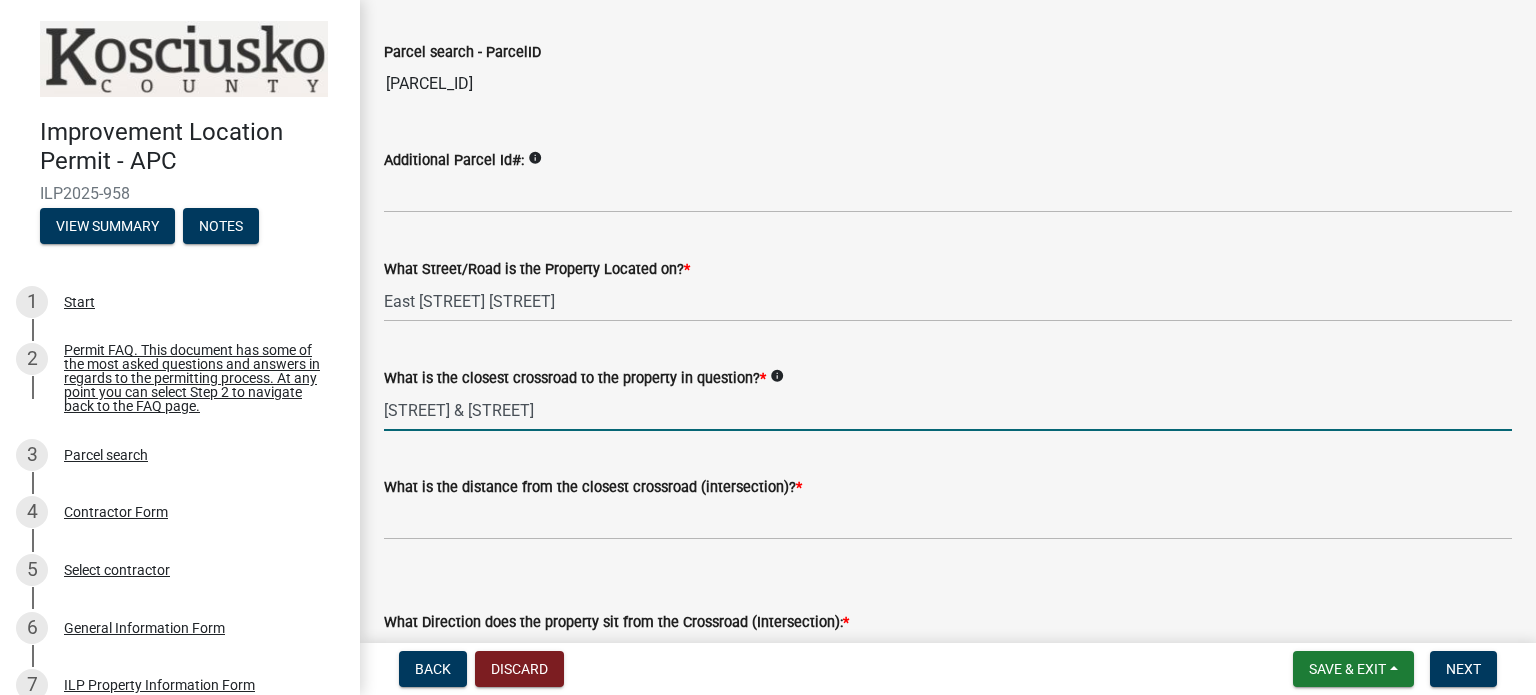 click on "[STREET] & [STREET]" at bounding box center [948, 410] 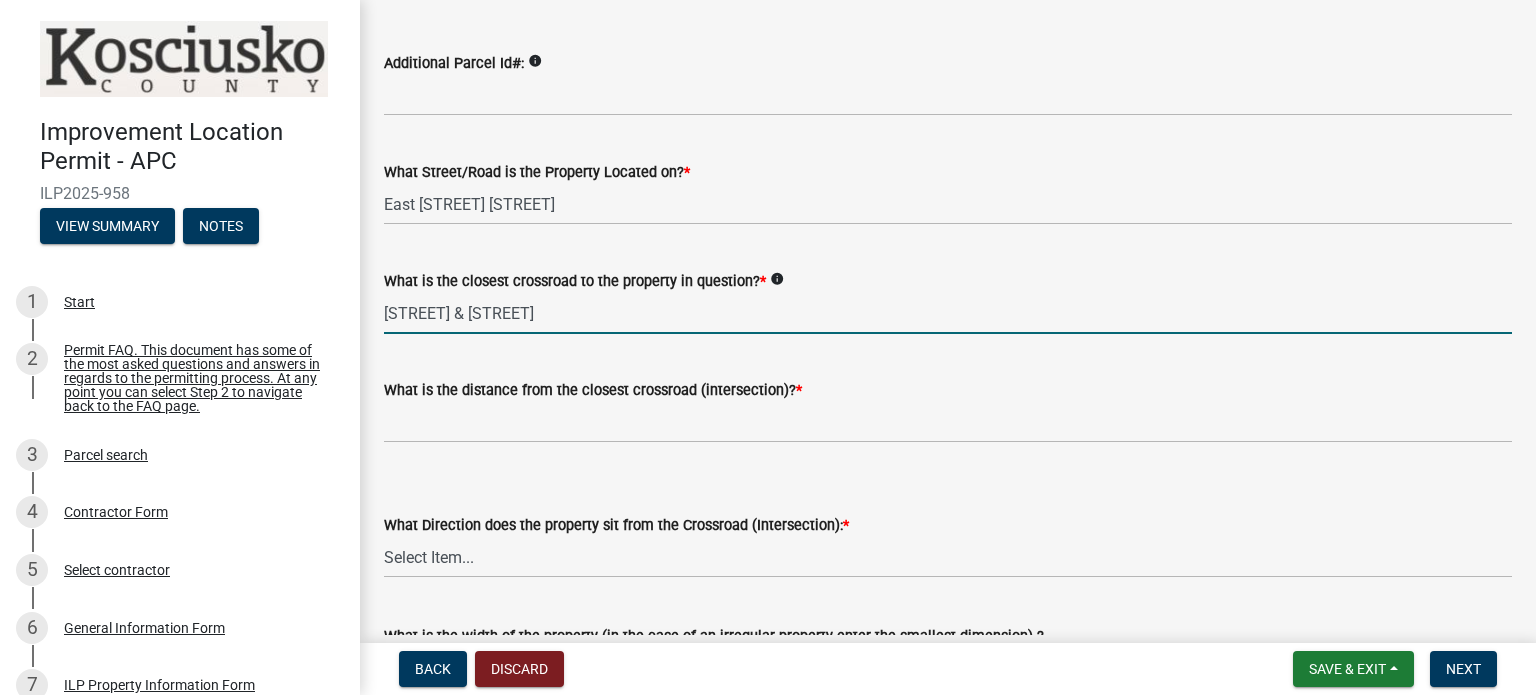 scroll, scrollTop: 200, scrollLeft: 0, axis: vertical 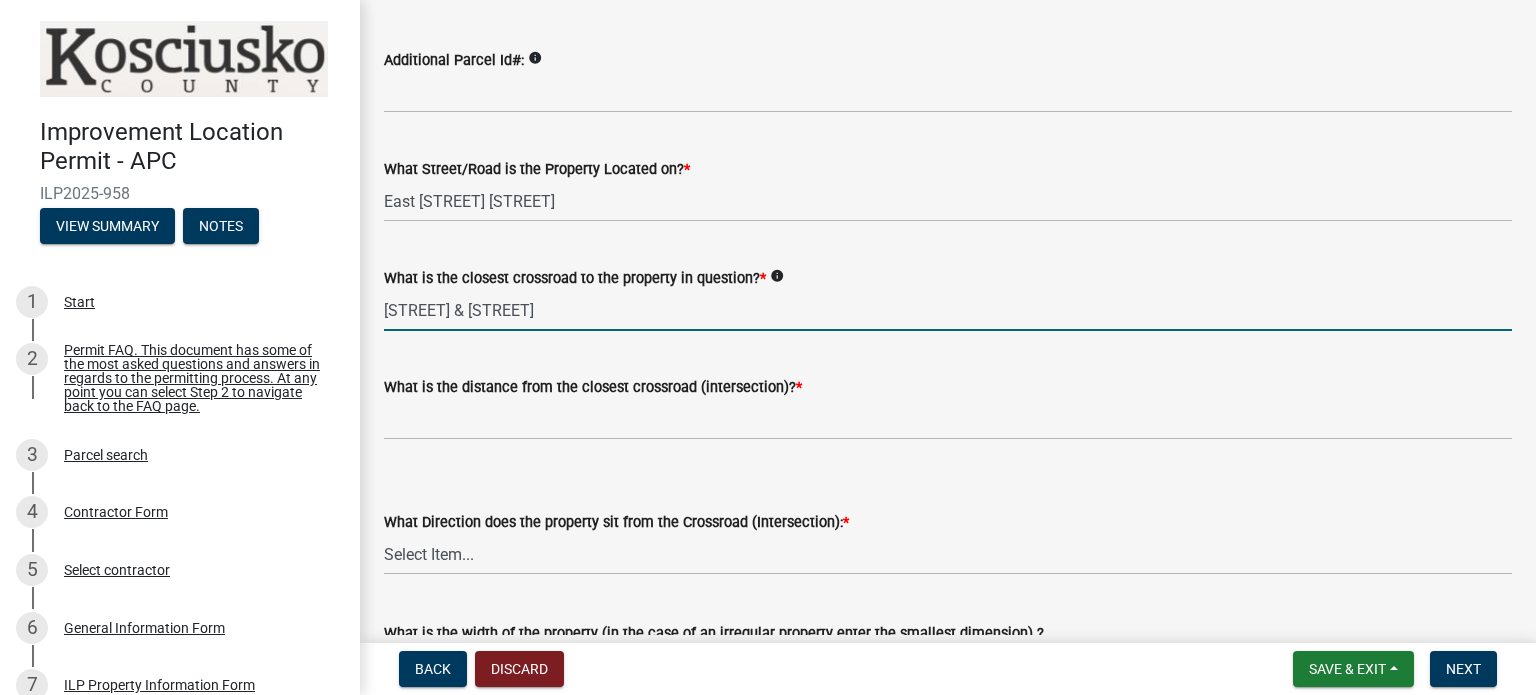 type on "[STREET] & [STREET]" 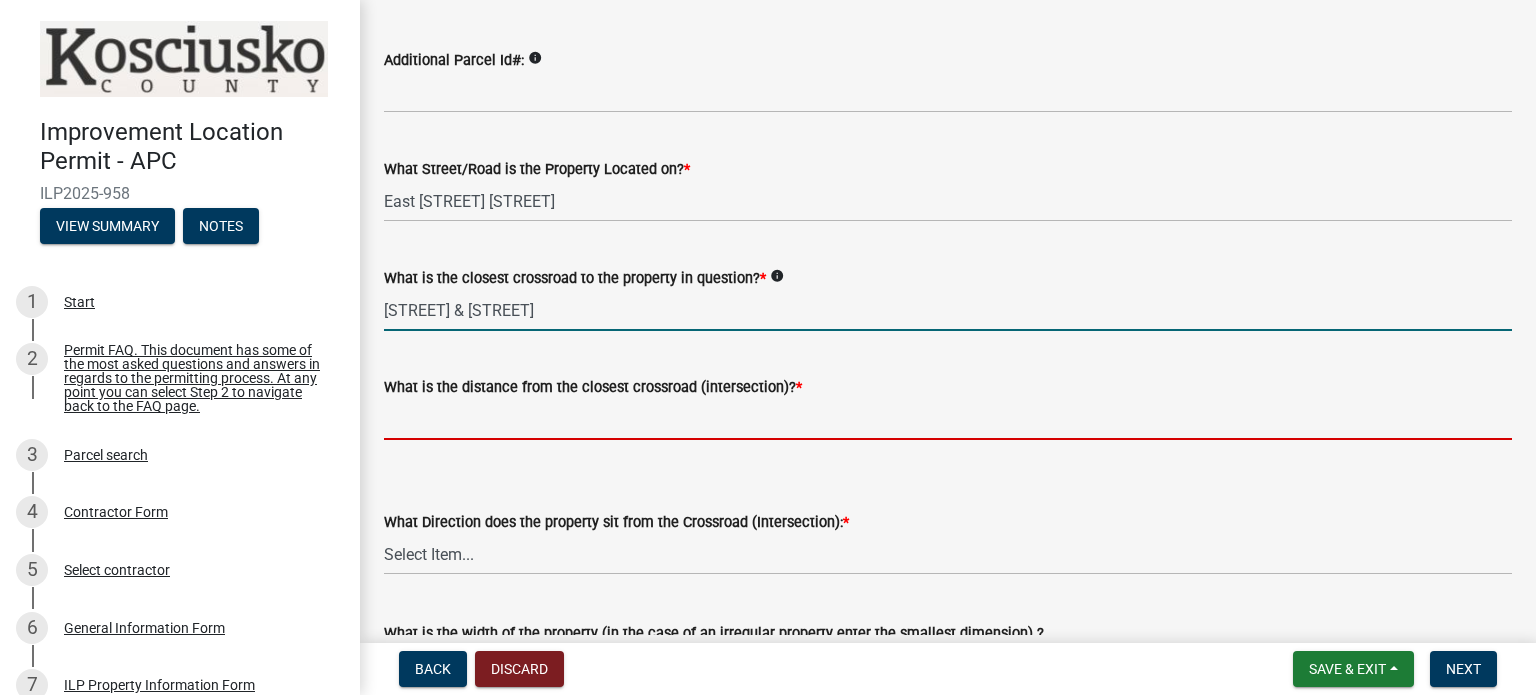 click 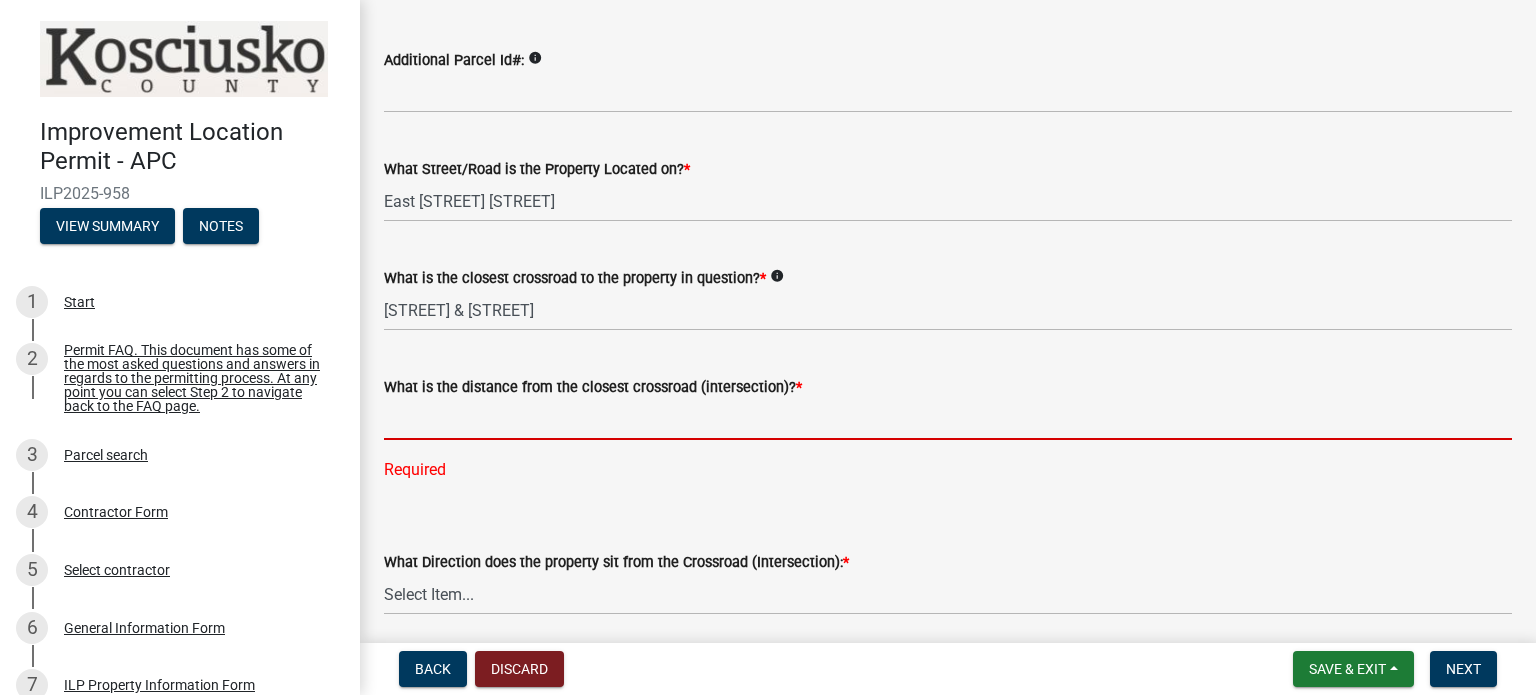 click 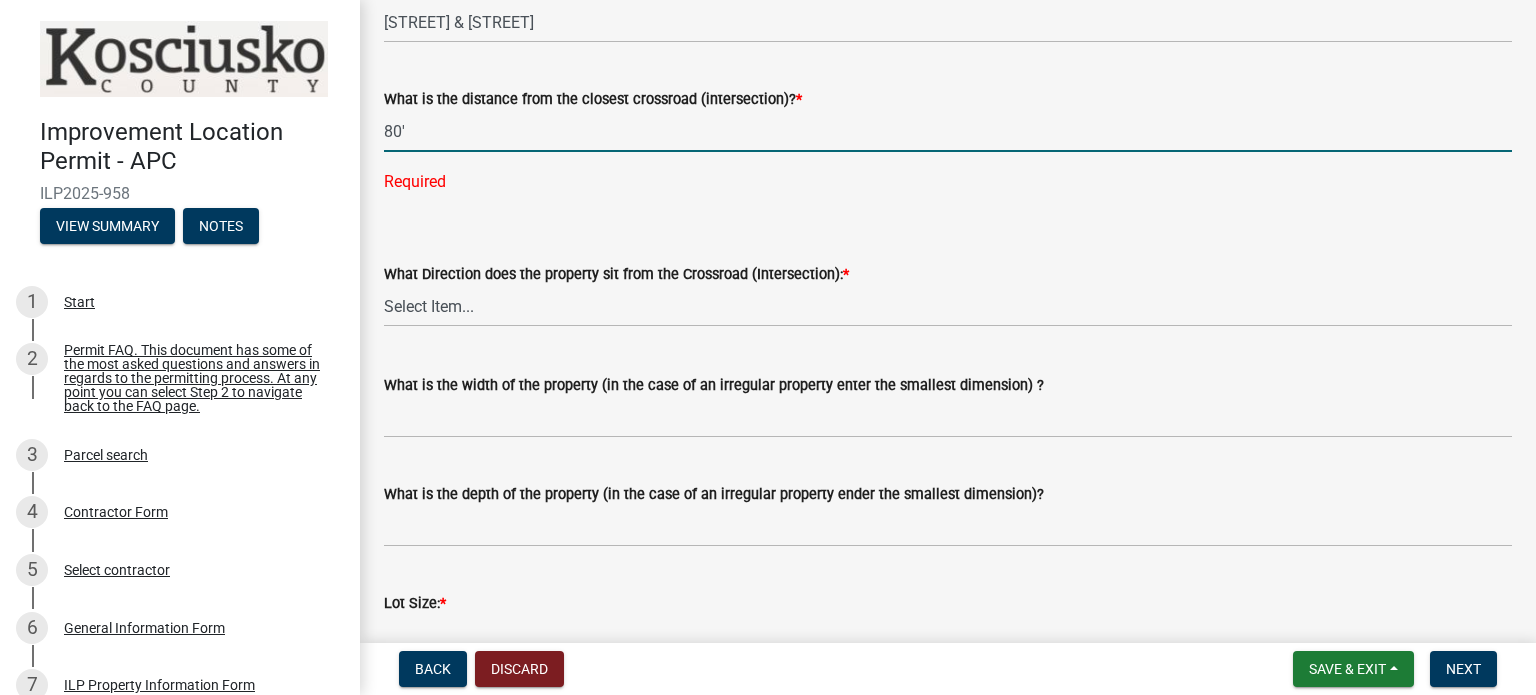 scroll, scrollTop: 500, scrollLeft: 0, axis: vertical 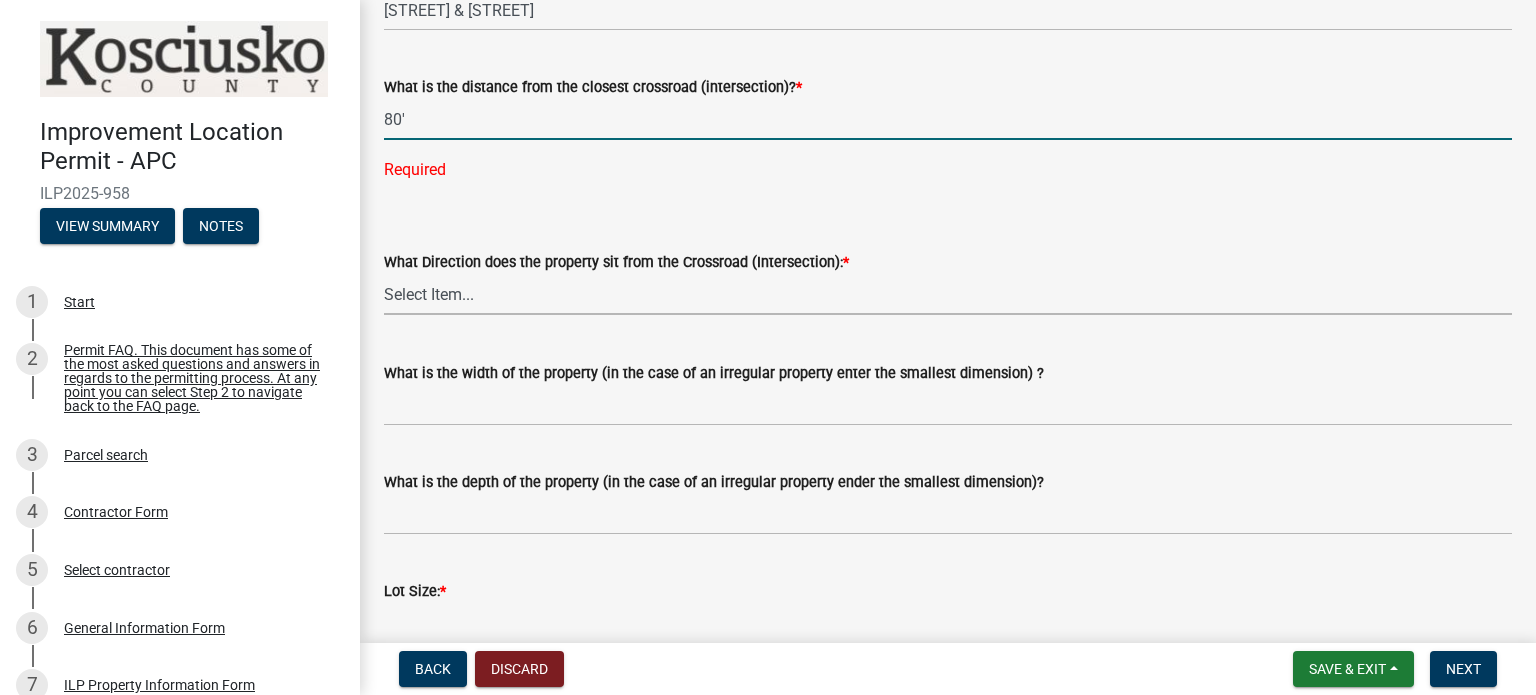 type on "80" 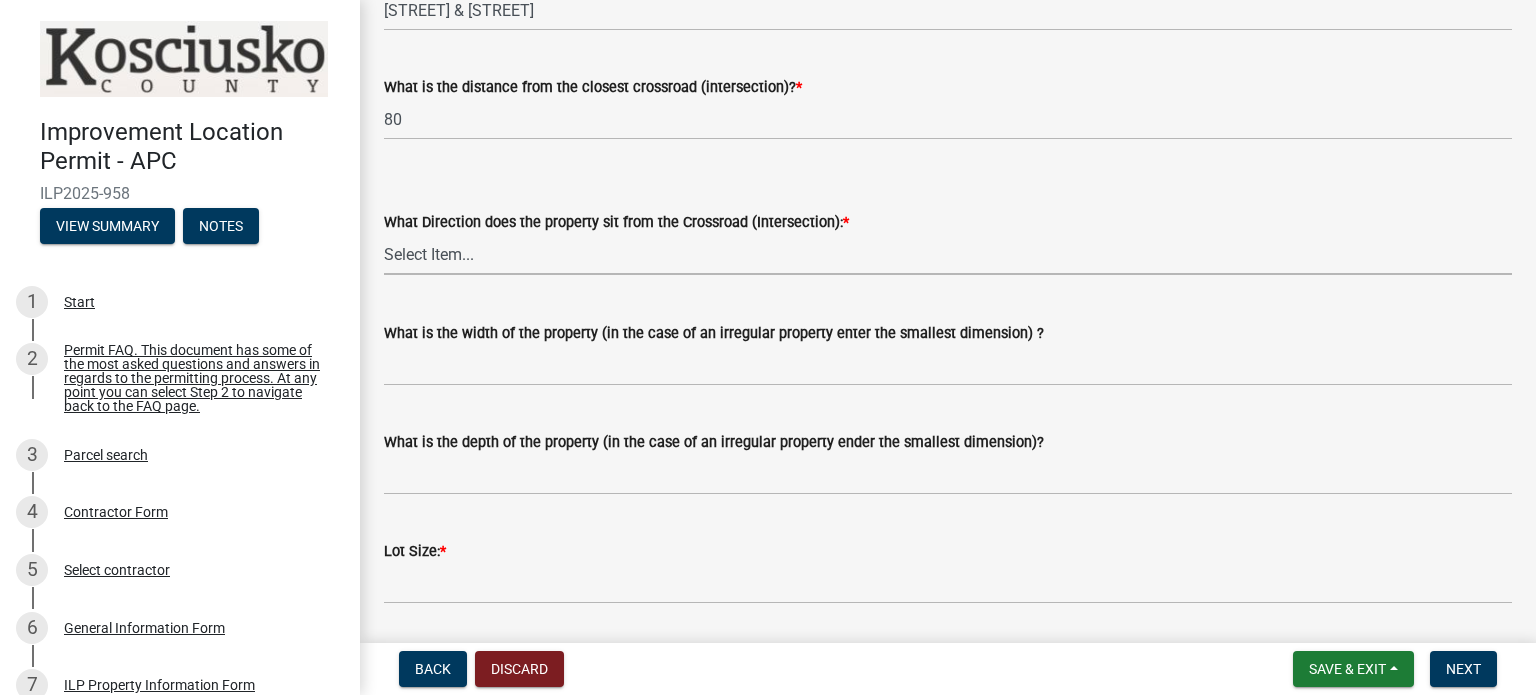 click on "Parcel search - ParcelID  [TEXT]  Additional Parcel Id#:   info
What Street/Road is the Property Located on?  * [TEXT]  What is the closest crossroad to the property in question?  *  info
[TEXT] & [TEXT]  What is the distance from the closest crossroad (intersection)?  * [NUMBER]  What Direction does the property sit from the Crossroad (Intersection):  *  Select Item...   N   NE   NW   S   SE   SW   E   W   What is the width of the property (in the case of an irregular property enter the smallest dimension) ?   What is the depth of the property (in the case of an irregular property ender the smallest dimension)?   Lot Size:  *  Acres or Sq. Ft.  *  Acres   Sq Ft   What is the property zoned (Please note this is not the classification listed on the tax records but rather can be found on the map under County Zoning.)?  *  info
Select Item...   Agricultural   Agricultural 2   Commercial   Environmental   Industrial 1   Industrial 2   Industrial 3   Public Use   Residential         *" 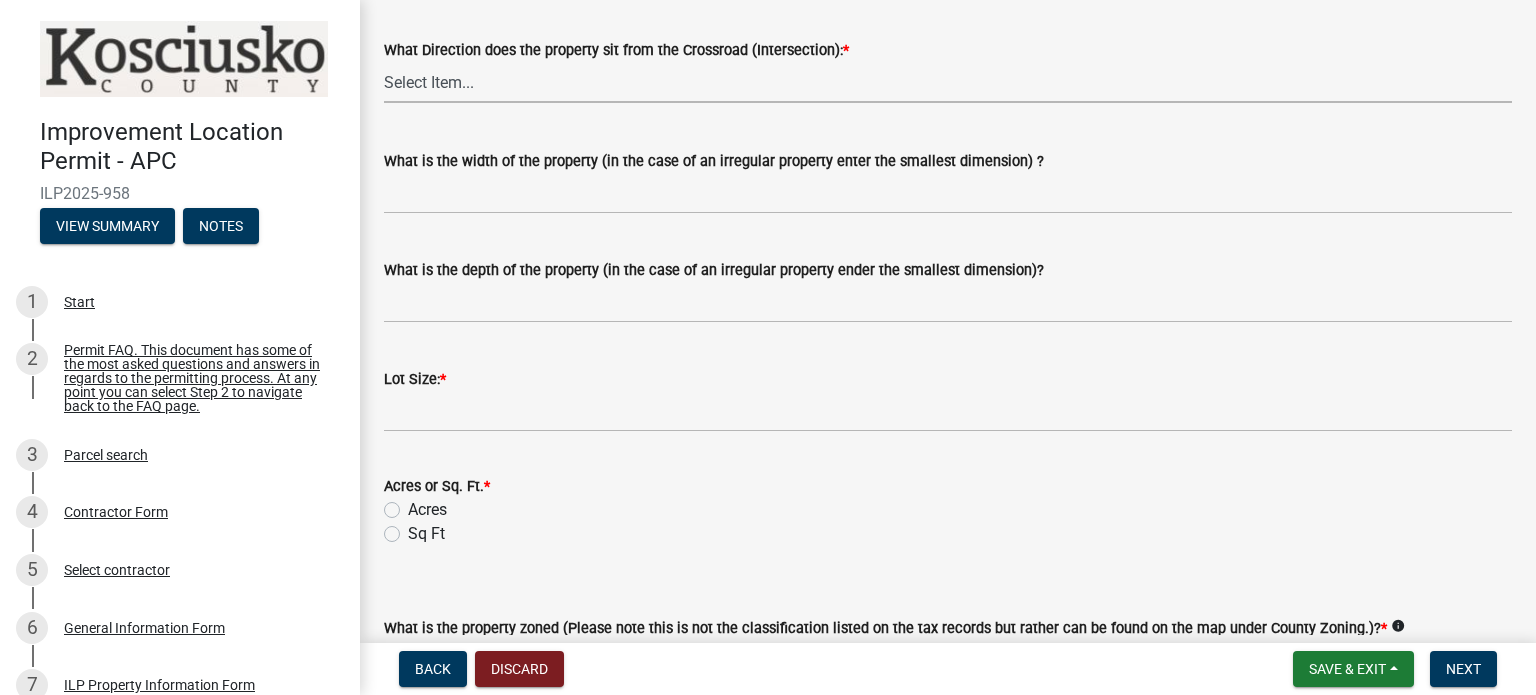 scroll, scrollTop: 675, scrollLeft: 0, axis: vertical 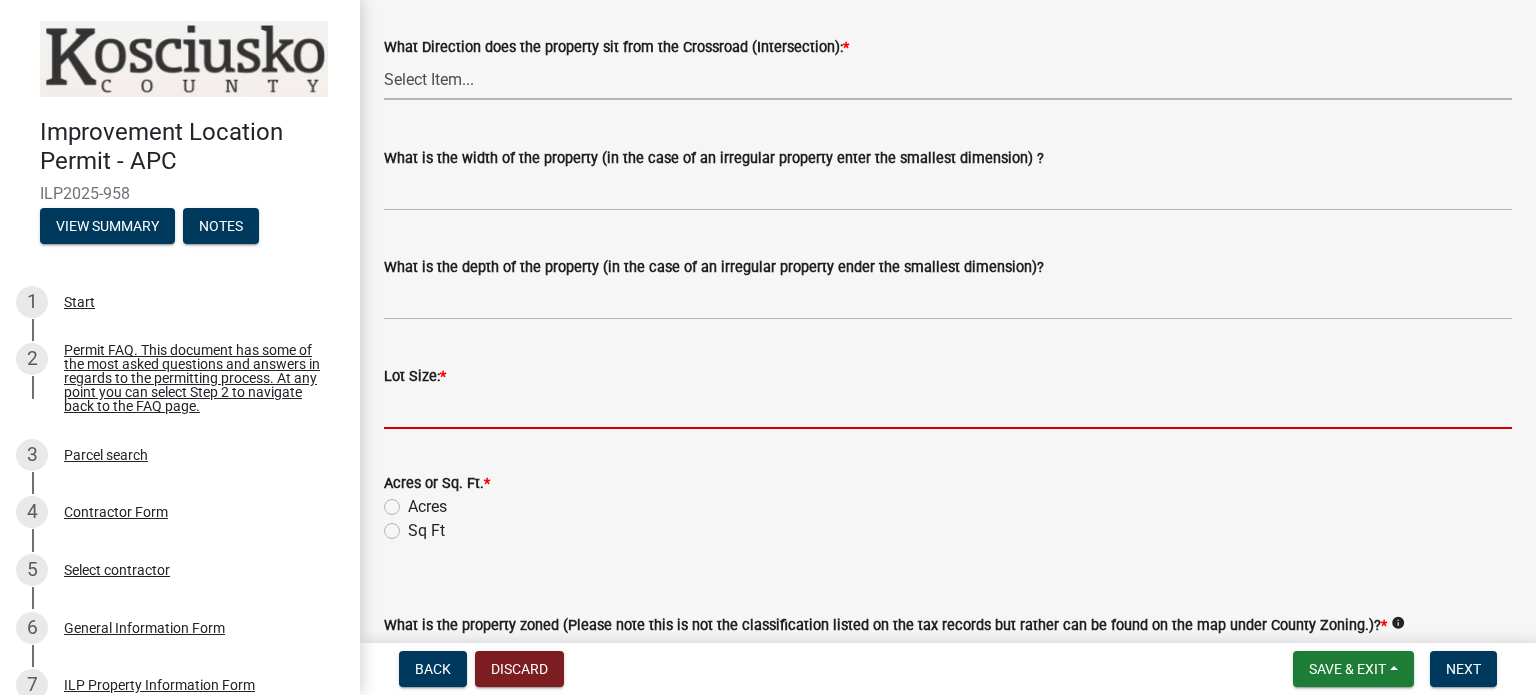 click 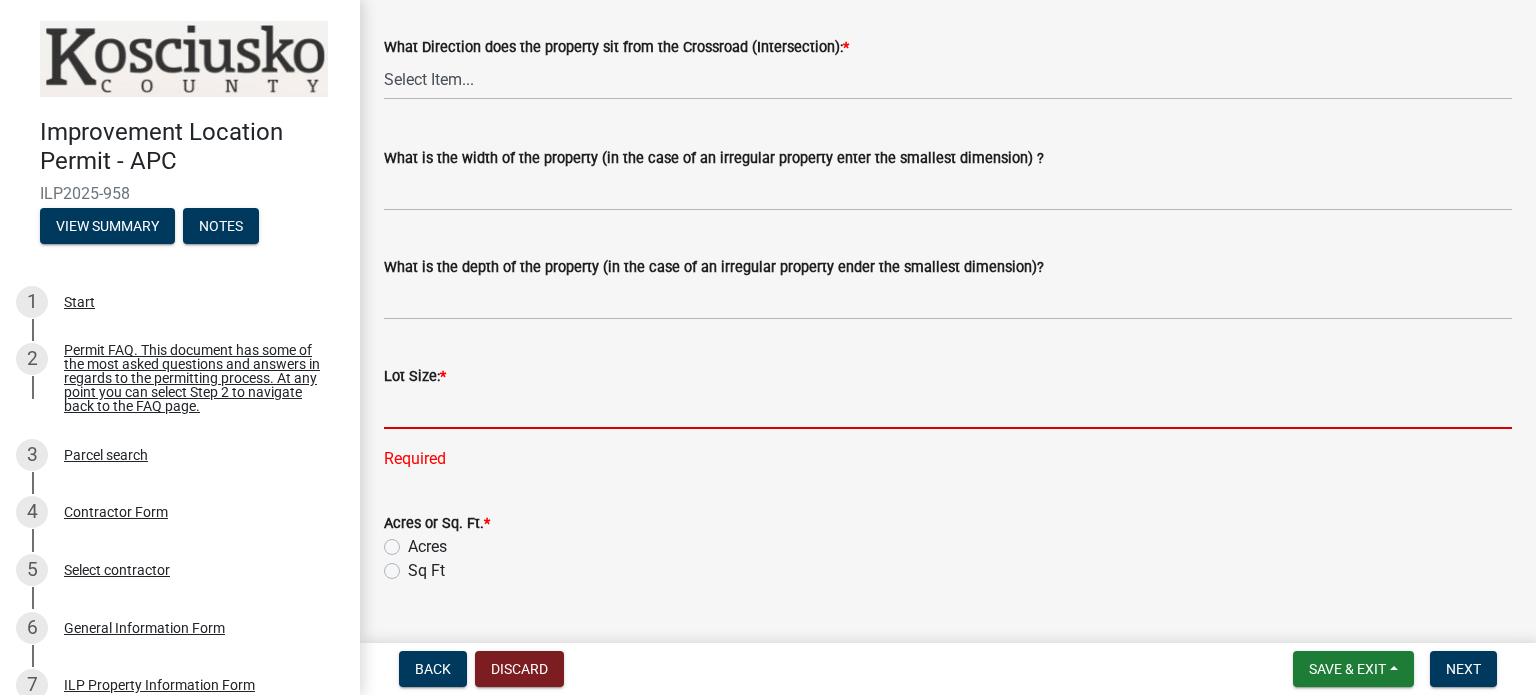 paste on "7,405" 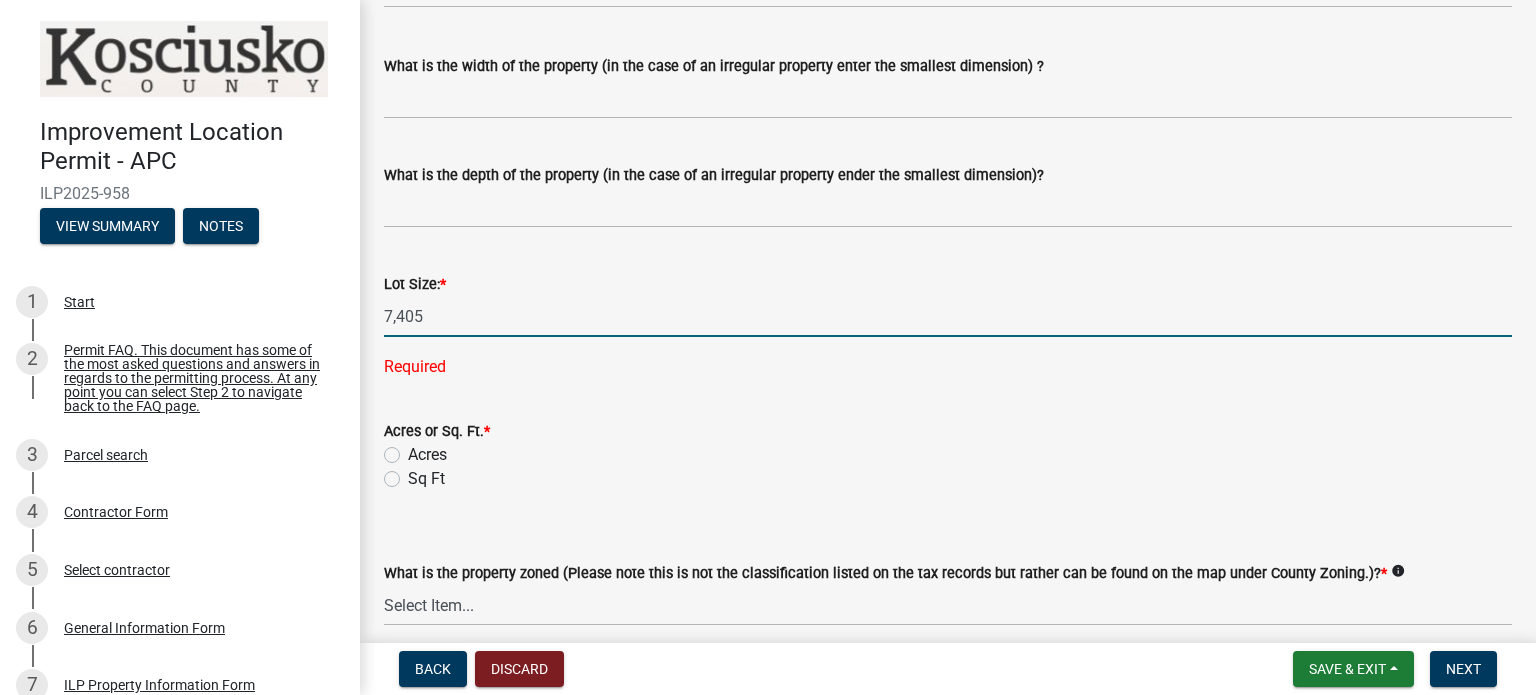 scroll, scrollTop: 775, scrollLeft: 0, axis: vertical 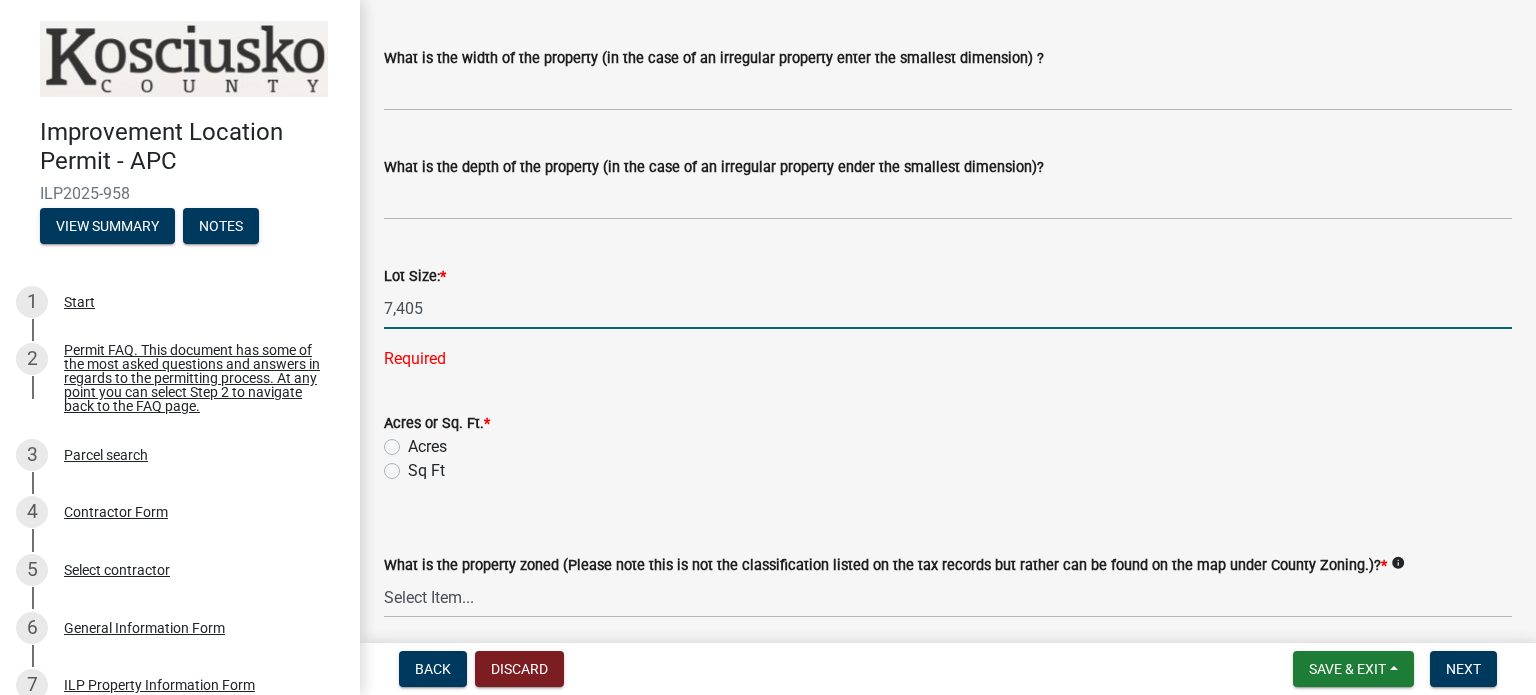 type on "7405" 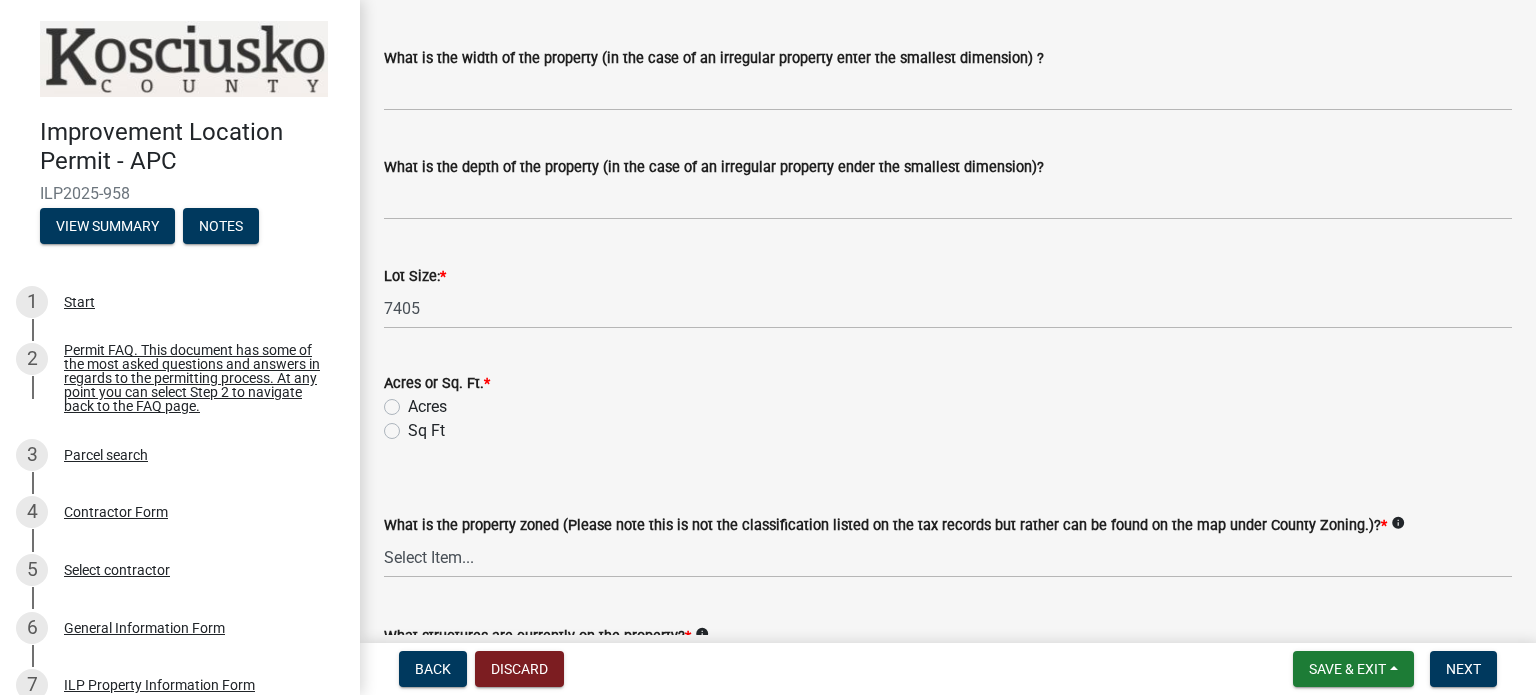click on "Parcel search - ParcelID  [PARCEL_ID]  Additional Parcel Id#:   info
What Street/Road is the Property Located on?  * East [STREET] [STREET]  What is the closest crossroad to the property in question?  *  info
S Harkless Dr & E [STREET] [STREET]  What is the distance from the closest crossroad (intersection)?  * 80  What Direction does the property sit from the Crossroad (Intersection):  *  Select Item...   N   NE   NW   S   SE   SW   E   W   What is the width of the property (in the case of an irregular property enter the smallest dimension) ?   What is the depth of the property (in the case of an irregular property ender the smallest dimension)?   Lot Size:  * 7405  Acres or Sq. Ft.  *  Acres   Sq Ft   What is the property zoned (Please note this is not the classification listed on the tax records but rather can be found on the map under County Zoning.)?  *  info
Select Item...   Agricultural   Agricultural 2   Commercial   Environmental   Industrial 1   Industrial 2   Industrial 3   Public Use   Residential  *" 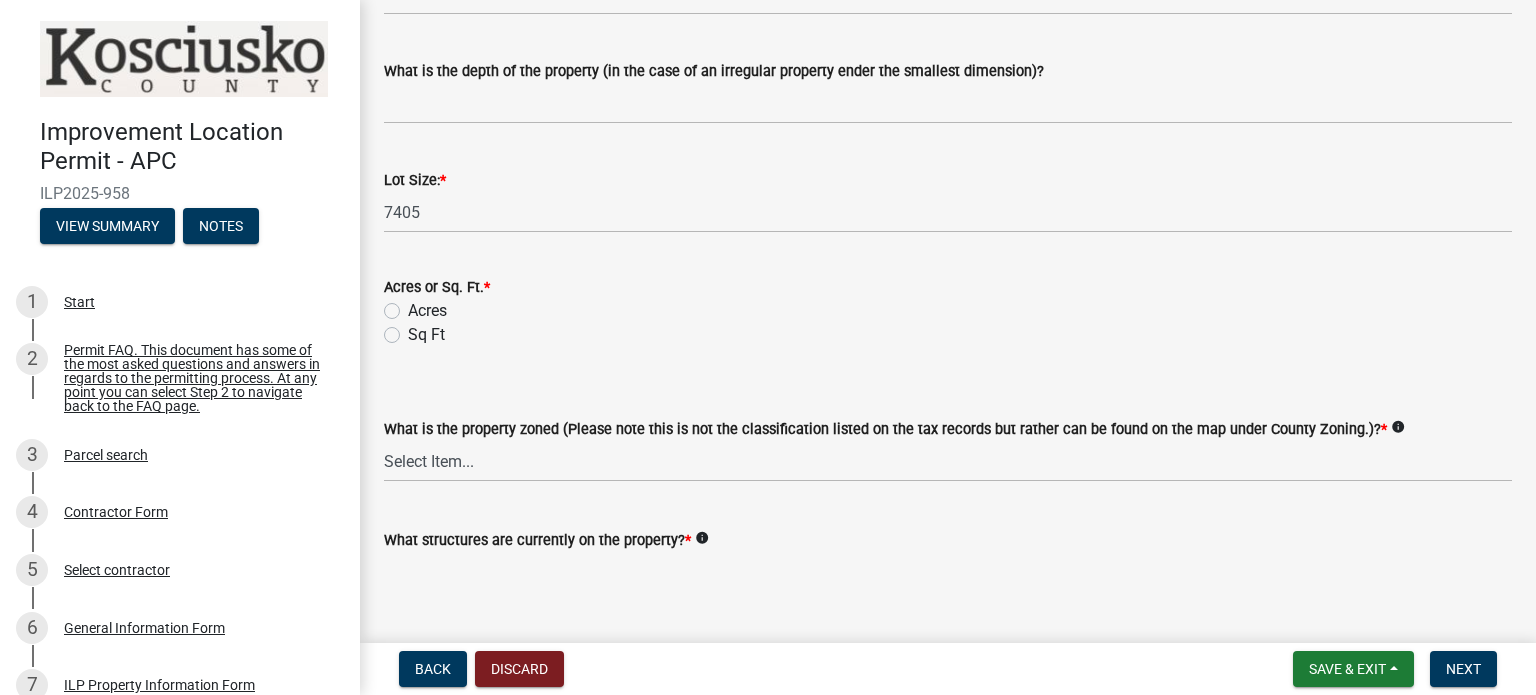 scroll, scrollTop: 875, scrollLeft: 0, axis: vertical 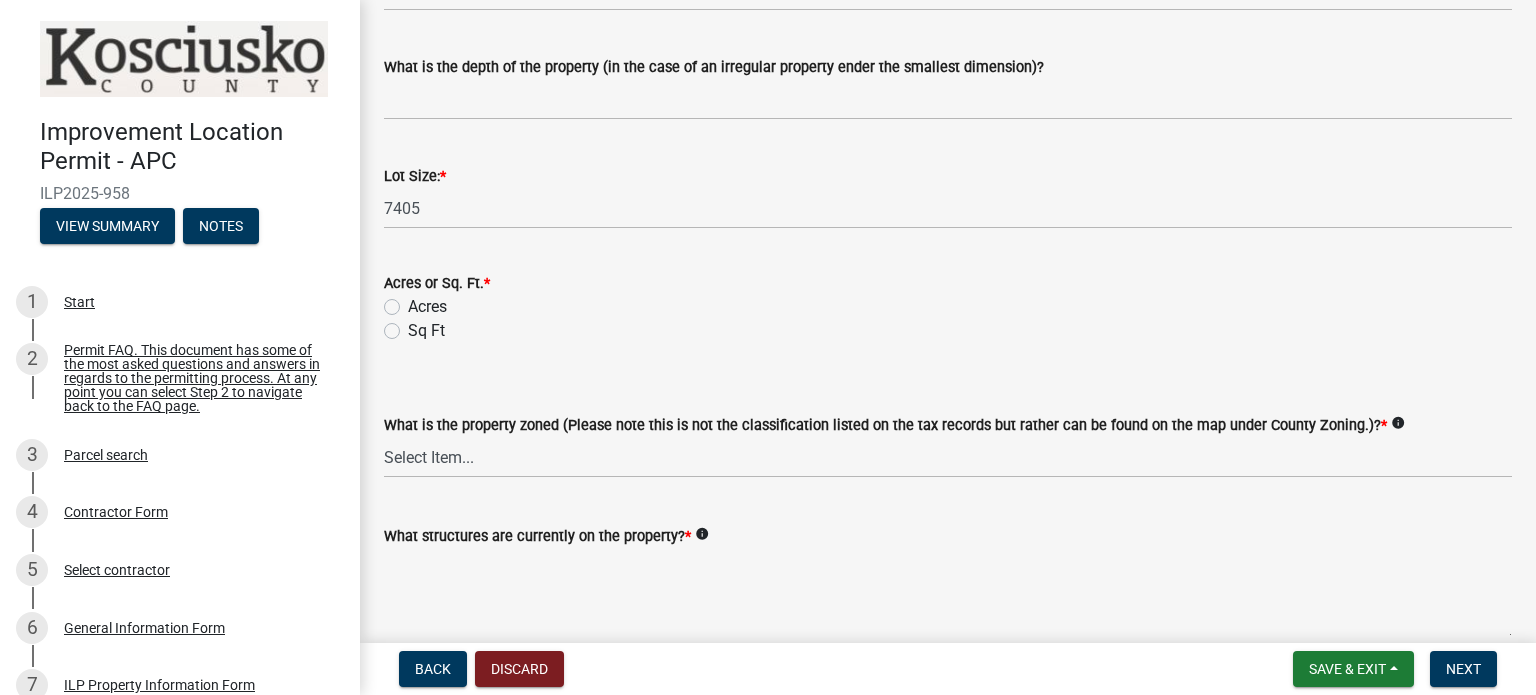 click on "Sq Ft" 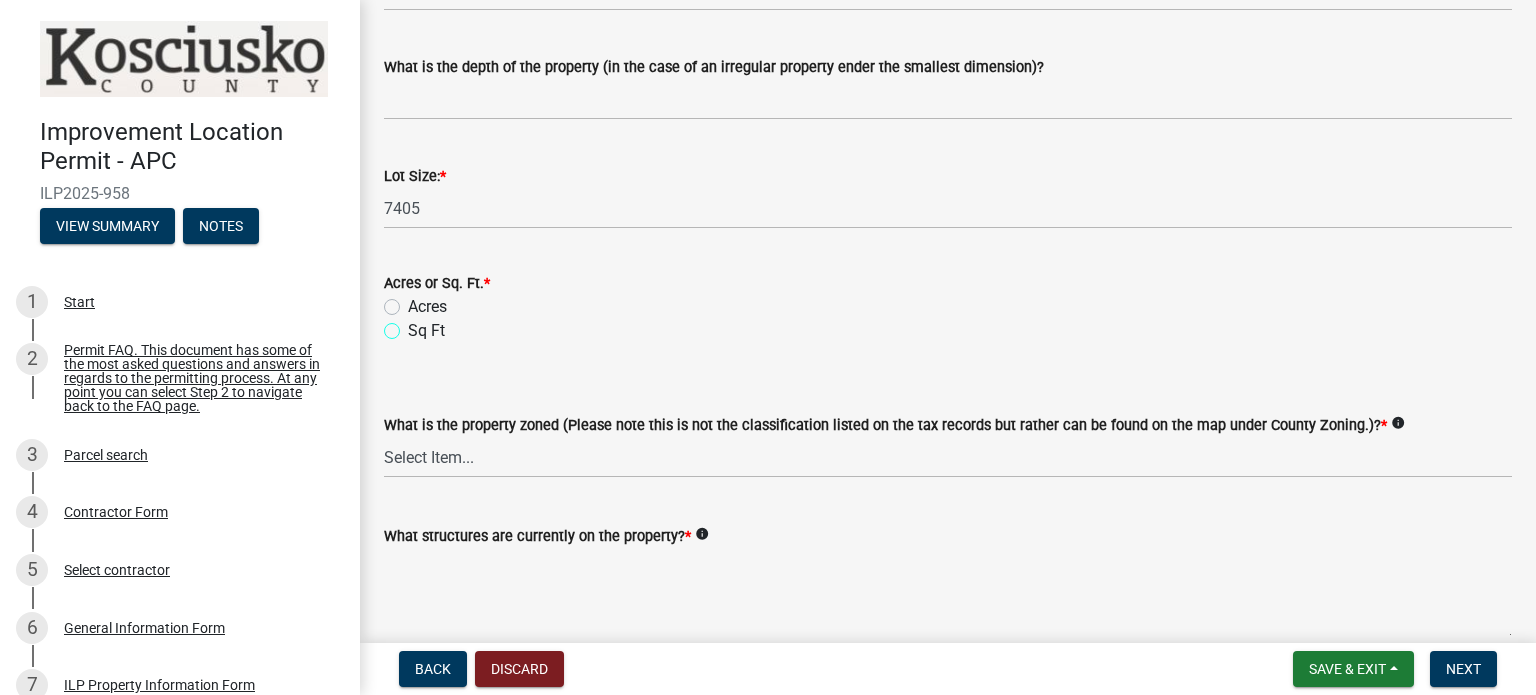 click on "Sq Ft" at bounding box center [414, 325] 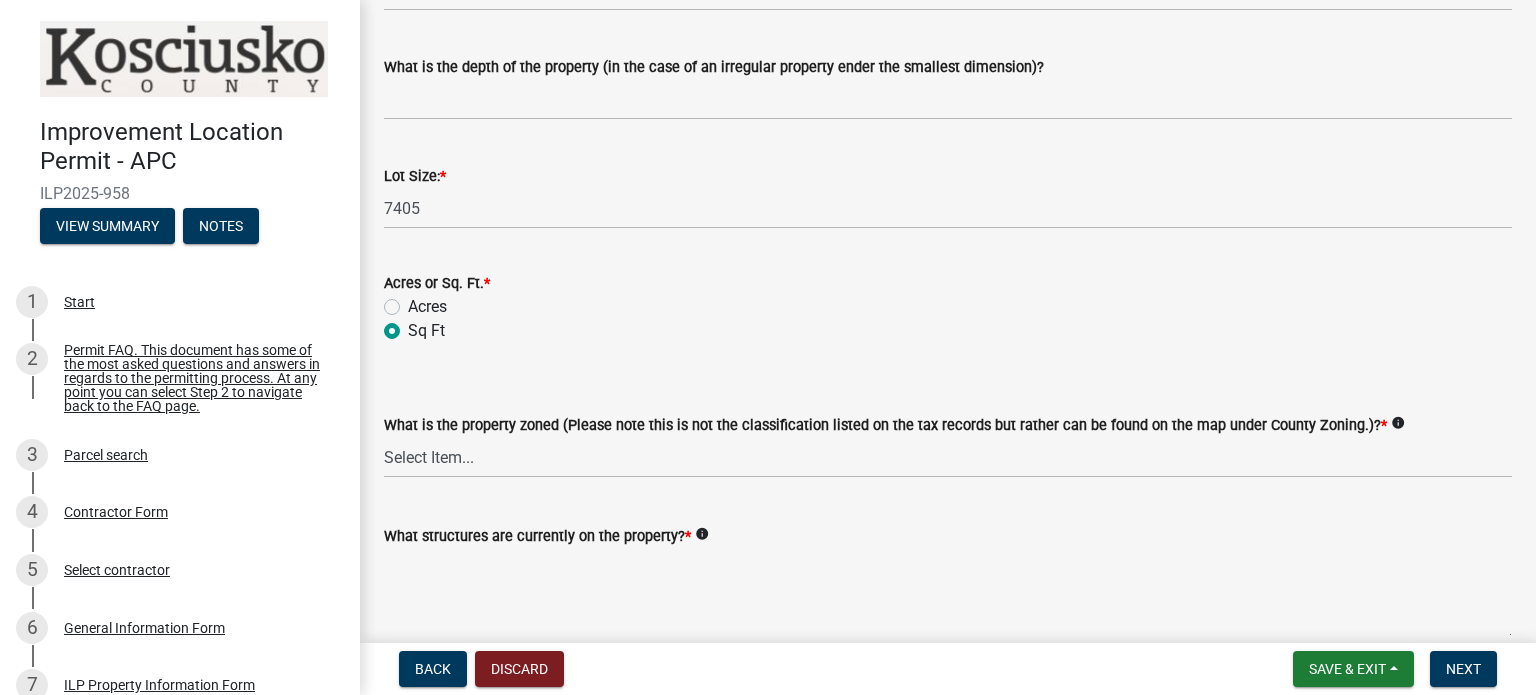 radio on "true" 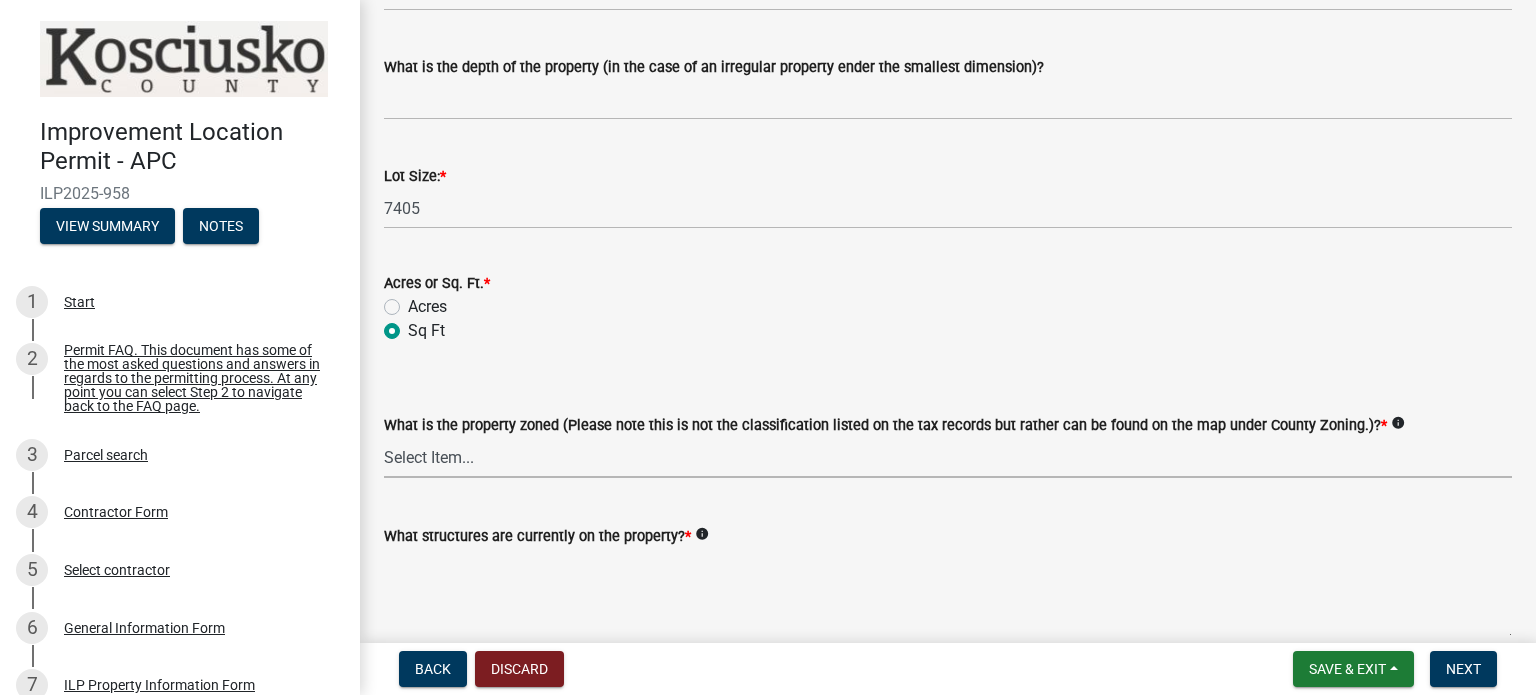 click on "Select Item...   Agricultural   Agricultural 2   Commercial   Environmental   Industrial 1   Industrial 2   Industrial 3   Public Use   Residential" at bounding box center (948, 457) 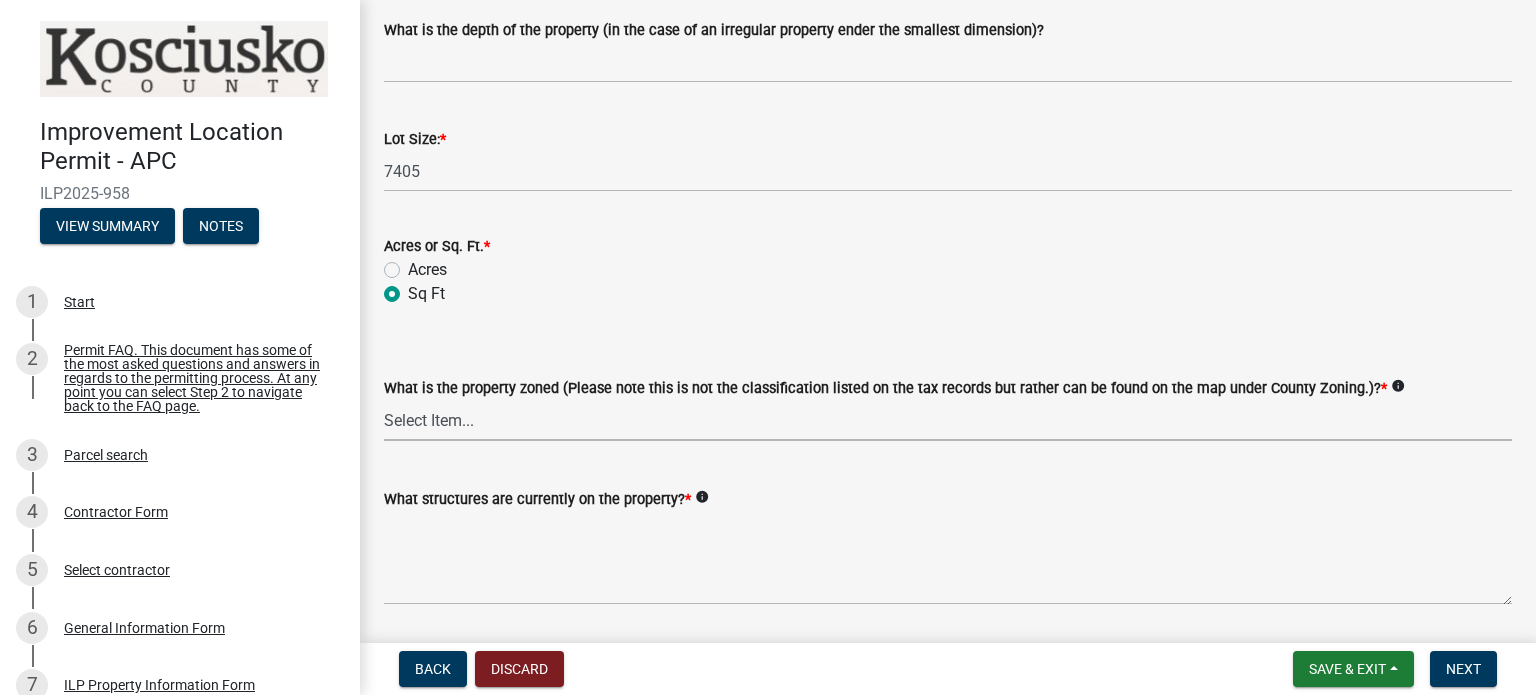 scroll, scrollTop: 975, scrollLeft: 0, axis: vertical 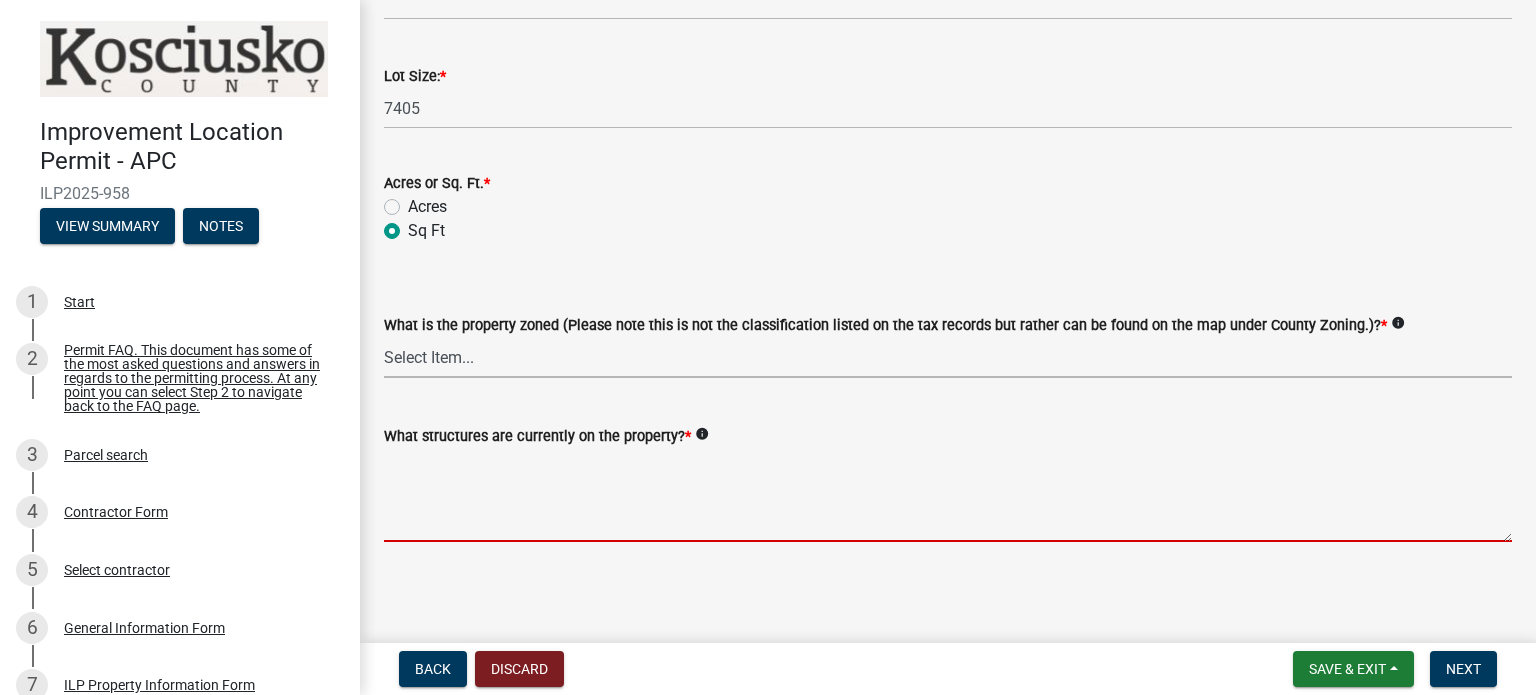 click on "What structures are currently on the property?  *" at bounding box center [948, 495] 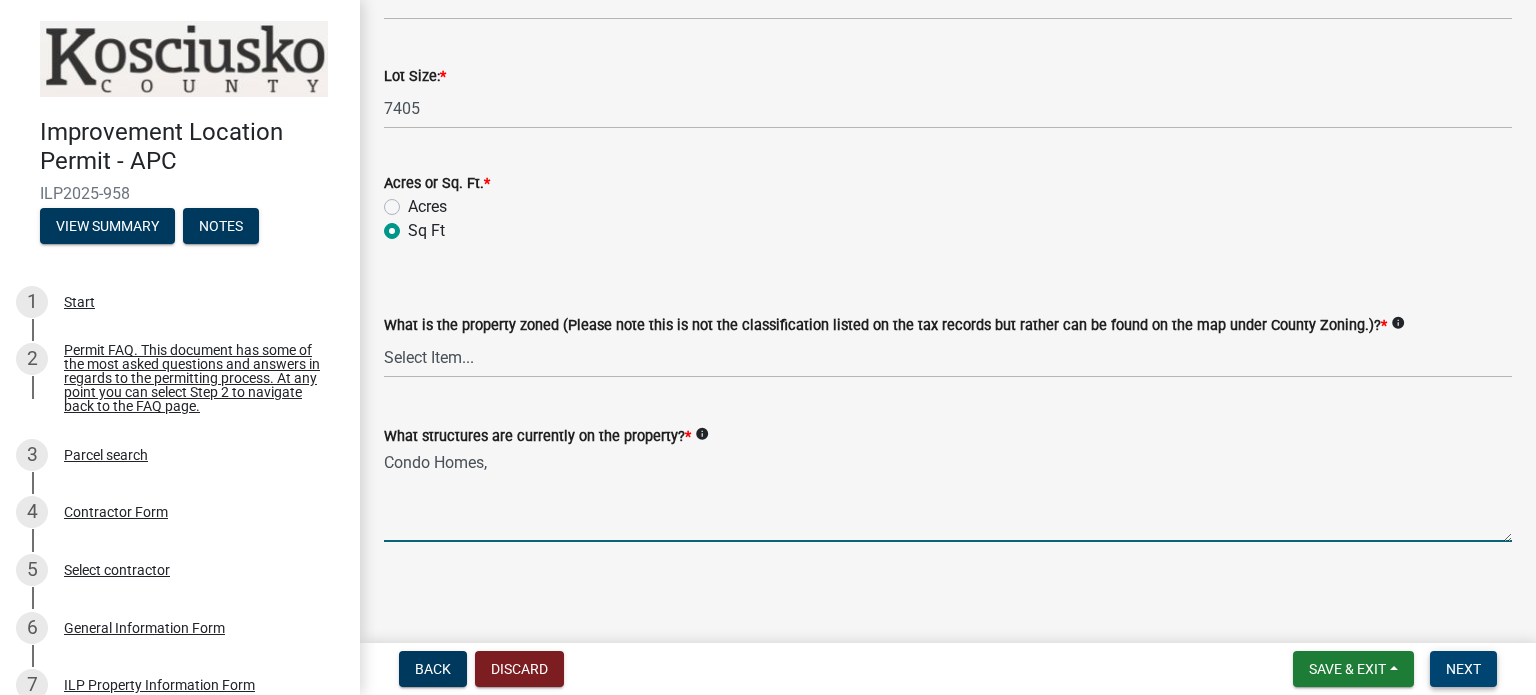 type on "Condo Homes," 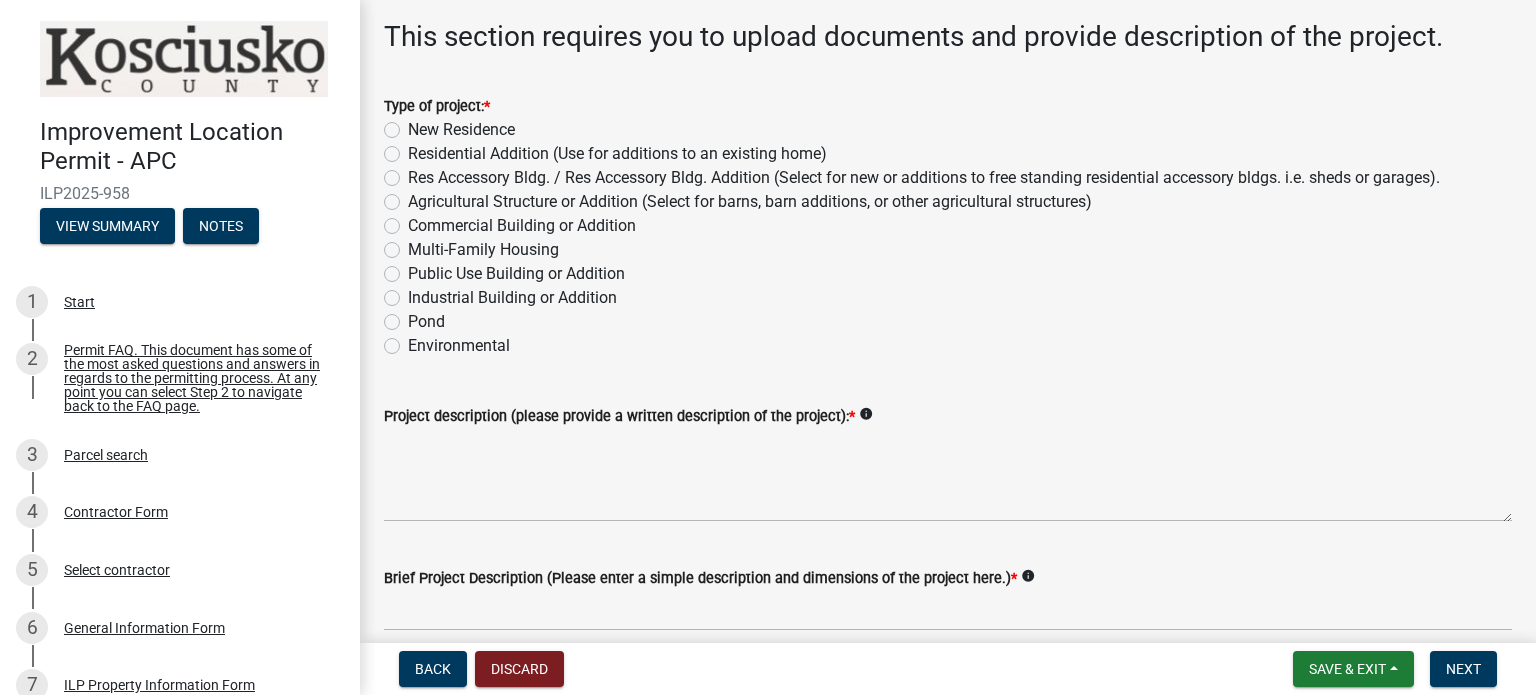 scroll, scrollTop: 100, scrollLeft: 0, axis: vertical 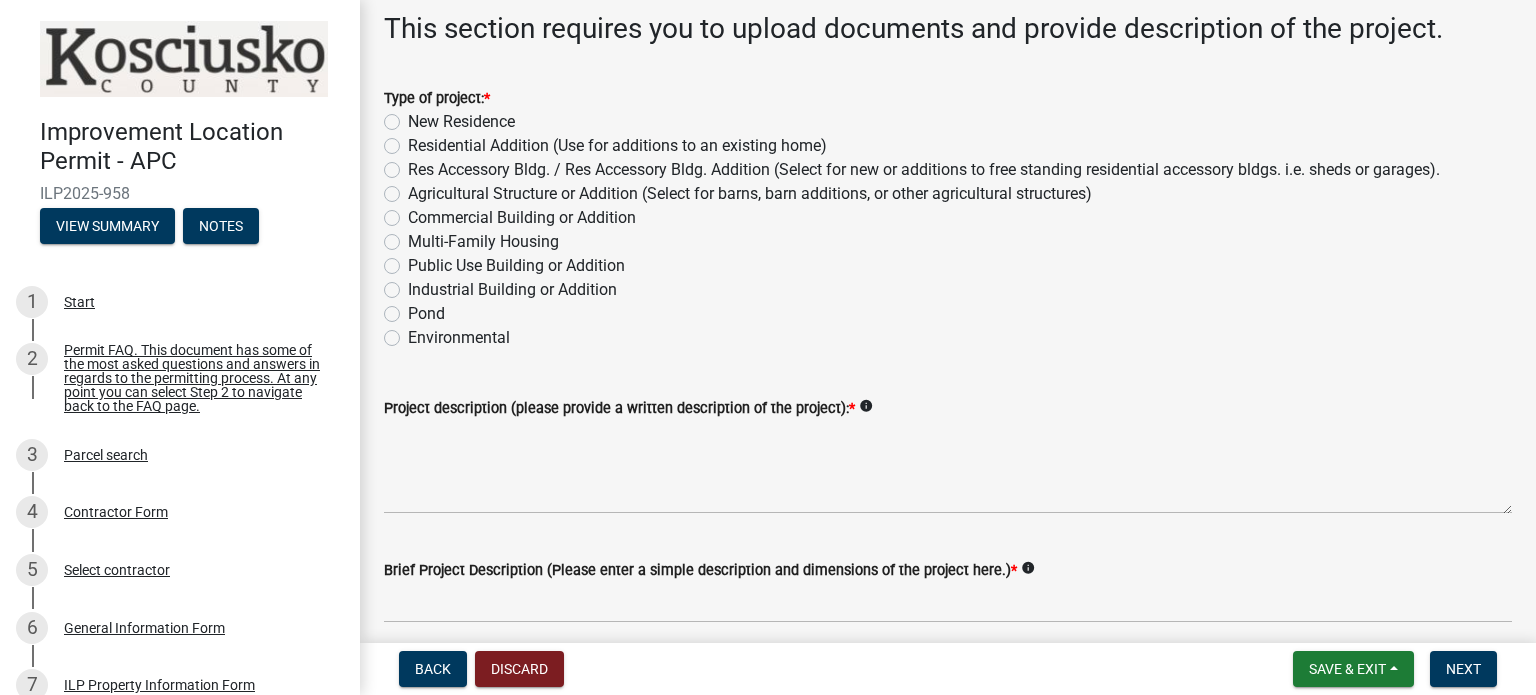 click on "Residential Addition (Use for additions to an existing home)" 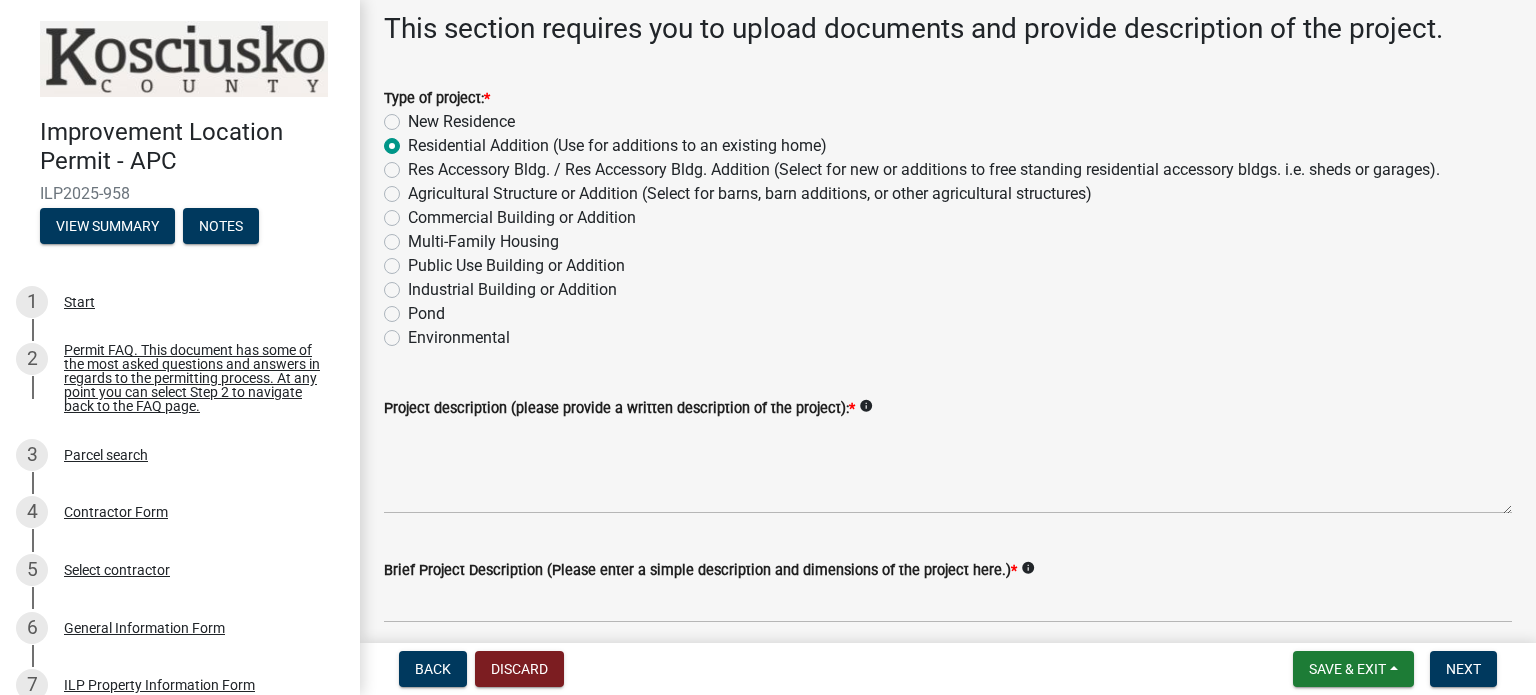 radio on "true" 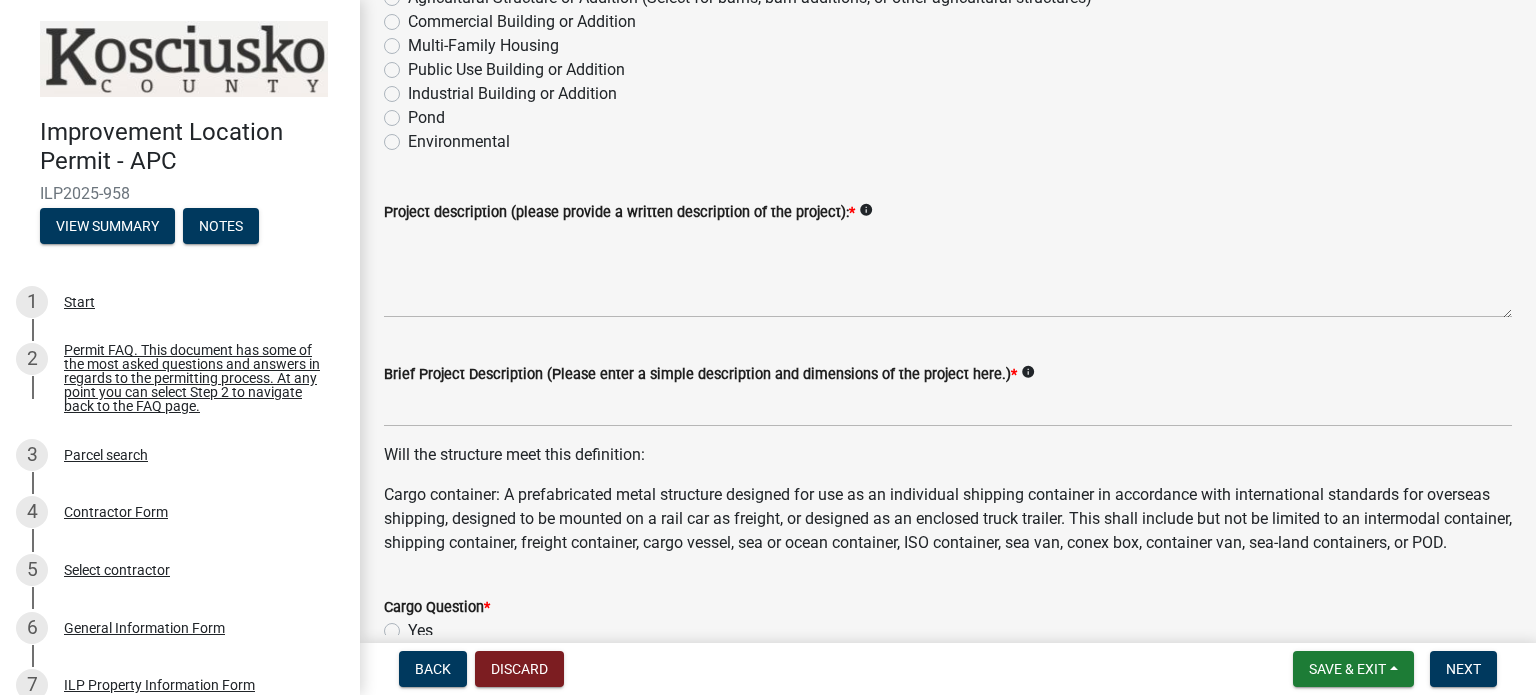 scroll, scrollTop: 400, scrollLeft: 0, axis: vertical 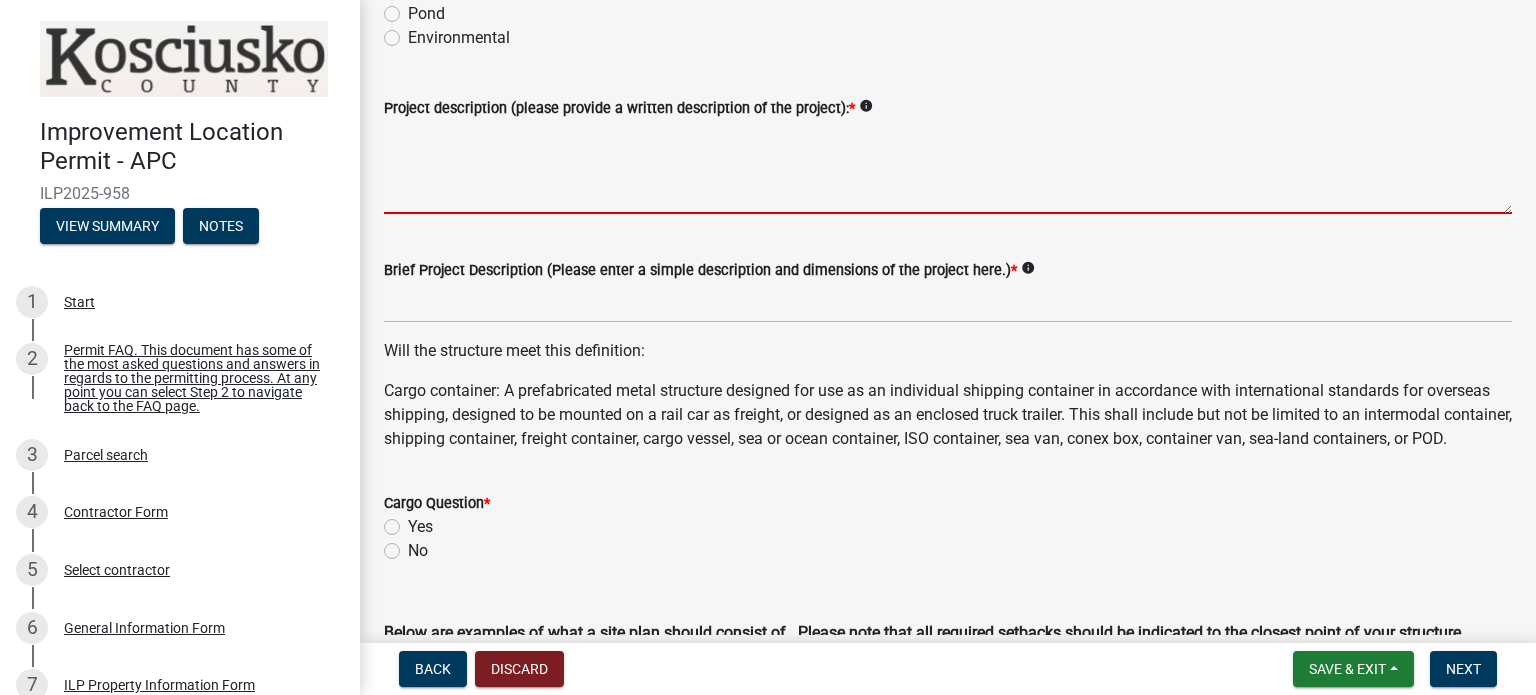 click on "Project description (please provide a written description of the project):  *" at bounding box center (948, 167) 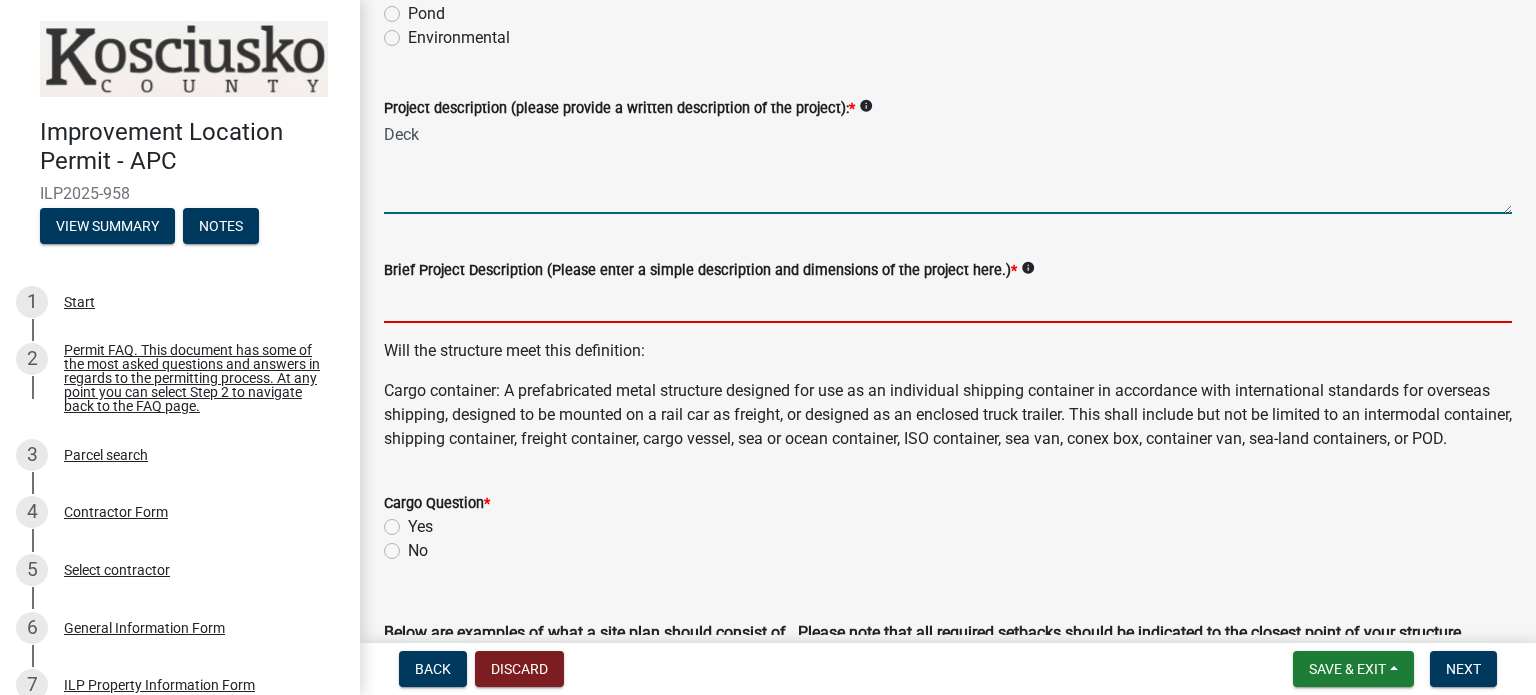click on "Brief Project Description (Please enter a simple description and dimensions of the project here.)  *" at bounding box center [948, 302] 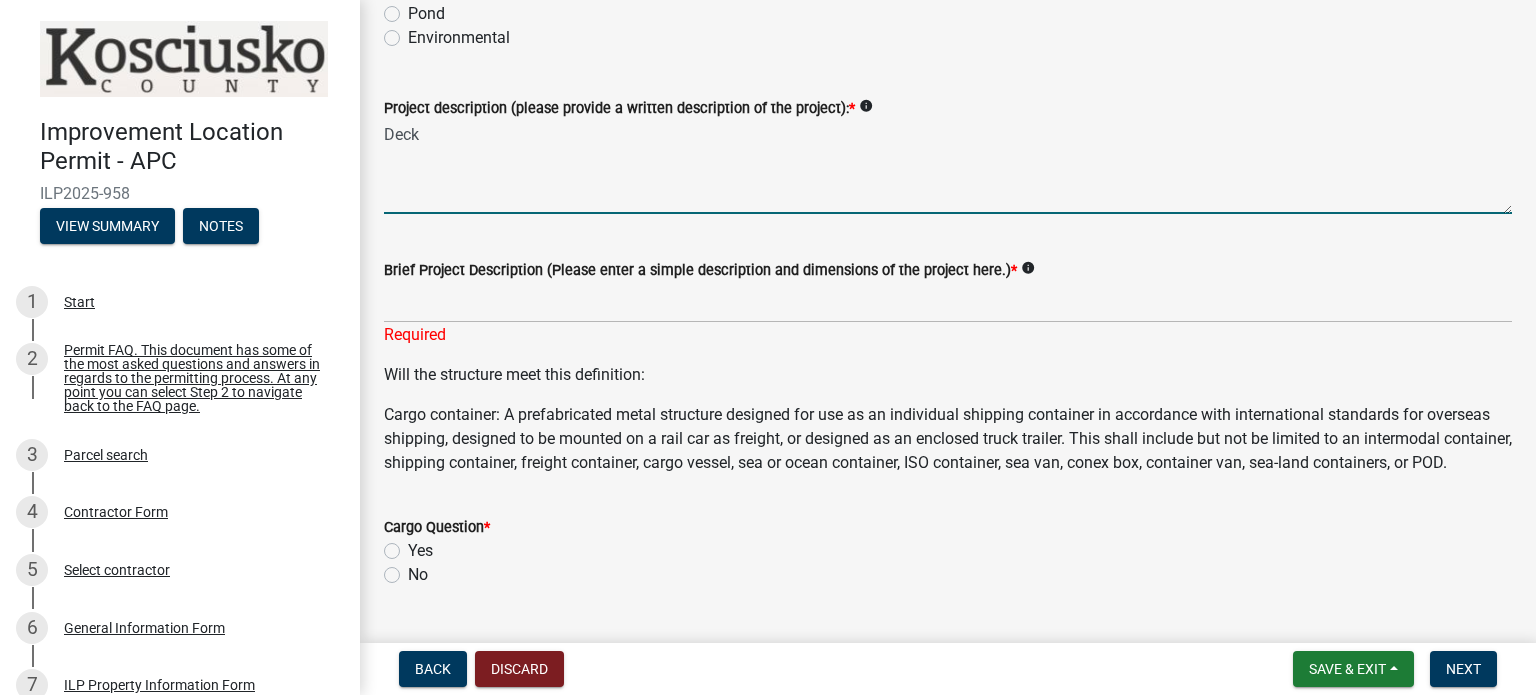click on "Deck" at bounding box center [948, 167] 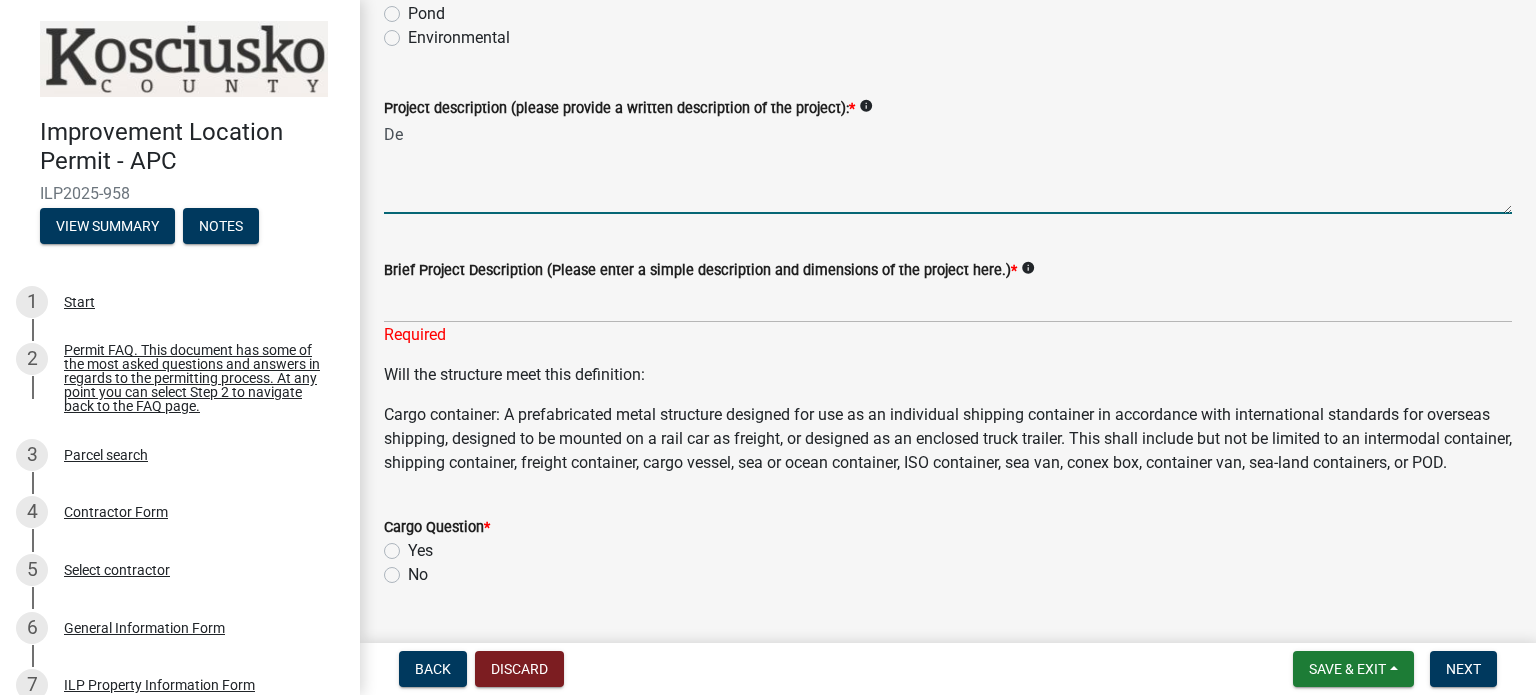 type on "D" 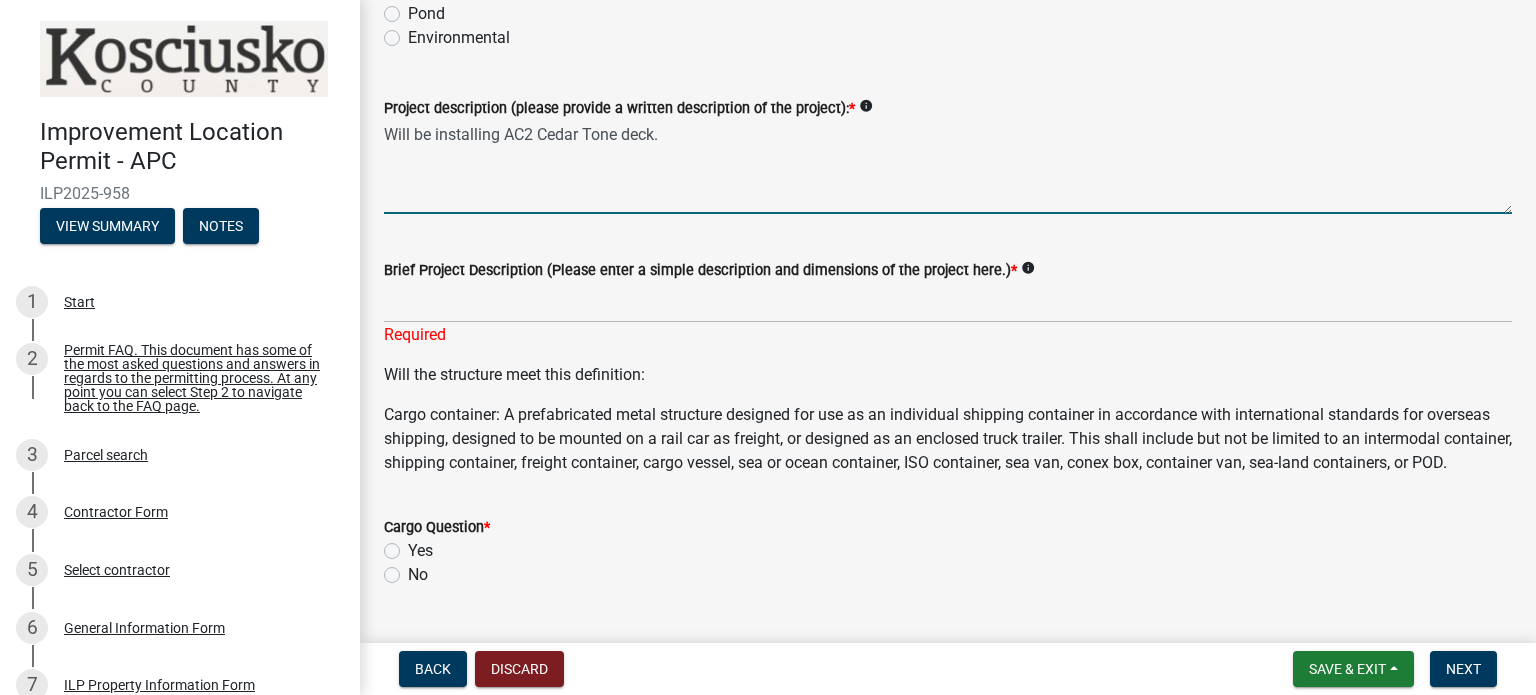 type on "Will be installing AC2 Cedar Tone deck." 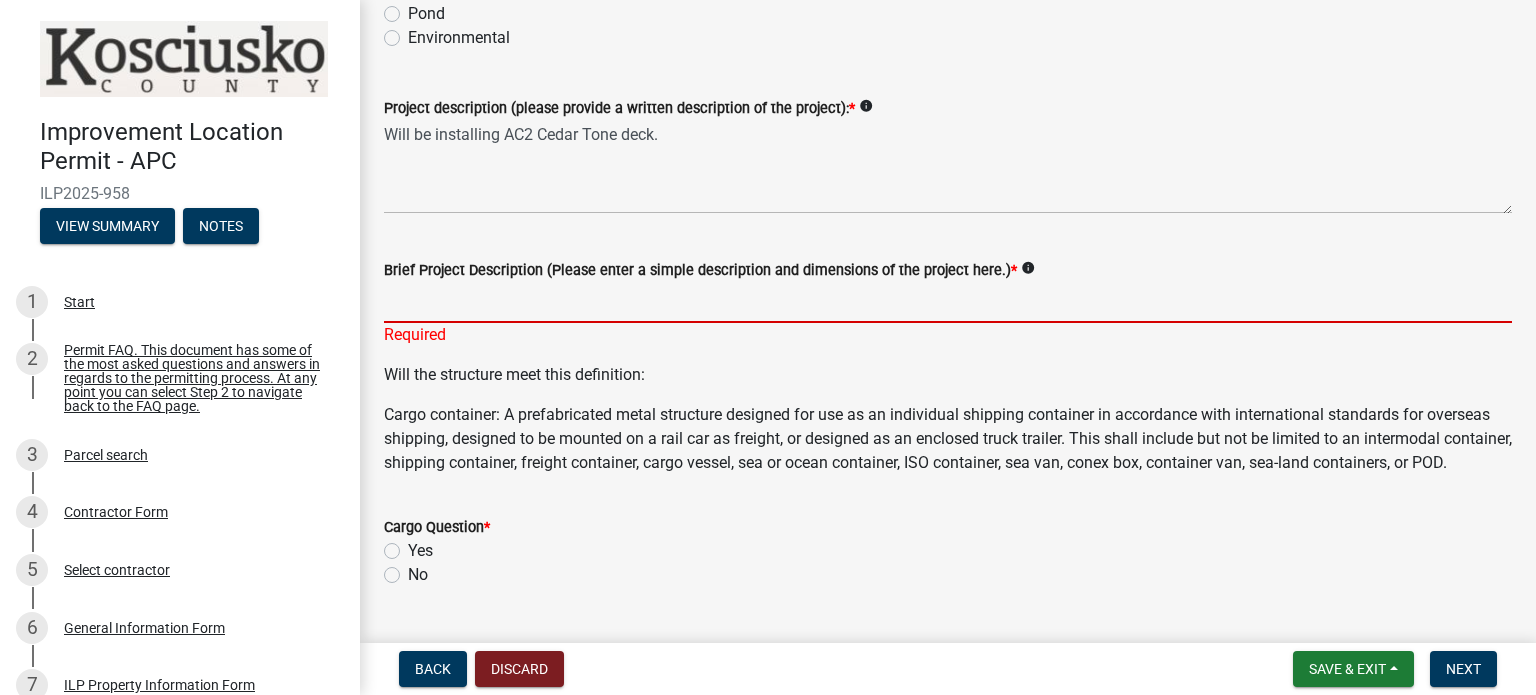 click on "Brief Project Description (Please enter a simple description and dimensions of the project here.)  *" at bounding box center (948, 302) 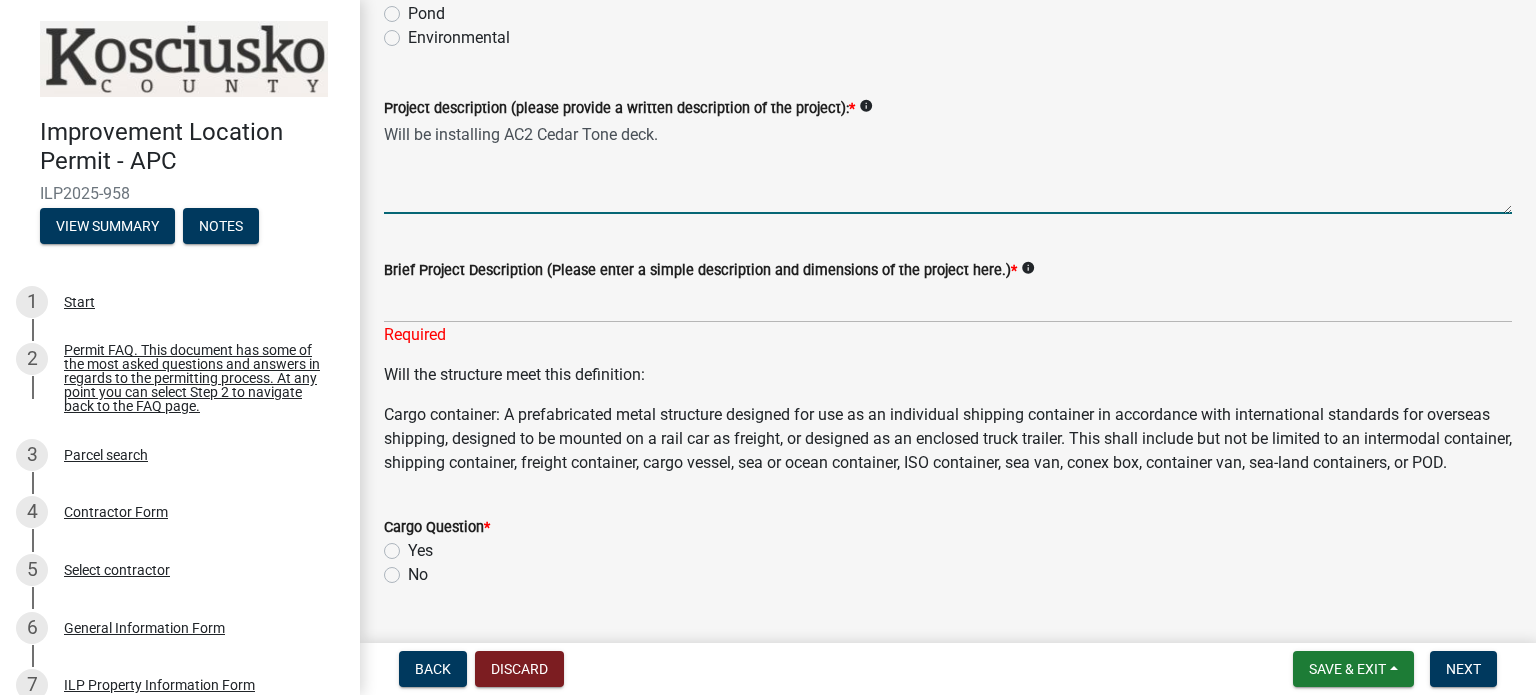 drag, startPoint x: 542, startPoint y: 157, endPoint x: 380, endPoint y: 152, distance: 162.07715 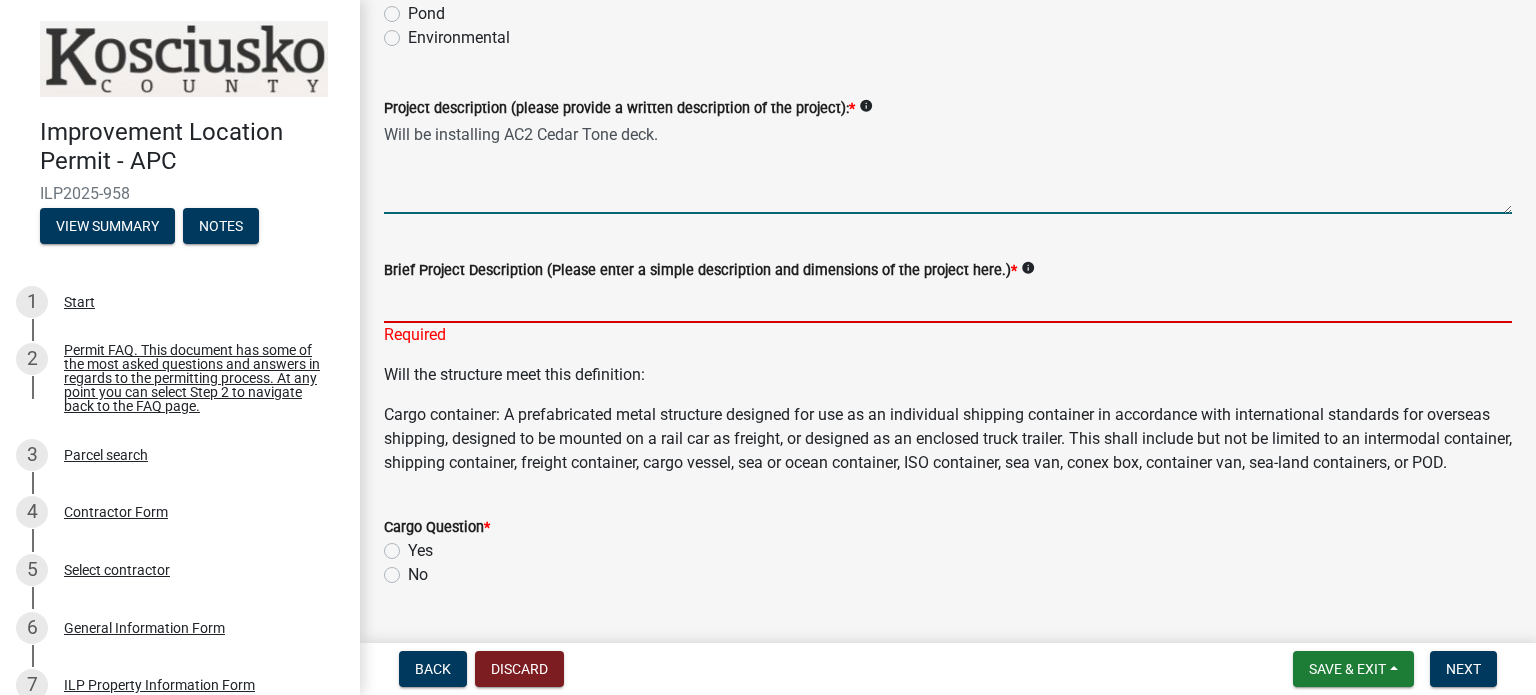 click on "Brief Project Description (Please enter a simple description and dimensions of the project here.)  *" at bounding box center [948, 302] 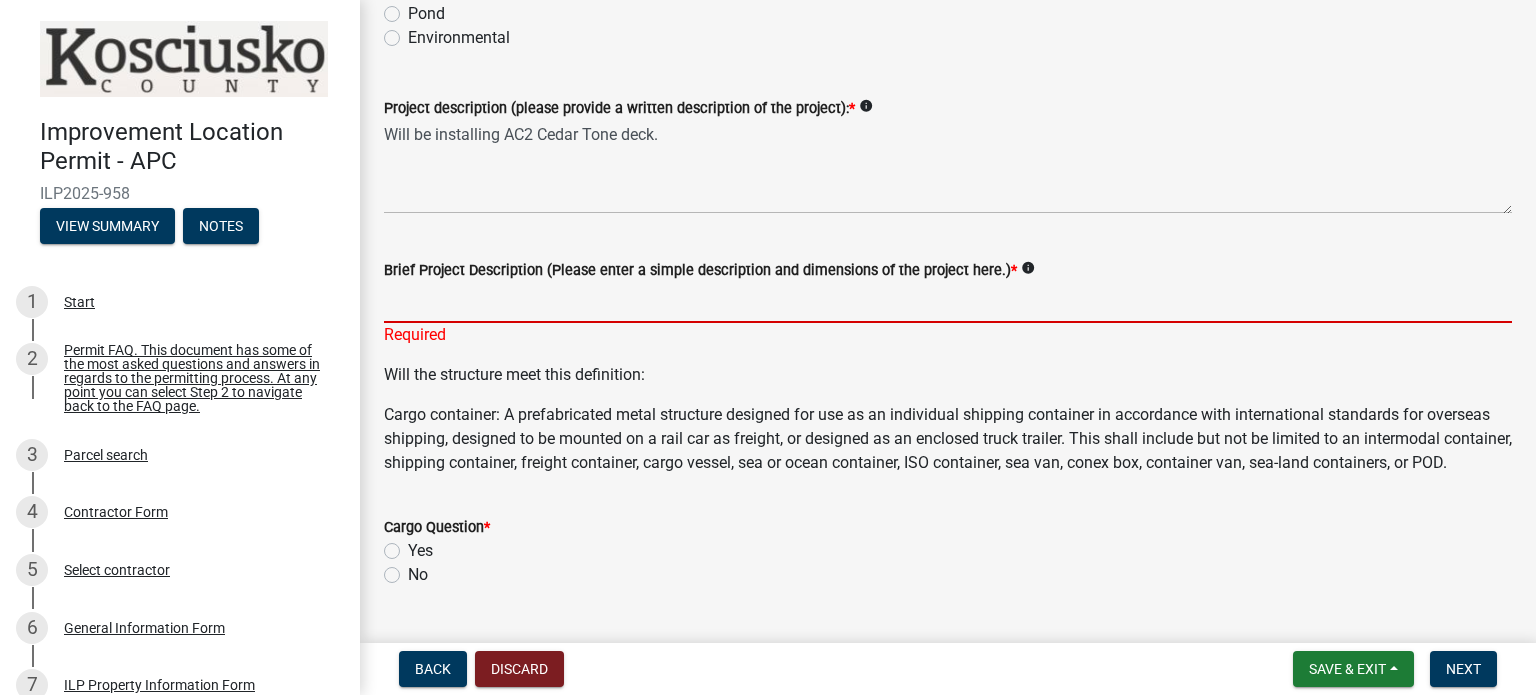 paste on "Will be installing AC2 Cedar Tone deck." 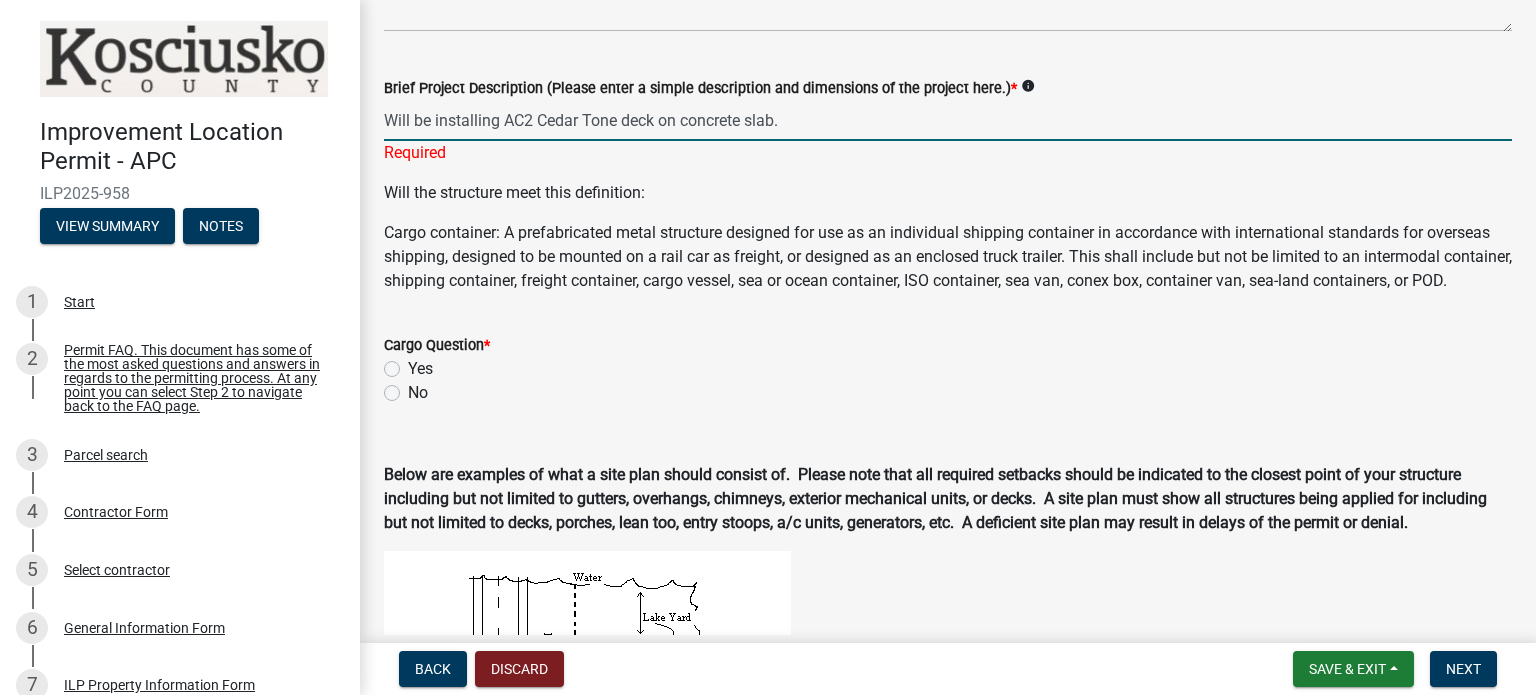 scroll, scrollTop: 600, scrollLeft: 0, axis: vertical 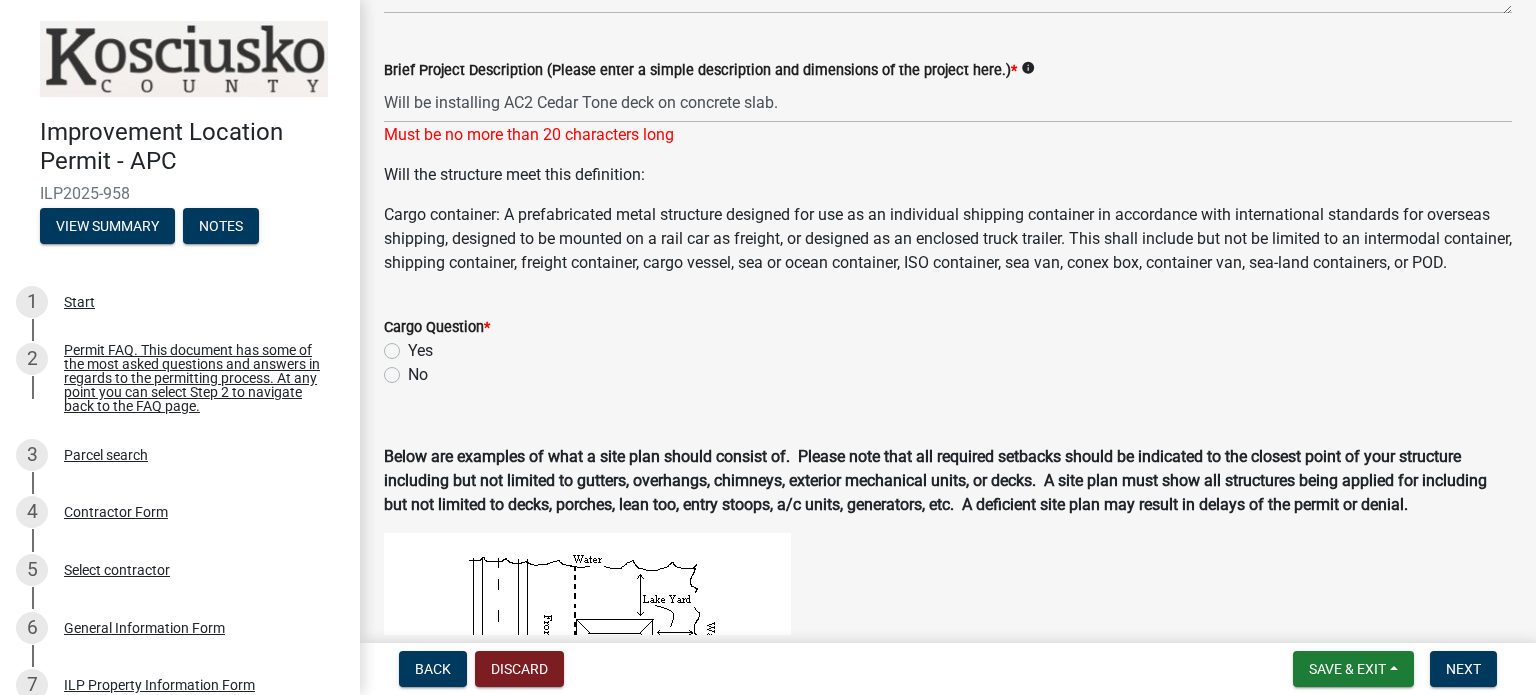 click on "Cargo container: A prefabricated metal structure designed for use as an individual shipping container in accordance with international standards for overseas shipping, designed to be mounted on a rail car as freight, or designed as an enclosed truck trailer. This shall include but not be limited to an intermodal container, shipping container, freight container, cargo vessel, sea or ocean container, ISO container, sea van, conex box, container van, sea-land containers, or POD." 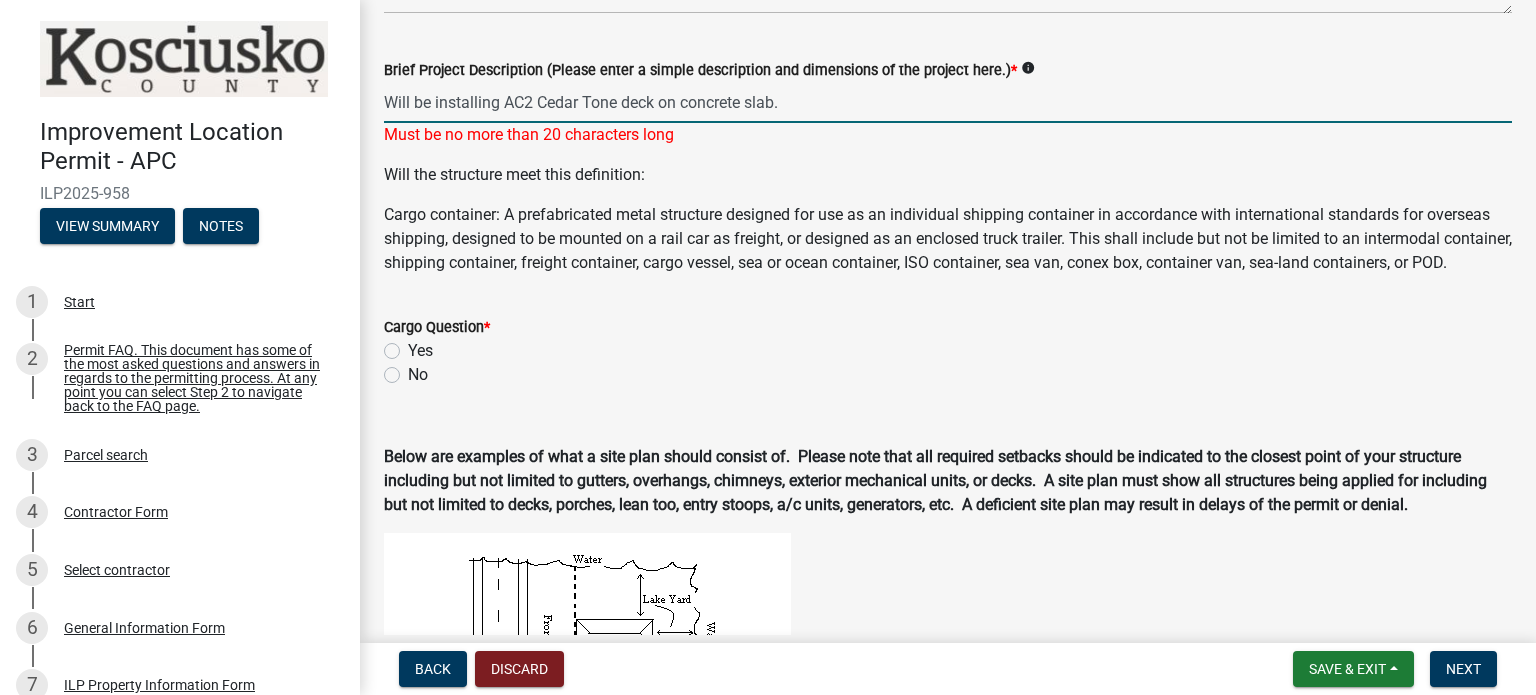 click on "Will be installing AC2 Cedar Tone deck on concrete slab." at bounding box center [948, 102] 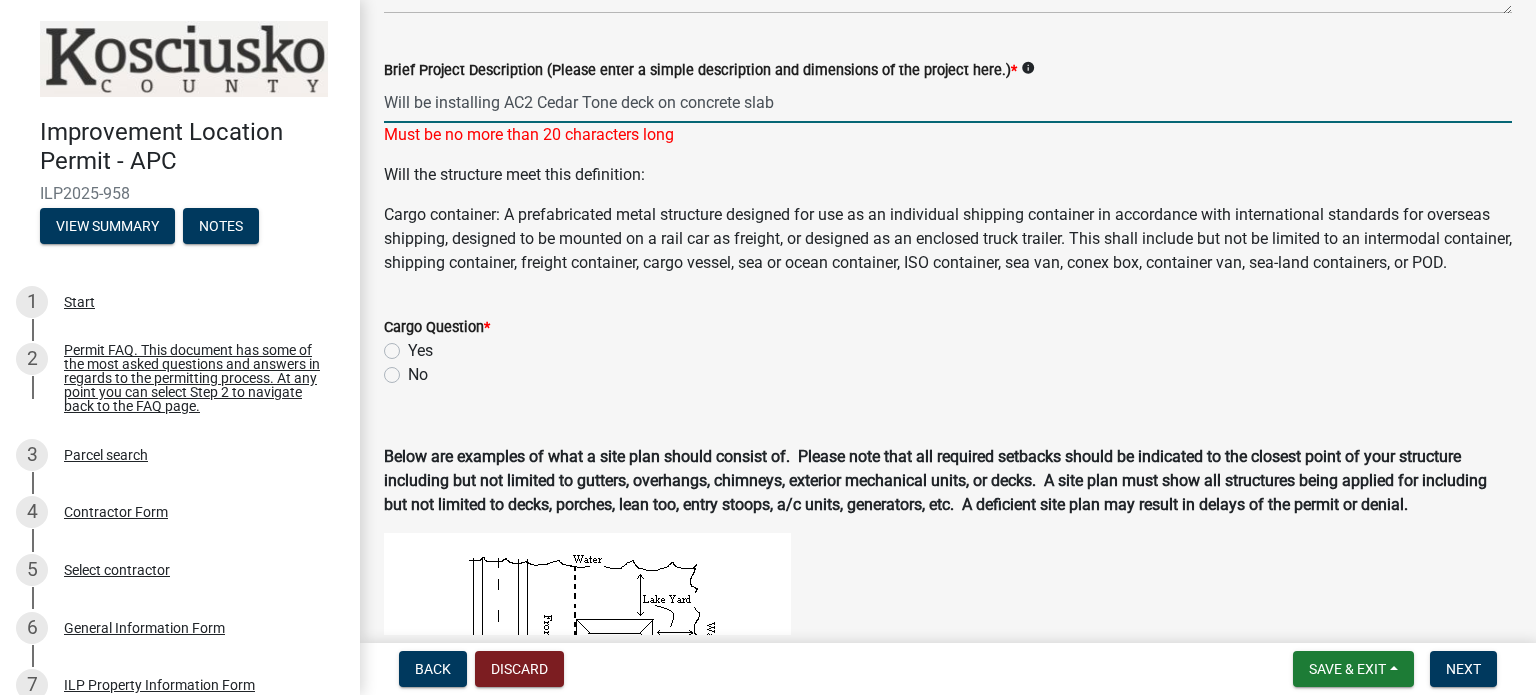 click on "Will the structure meet this definition:" 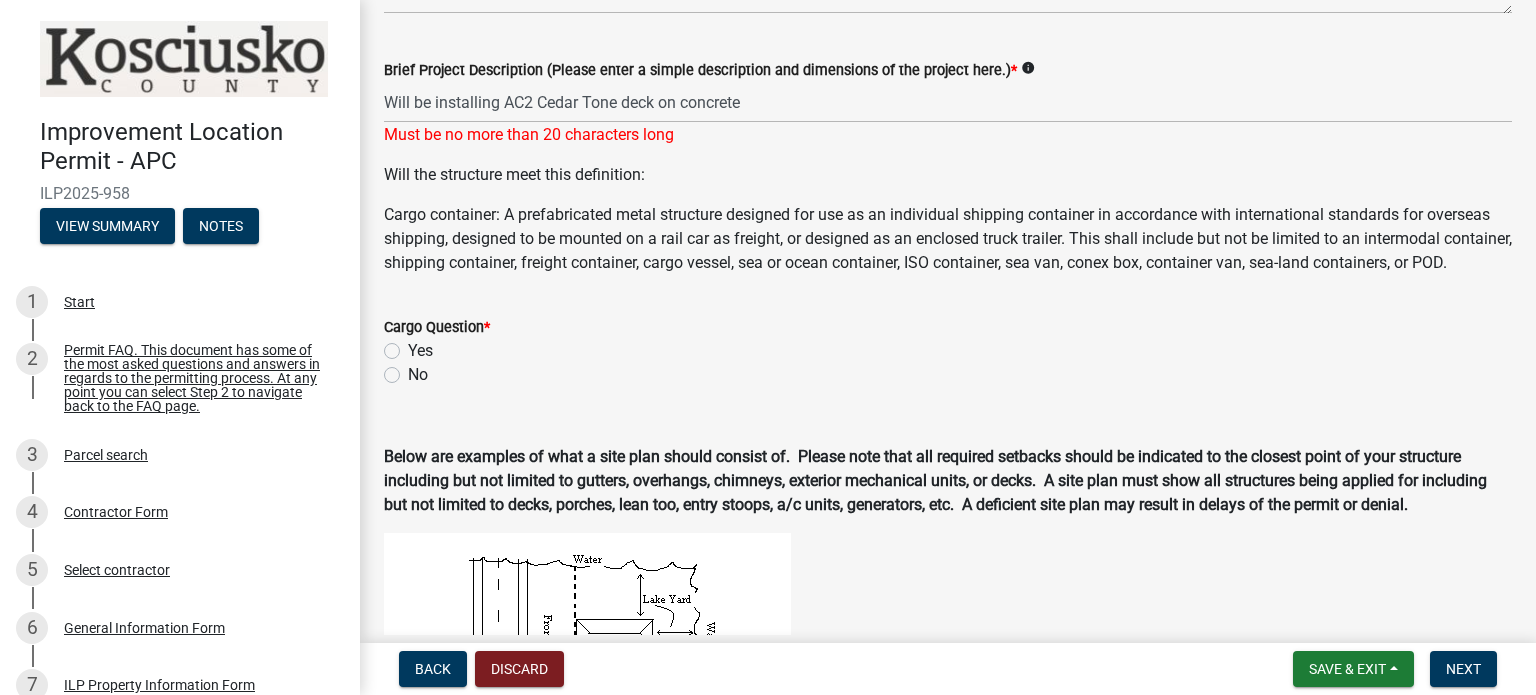 click on "Will the structure meet this definition: Cargo container: A prefabricated metal structure designed for use as an individual shipping container in accordance with international standards for overseas shipping, designed to be mounted on a rail car as freight, or designed as an enclosed truck trailer. This shall include but not be limited to an intermodal container, shipping container, freight container, cargo vessel, sea or ocean container, ISO container, sea van, conex box, container van, sea-land containers, or POD." 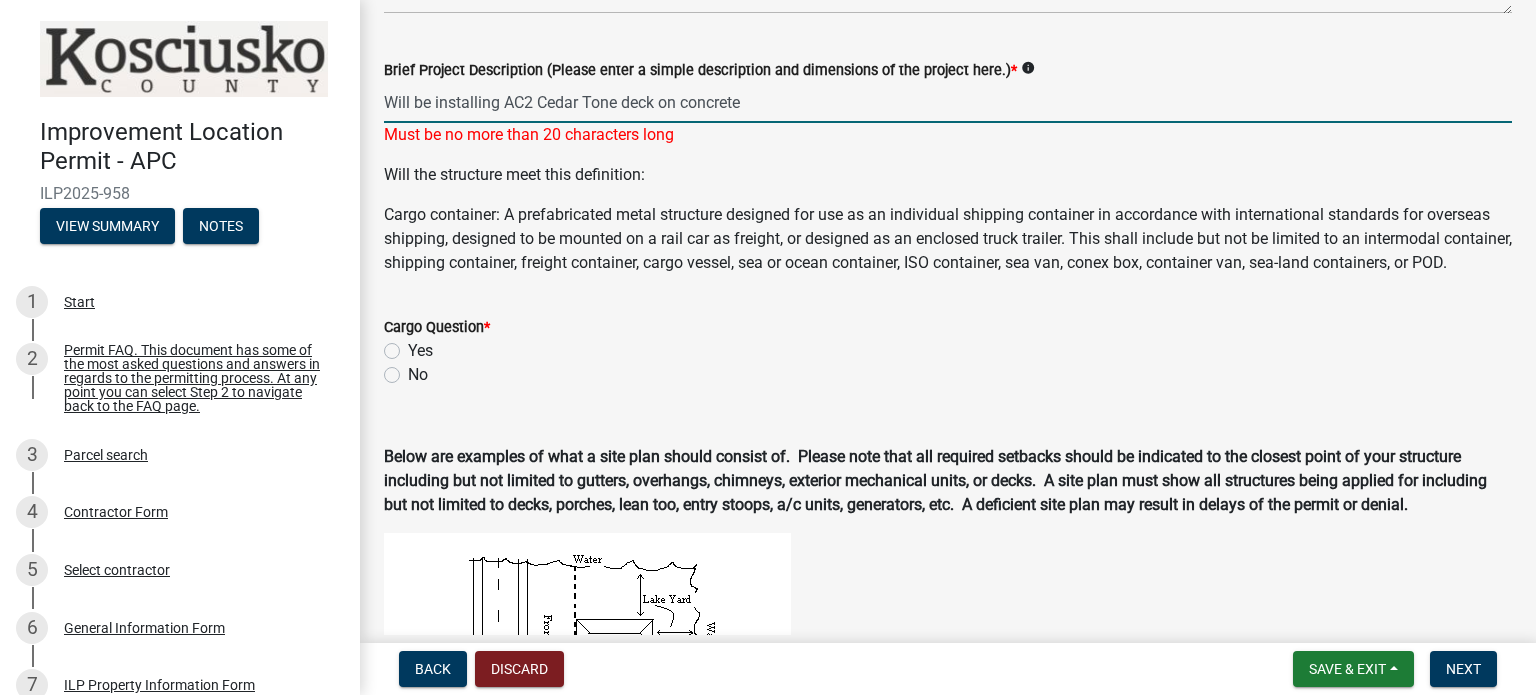 click on "Will be installing AC2 Cedar Tone deck on concrete" at bounding box center (948, 102) 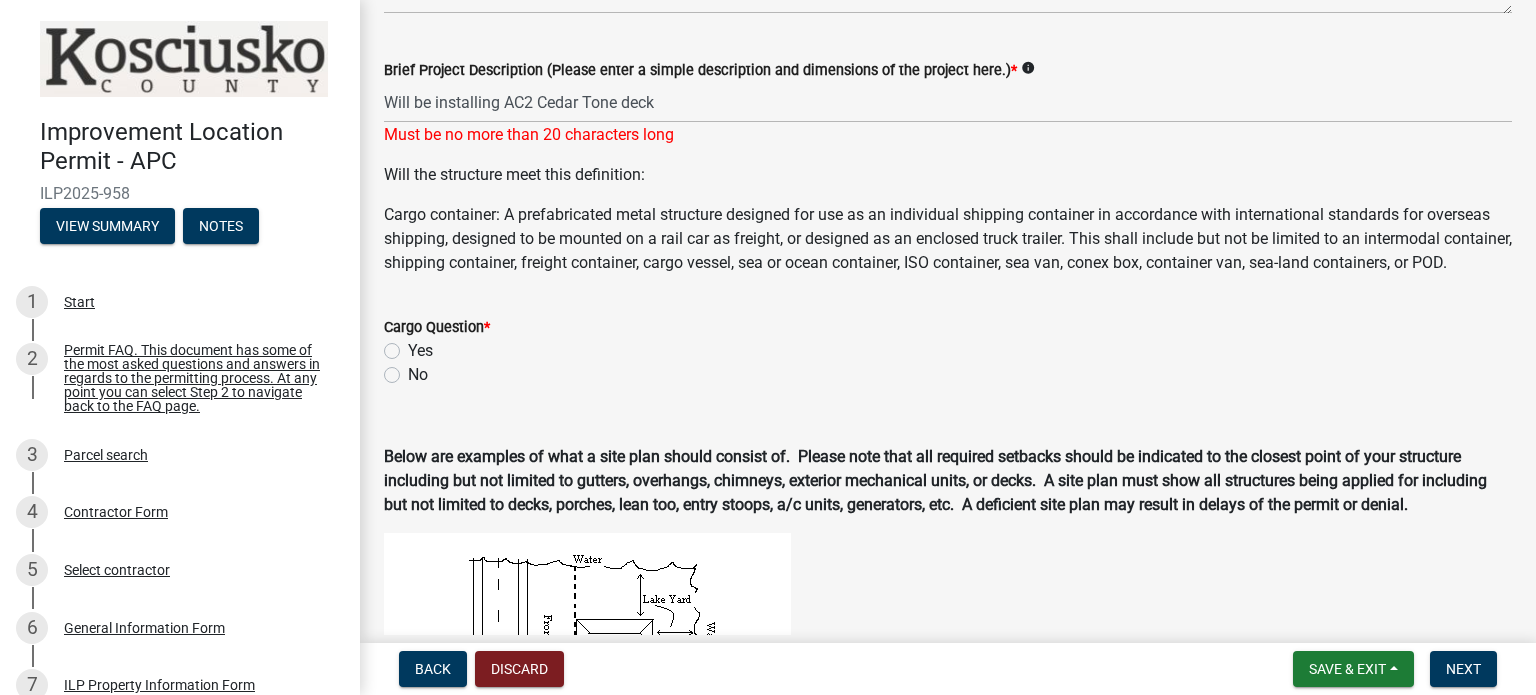 click on "Cargo container: A prefabricated metal structure designed for use as an individual shipping container in accordance with international standards for overseas shipping, designed to be mounted on a rail car as freight, or designed as an enclosed truck trailer. This shall include but not be limited to an intermodal container, shipping container, freight container, cargo vessel, sea or ocean container, ISO container, sea van, conex box, container van, sea-land containers, or POD." 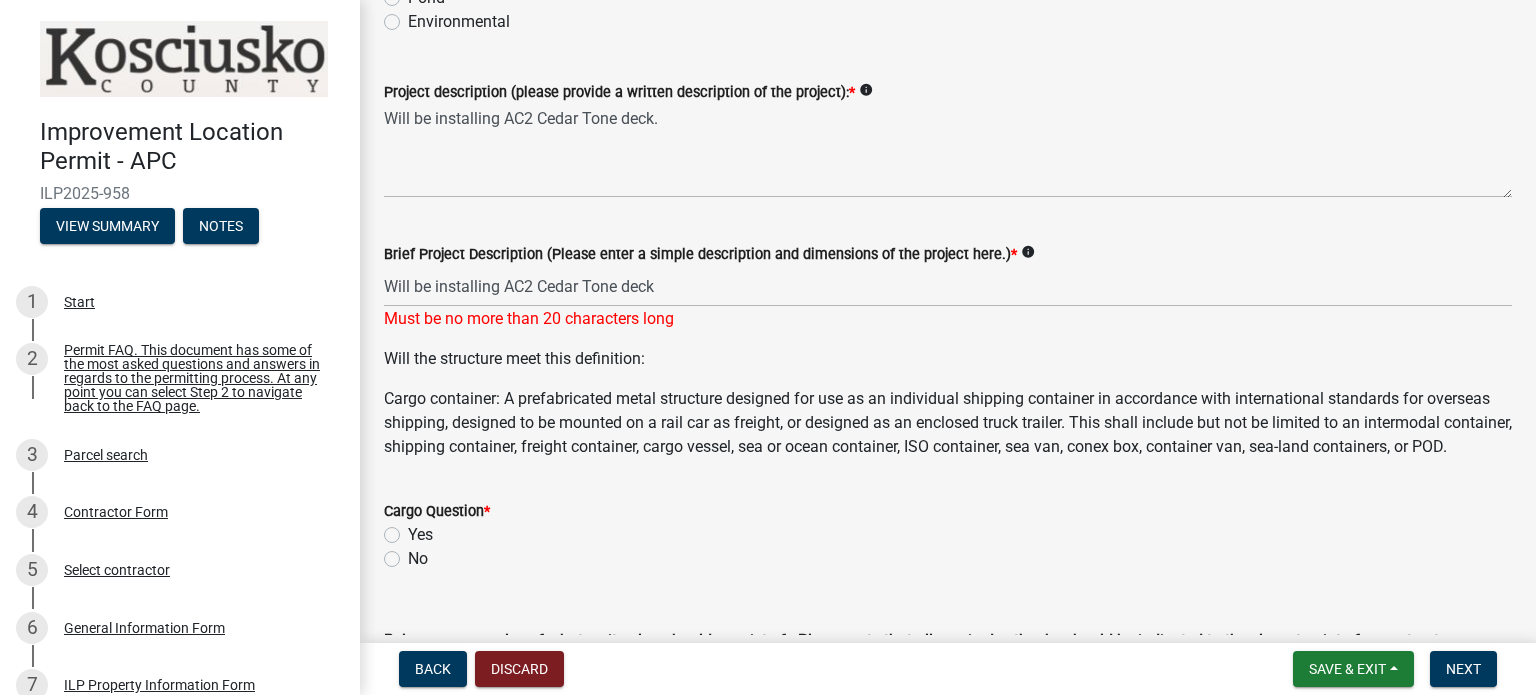 scroll, scrollTop: 400, scrollLeft: 0, axis: vertical 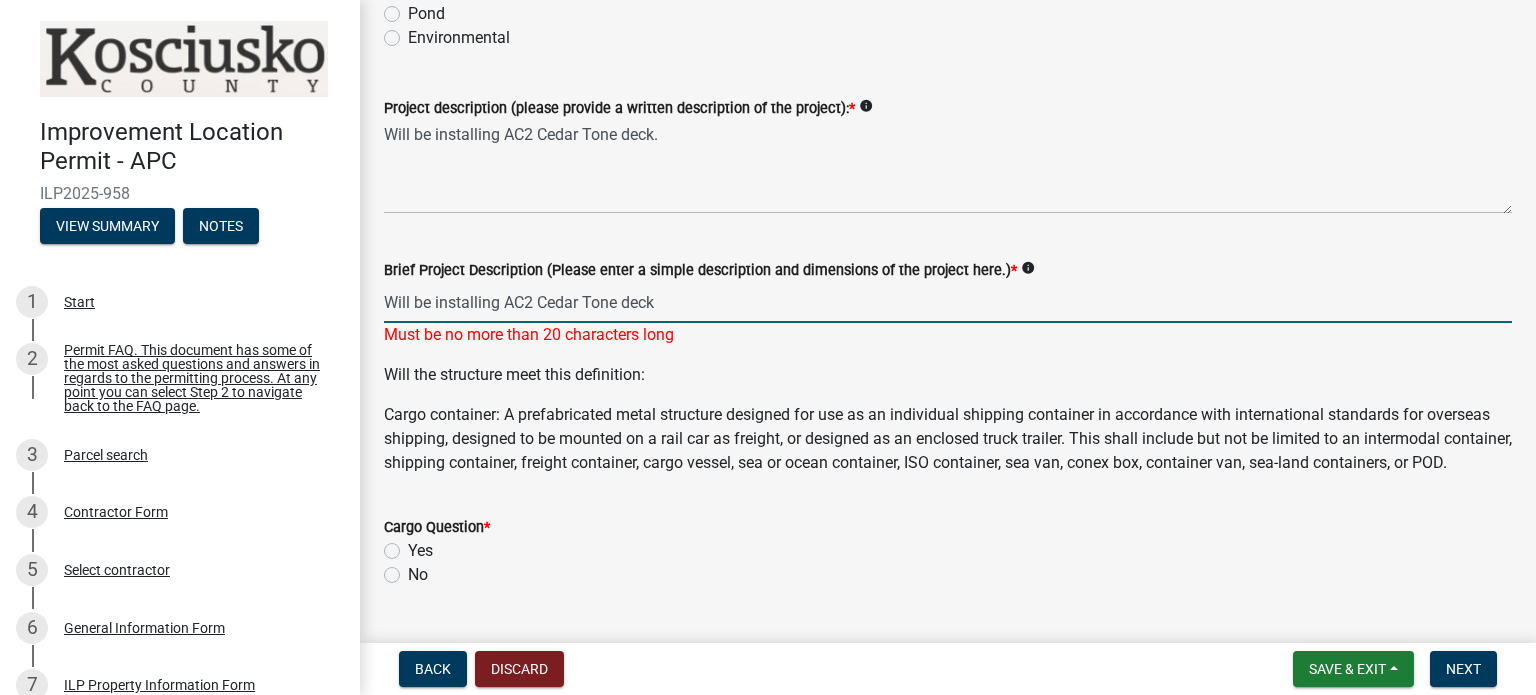 click on "Will be installing AC2 Cedar Tone deck" at bounding box center (948, 302) 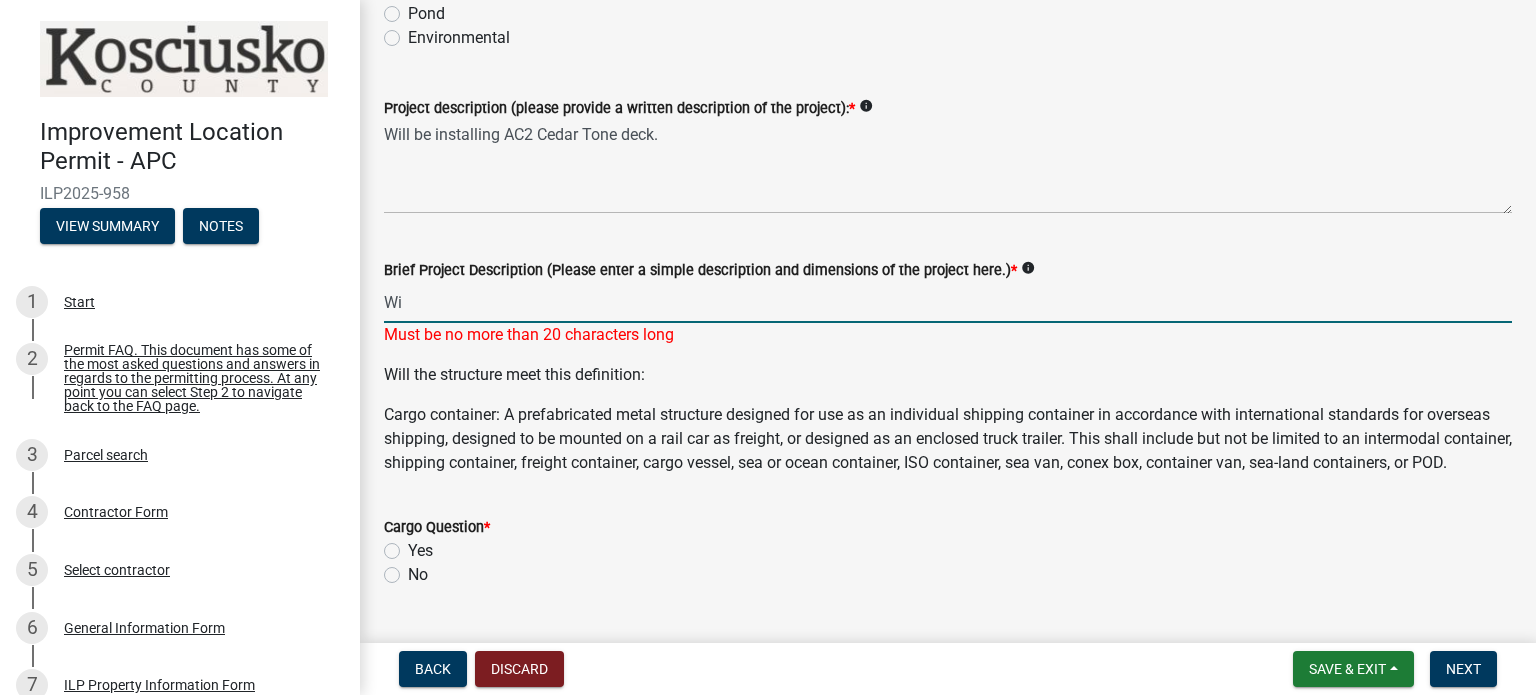 type on "W" 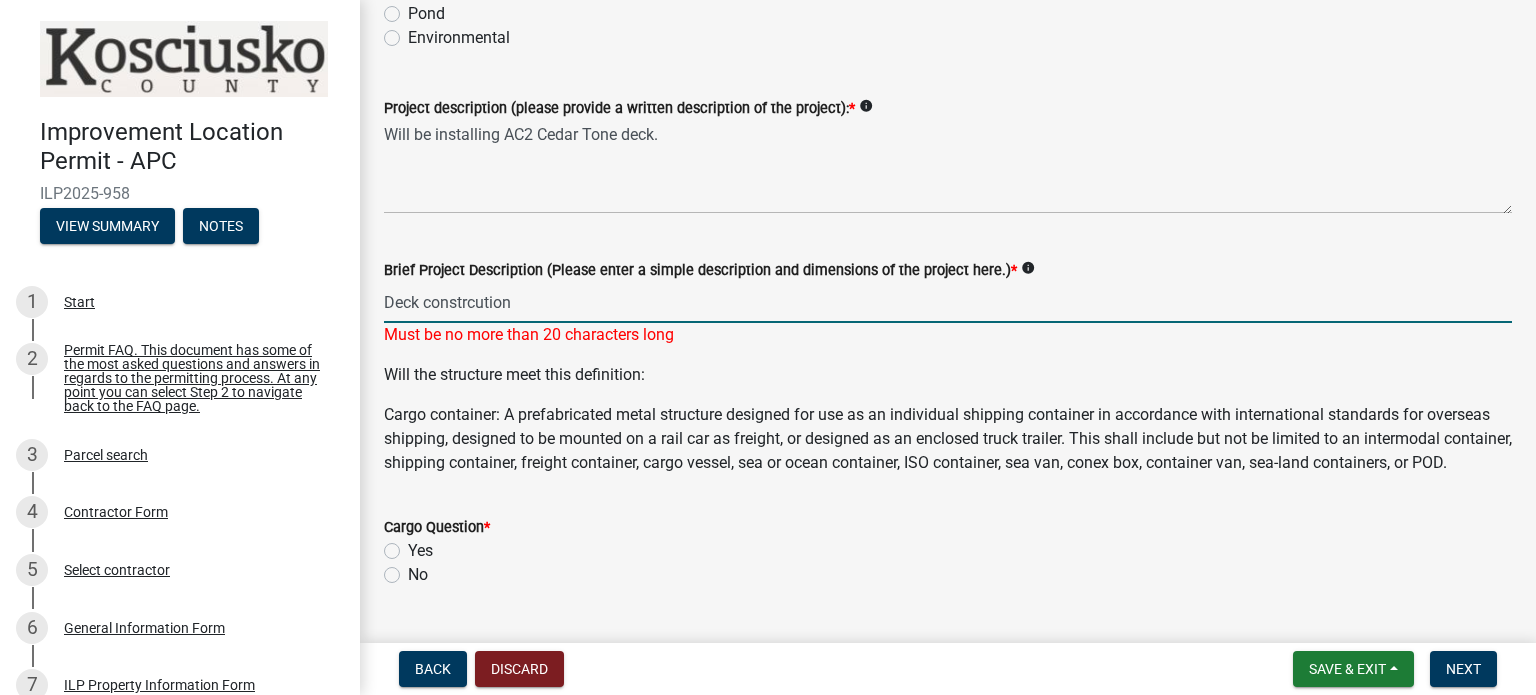 type on "Deck constrcution" 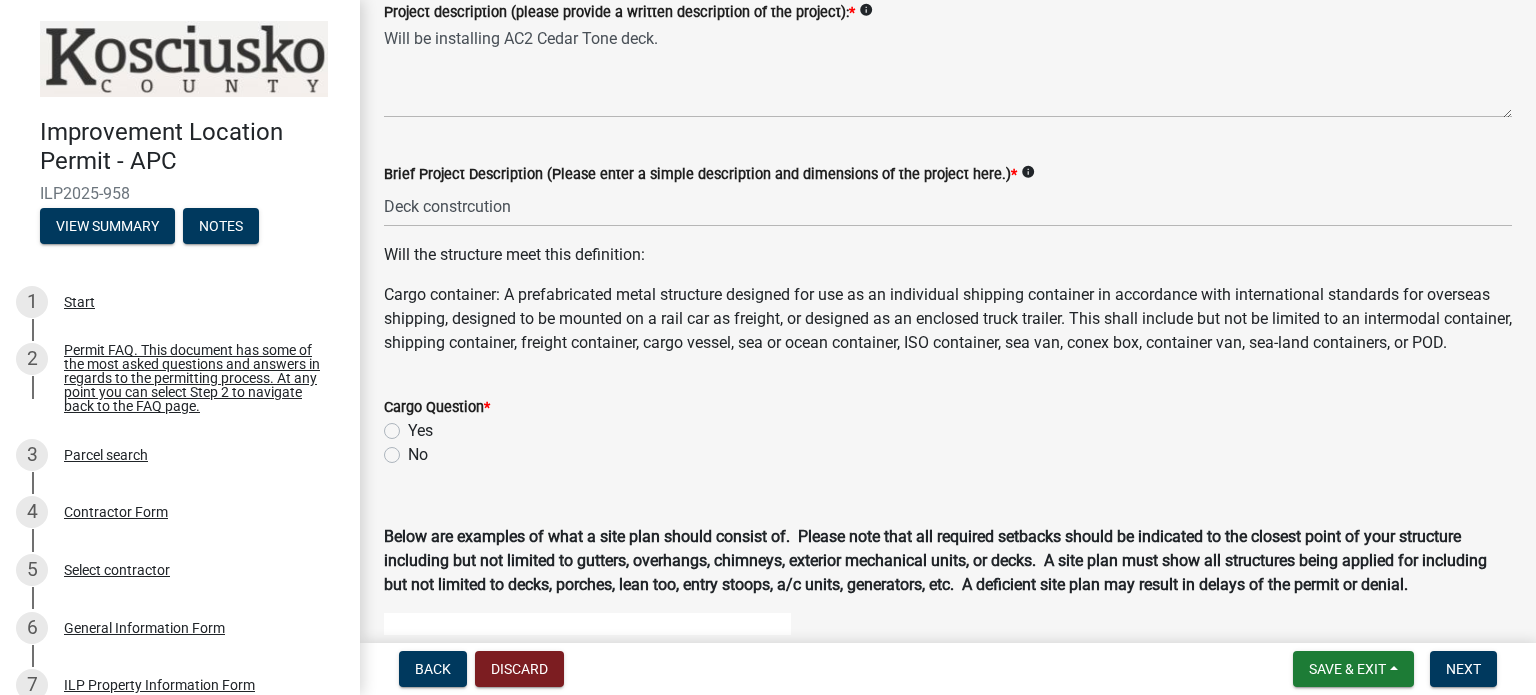 scroll, scrollTop: 500, scrollLeft: 0, axis: vertical 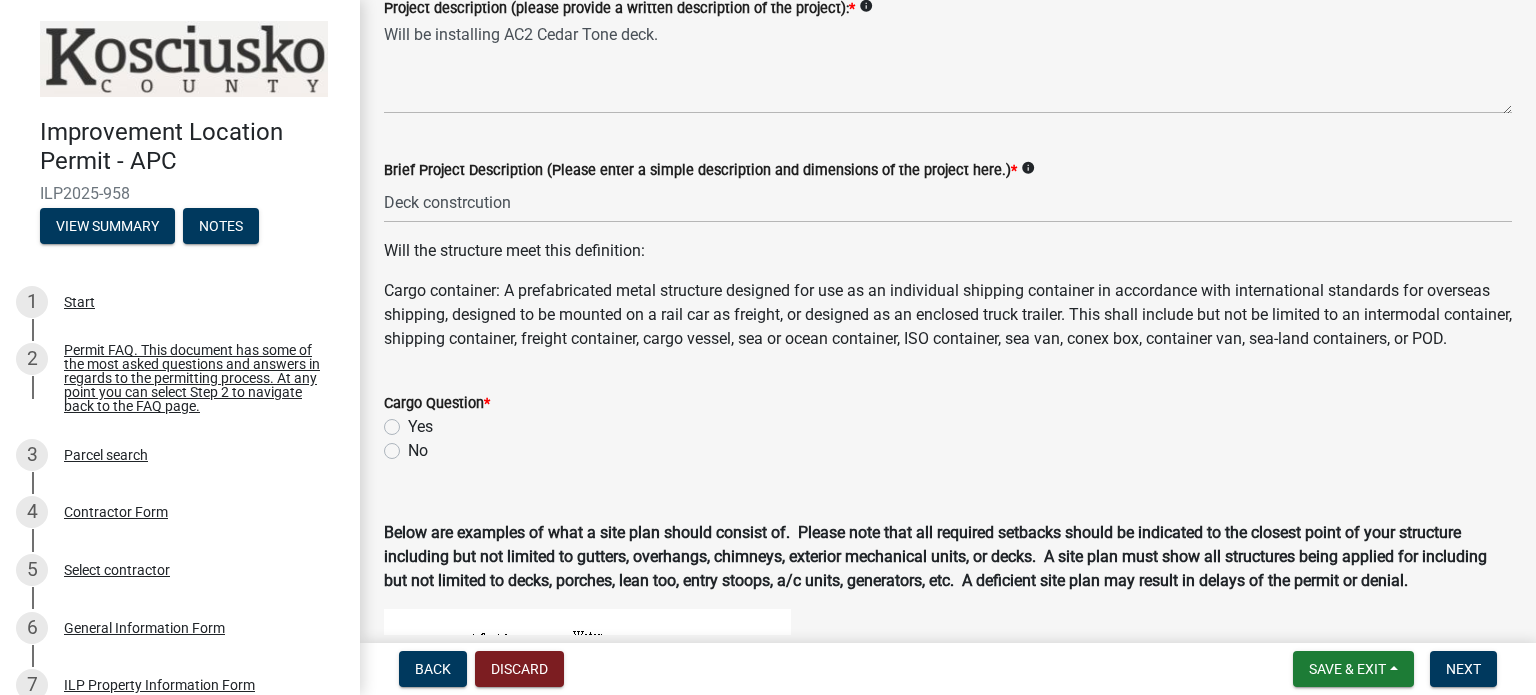 click on "No" 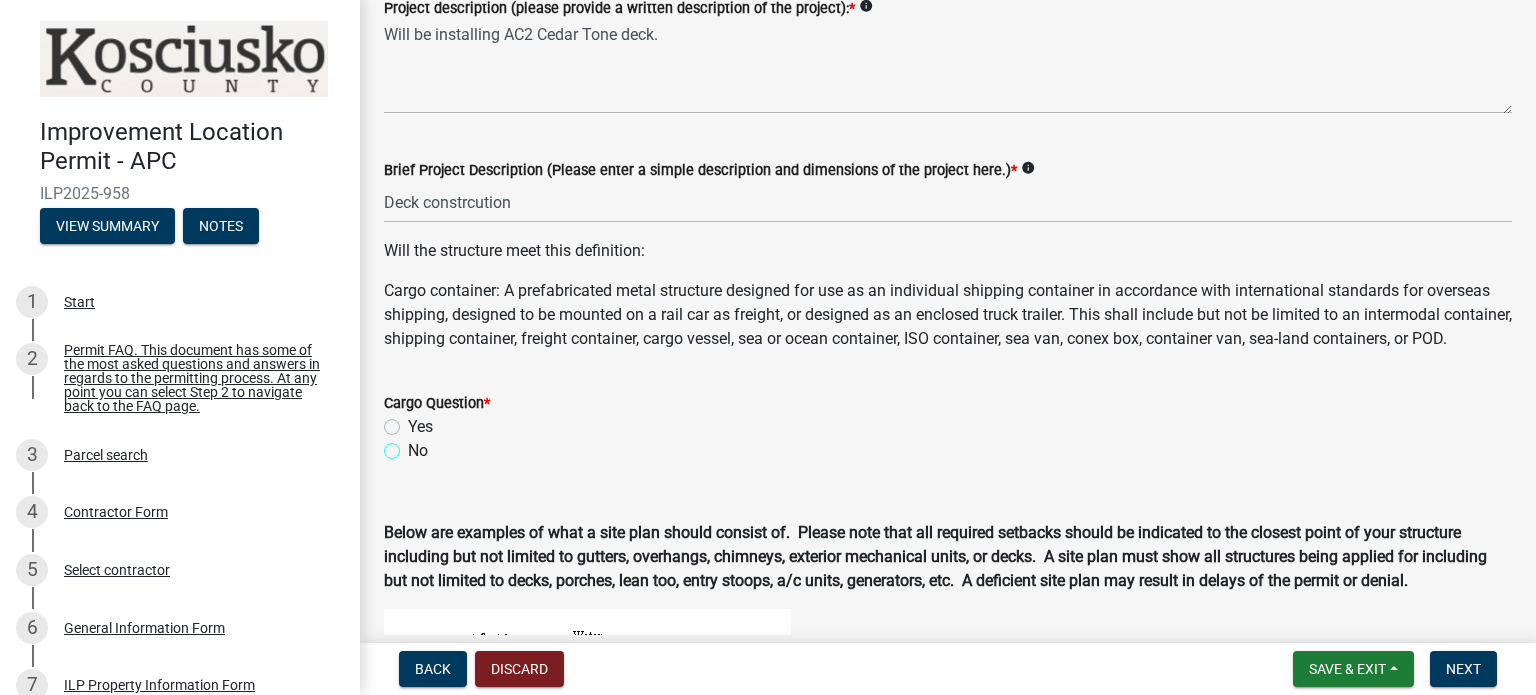 click on "No" at bounding box center [414, 445] 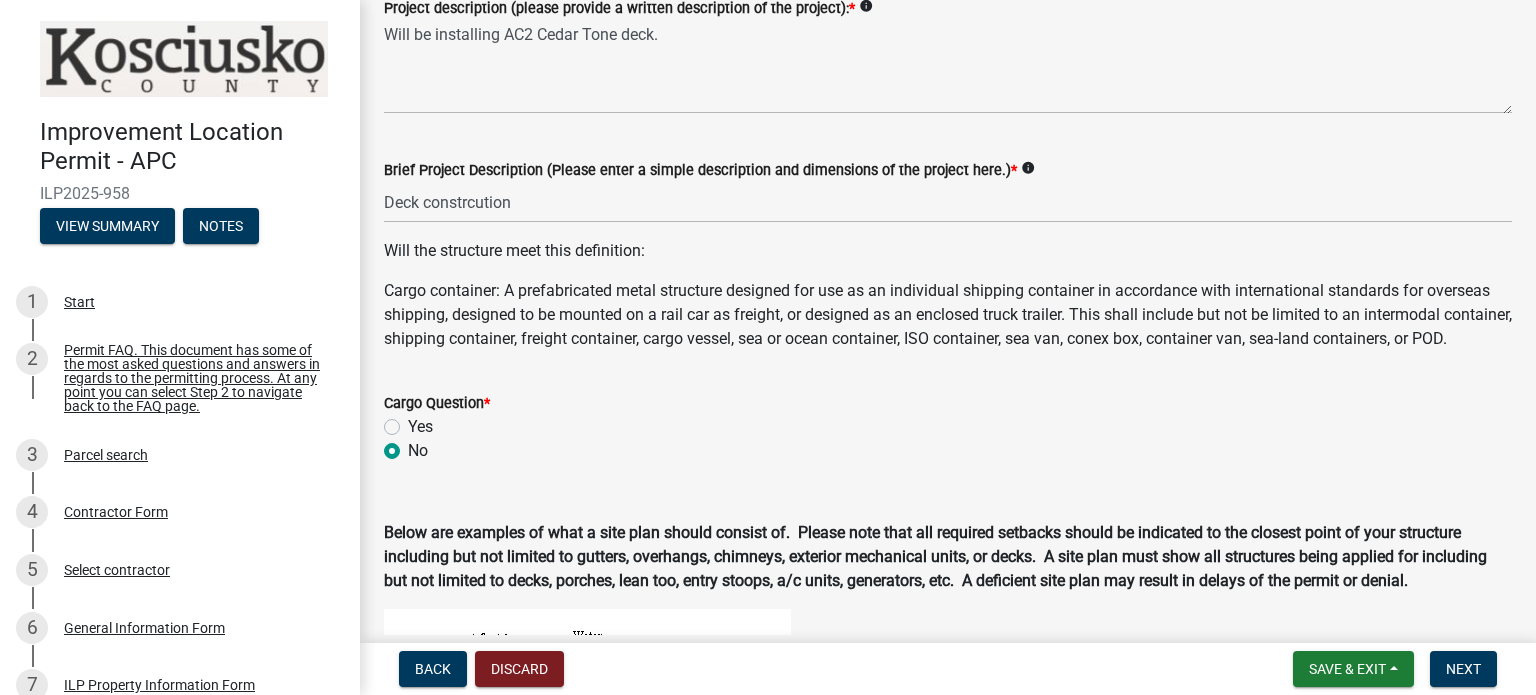 radio on "true" 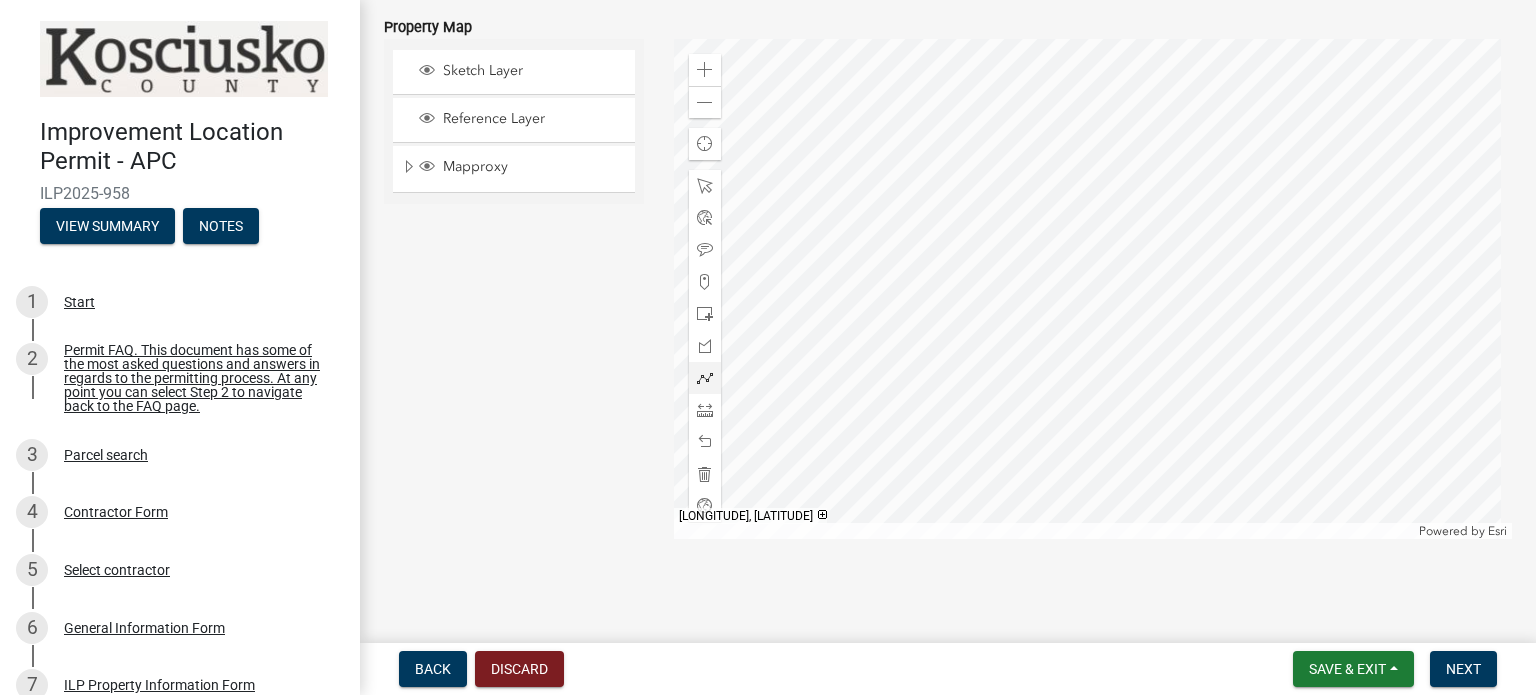 scroll, scrollTop: 2242, scrollLeft: 0, axis: vertical 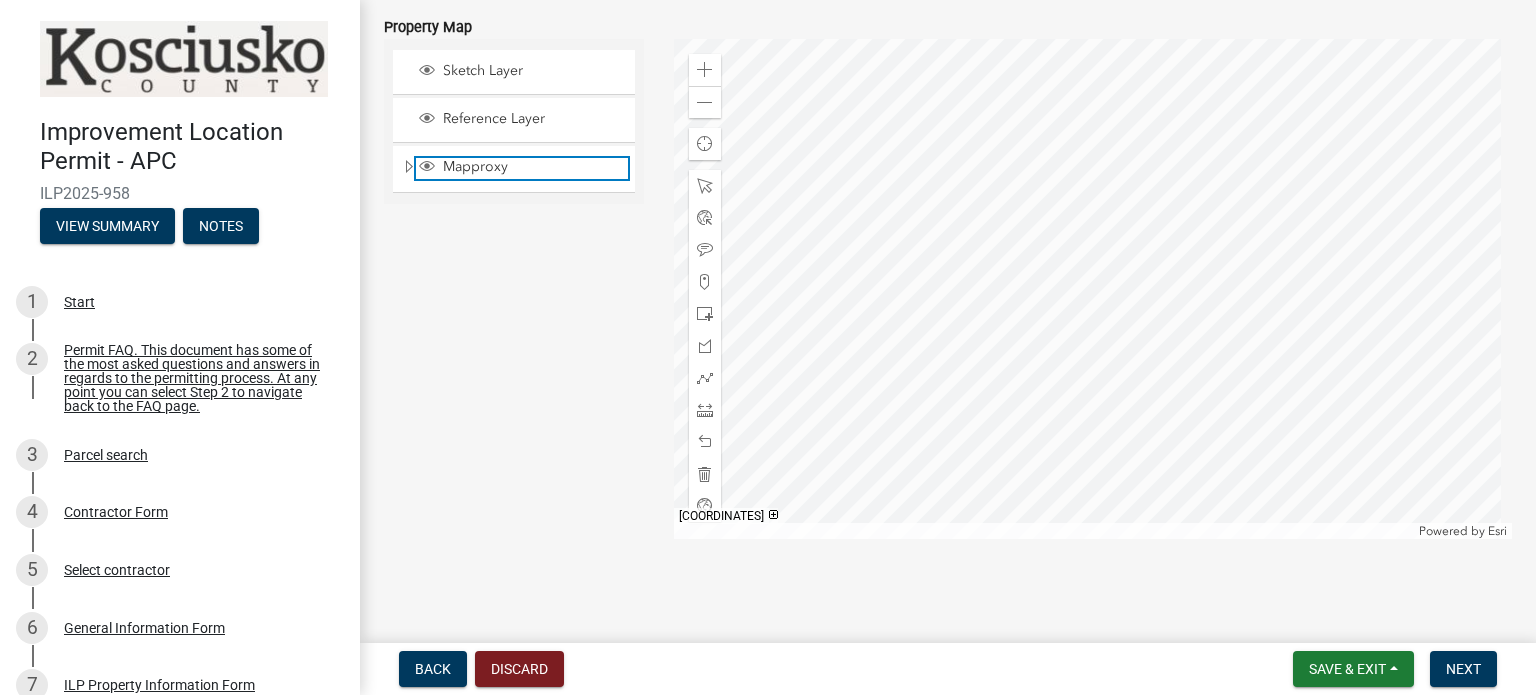 click 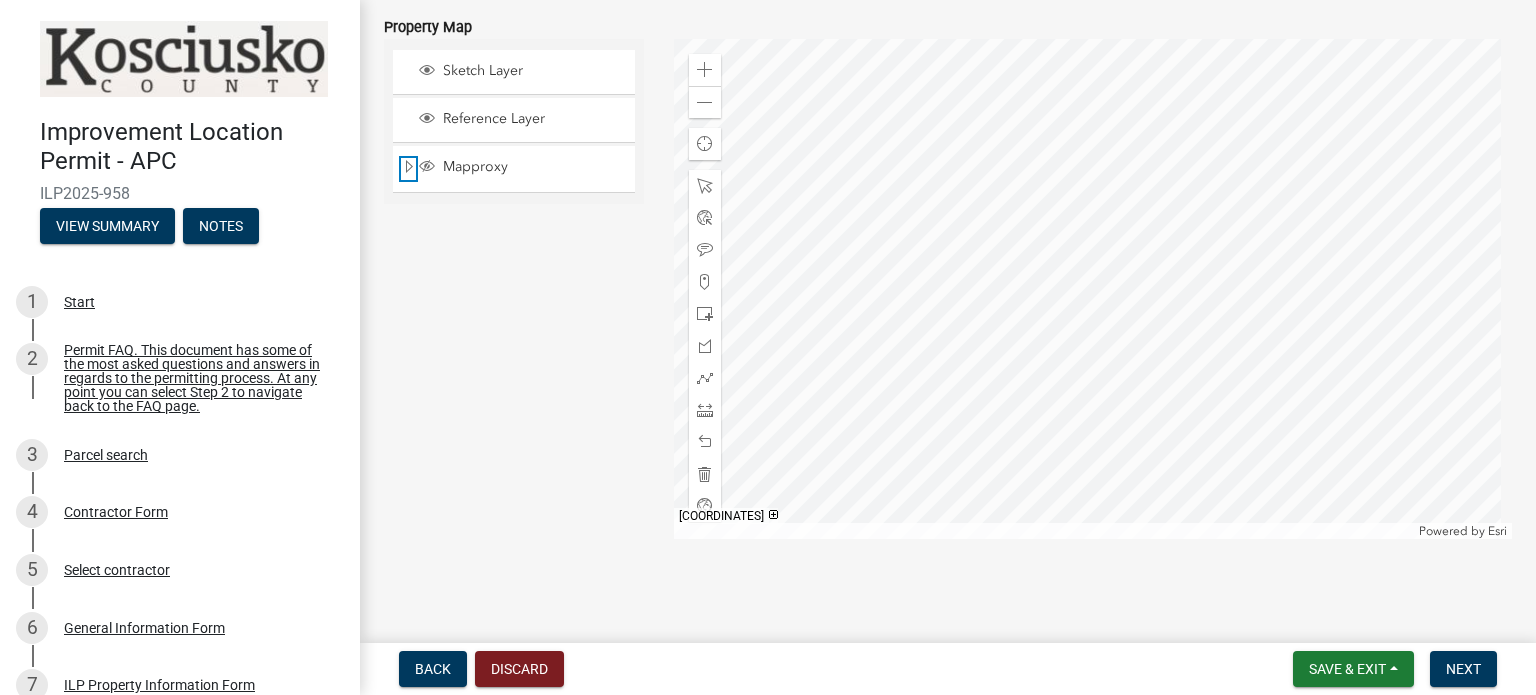click 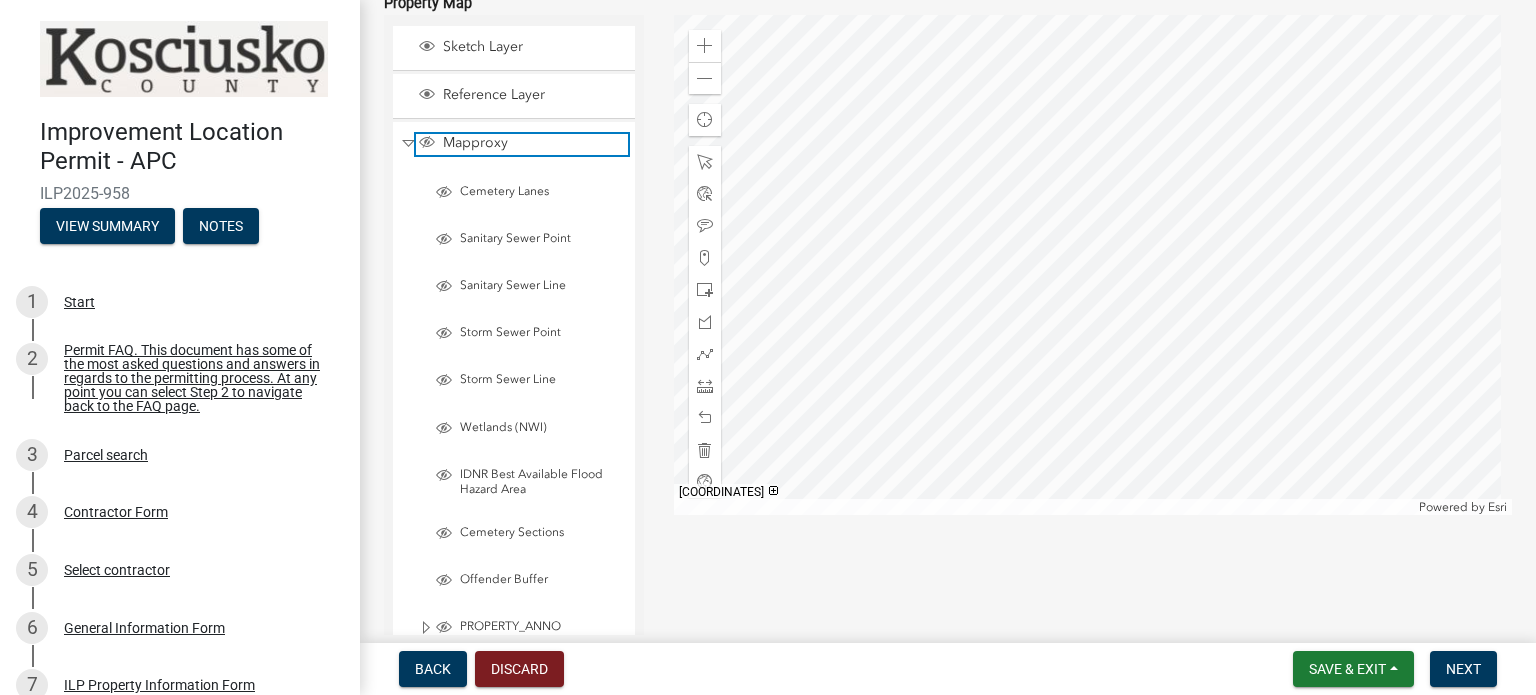 click 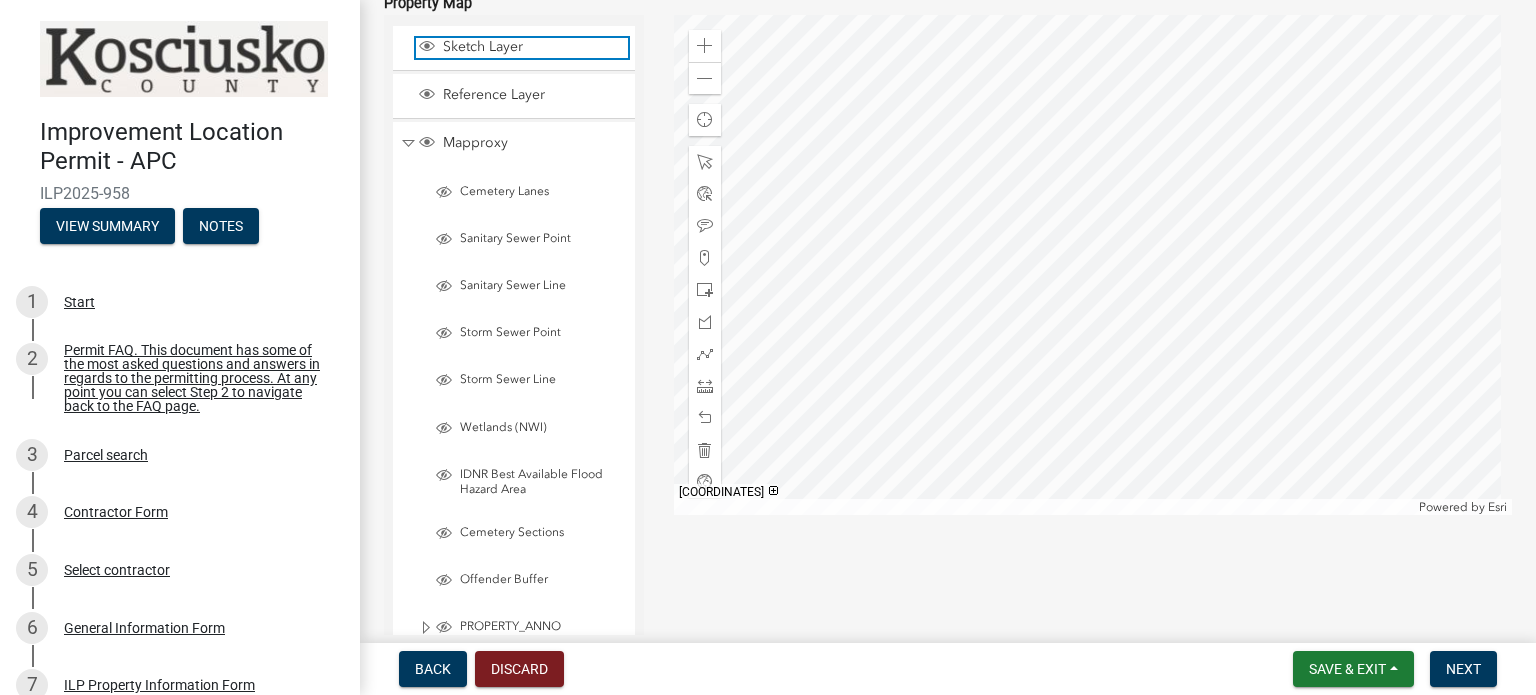click 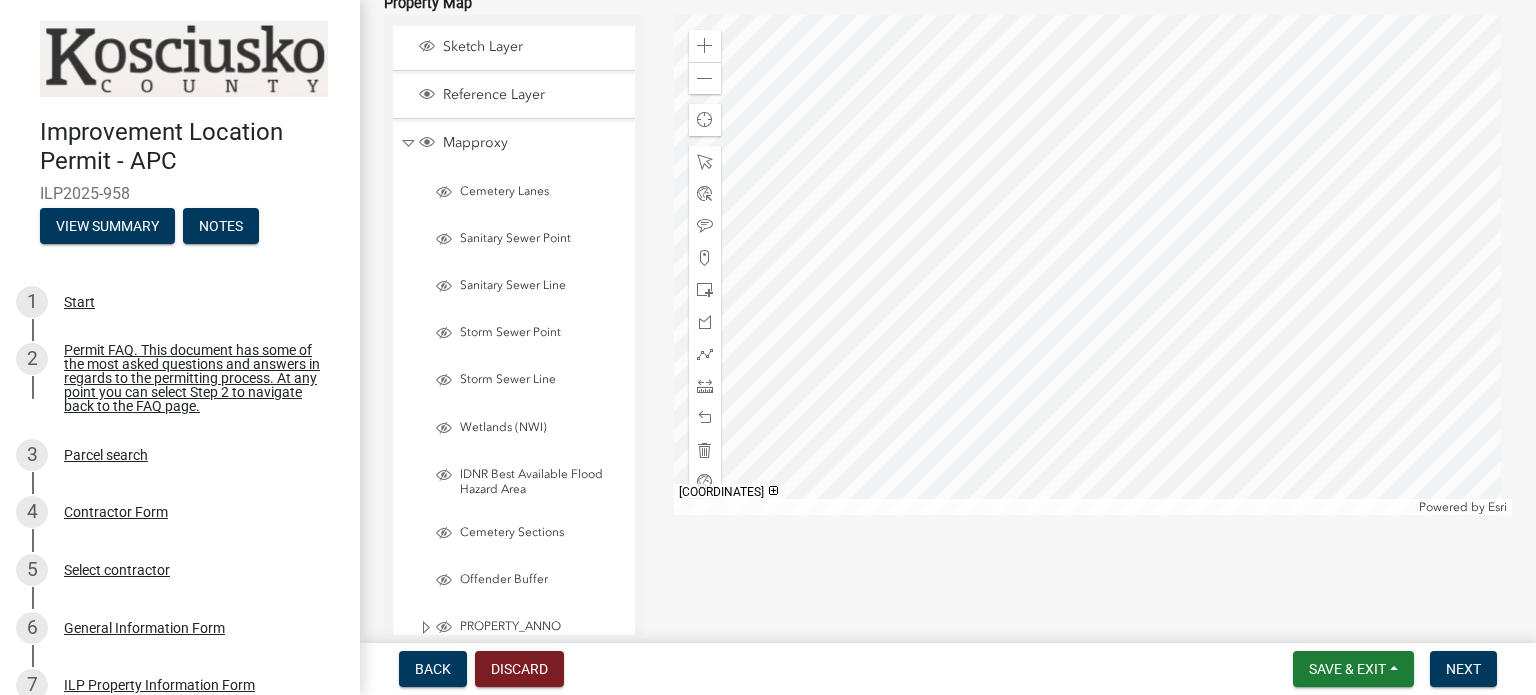 click on "Sketch Layer" 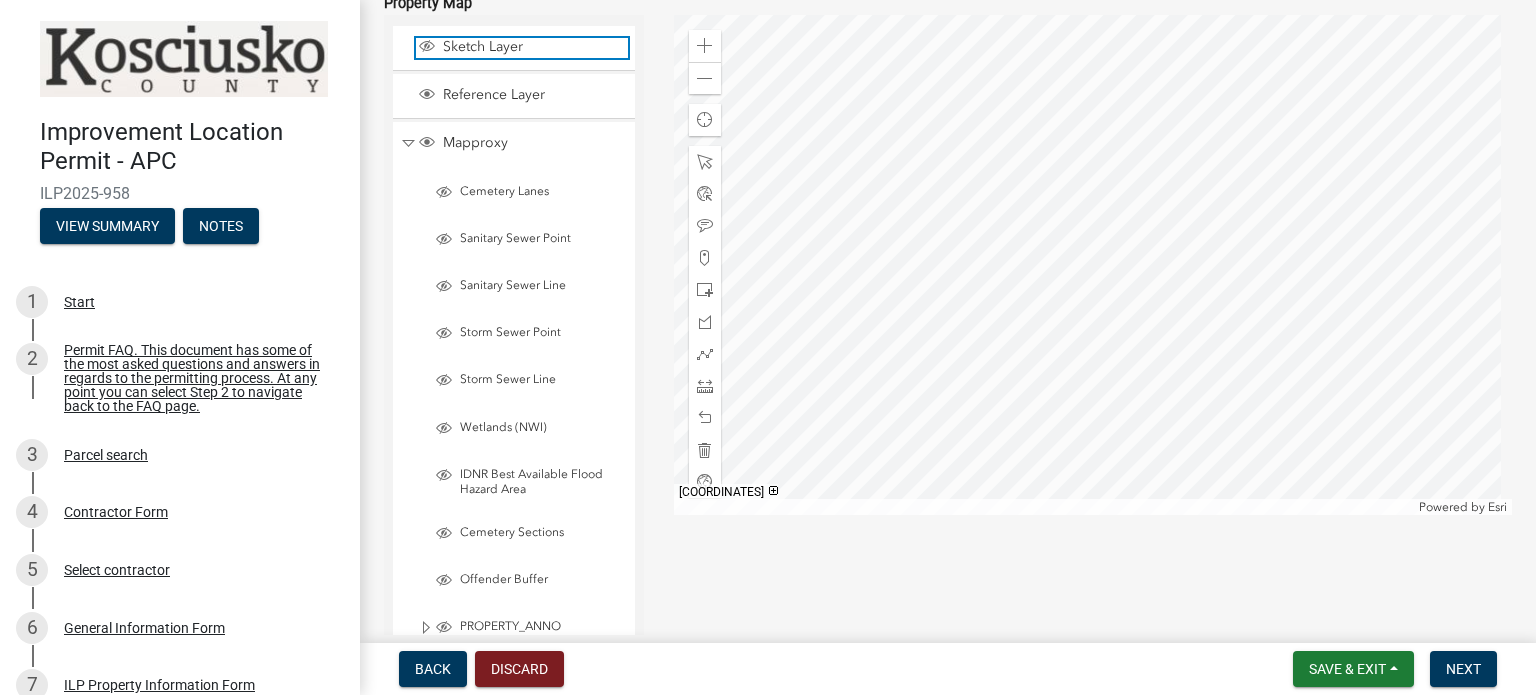 click 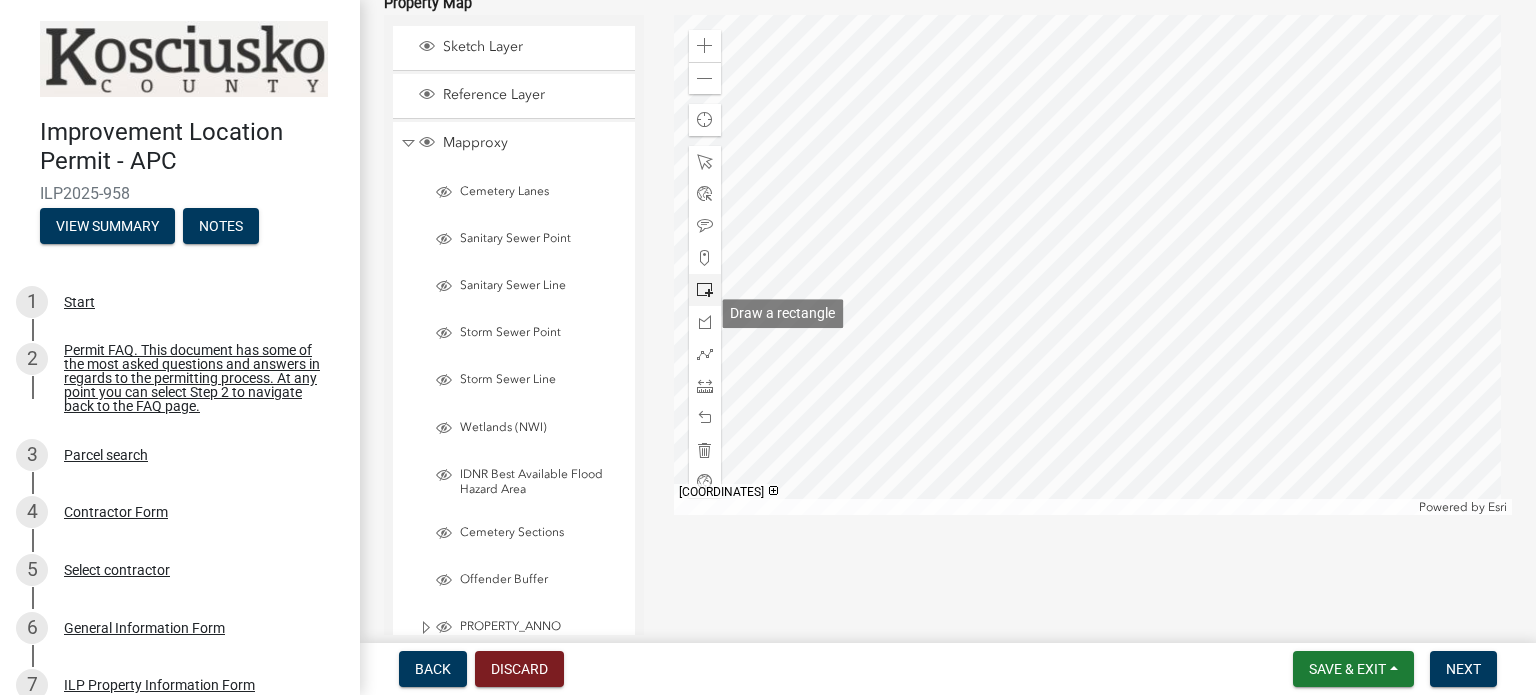 click 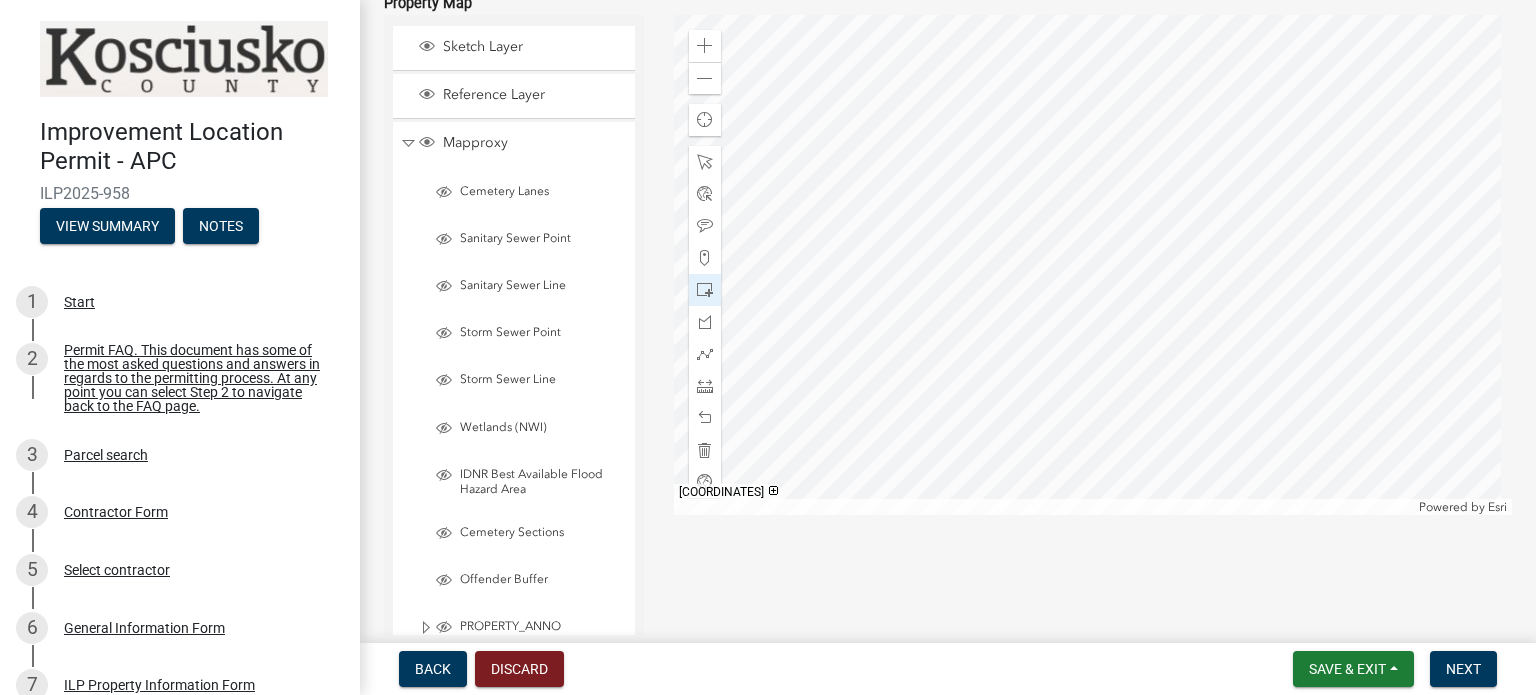 click 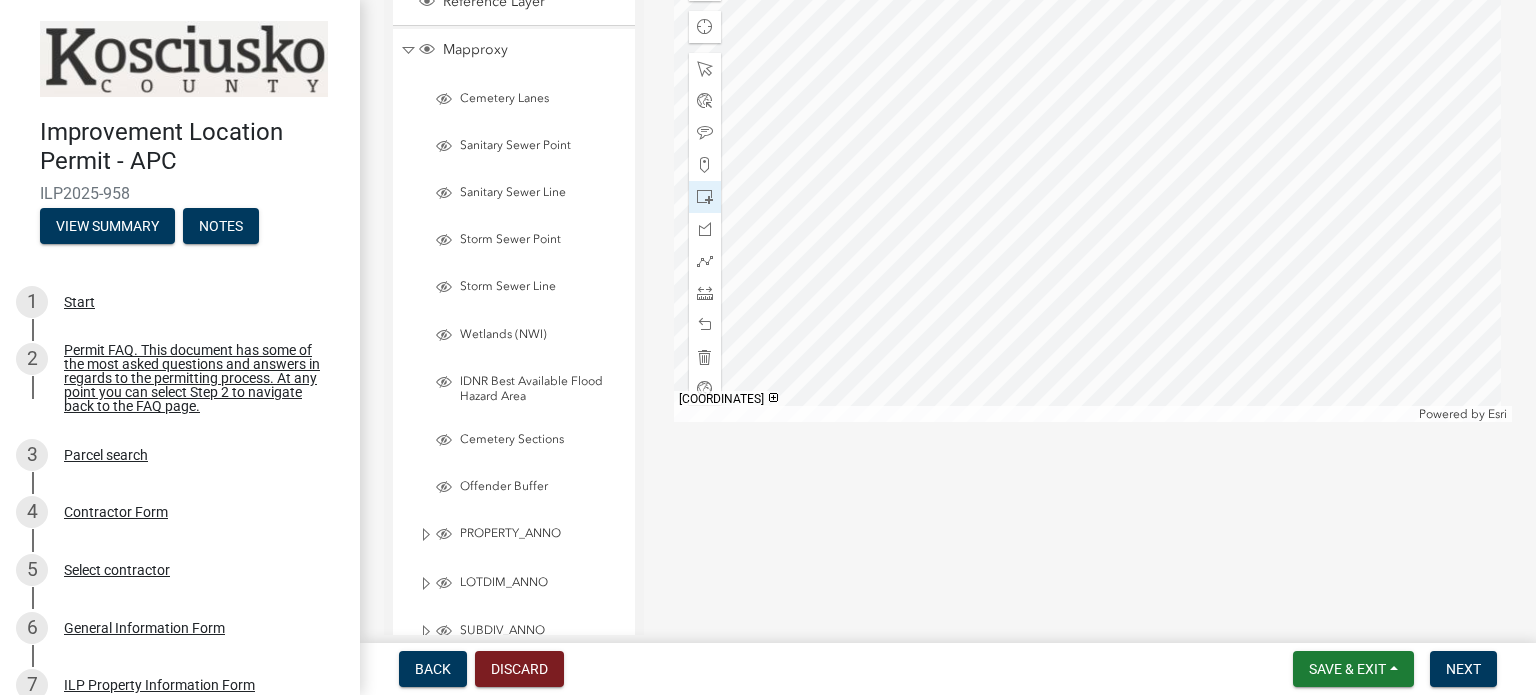 scroll, scrollTop: 2342, scrollLeft: 0, axis: vertical 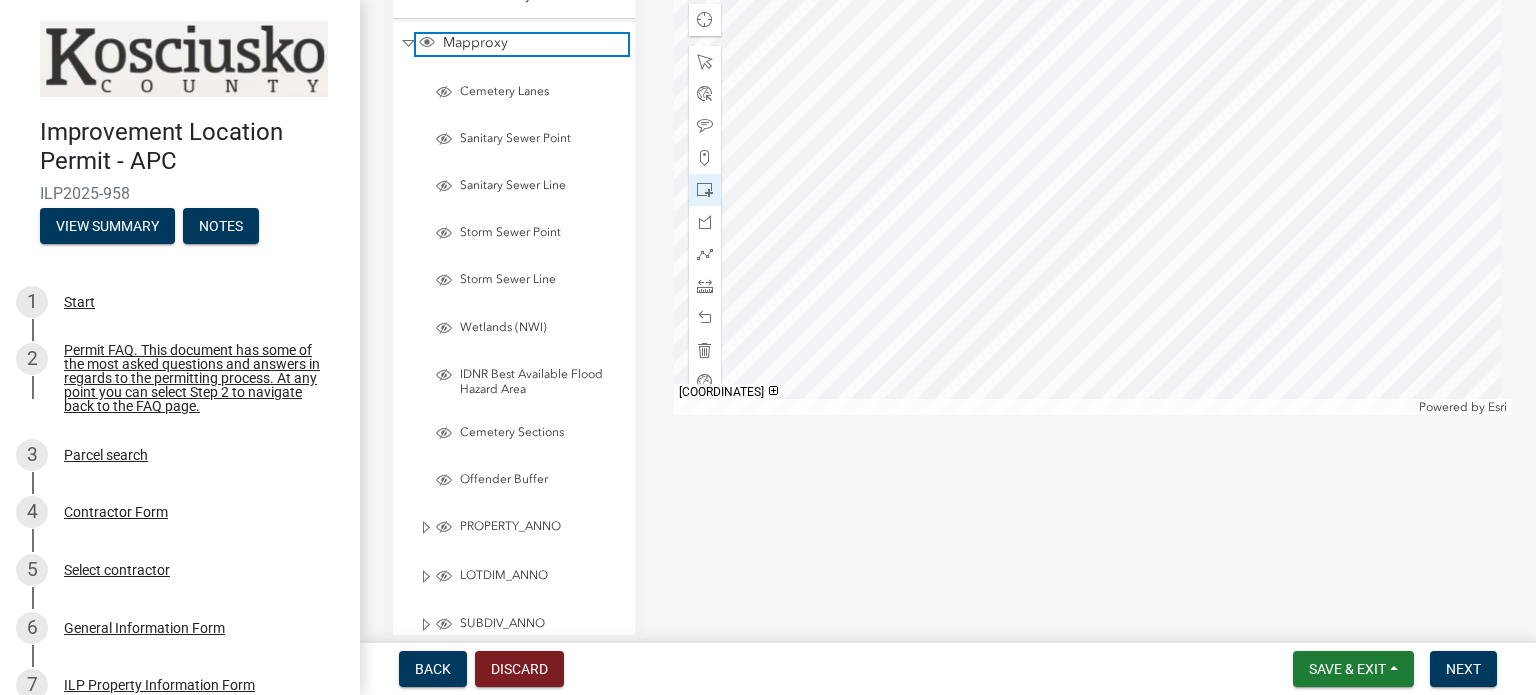click 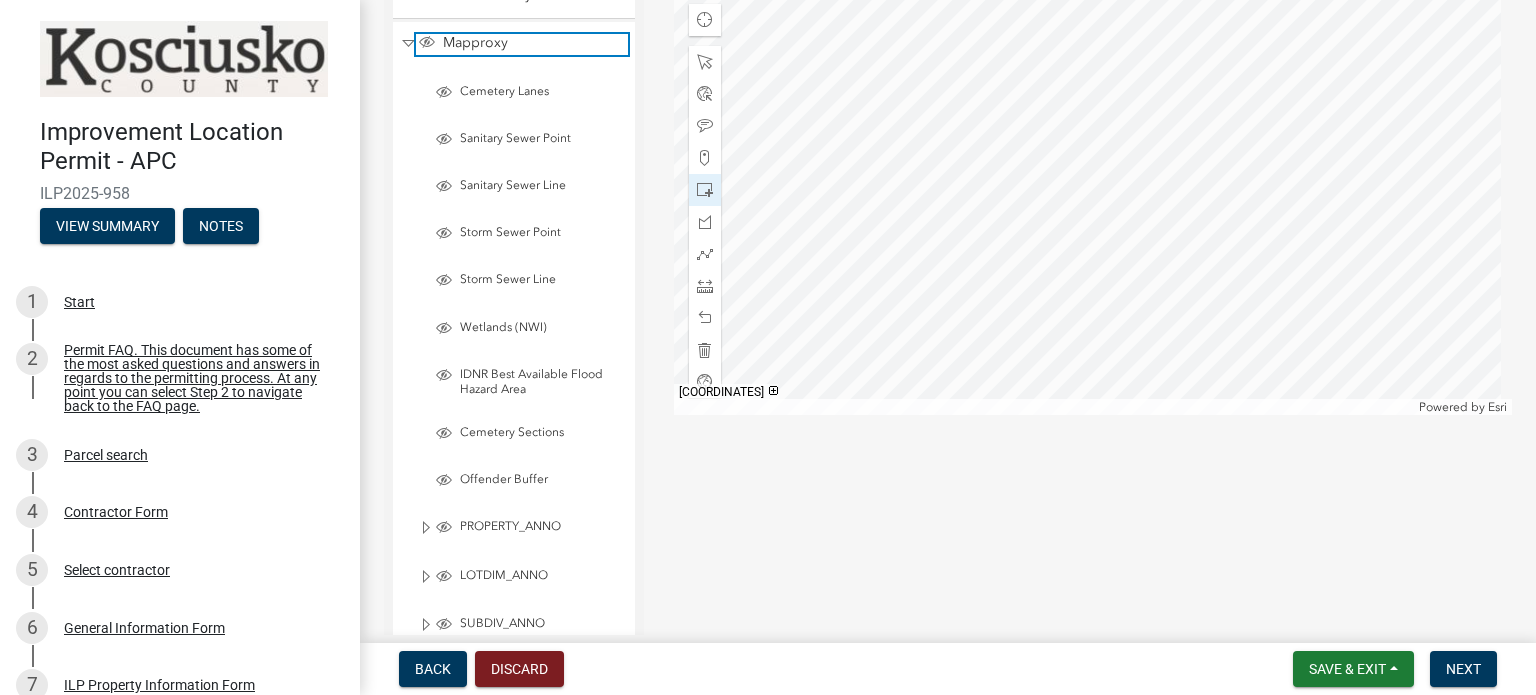 click on "Mapproxy" at bounding box center [533, 43] 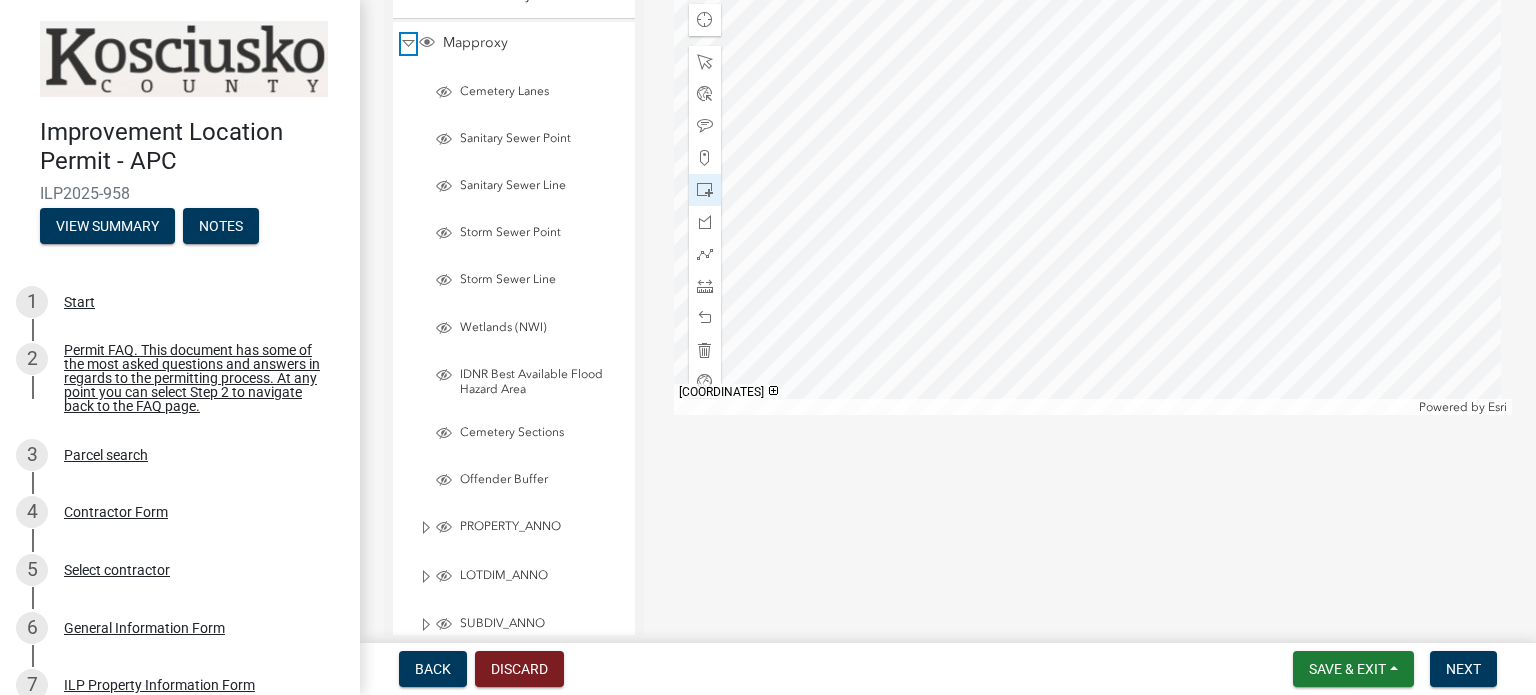 click 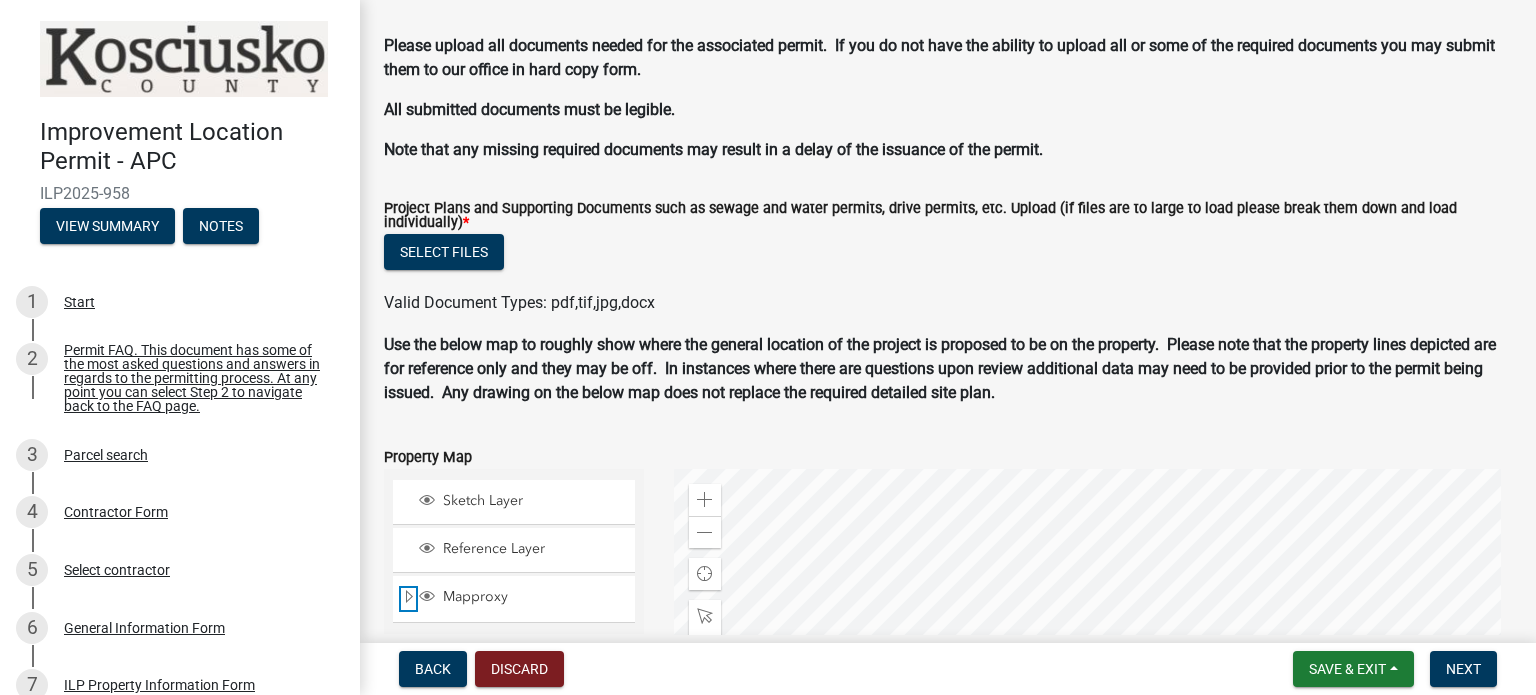 scroll, scrollTop: 1742, scrollLeft: 0, axis: vertical 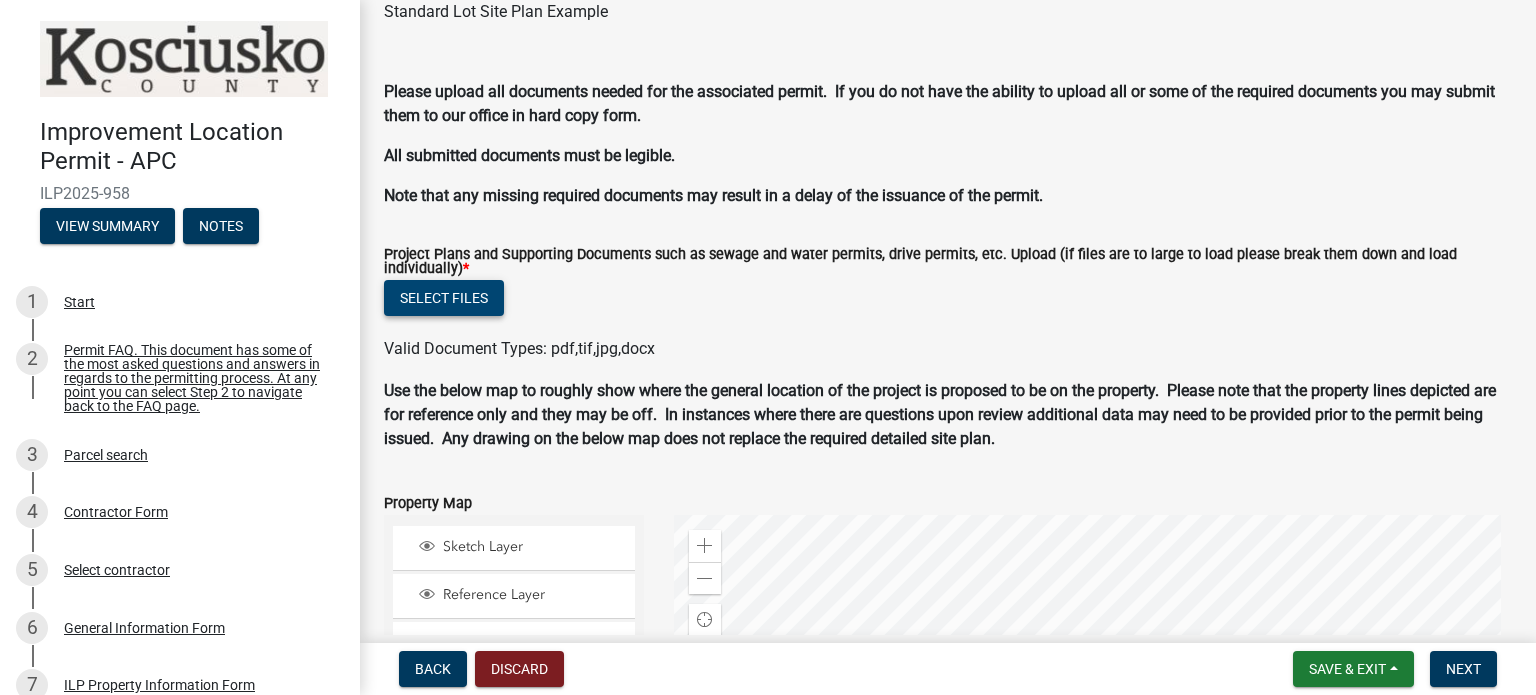 click on "Select files" 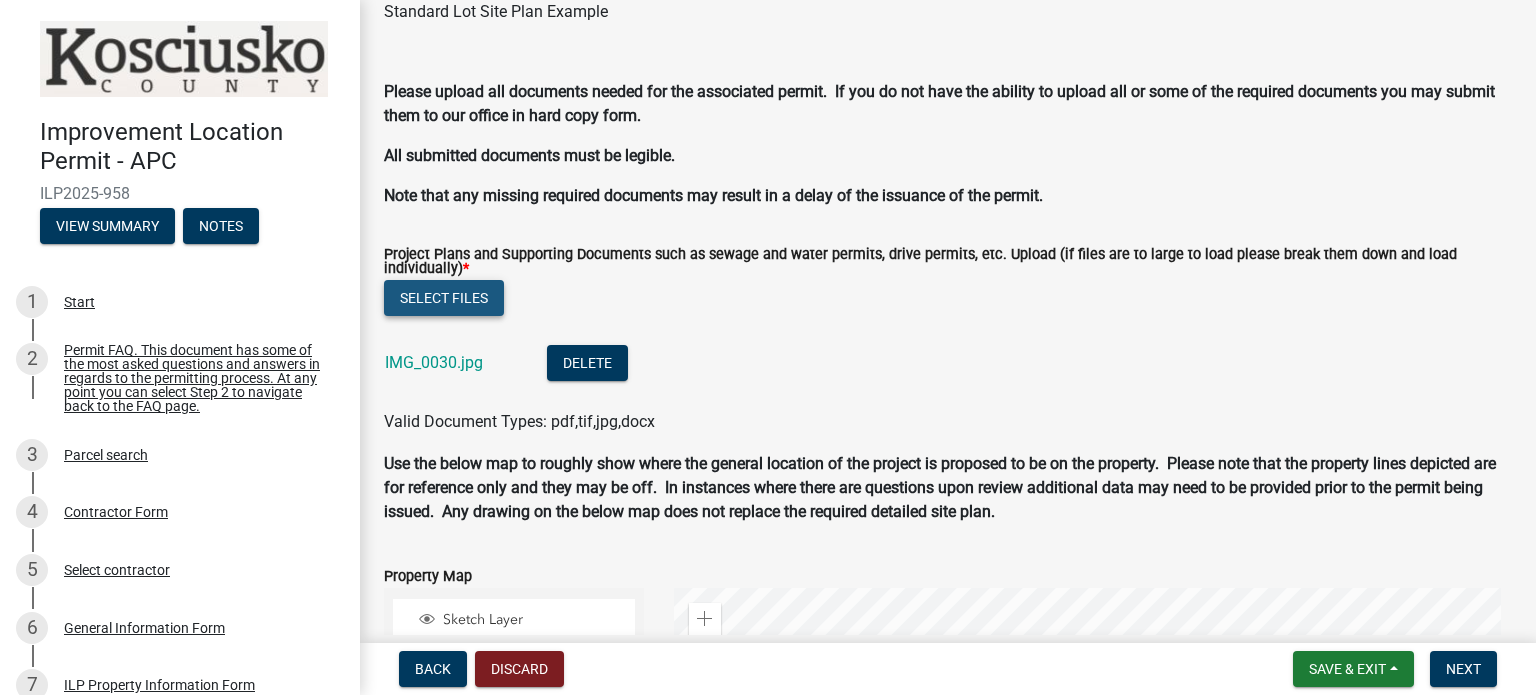 click on "Select files" 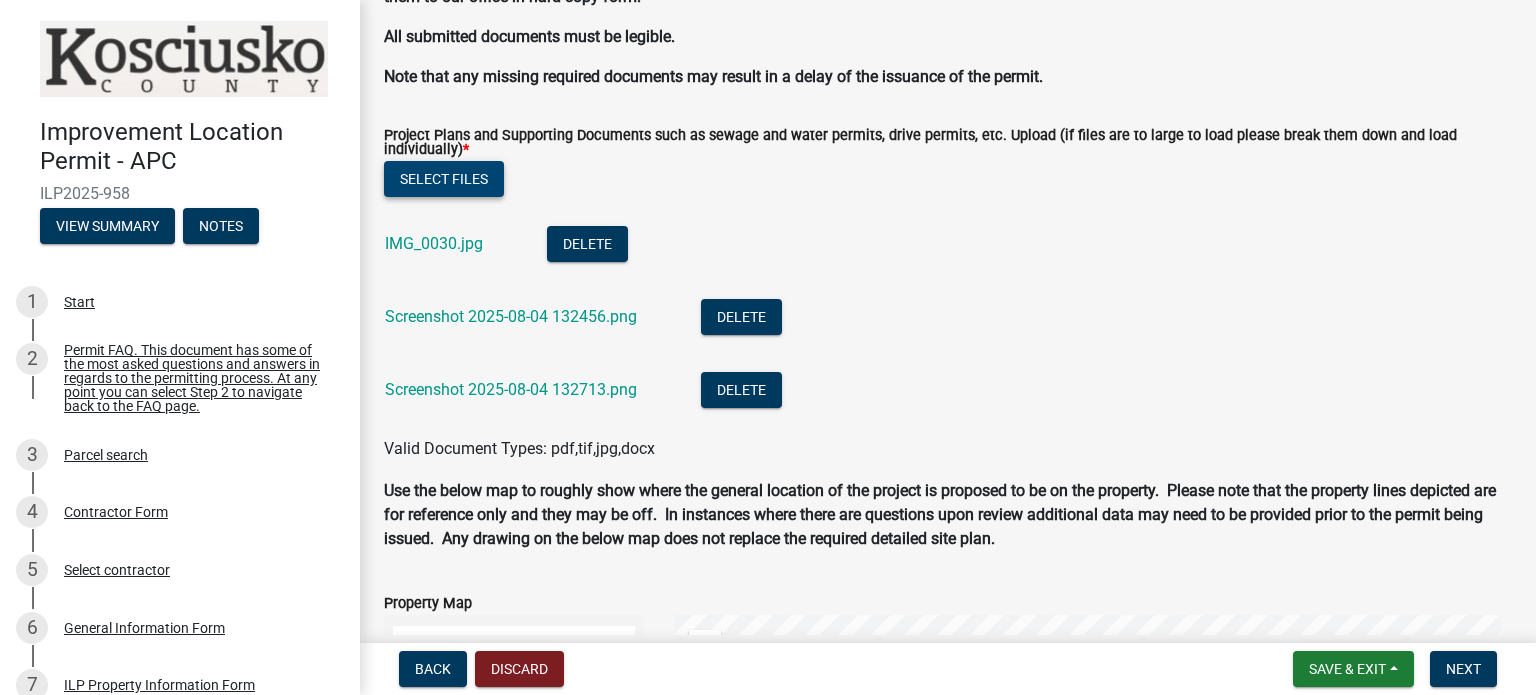 scroll, scrollTop: 2461, scrollLeft: 0, axis: vertical 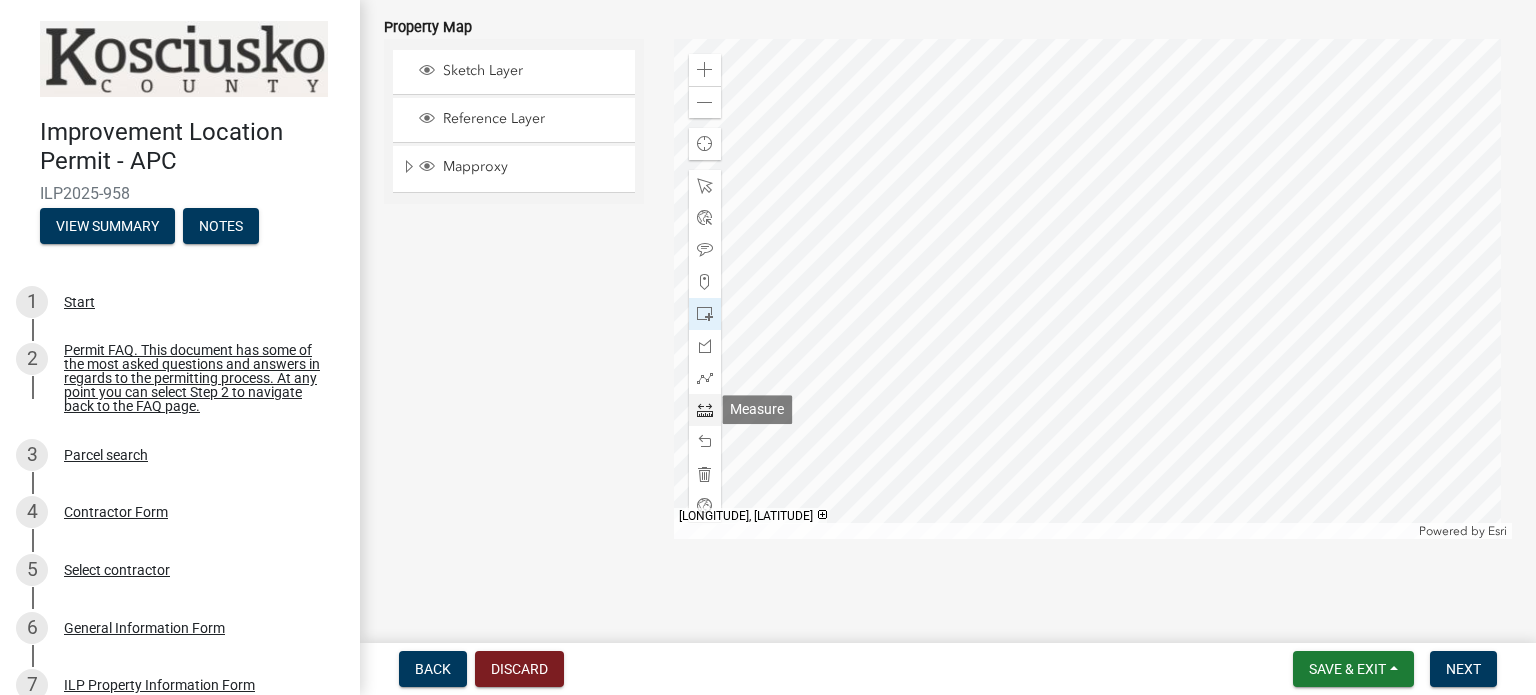 click 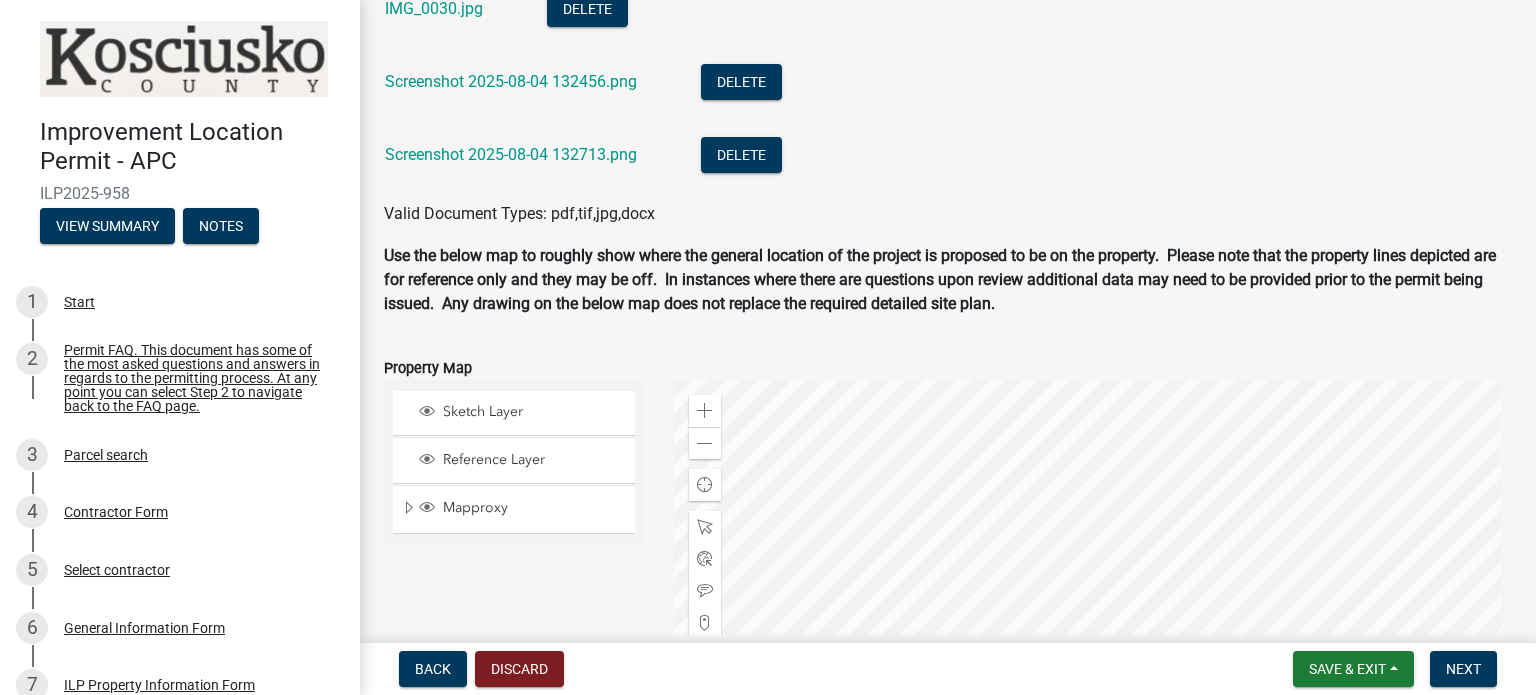 scroll, scrollTop: 2461, scrollLeft: 0, axis: vertical 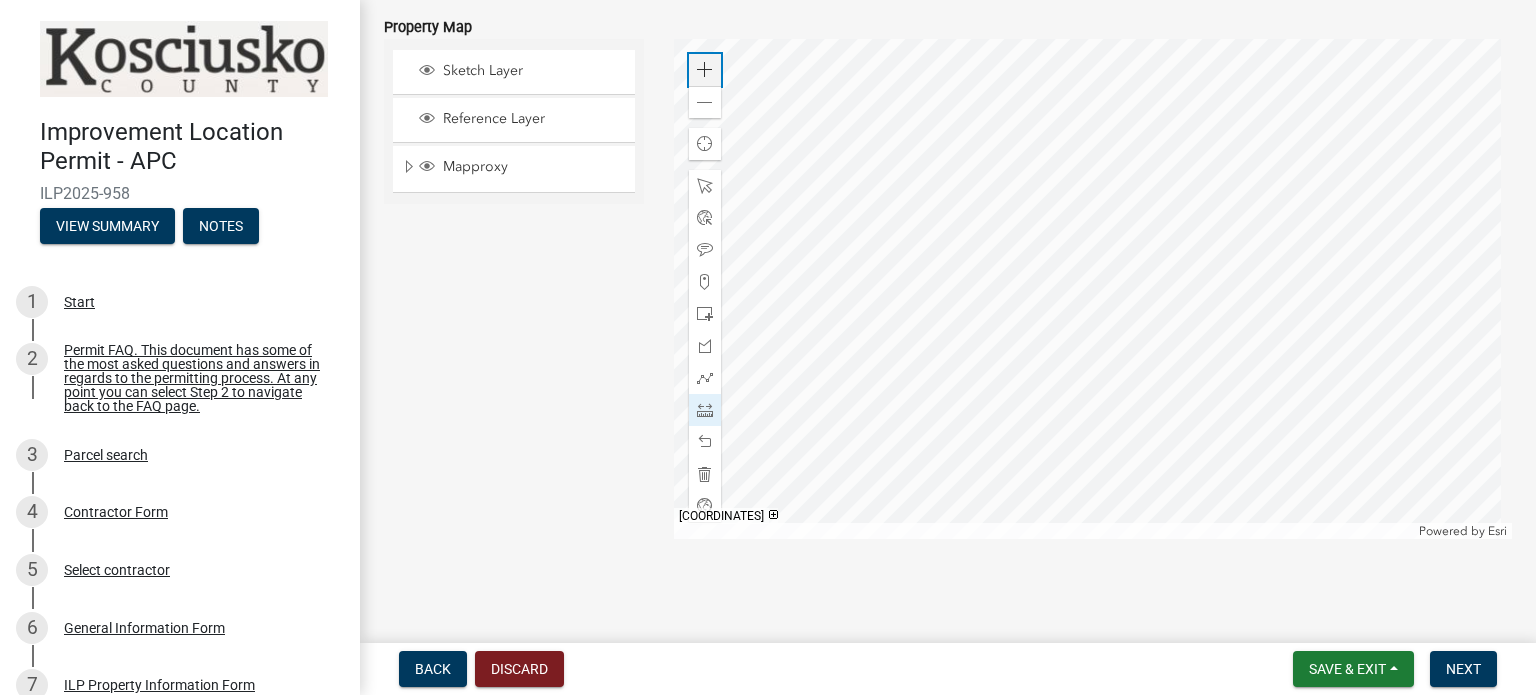 click on "Zoom in" 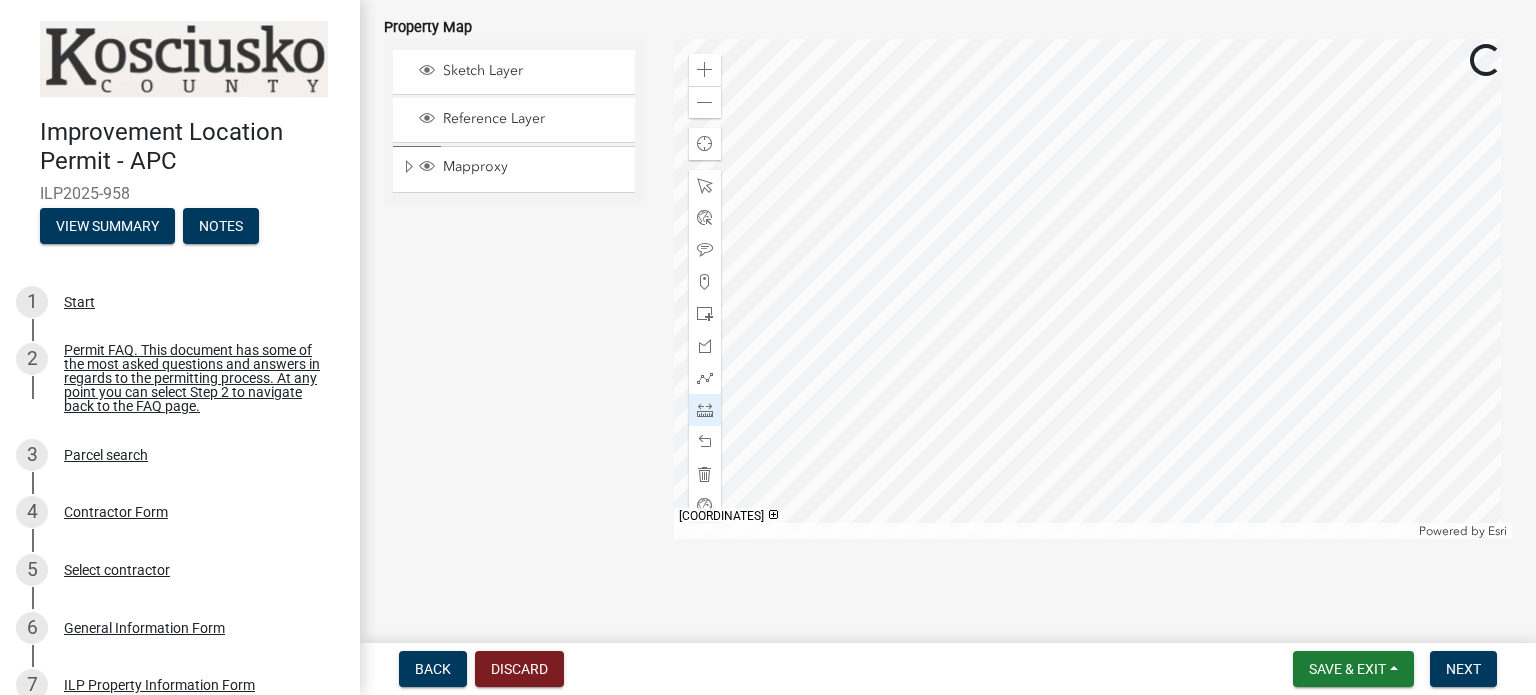 click 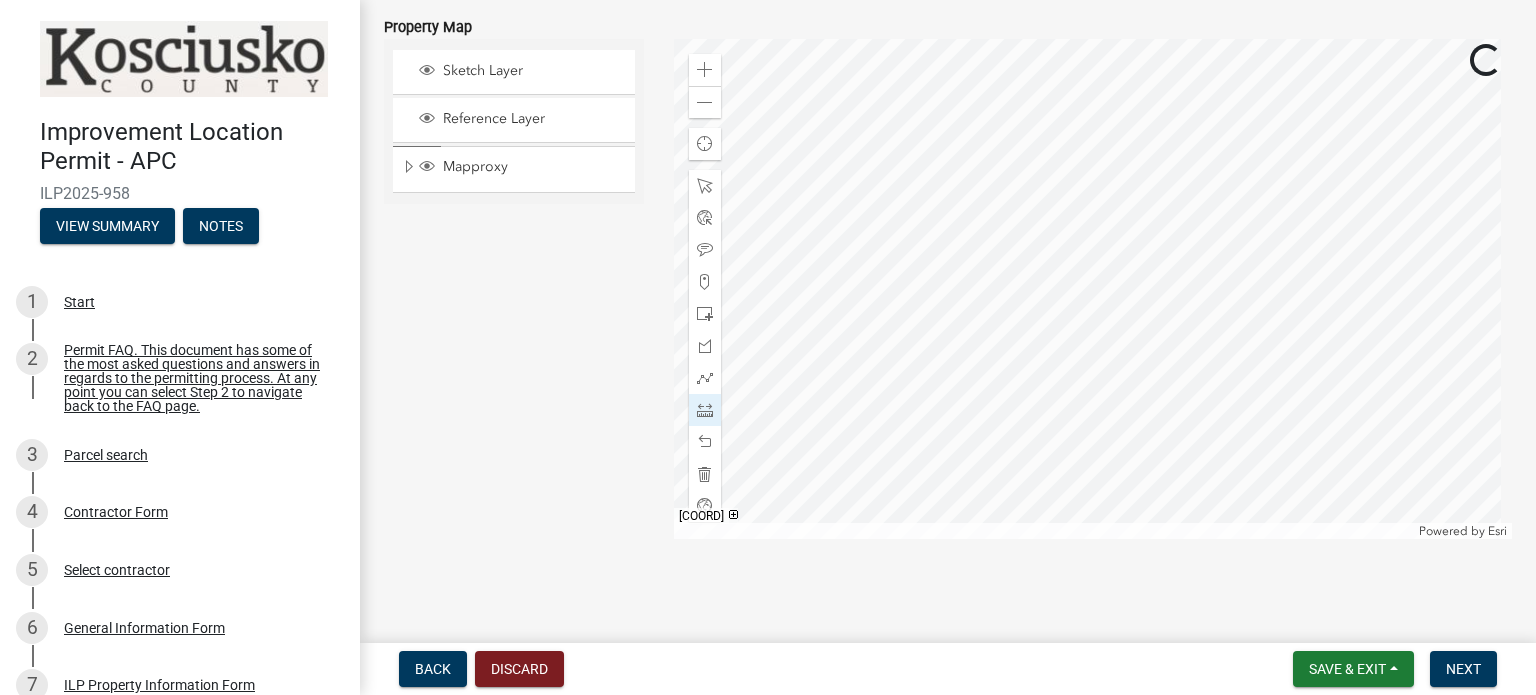 click 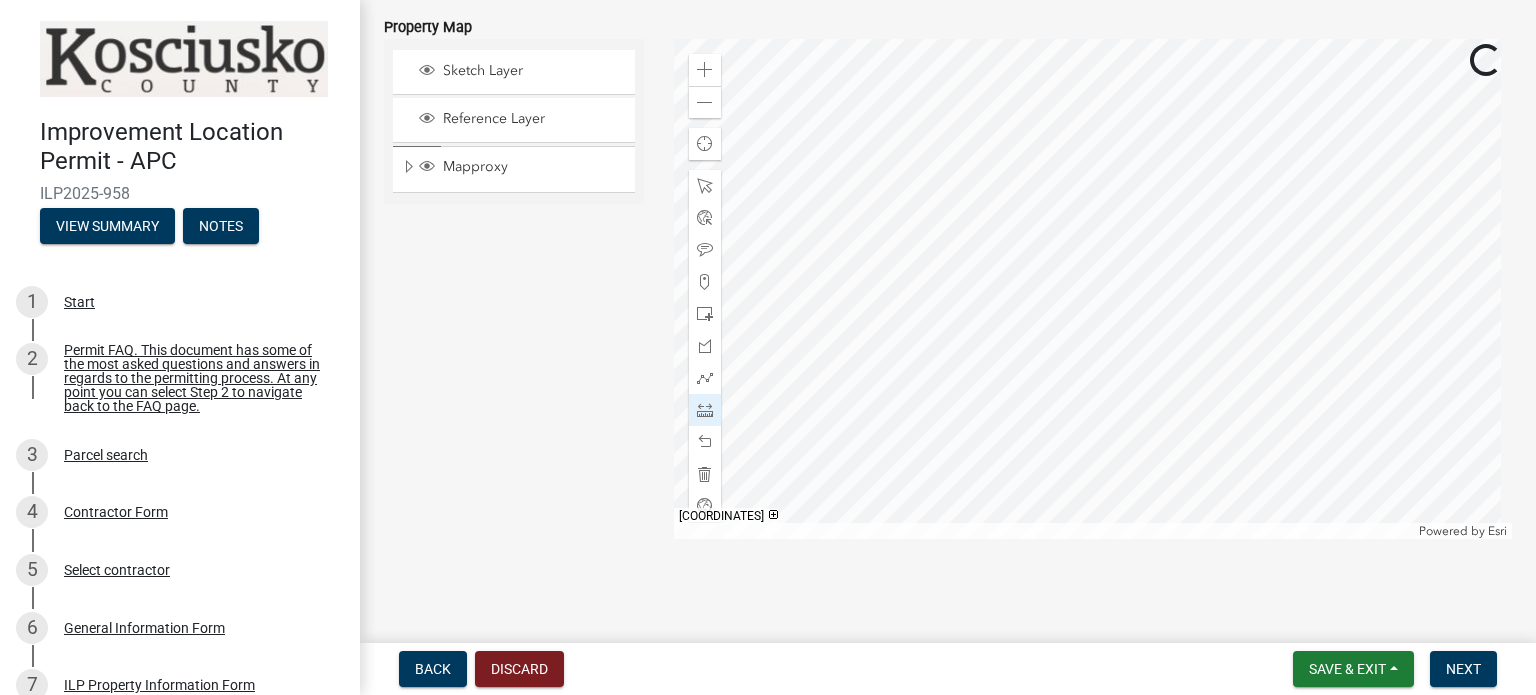 click 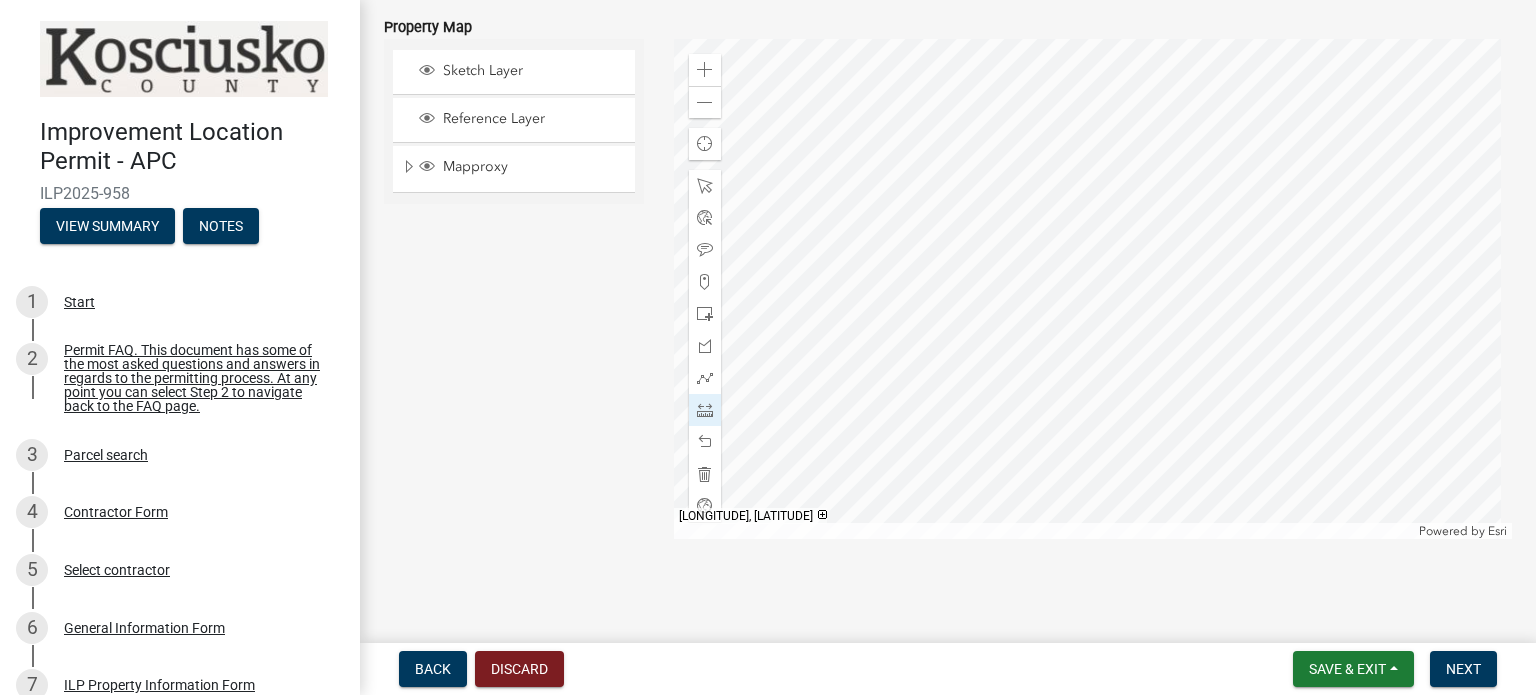 drag, startPoint x: 562, startPoint y: 395, endPoint x: 420, endPoint y: 351, distance: 148.66069 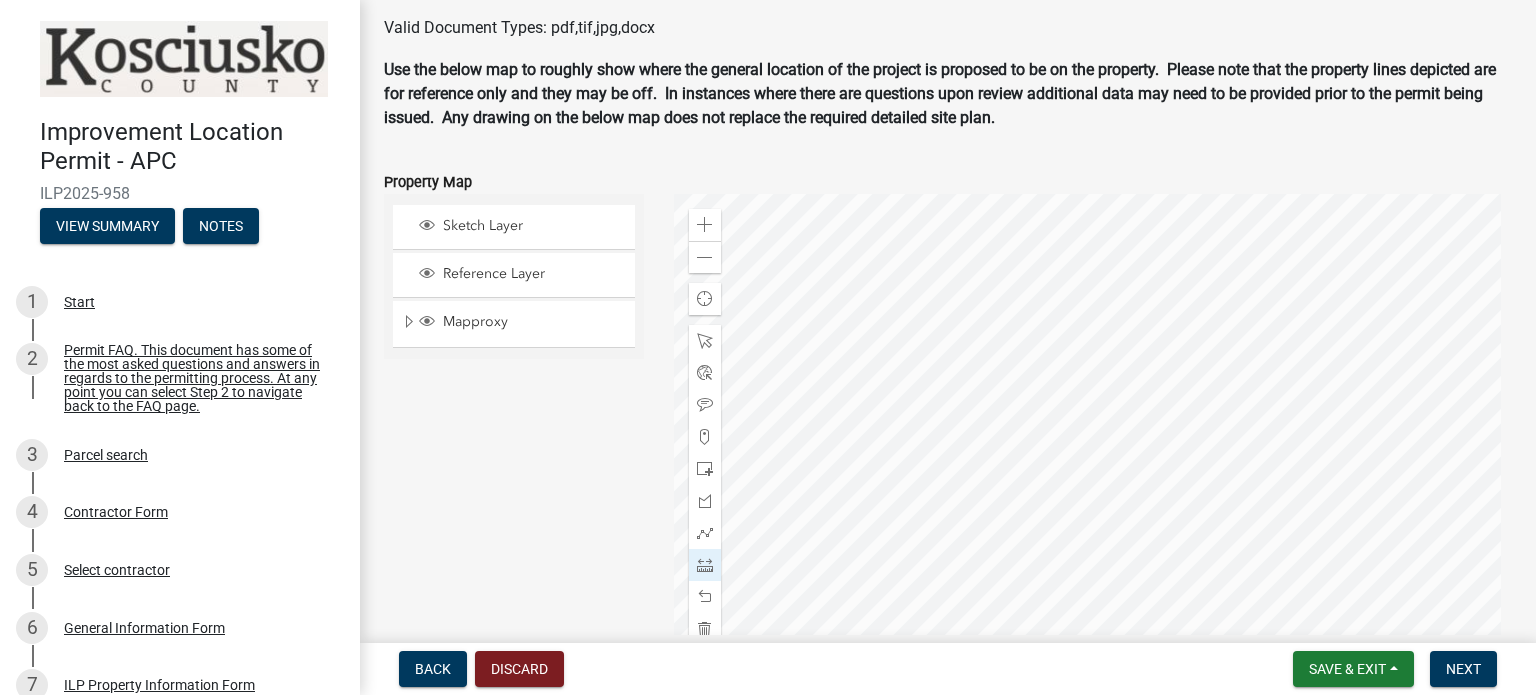 scroll, scrollTop: 2261, scrollLeft: 0, axis: vertical 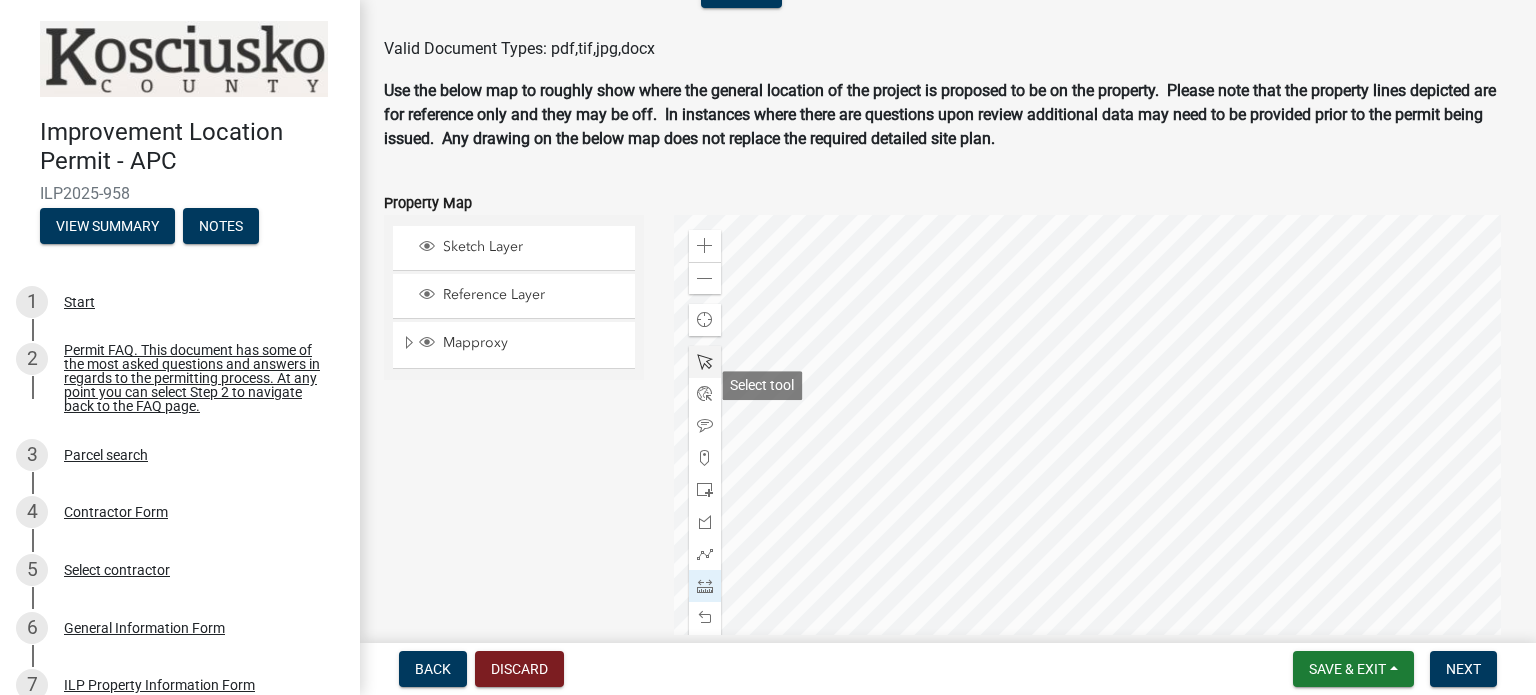 click 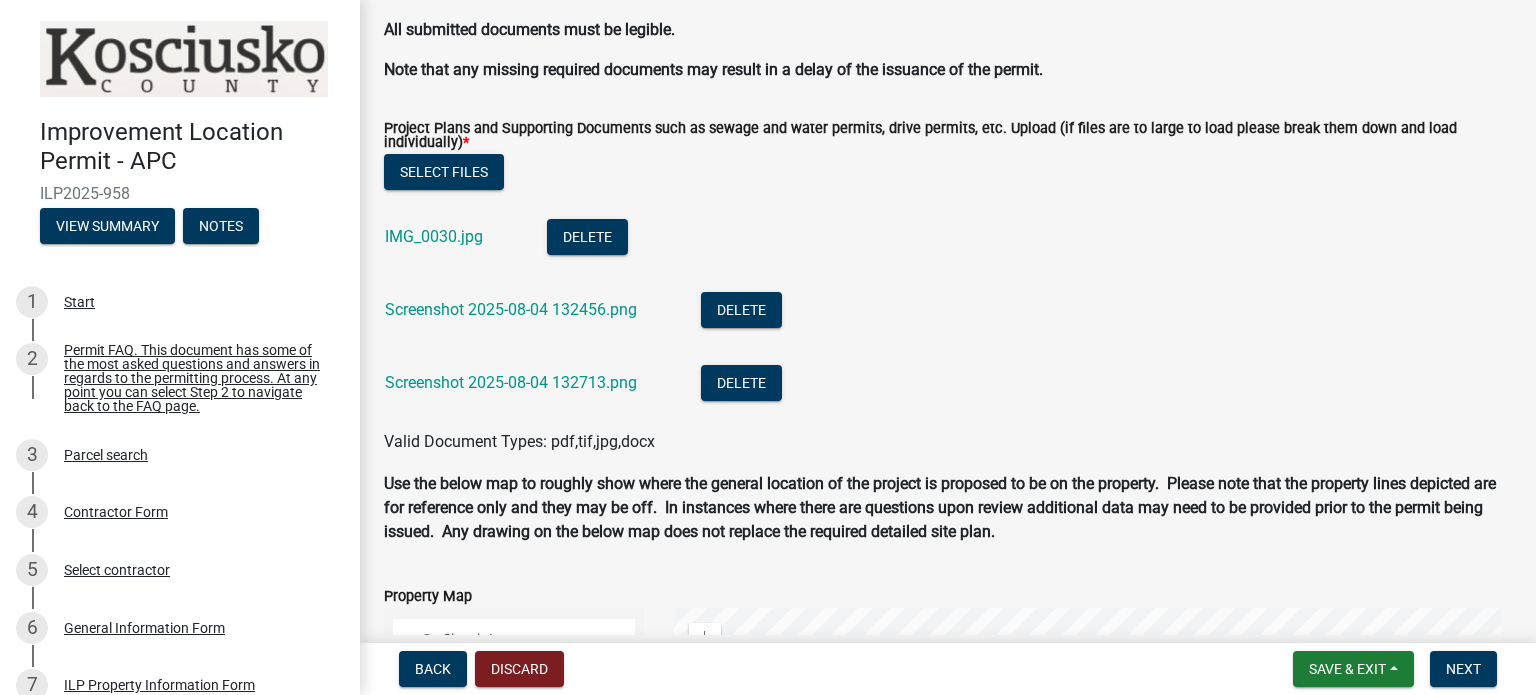 scroll, scrollTop: 2461, scrollLeft: 0, axis: vertical 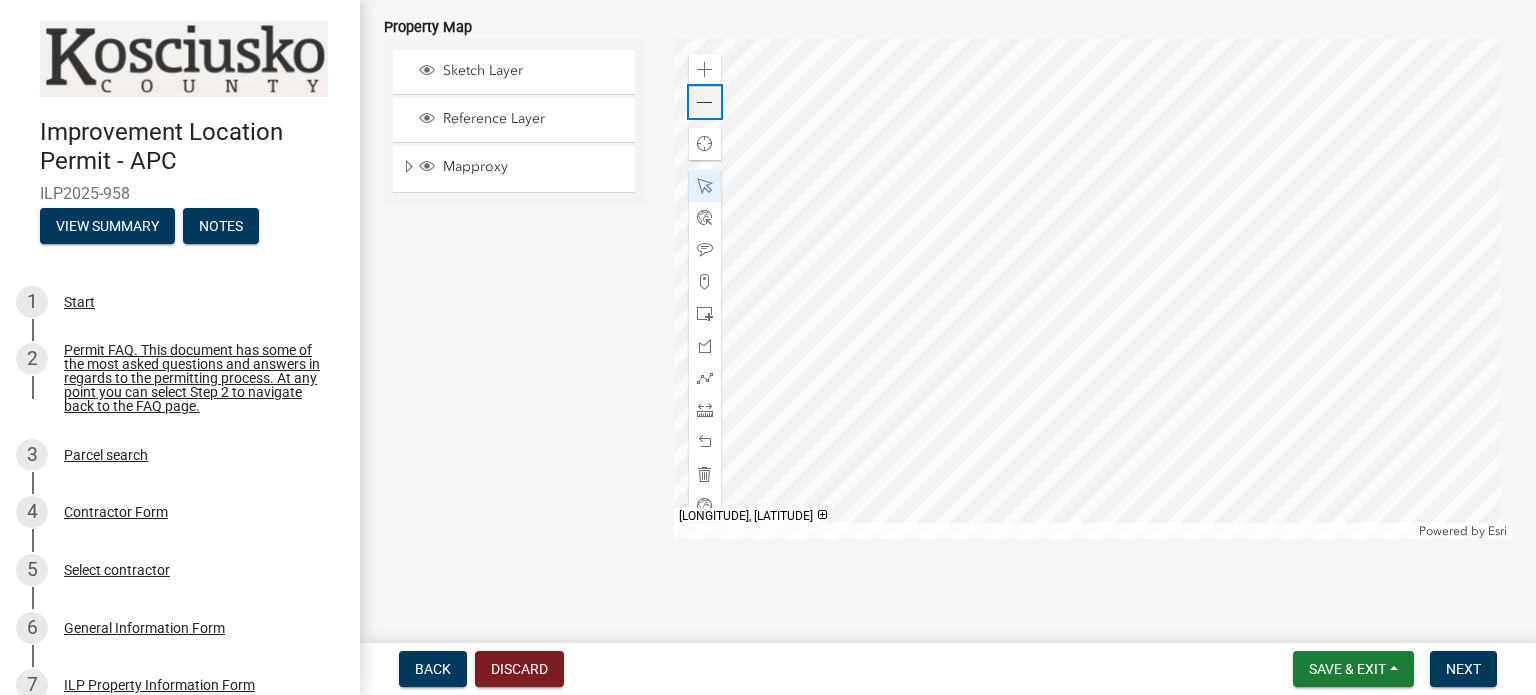 click 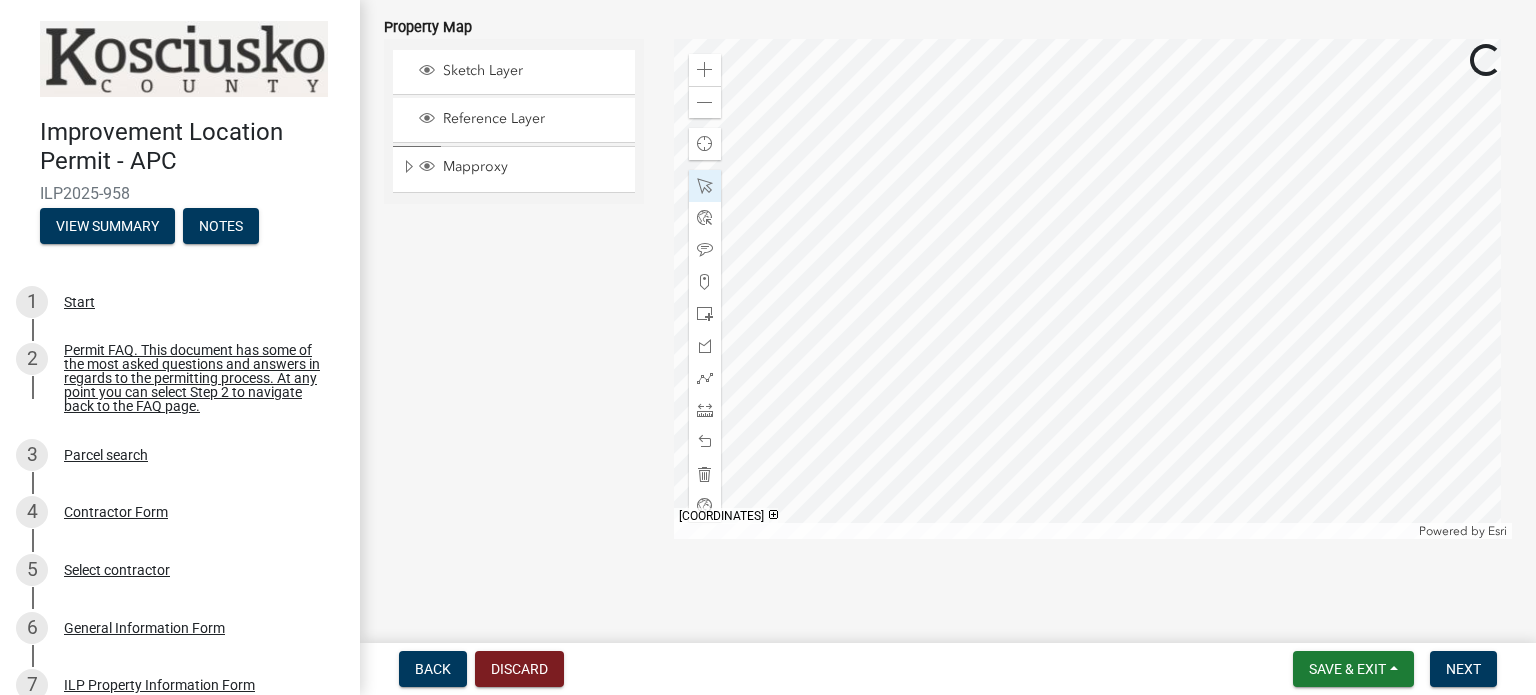 click 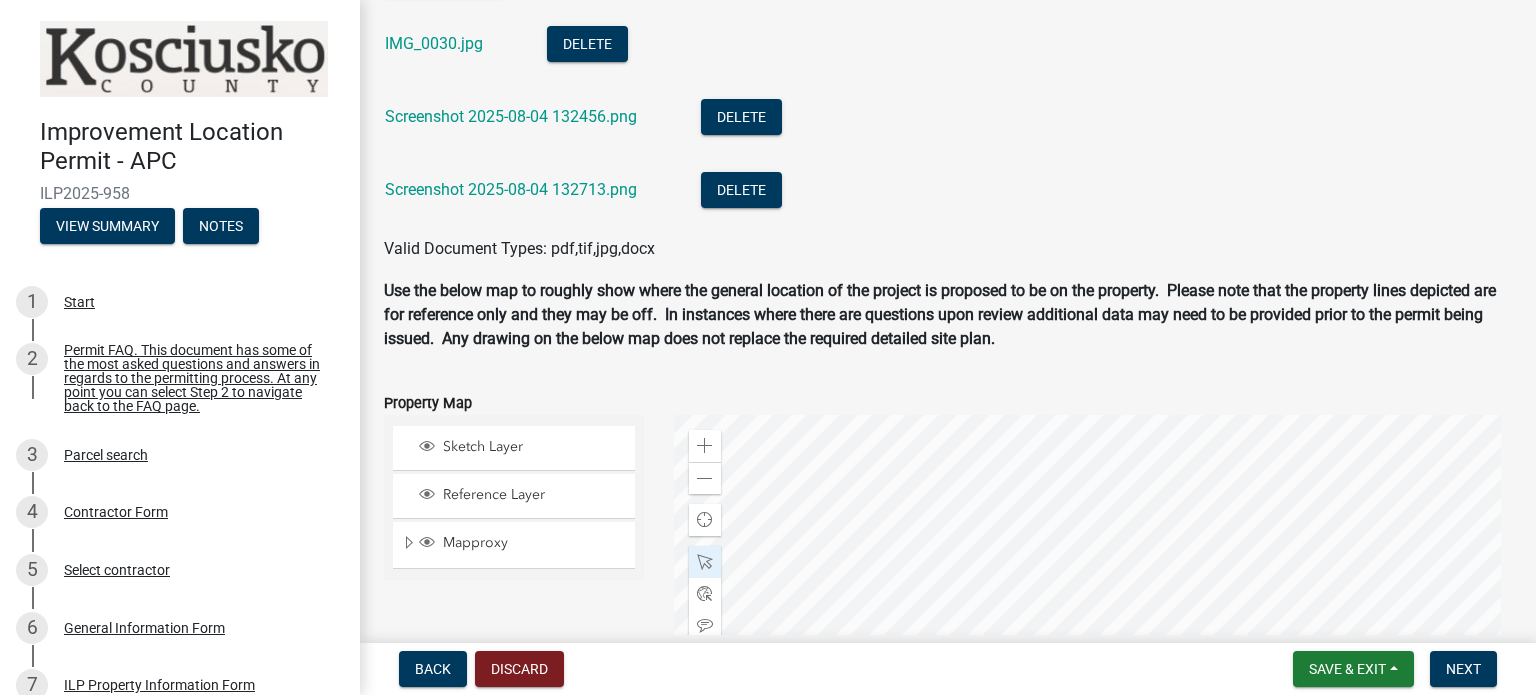 scroll, scrollTop: 2461, scrollLeft: 0, axis: vertical 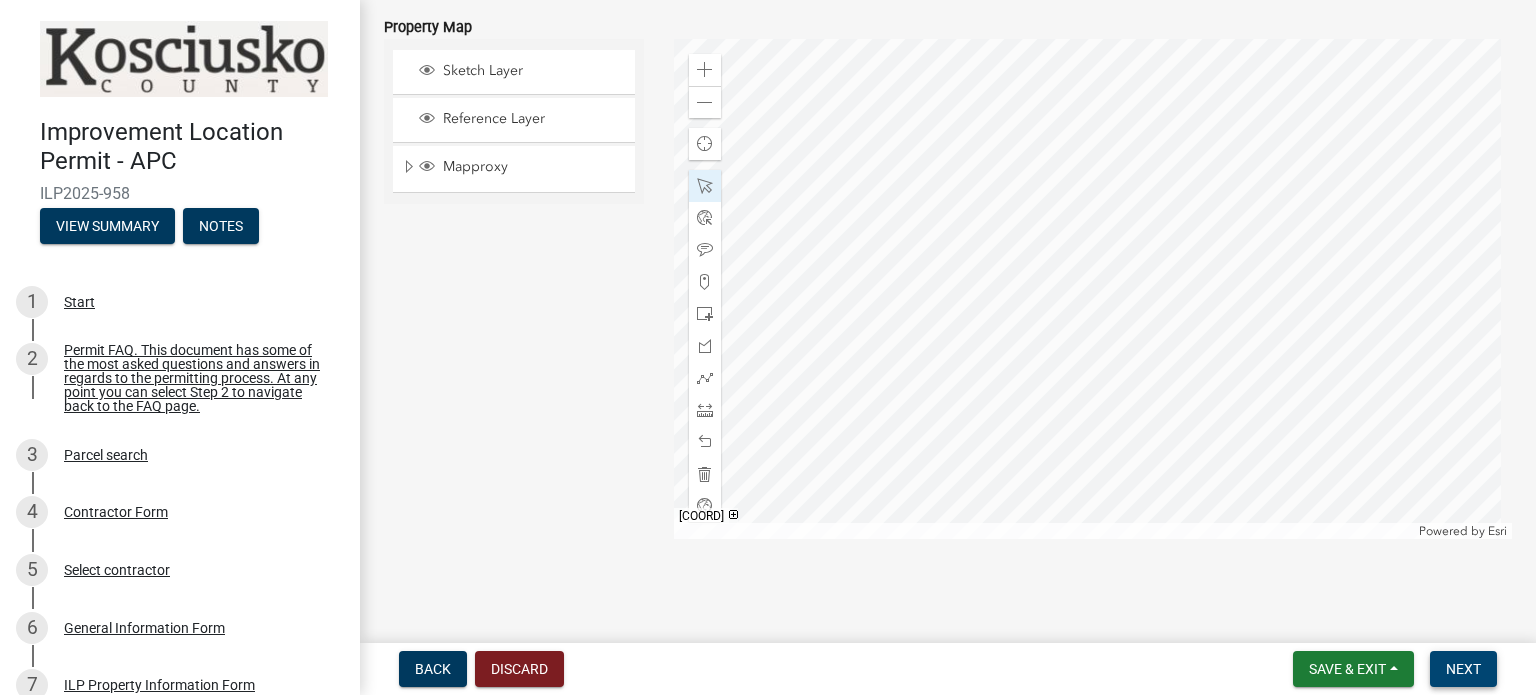 click on "Next" at bounding box center (1463, 669) 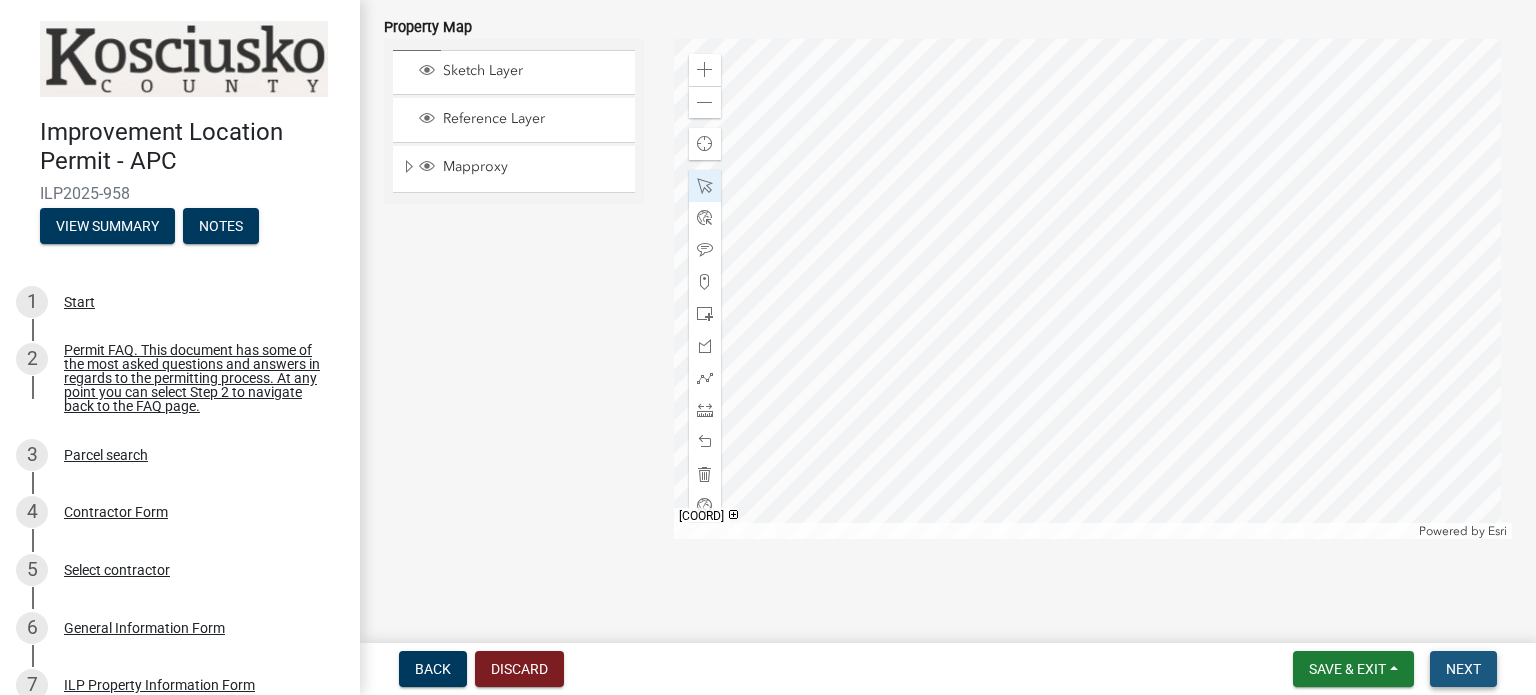 scroll, scrollTop: 0, scrollLeft: 0, axis: both 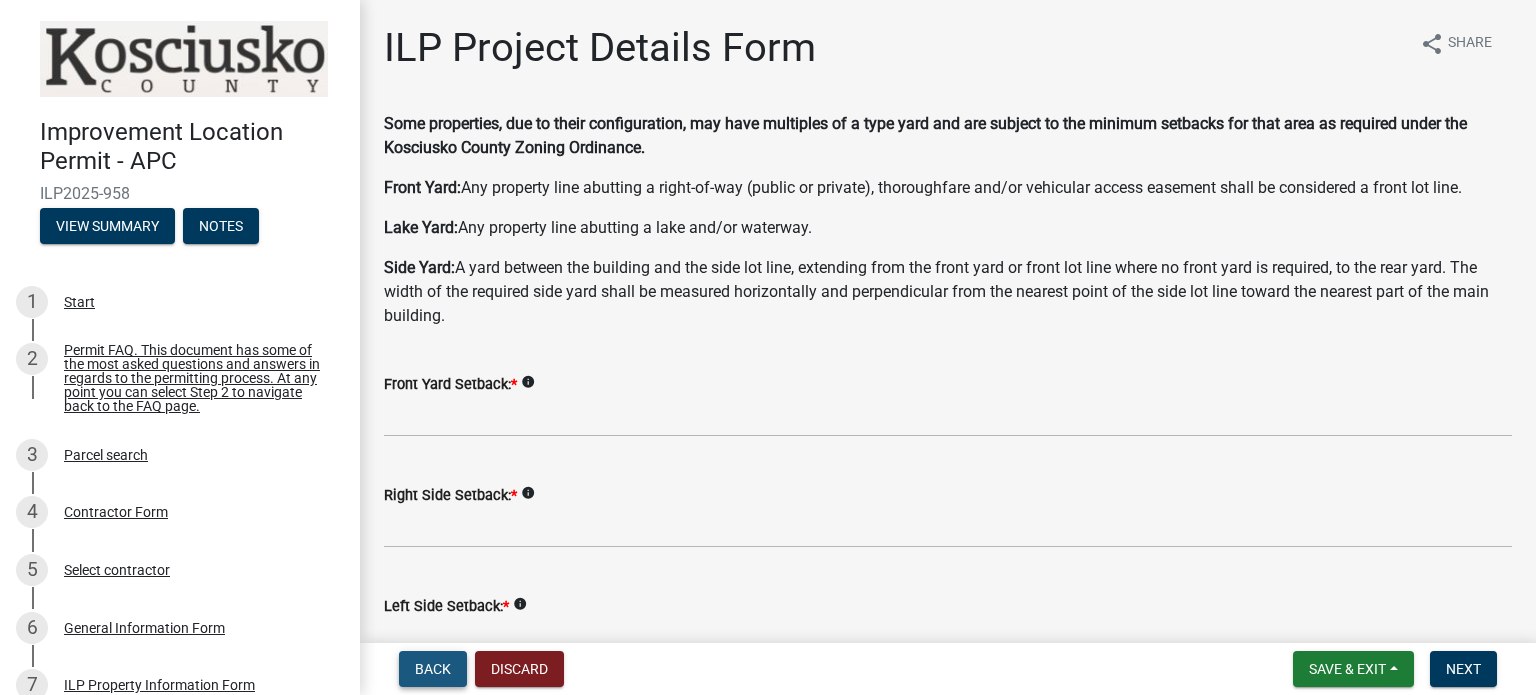 click on "Back" at bounding box center [433, 669] 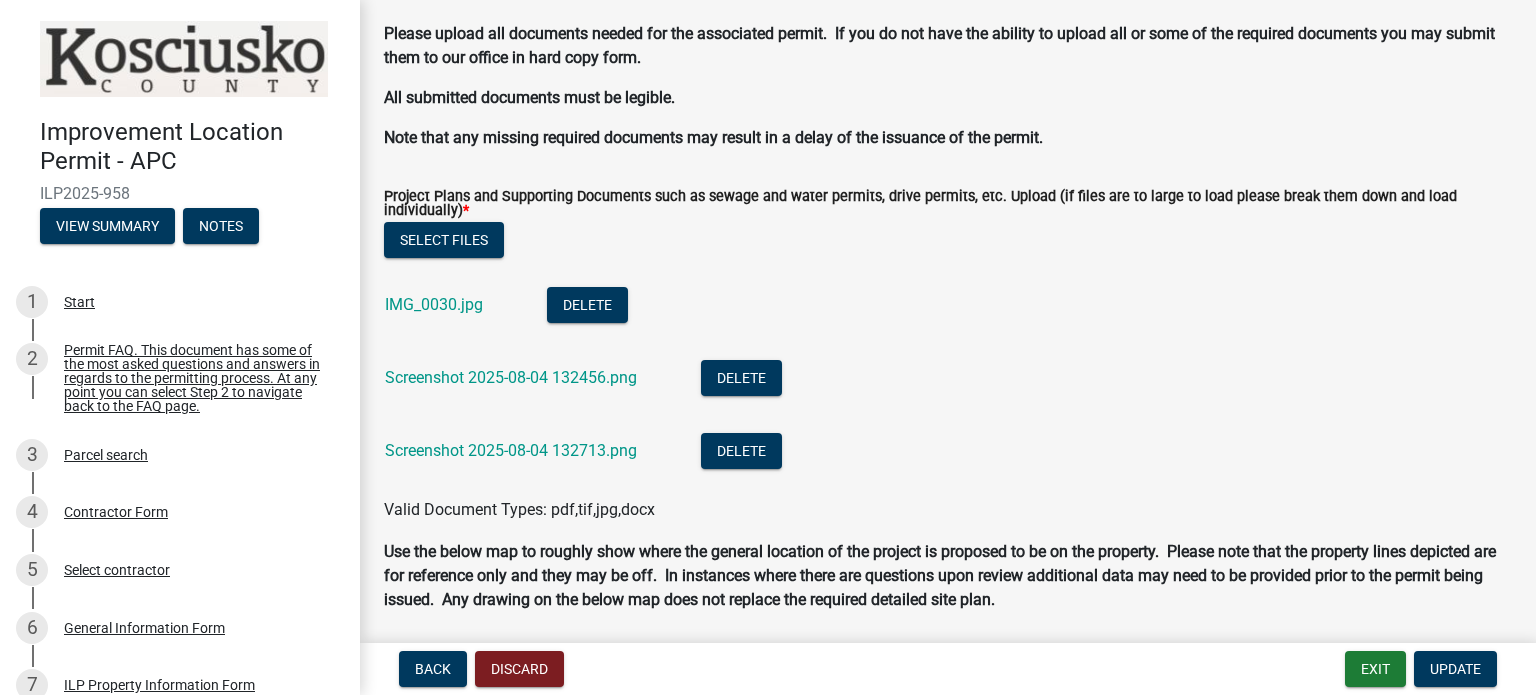 scroll, scrollTop: 1800, scrollLeft: 0, axis: vertical 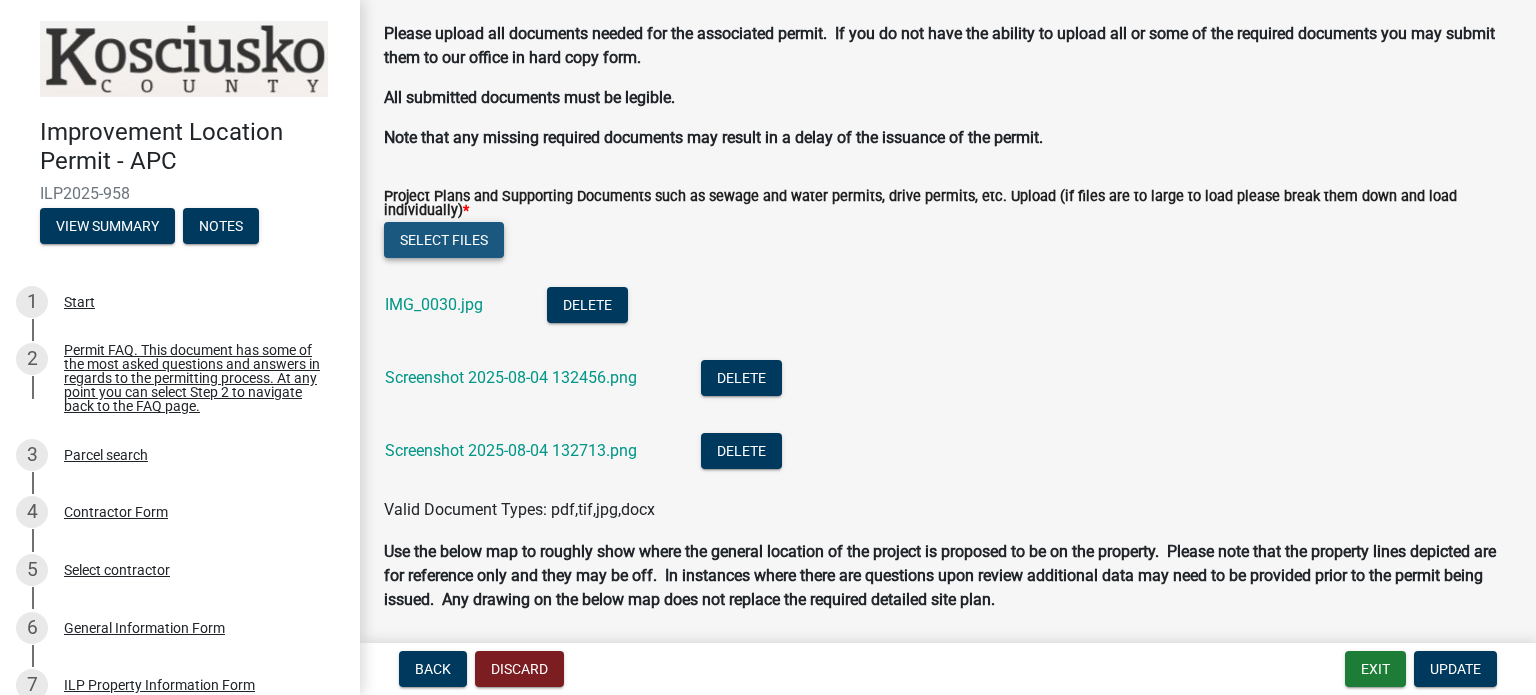 click on "Select files" 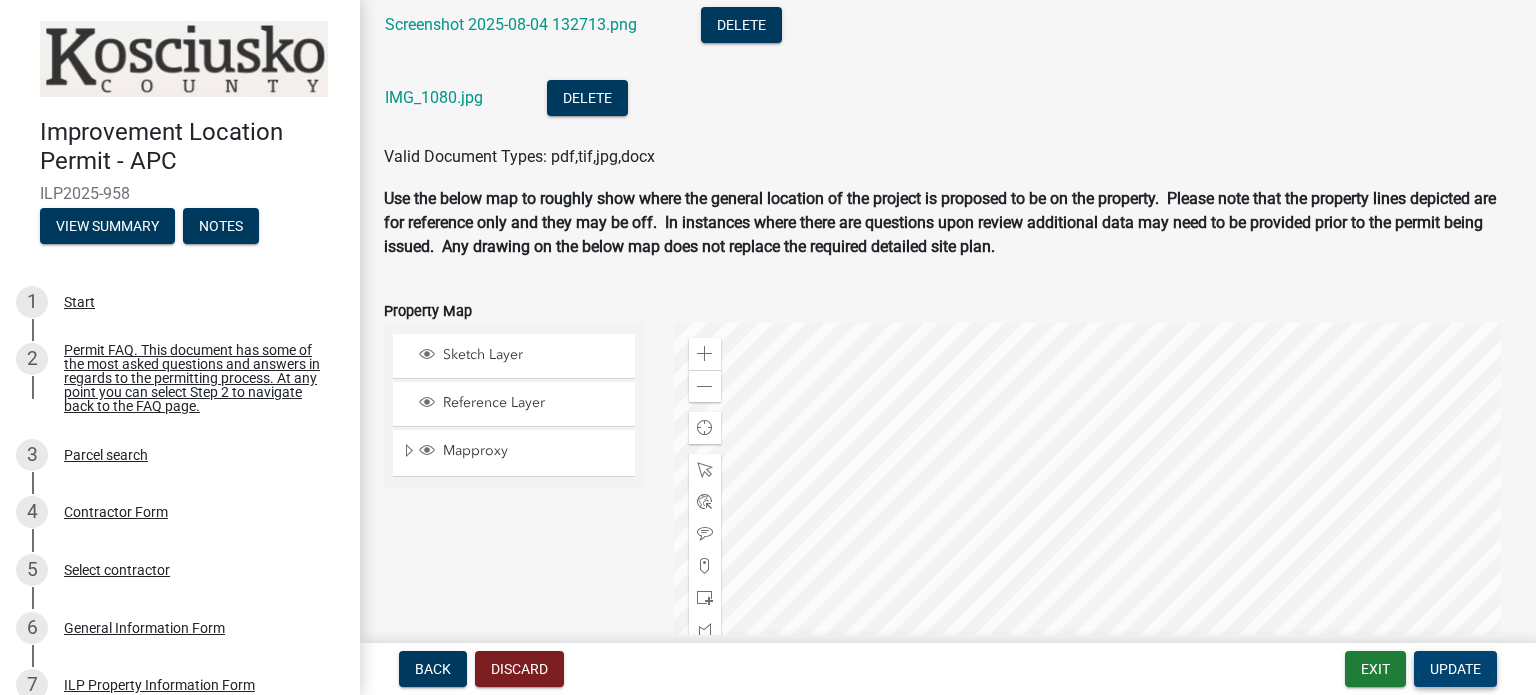scroll, scrollTop: 2300, scrollLeft: 0, axis: vertical 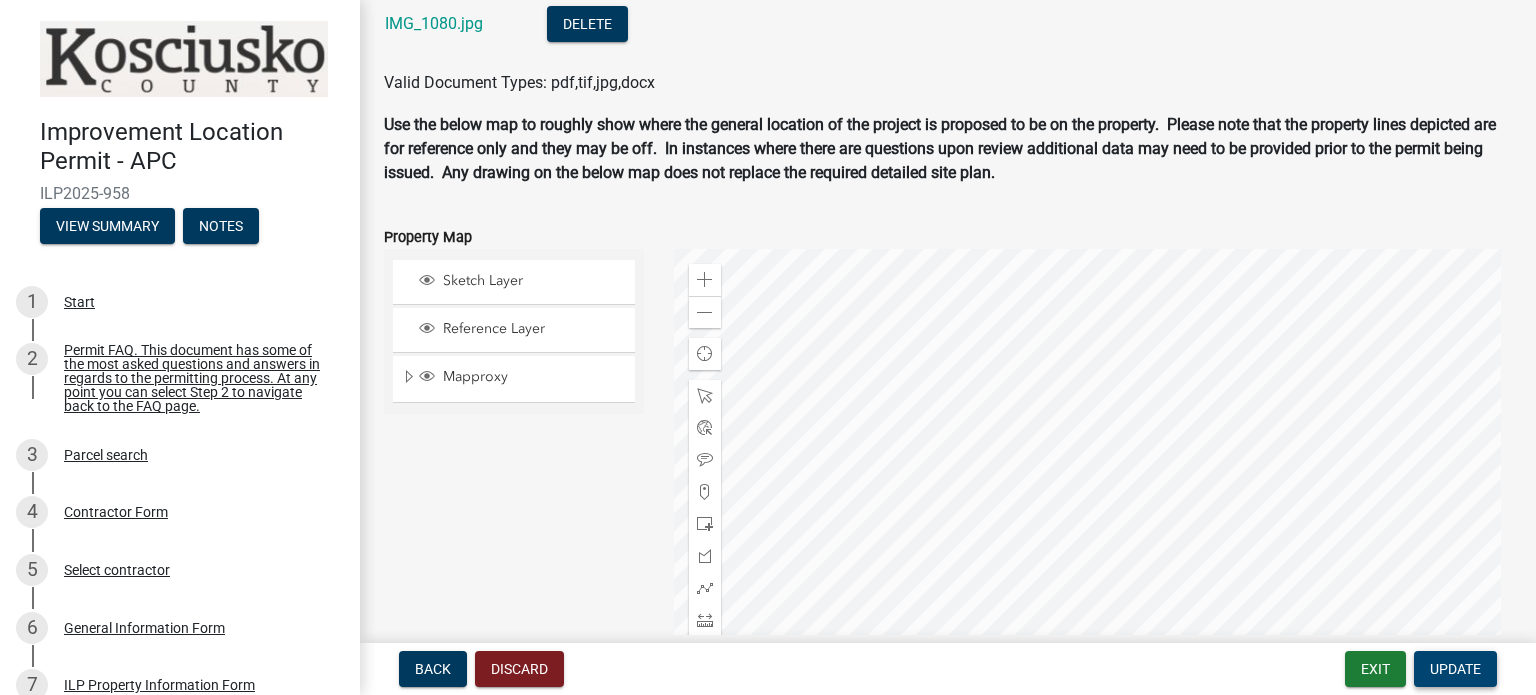 click on "Update" at bounding box center [1455, 669] 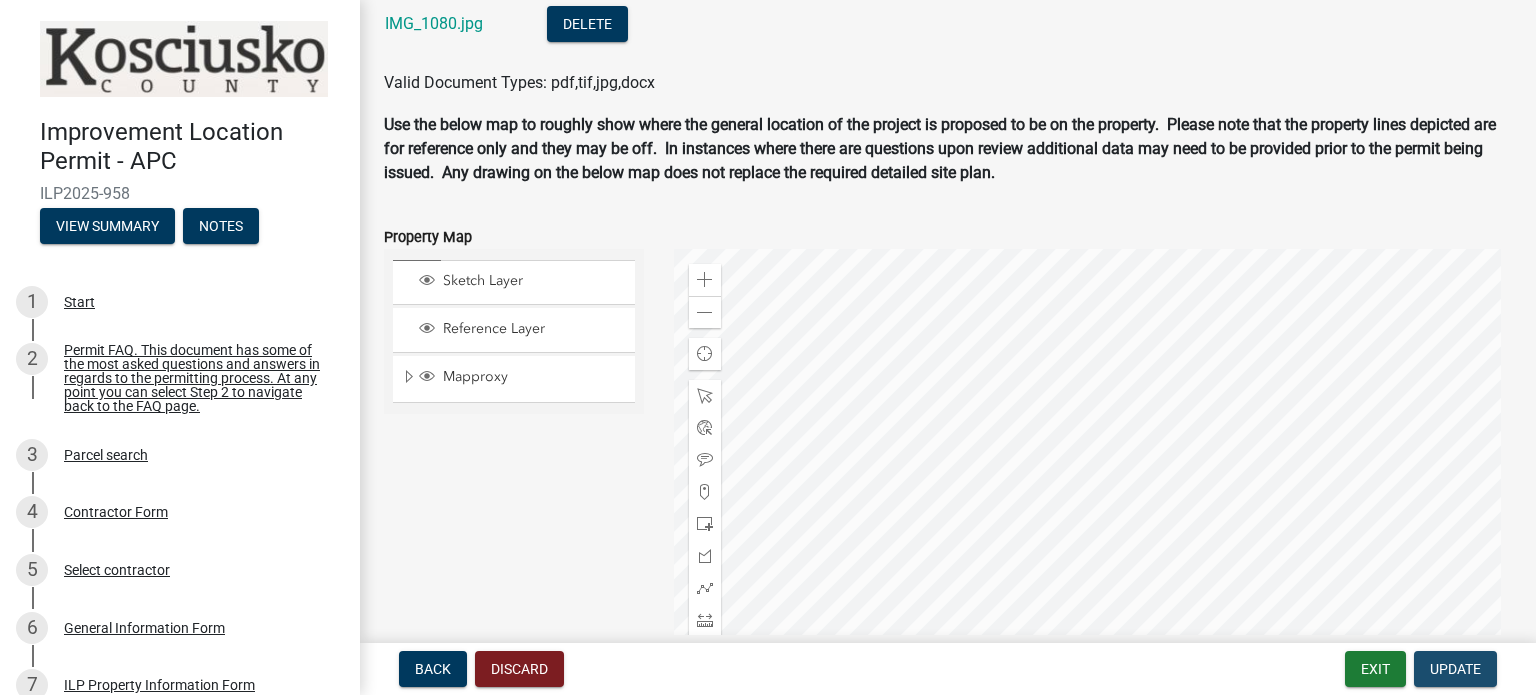 scroll, scrollTop: 0, scrollLeft: 0, axis: both 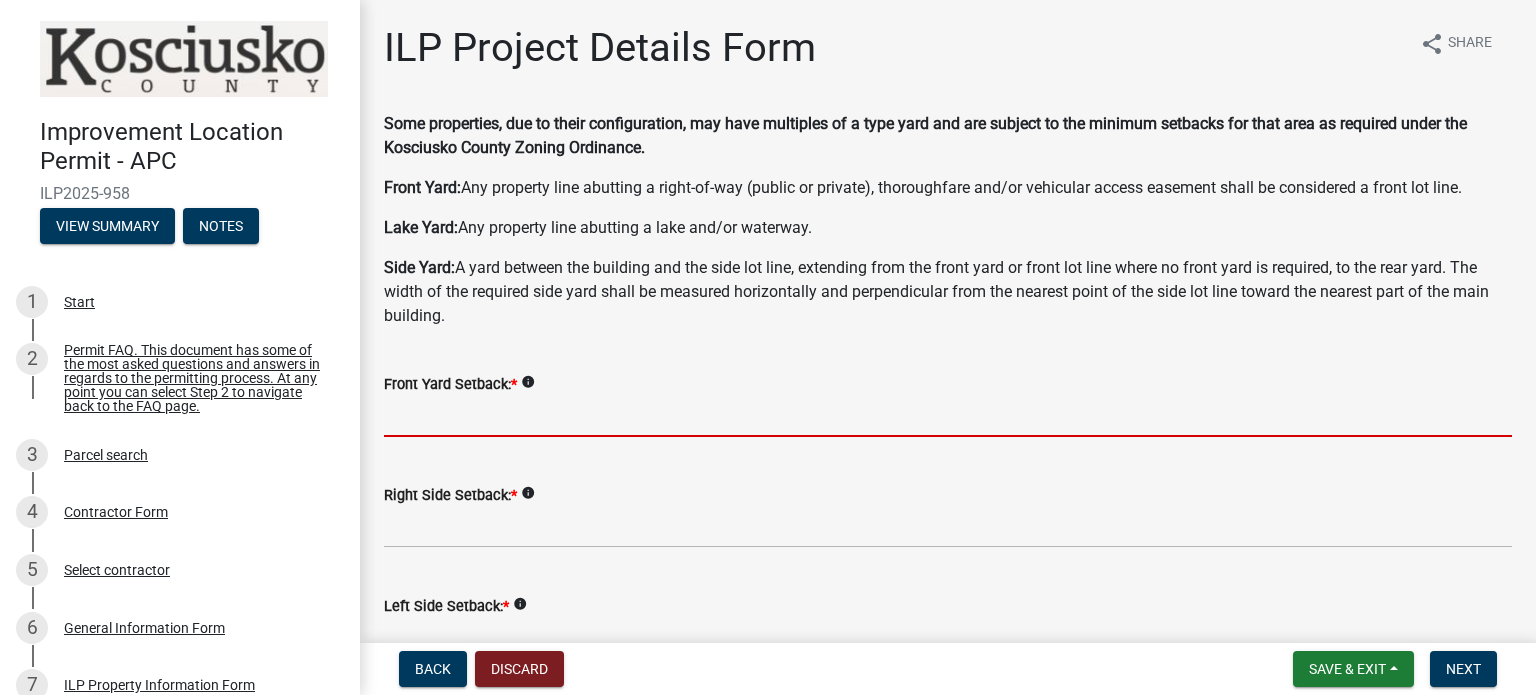 click 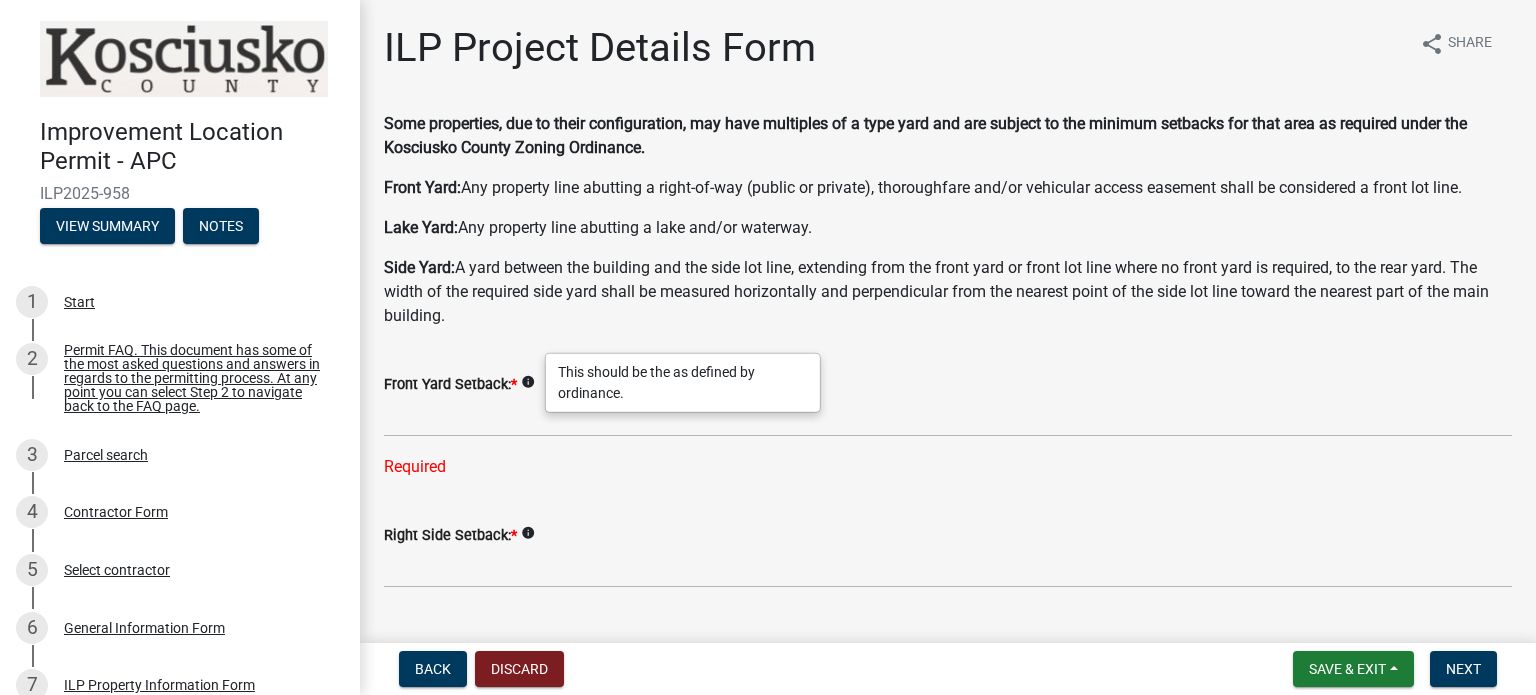 click on "info" 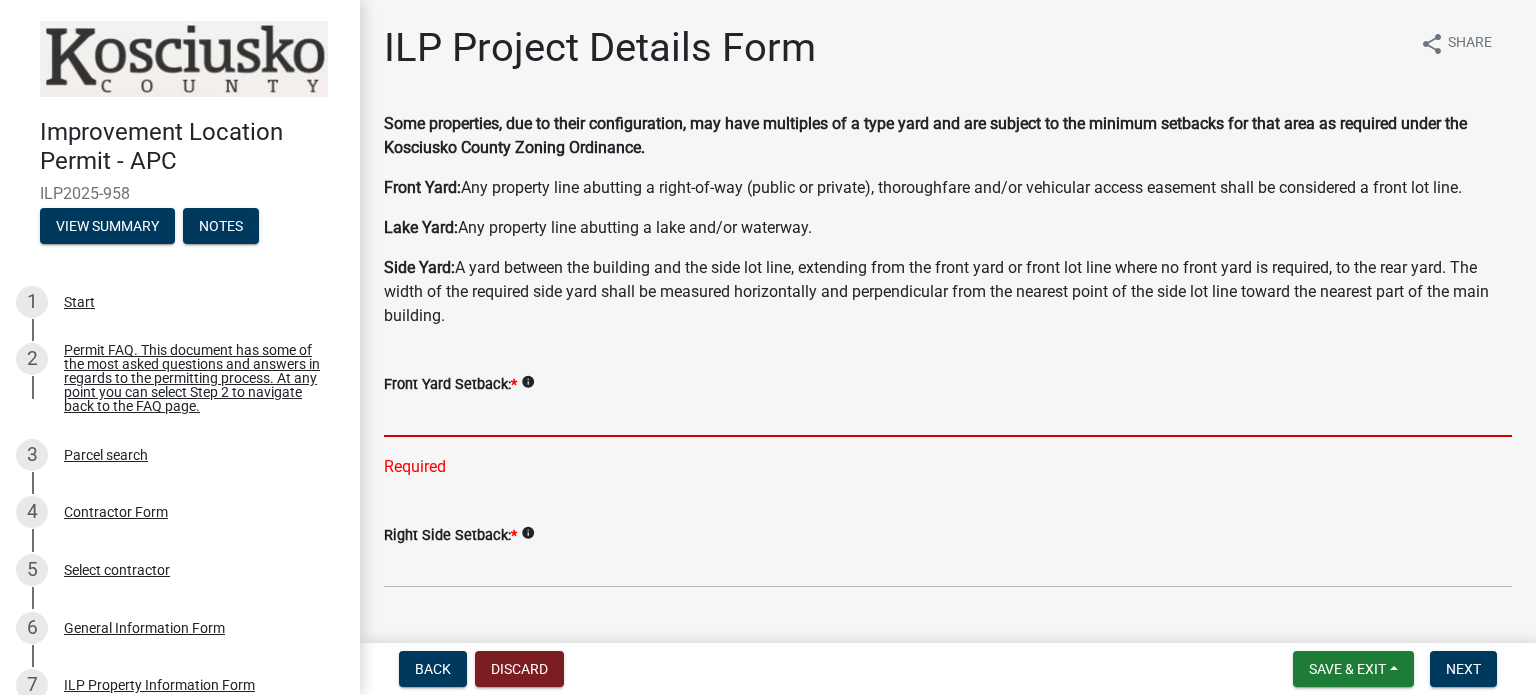 click 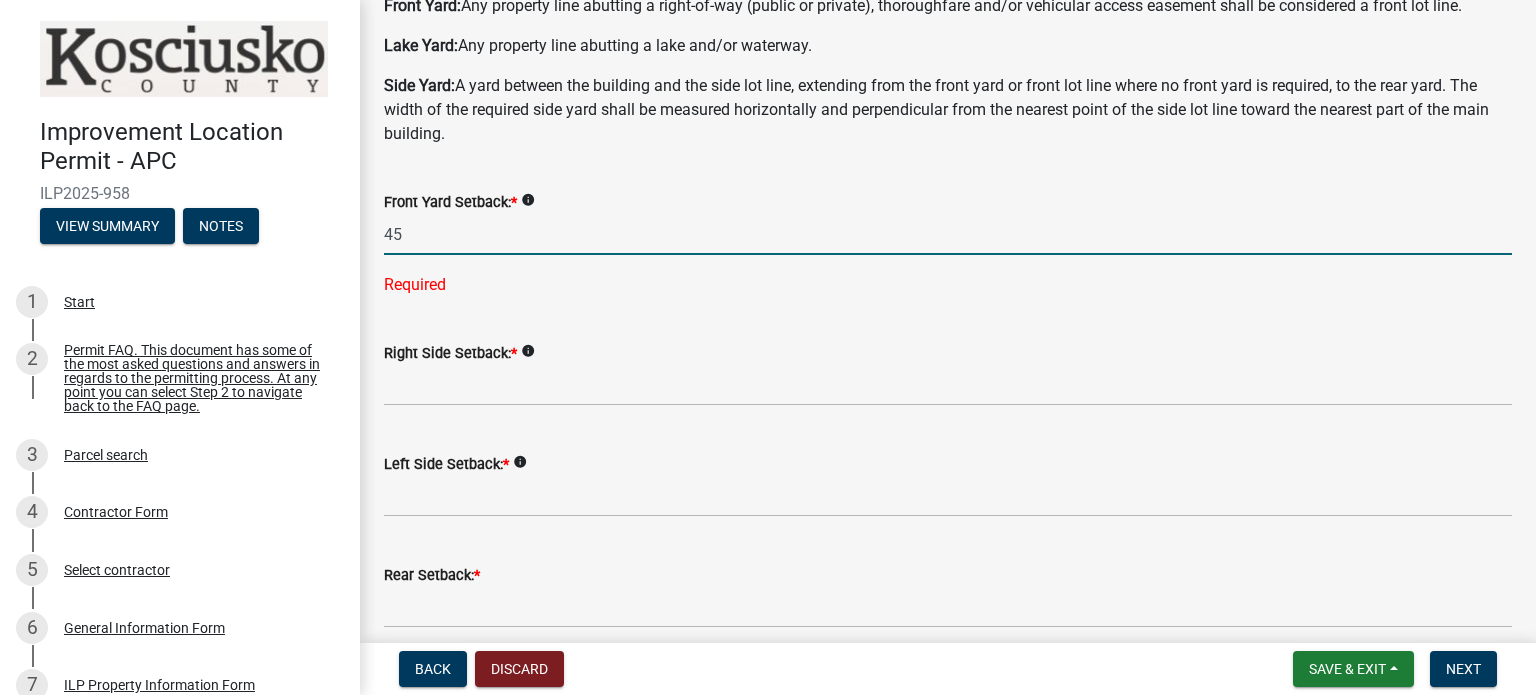 scroll, scrollTop: 200, scrollLeft: 0, axis: vertical 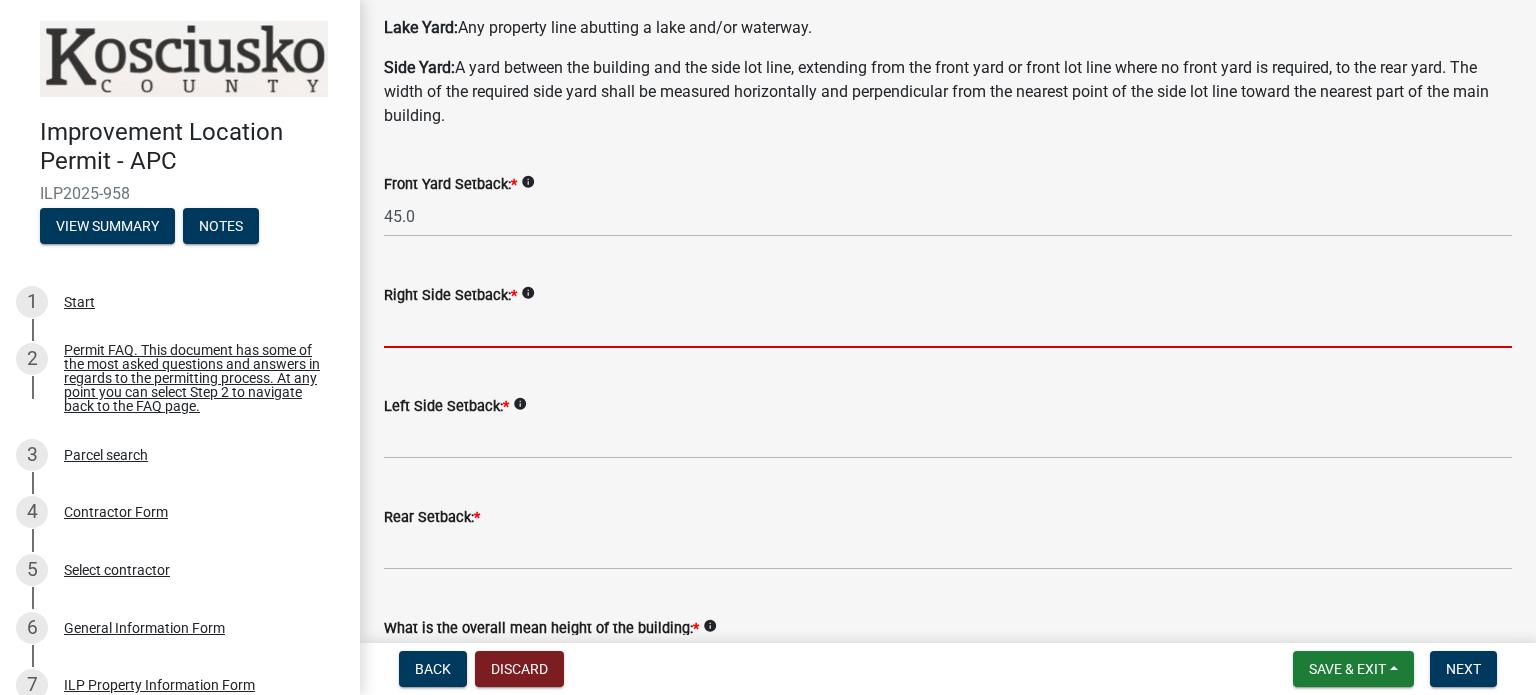 click on "Front Yard Setback:  *  info
45.0  Right Side Setback:  *  info
Left Side Setback:  *  info
Rear Setback:  *  What is the overall mean height of the building:  *  info
What is the mean eave height of the structure:  * * * 0 *  info
* $ *  No   Yes  *  No   Yes  *" 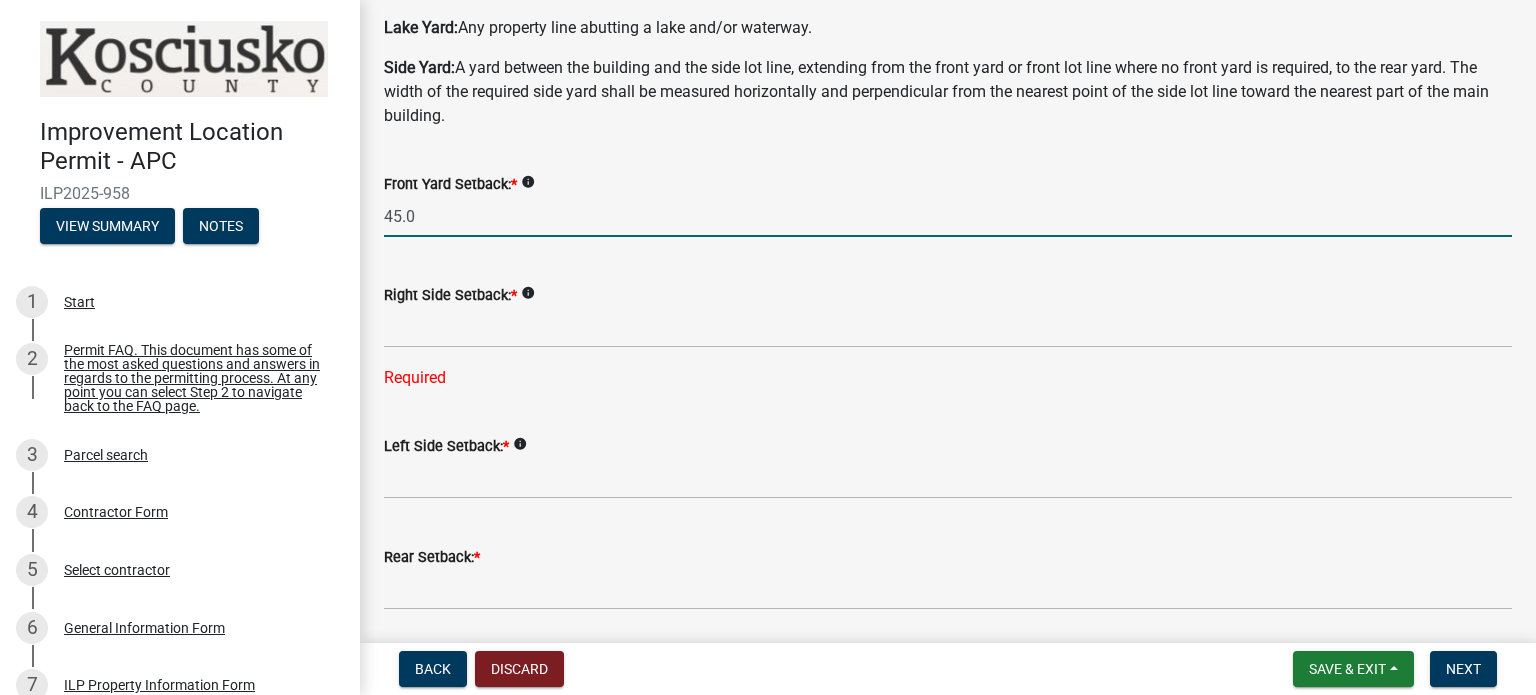 click on "45.0" 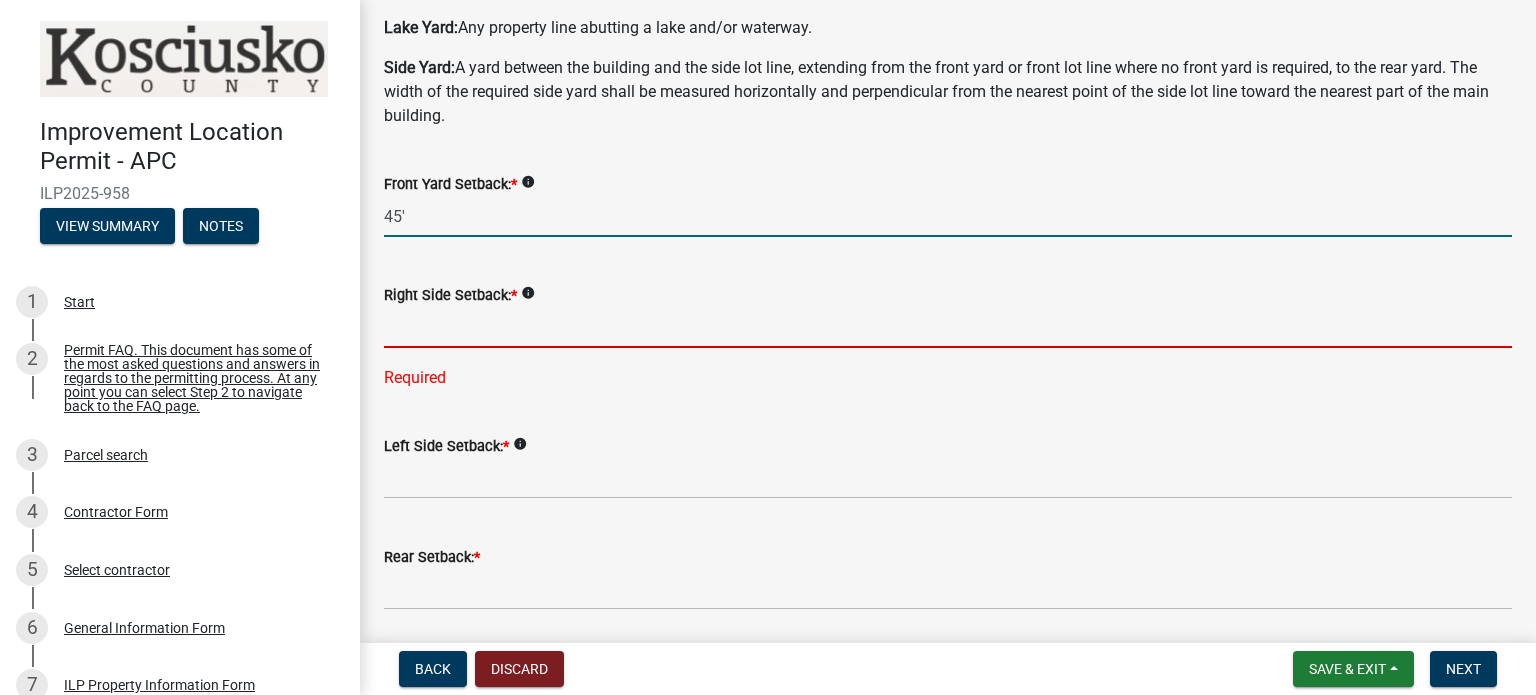 type on "45.0" 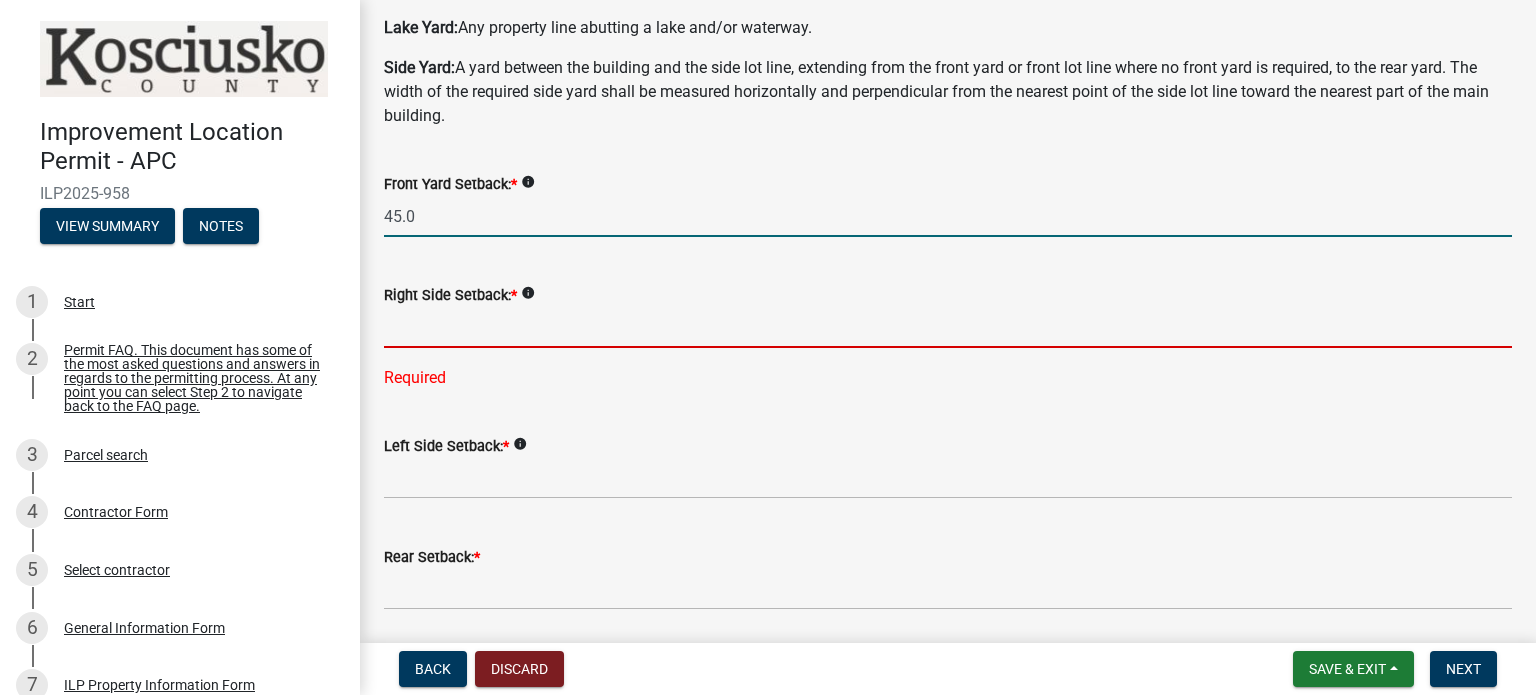 click 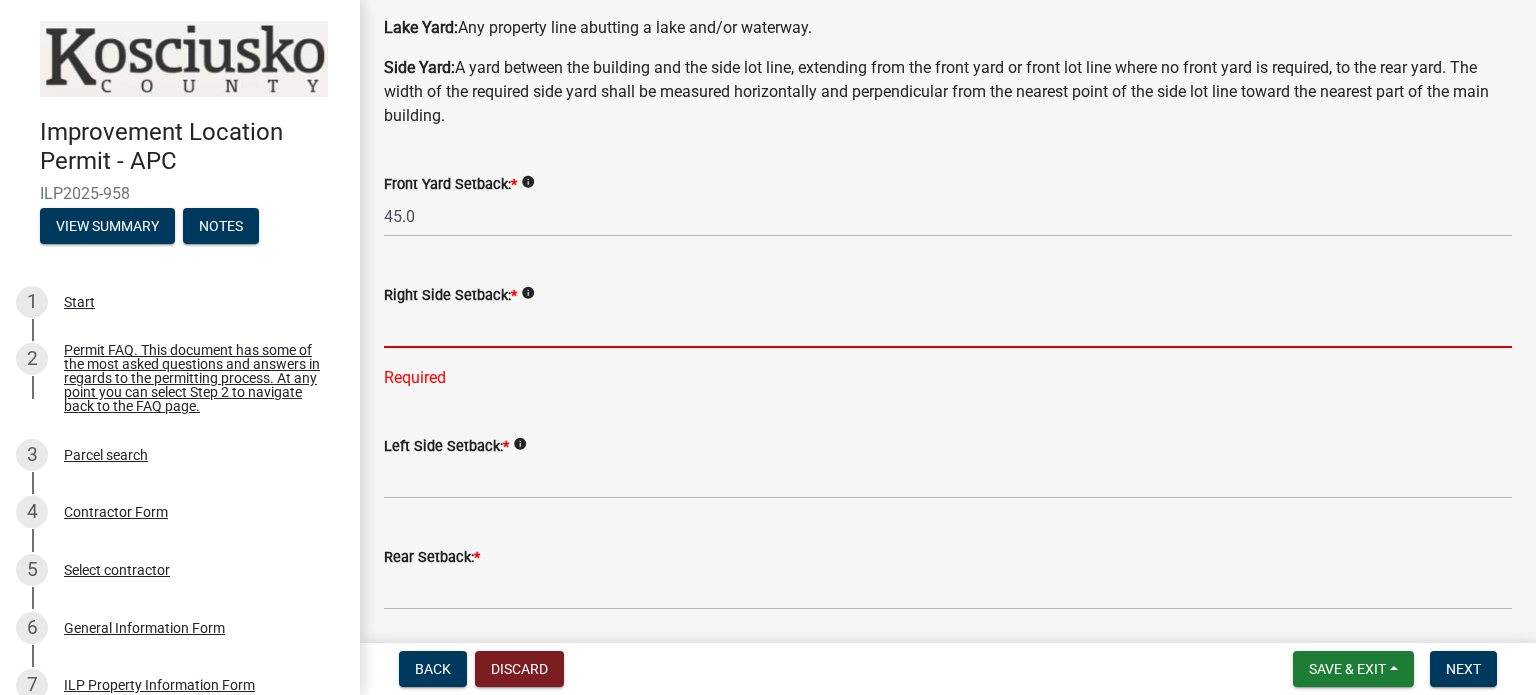 click 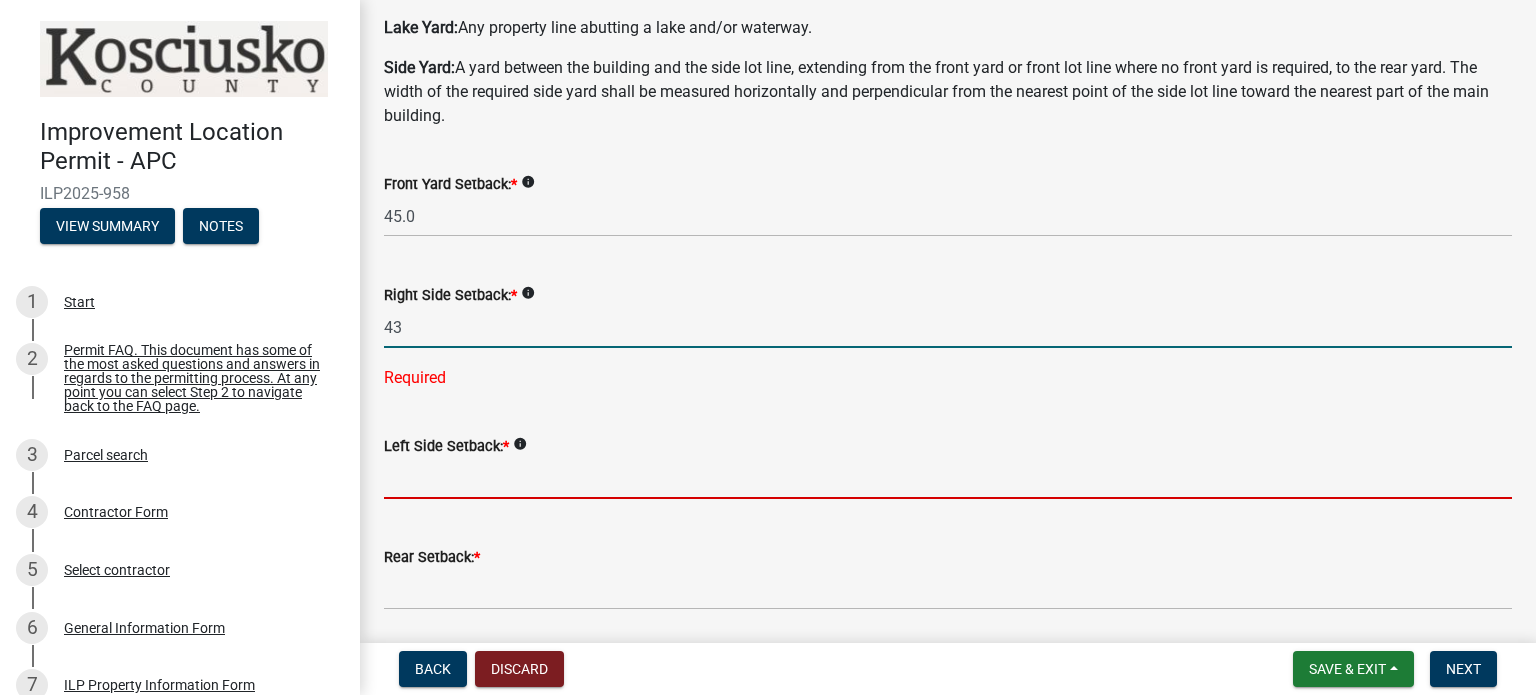 type on "43.0" 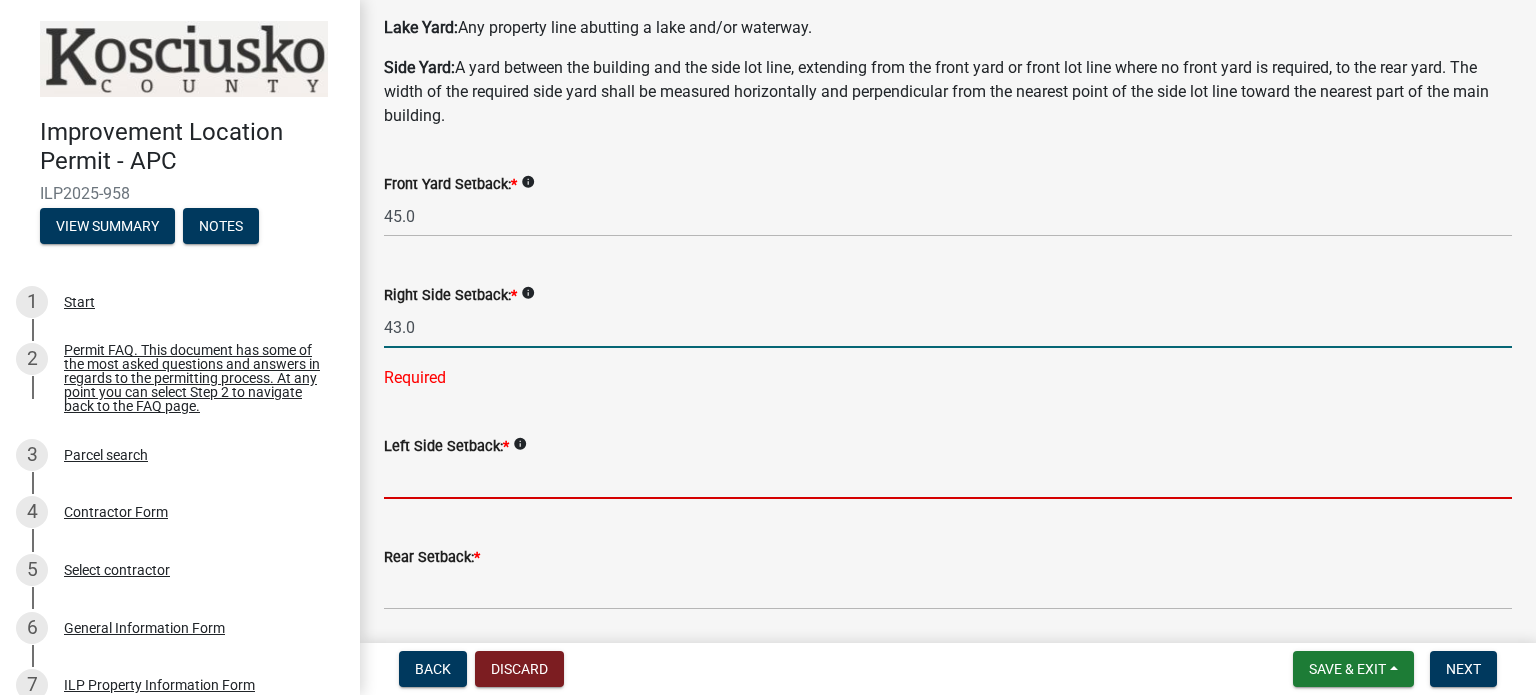 click on "Front Yard Setback:  *  info
45.0  Right Side Setback:  *  info
43.0 Required  Left Side Setback:  *  info
Rear Setback:  *  What is the overall mean height of the building:  *  info
What is the mean eave height of the structure:  * * * 0 *  info
* $ *  No   Yes" 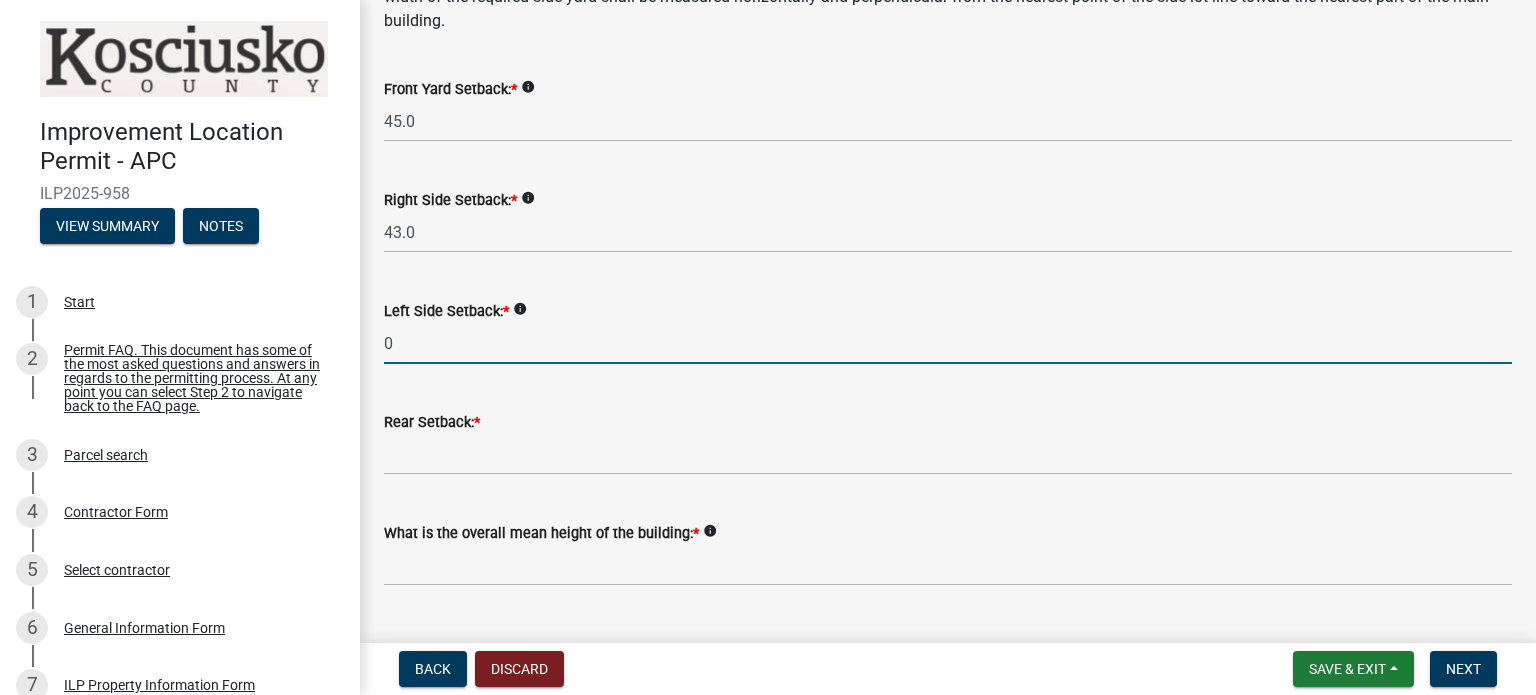 scroll, scrollTop: 300, scrollLeft: 0, axis: vertical 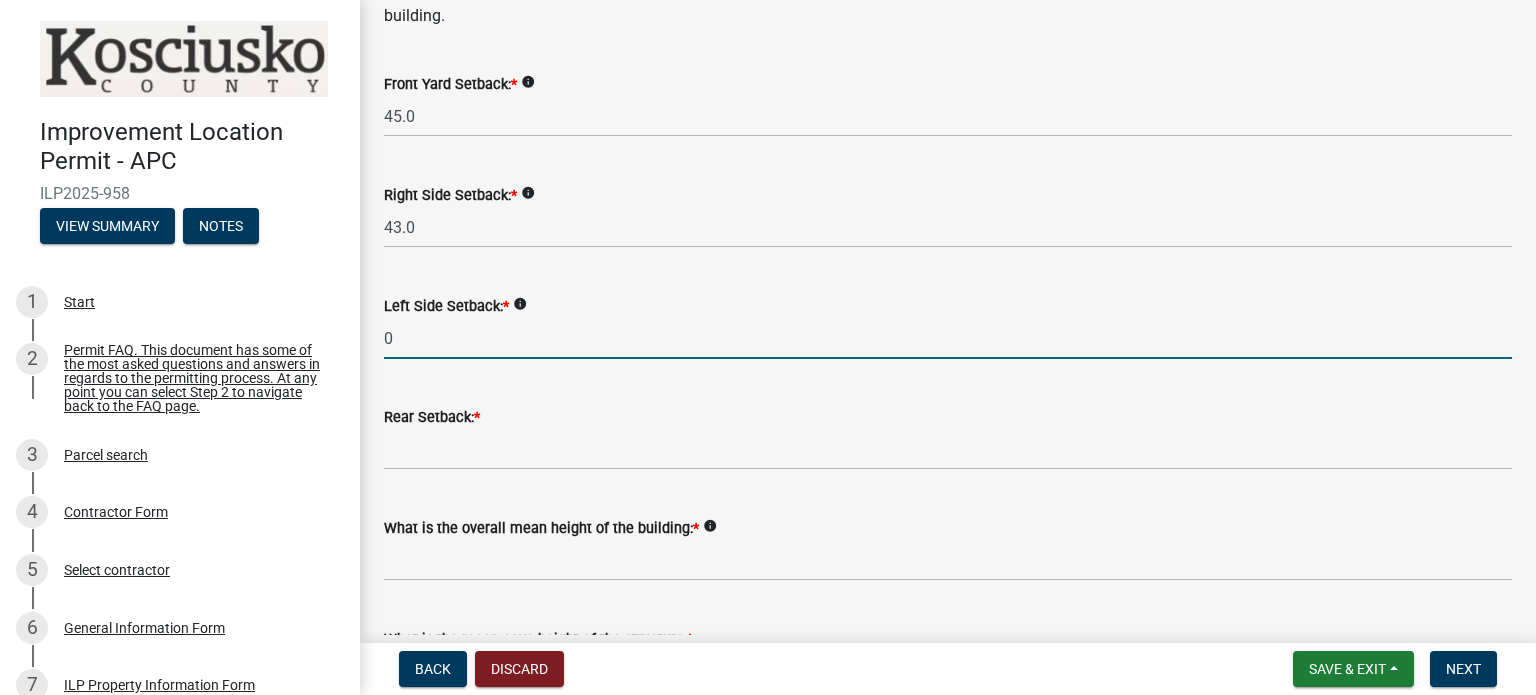 type on "0.0" 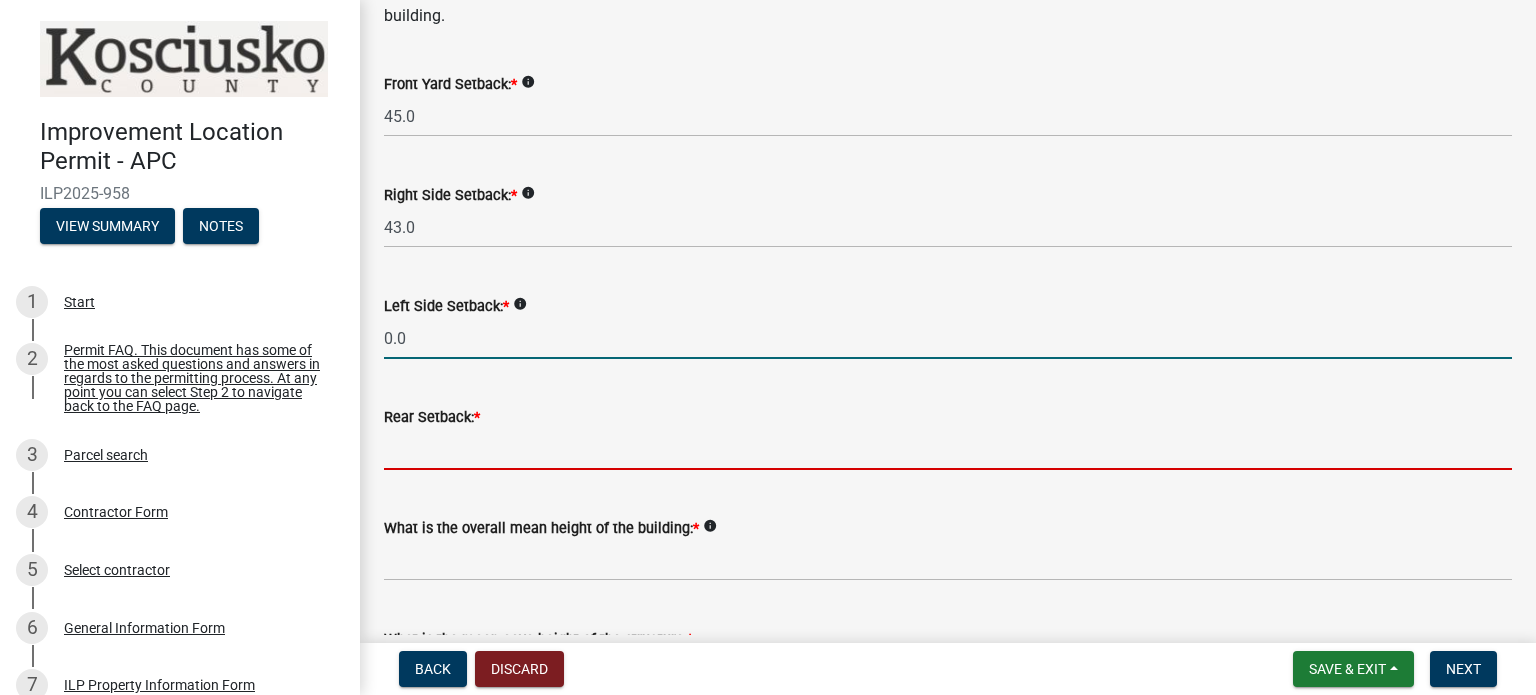 click 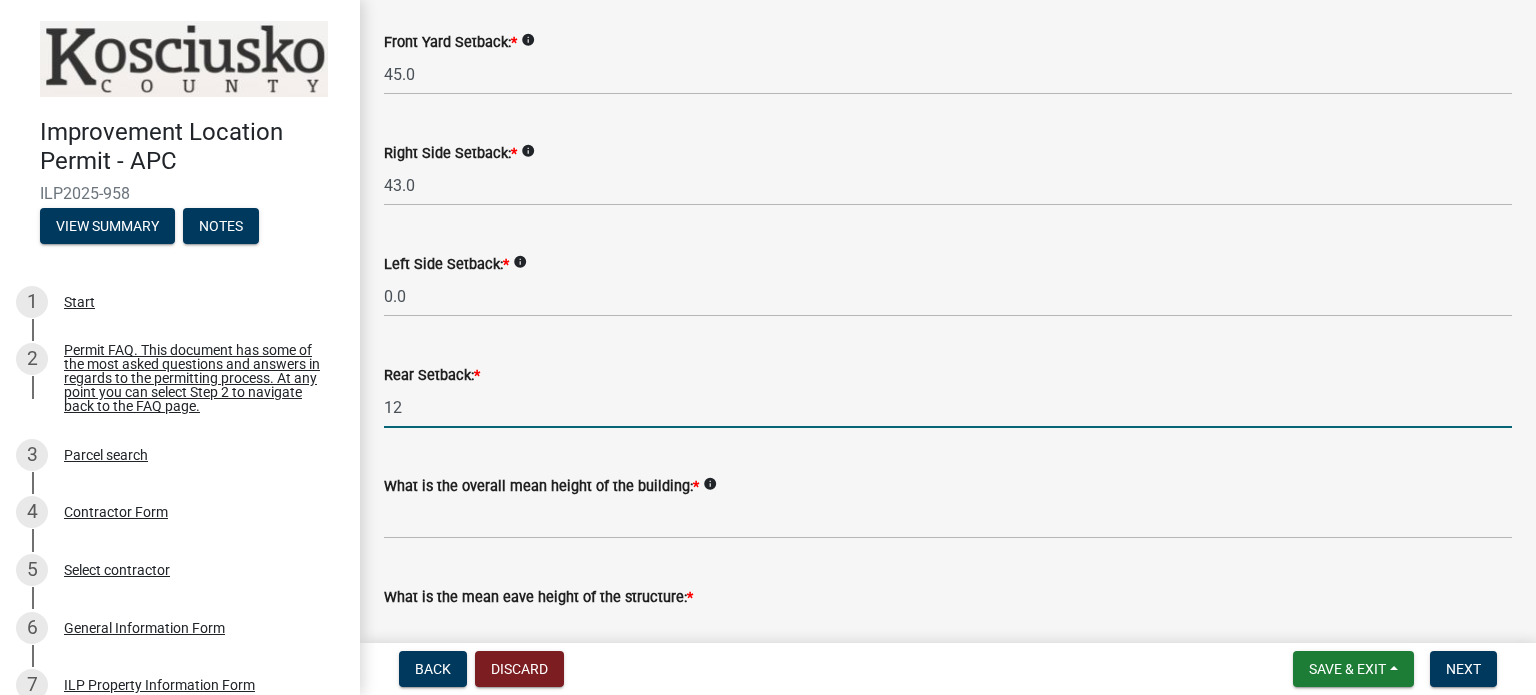 scroll, scrollTop: 400, scrollLeft: 0, axis: vertical 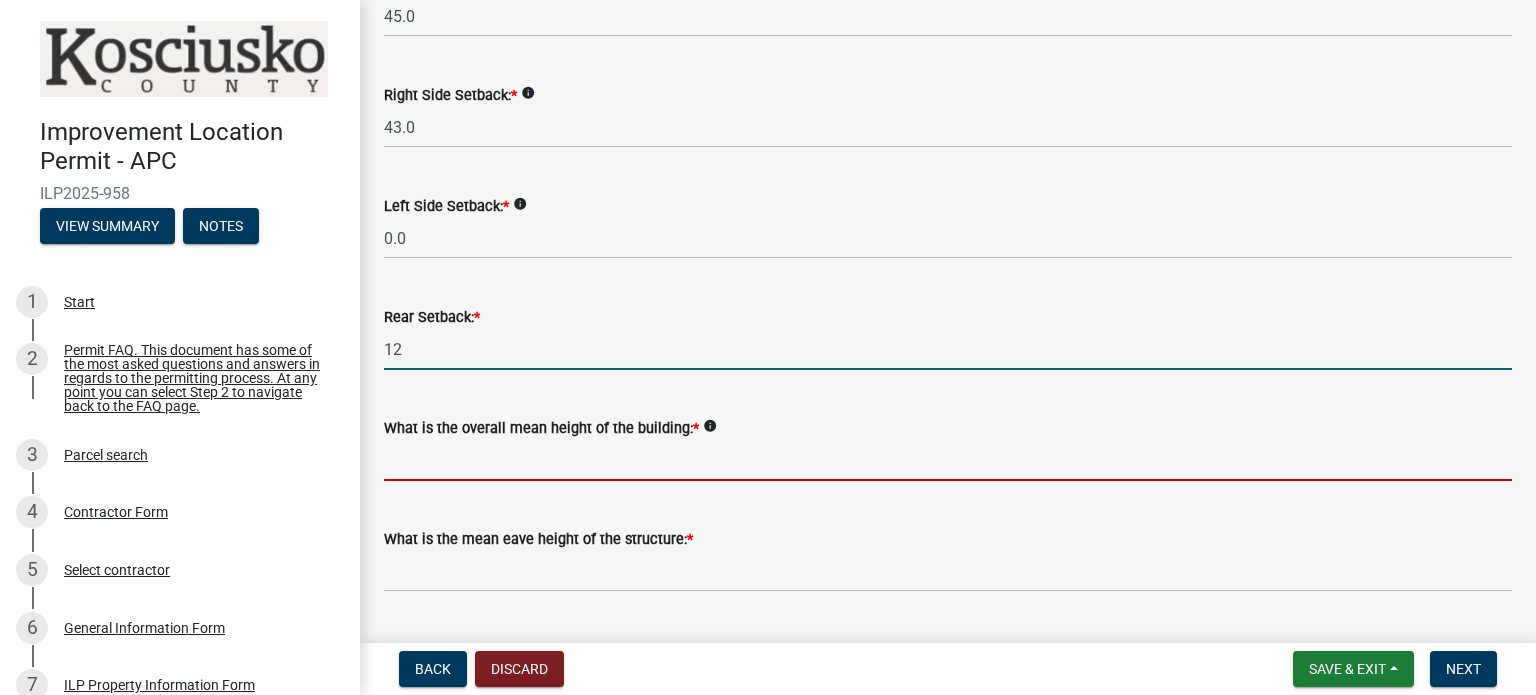 type on "12.0" 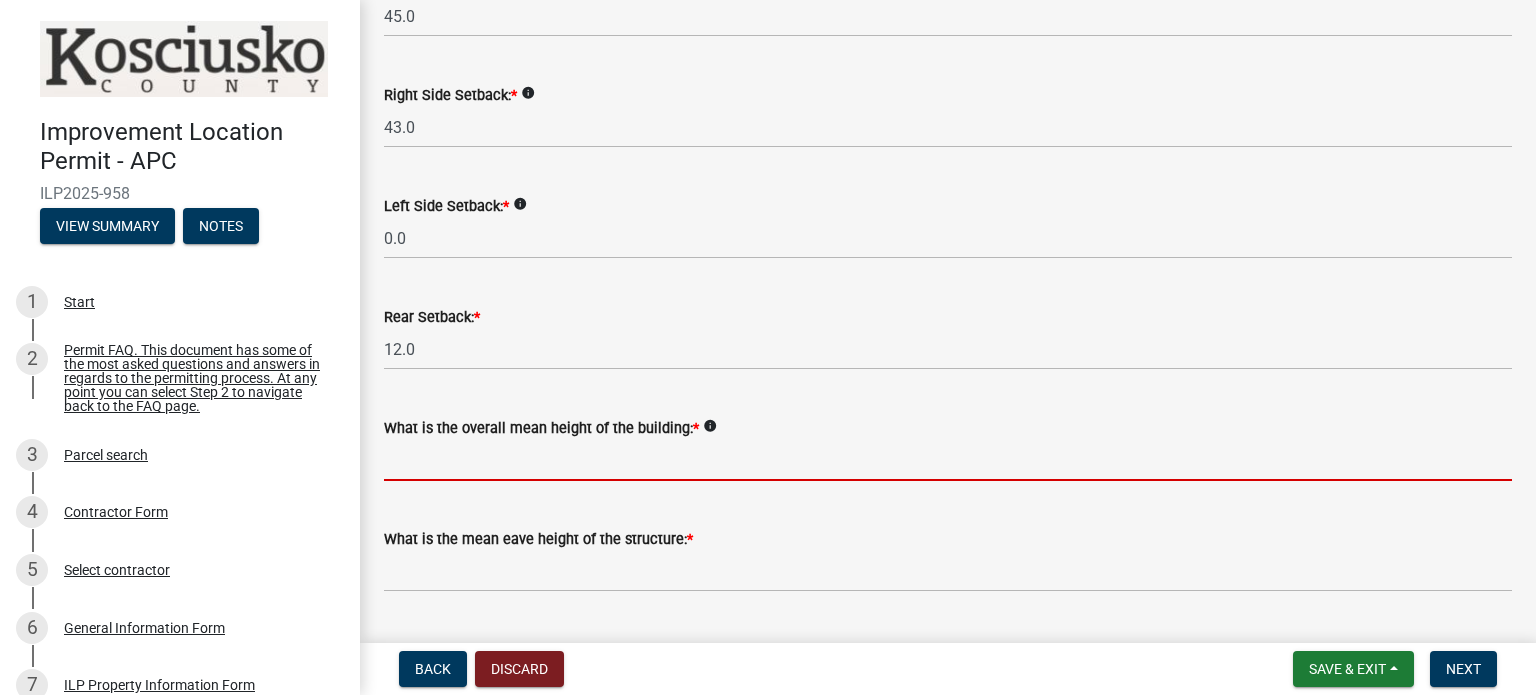 click 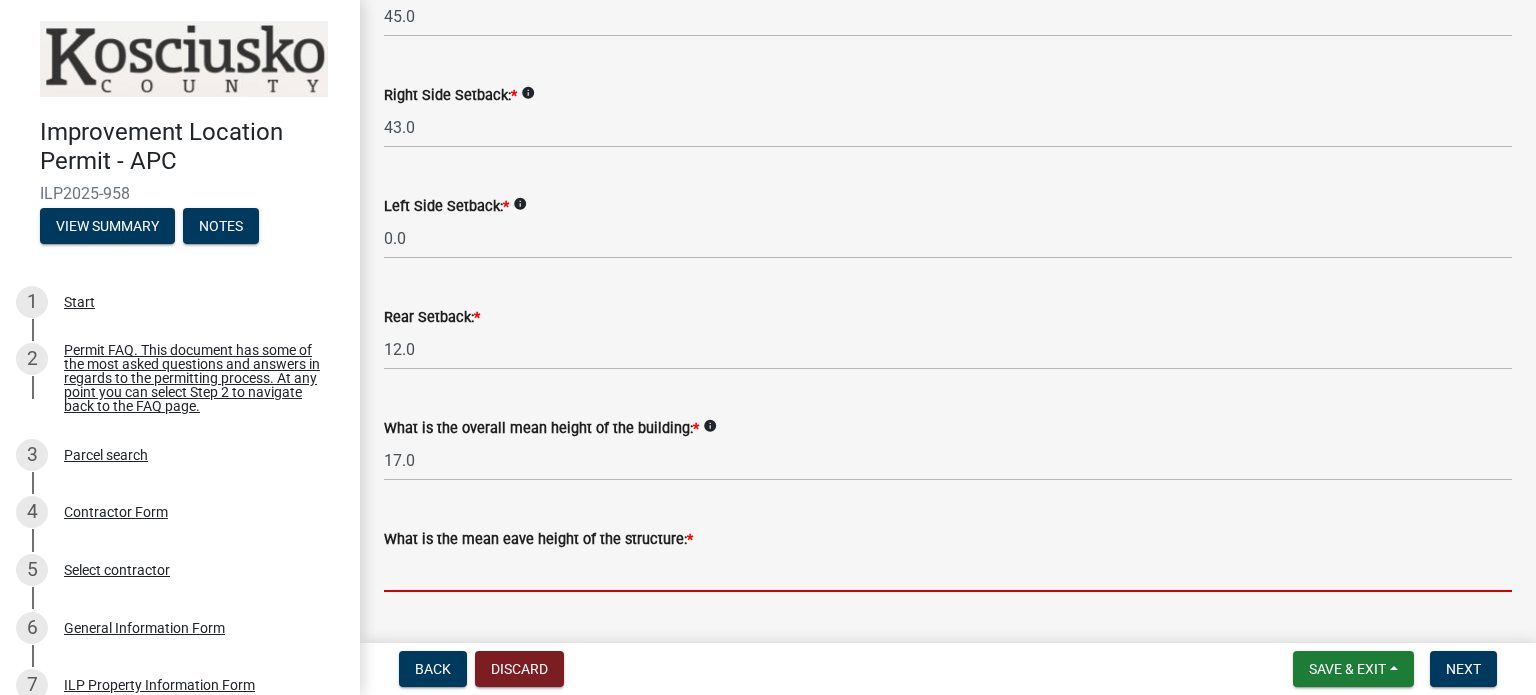 click 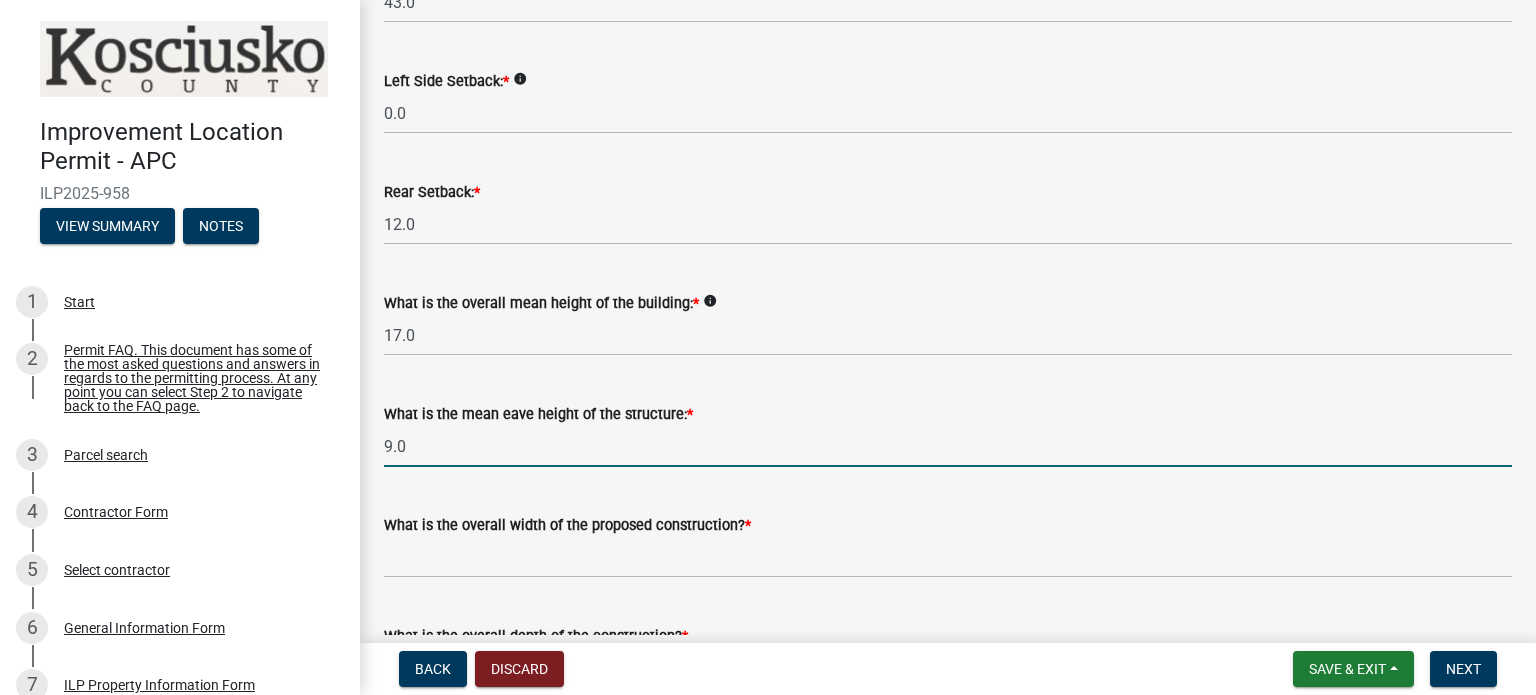 scroll, scrollTop: 600, scrollLeft: 0, axis: vertical 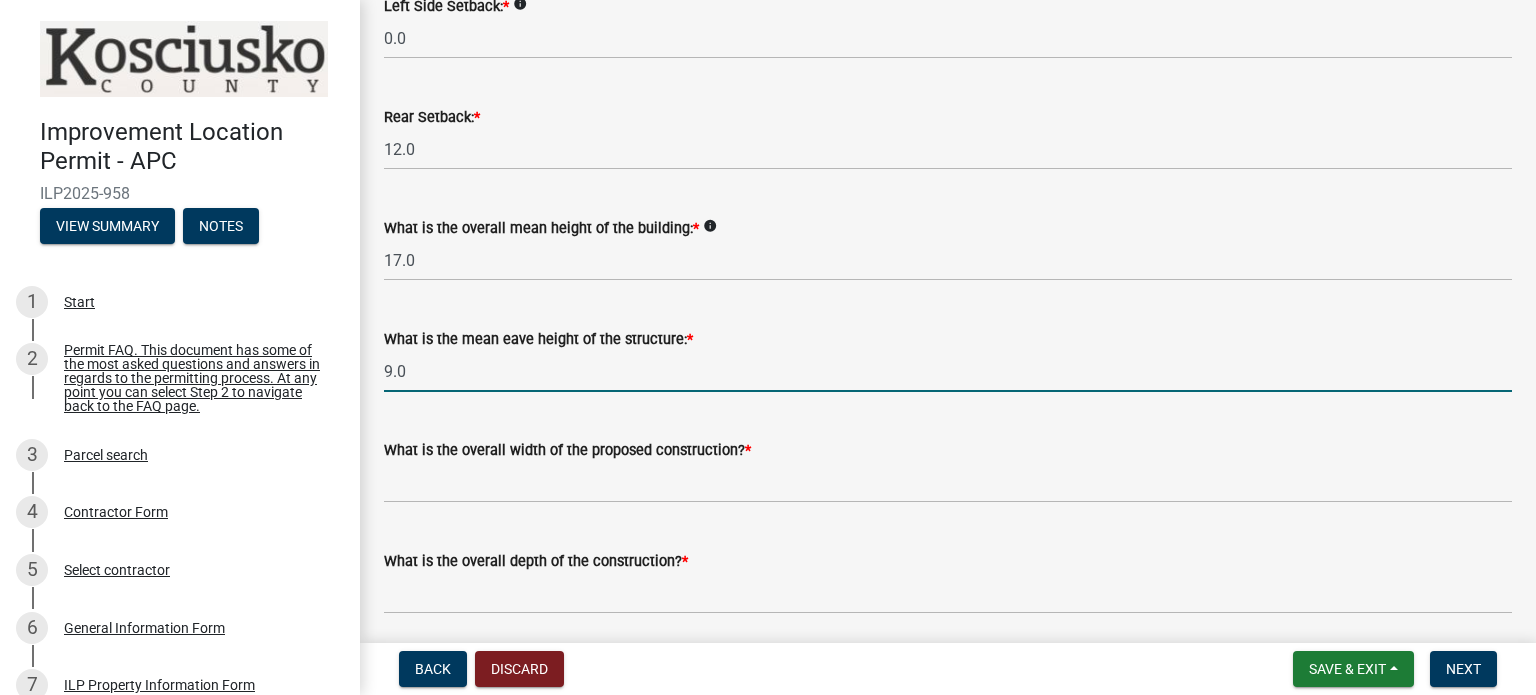 drag, startPoint x: 409, startPoint y: 371, endPoint x: 377, endPoint y: 369, distance: 32.06244 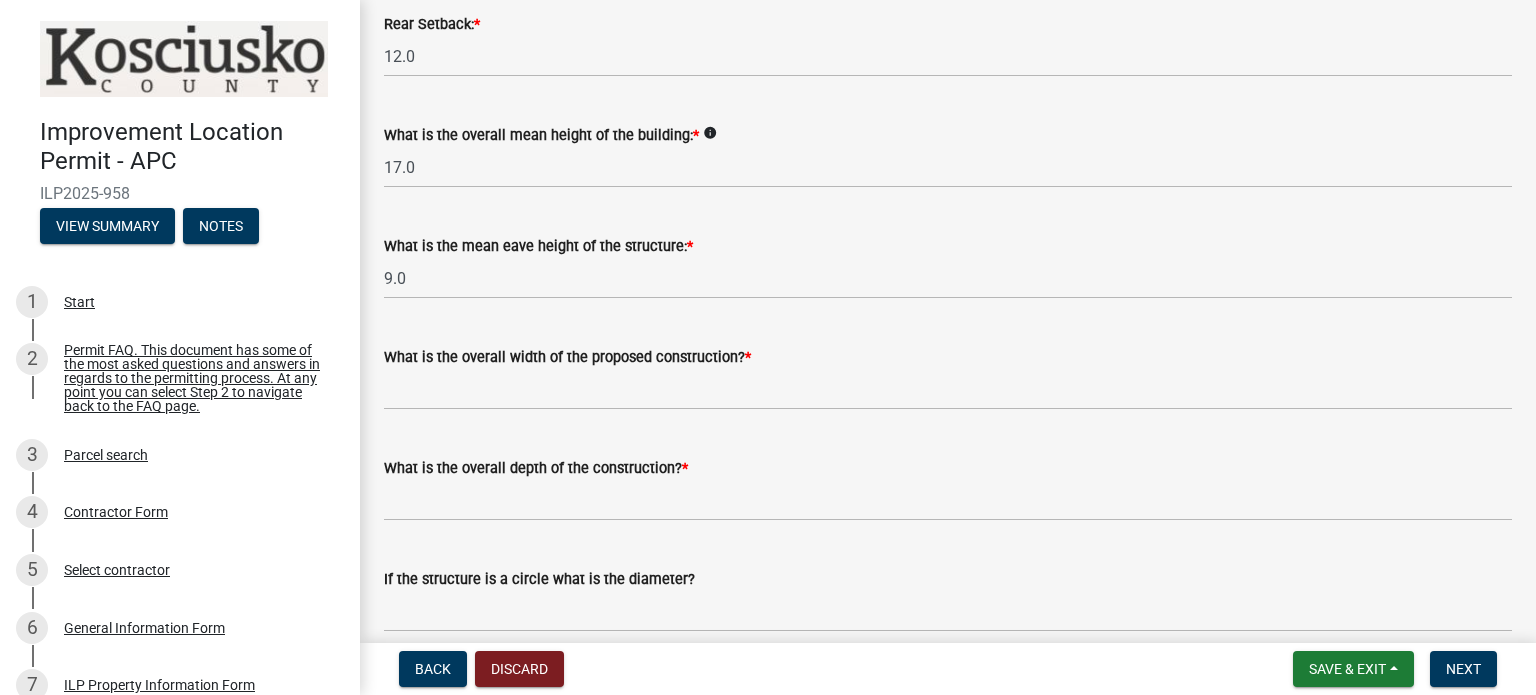 scroll, scrollTop: 700, scrollLeft: 0, axis: vertical 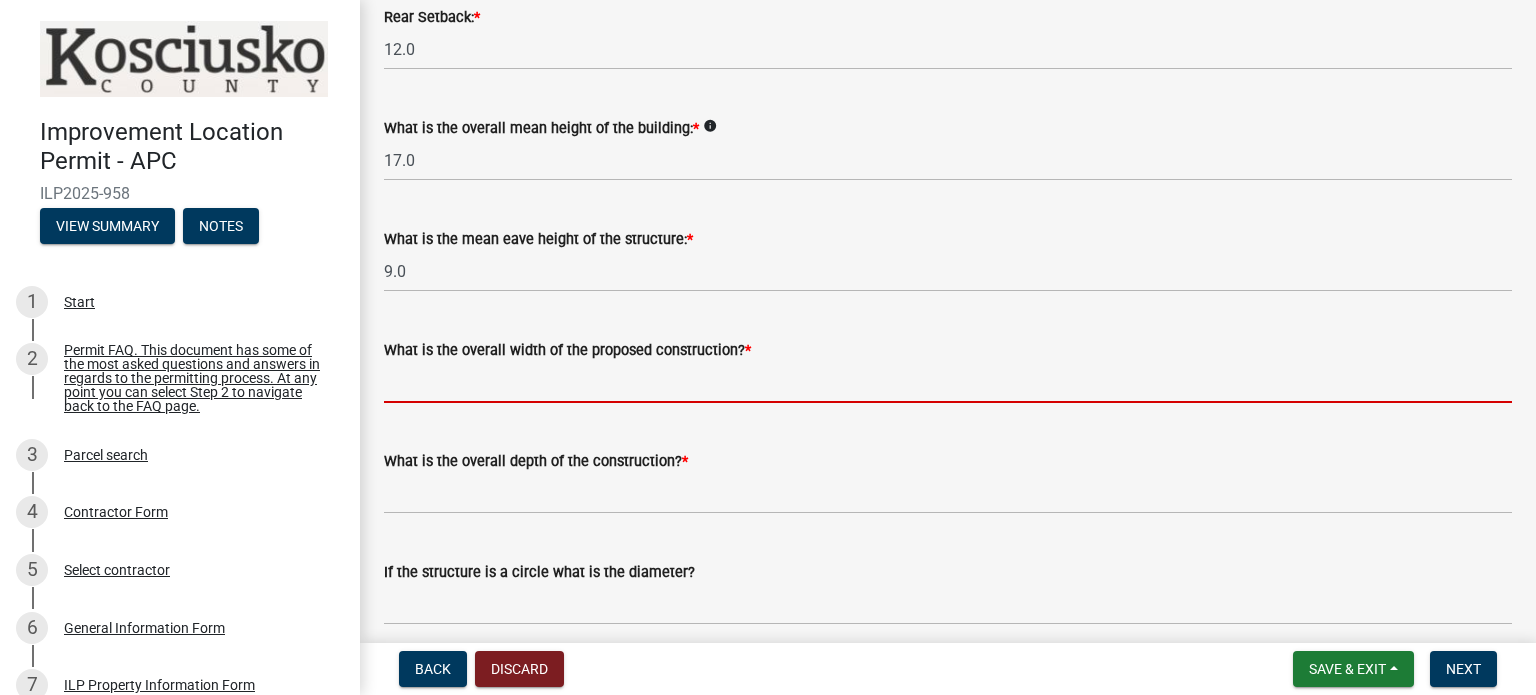 click 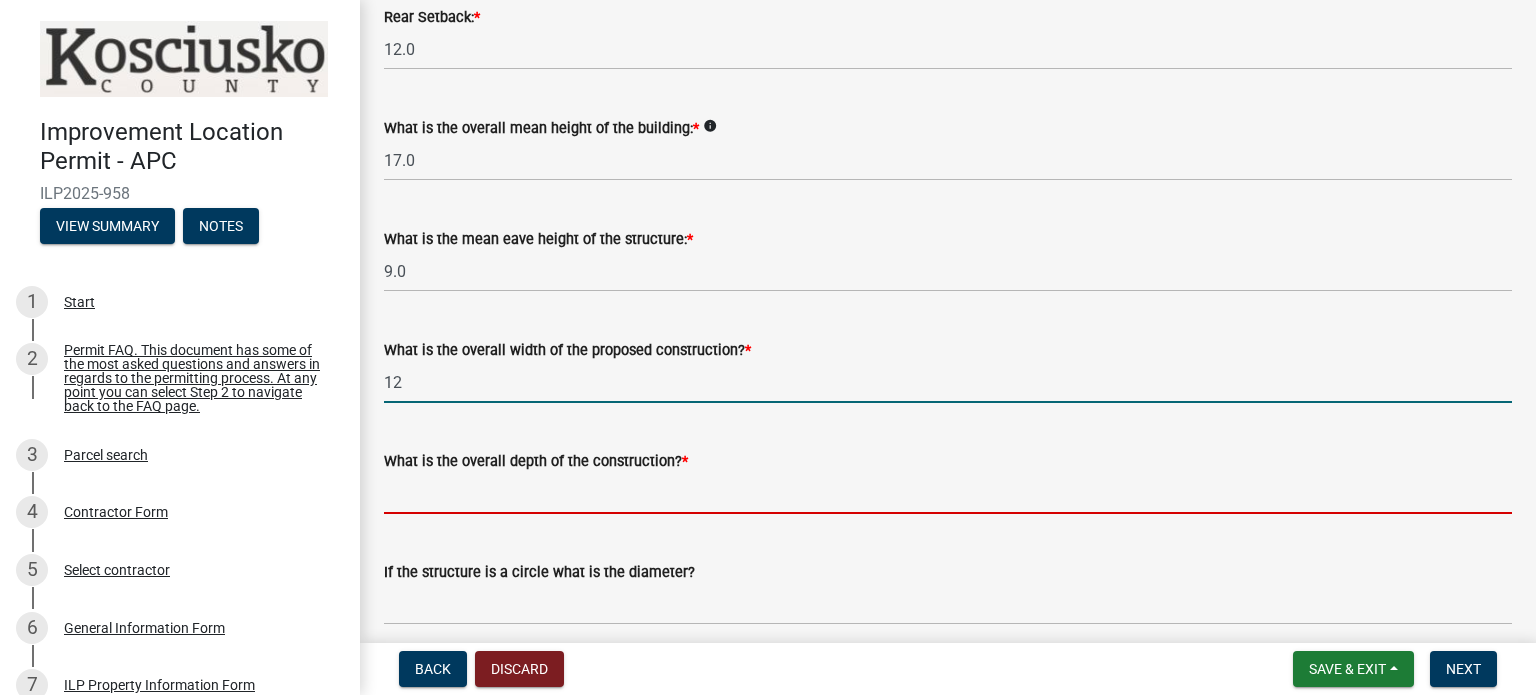 type on "12.00" 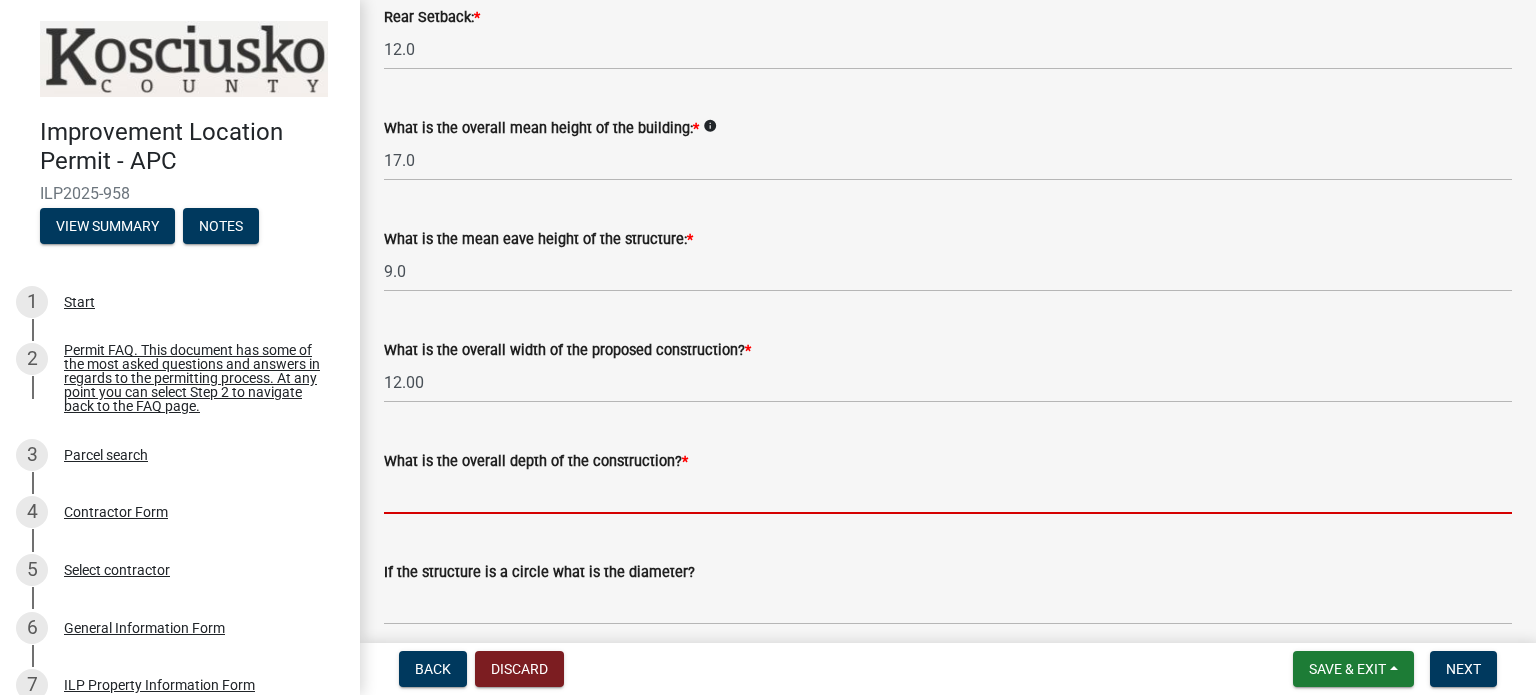 click 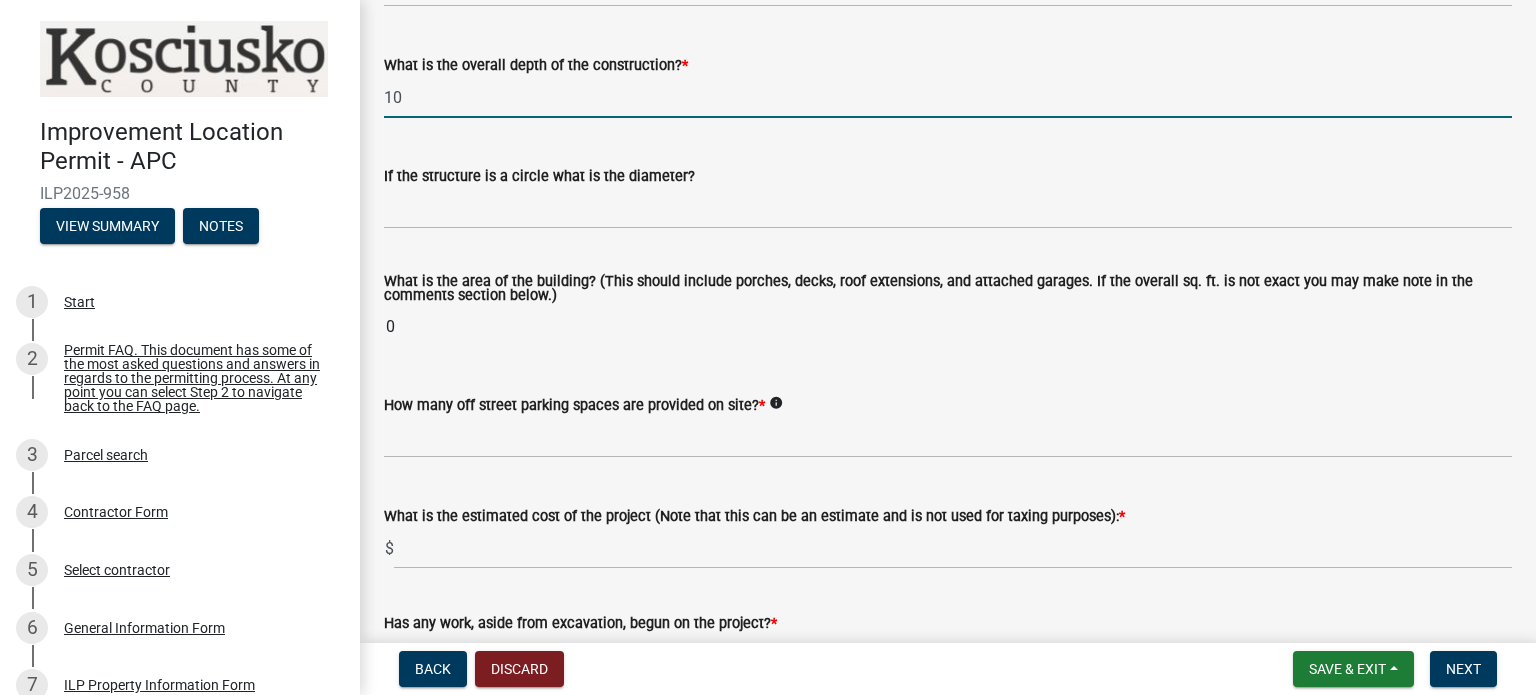scroll, scrollTop: 1100, scrollLeft: 0, axis: vertical 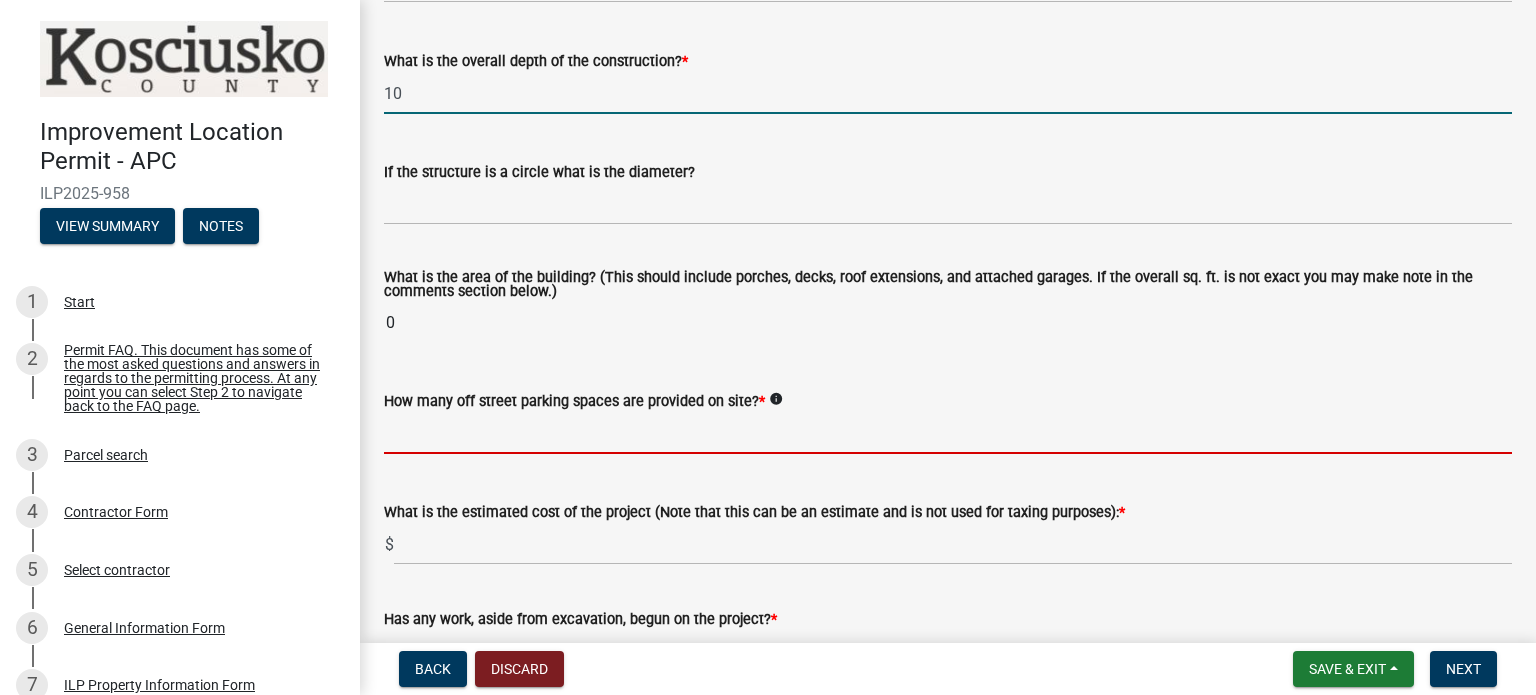 type on "10.00" 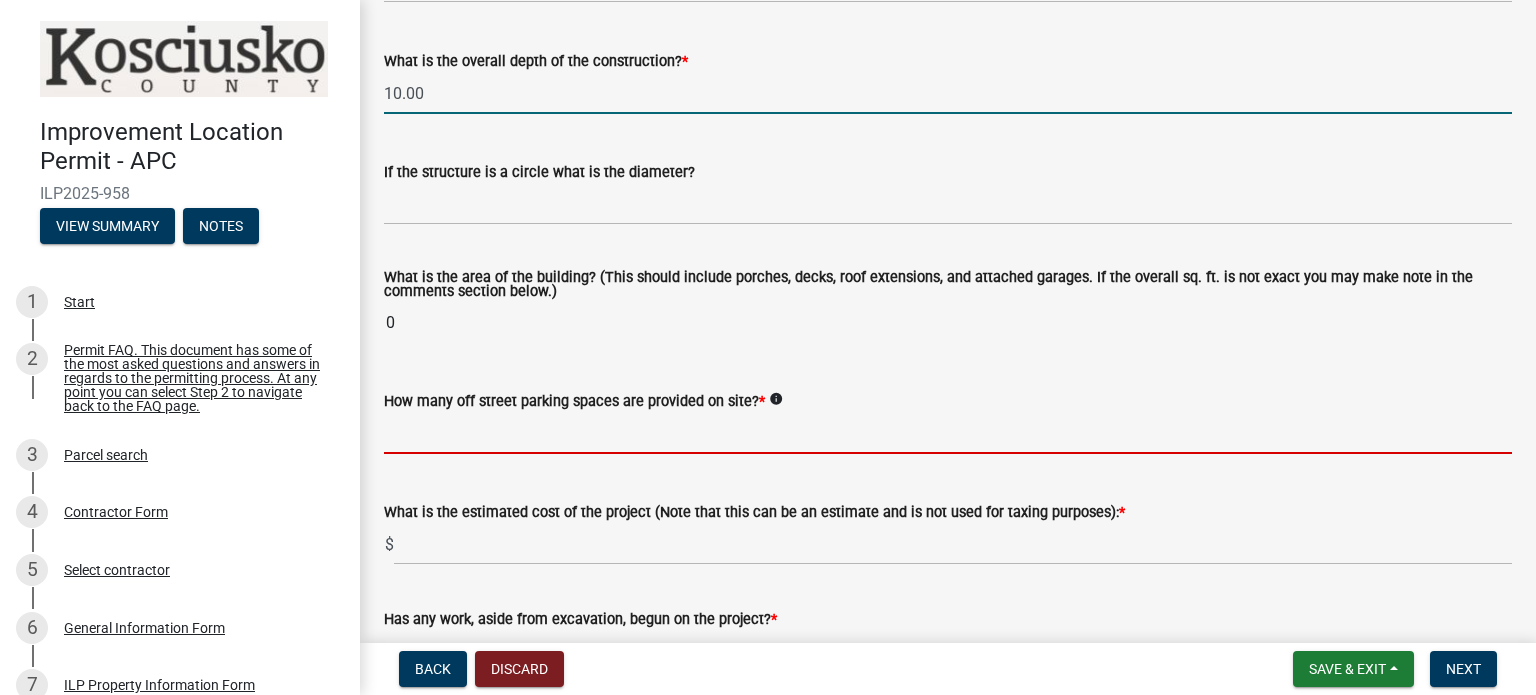 click on "Some properties, due to their configuration, may have multiples of a type yard and are subject to the minimum setbacks for that area as required under the Kosciusko County Zoning Ordinance. Front Yard: Any property line abutting a right-of-way (public or private), thoroughfare and/or vehicular access easement shall be considered a front lot line. Lake Yard: Any property line abutting a lake and/or waterway. Side Yard: A yard between the building and the side lot line, extending from the front yard or front lot line where no front yard is required, to the rear yard. The width of the required side yard shall be measured horizontally and perpendicular from the nearest point of the side lot line toward the nearest part of the main building. Front Yard Setback: * info
45.0 Right Side Setback: * info
43.0 Left Side Setback: * info
0.0 Rear Setback: * 12.0 What is the overall mean height of the building: * info
17.0 What is the mean eave height of the structure: * 9.0 * 12.00 * 10.00 0 * * $" 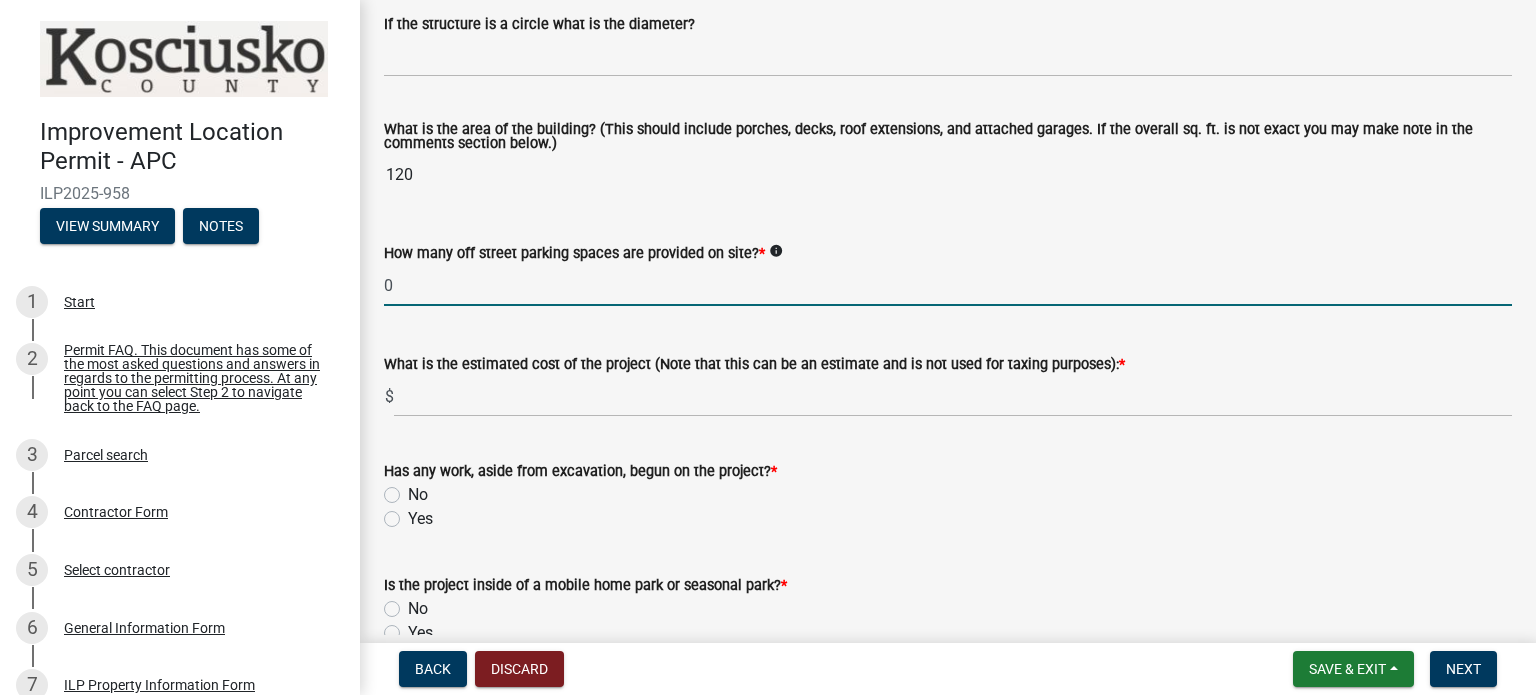 scroll, scrollTop: 1300, scrollLeft: 0, axis: vertical 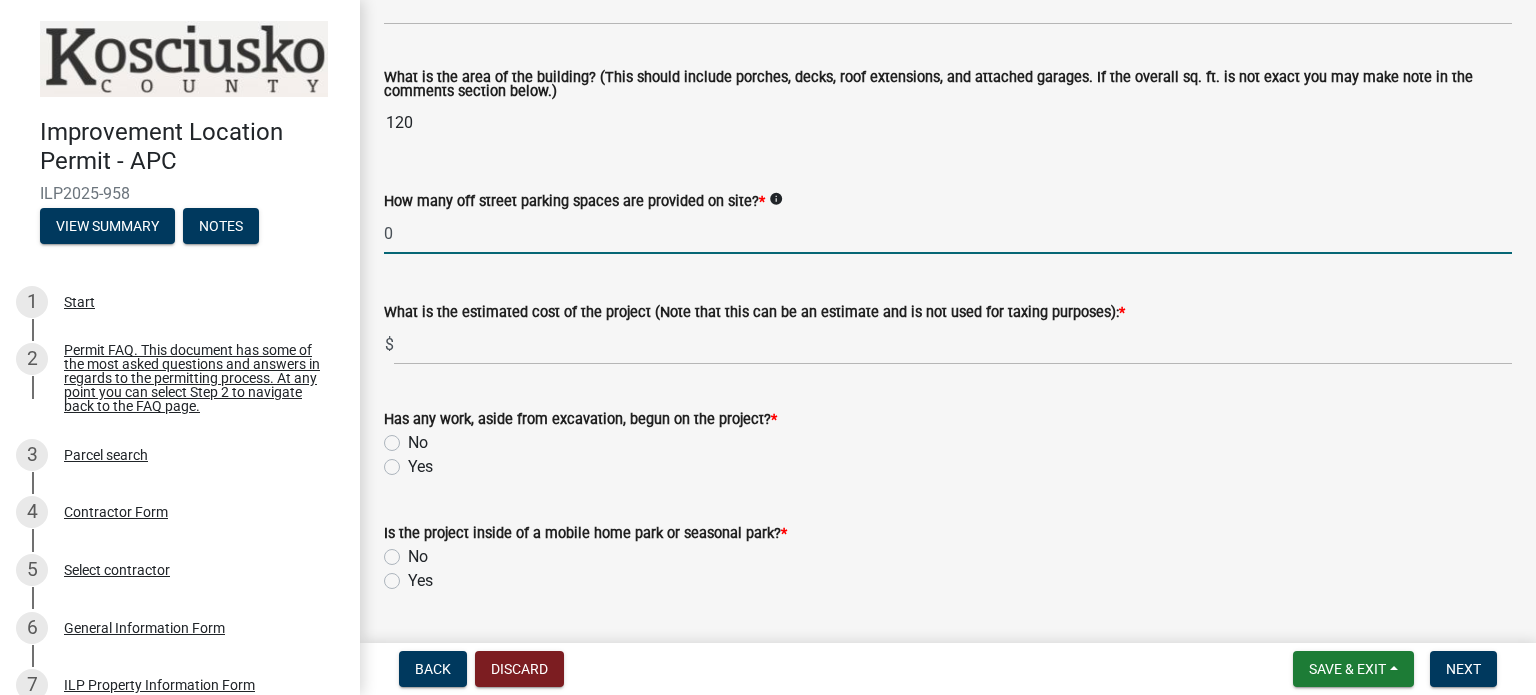 type on "0" 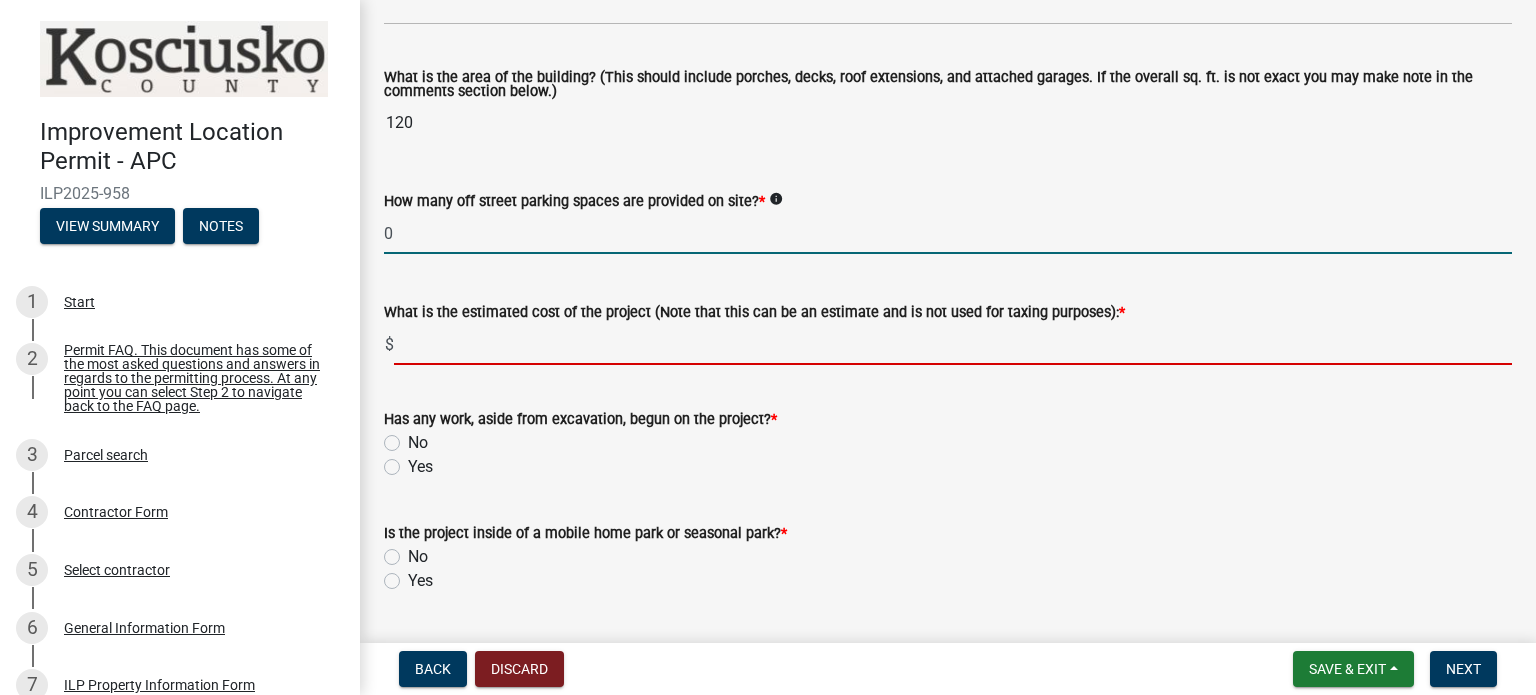 click 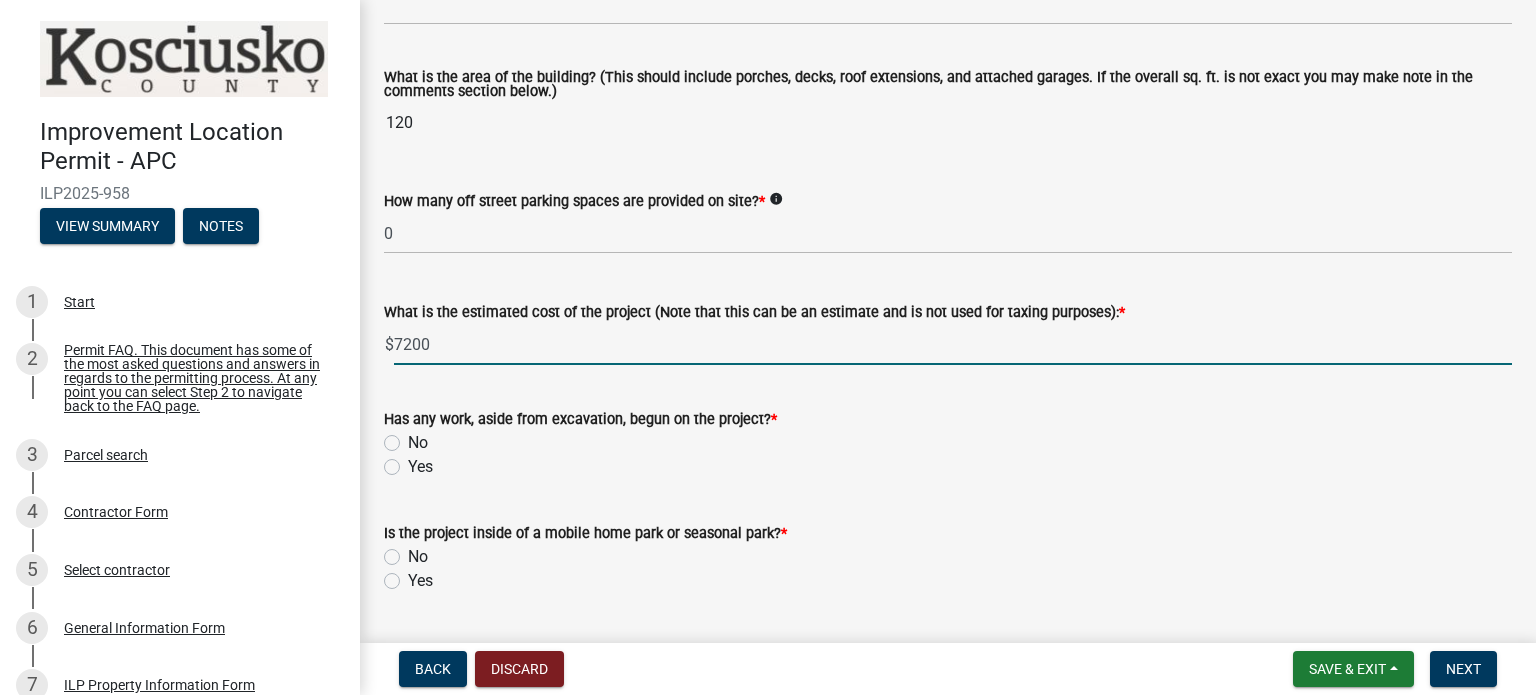 type on "7200" 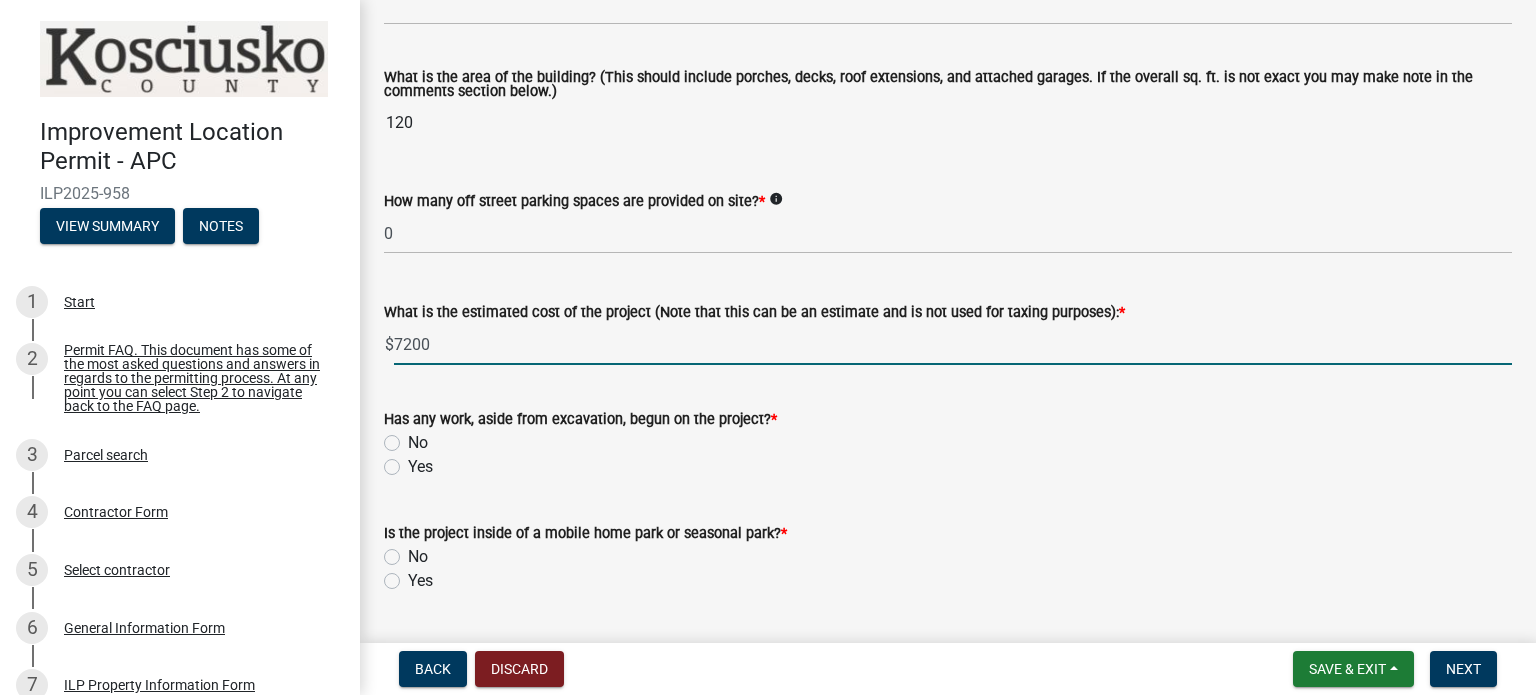 click on "Has any work, aside from excavation, begun on the project?  *  No   Yes" 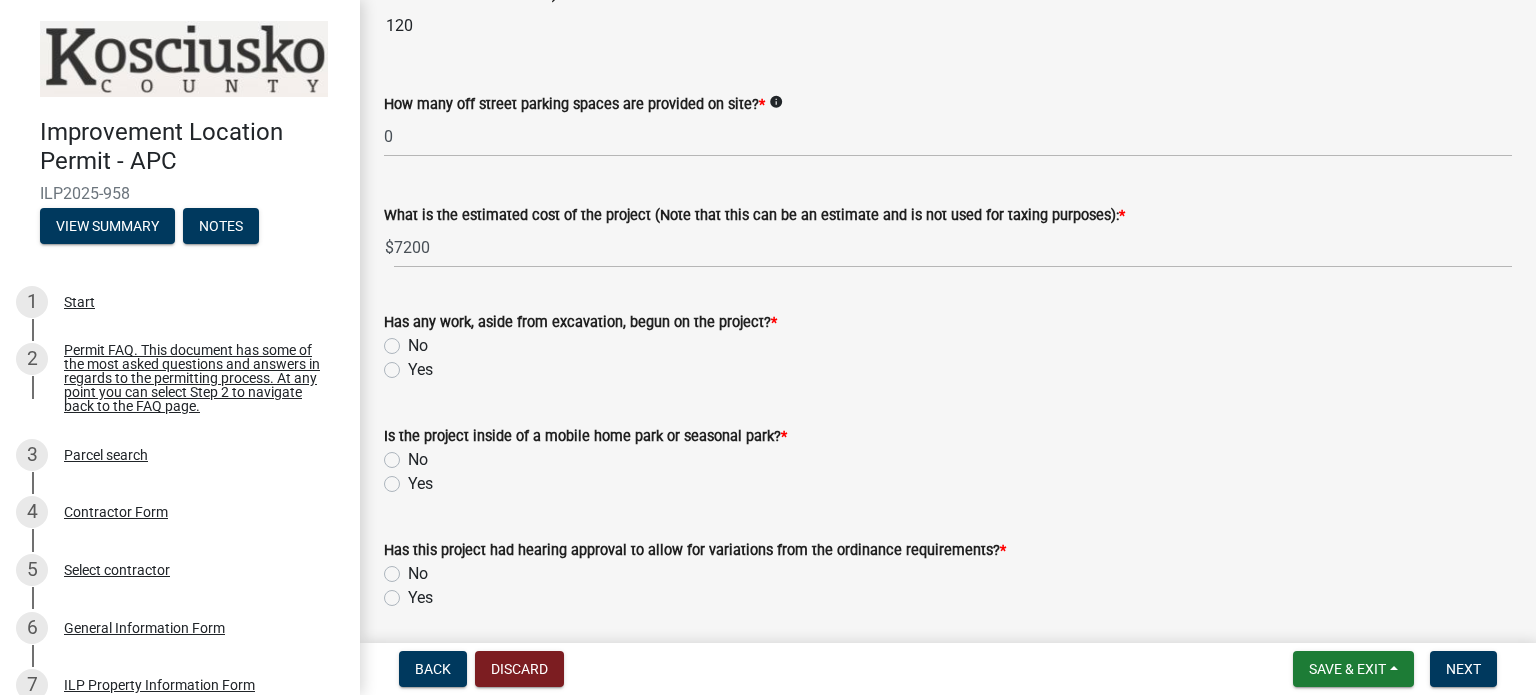 scroll, scrollTop: 1400, scrollLeft: 0, axis: vertical 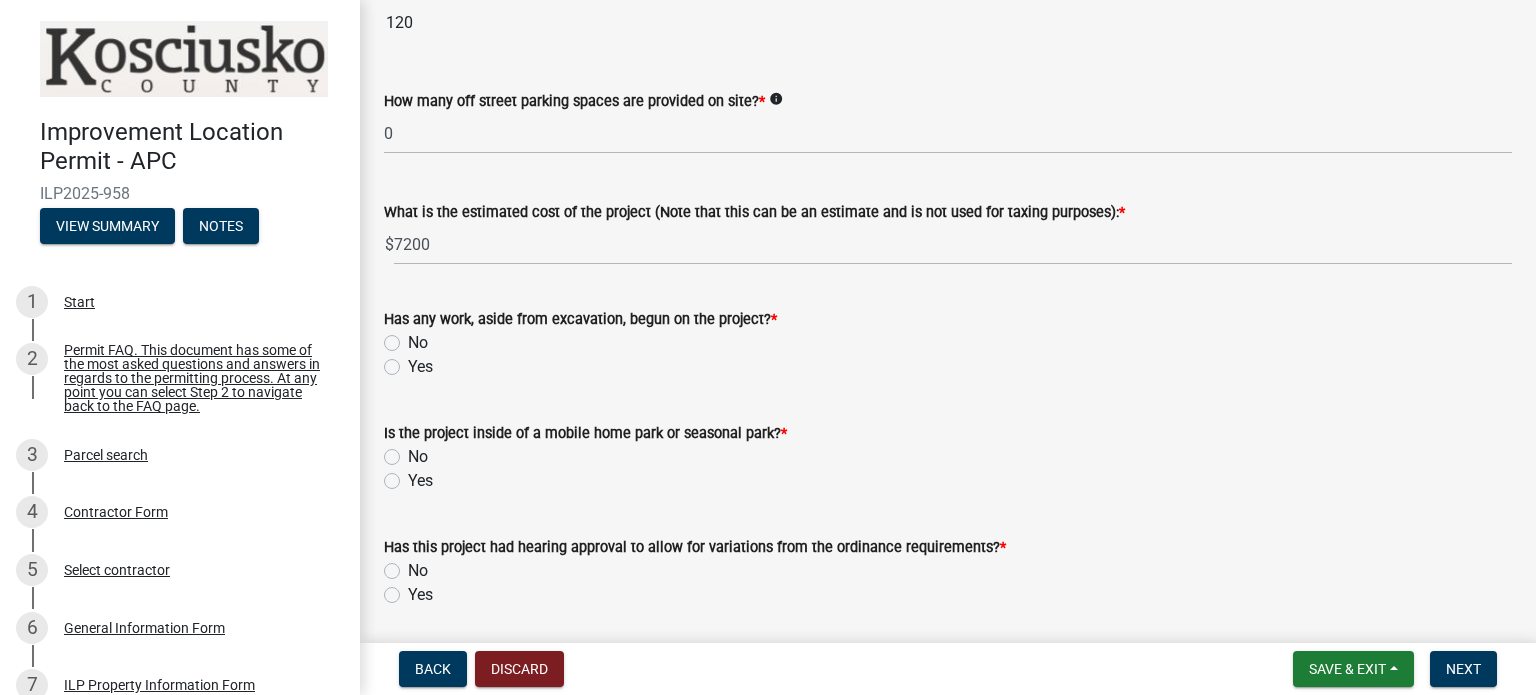 click on "No" 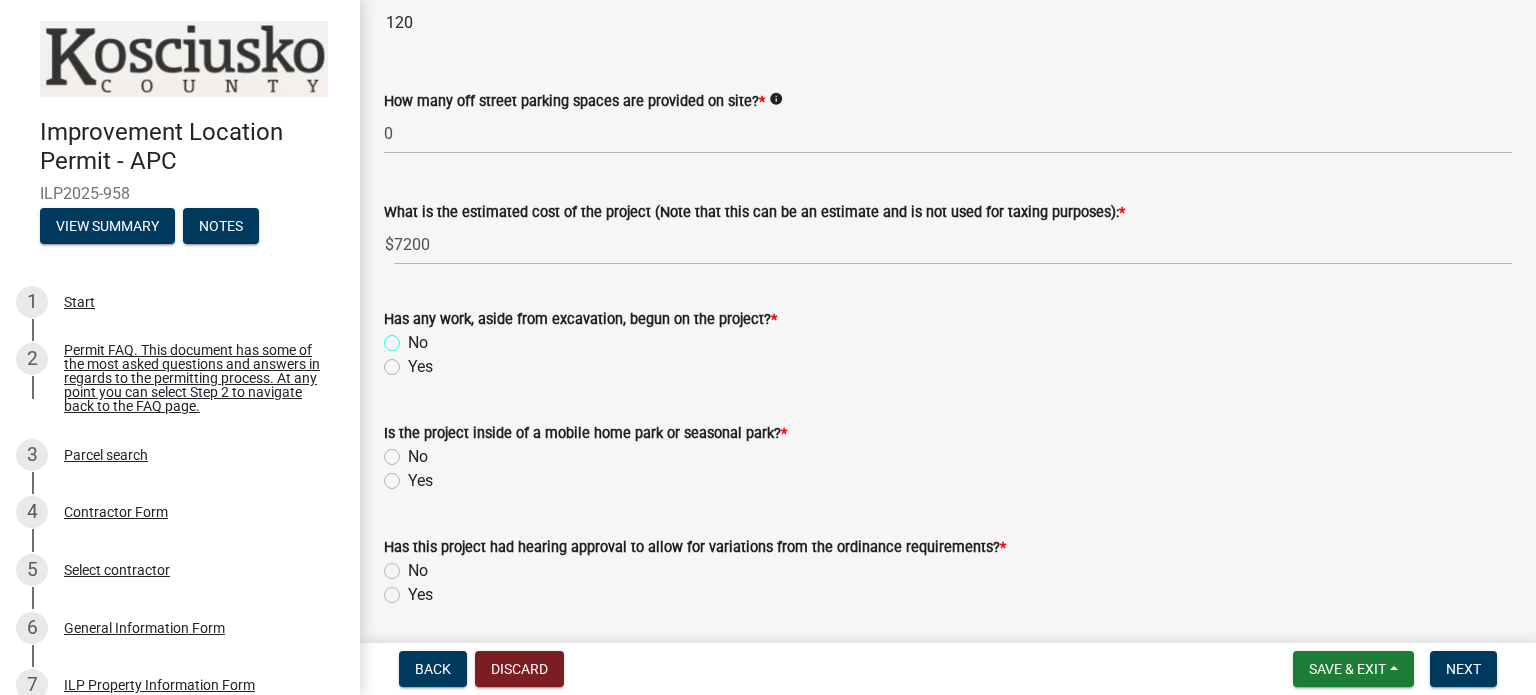 click on "No" at bounding box center [414, 337] 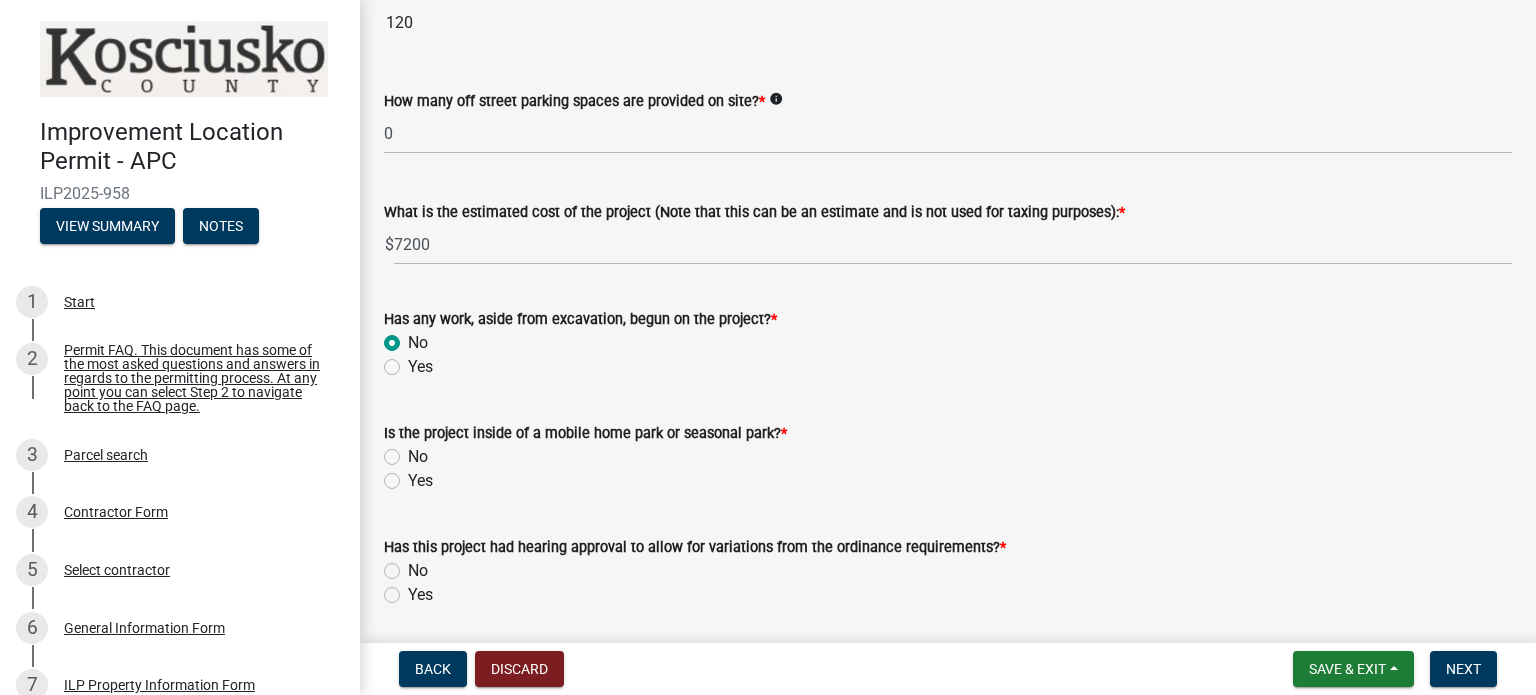 radio on "true" 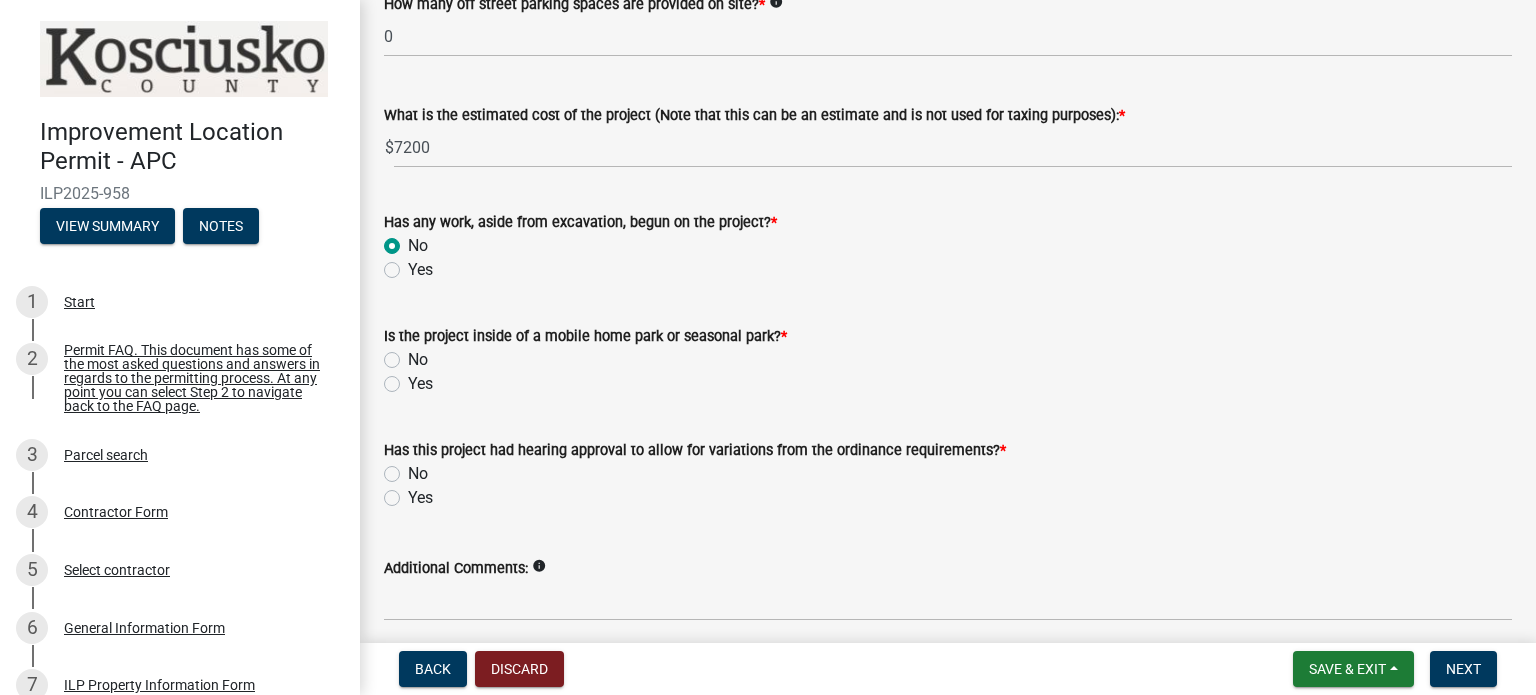 scroll, scrollTop: 1500, scrollLeft: 0, axis: vertical 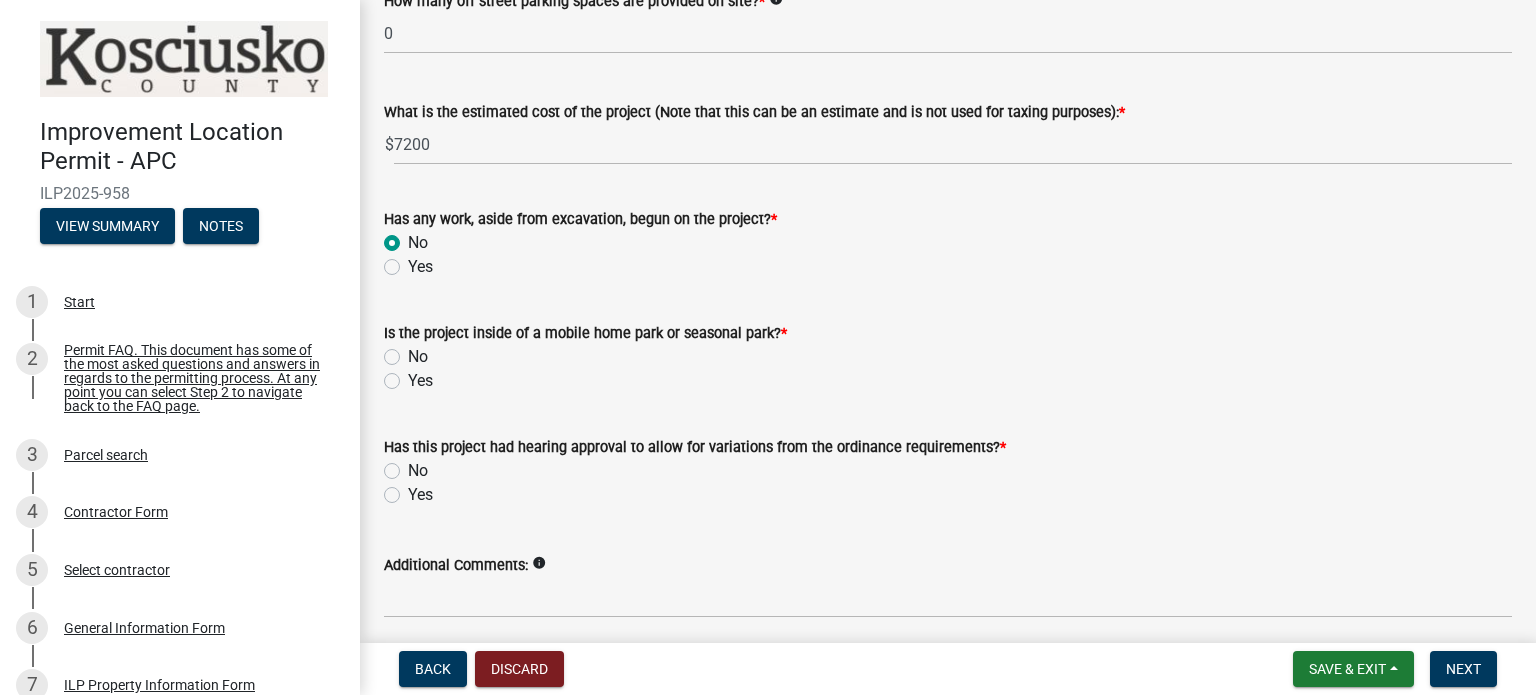 click on "No" 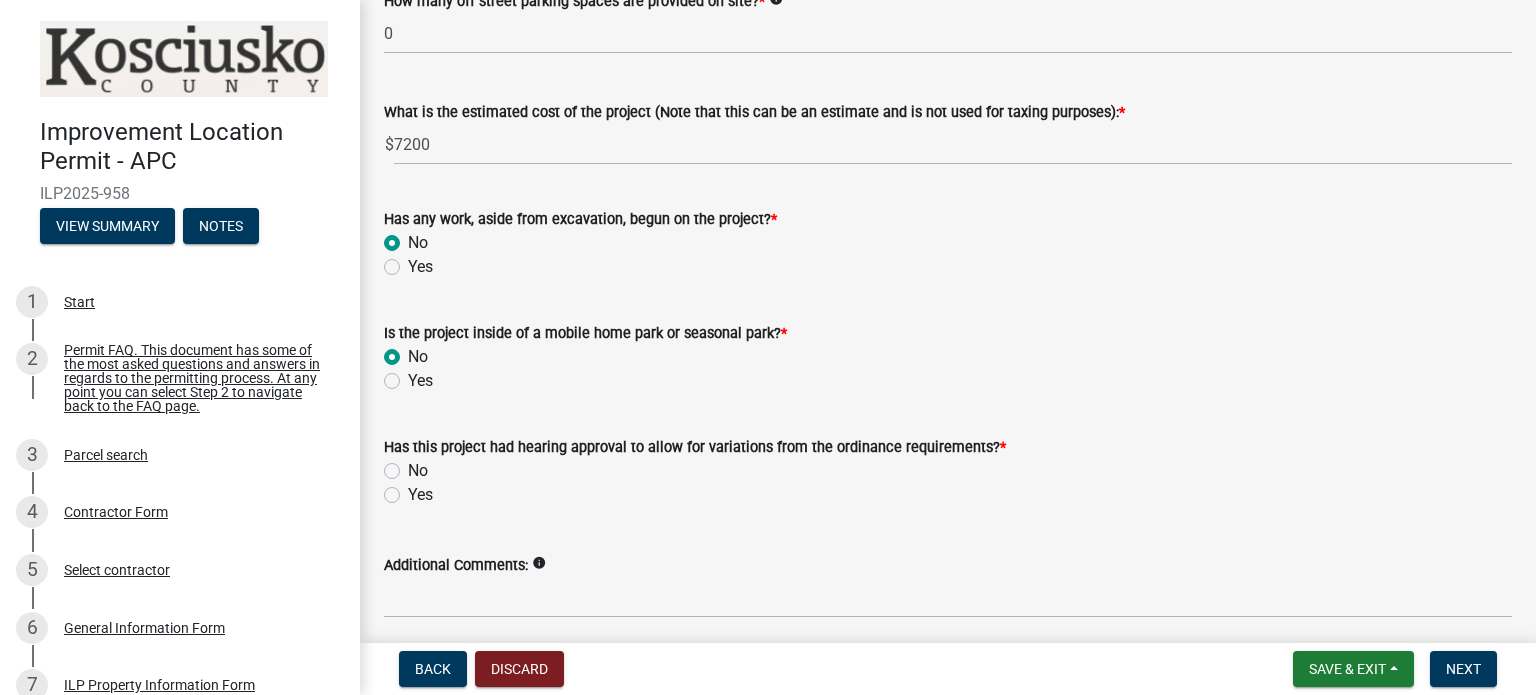 radio on "true" 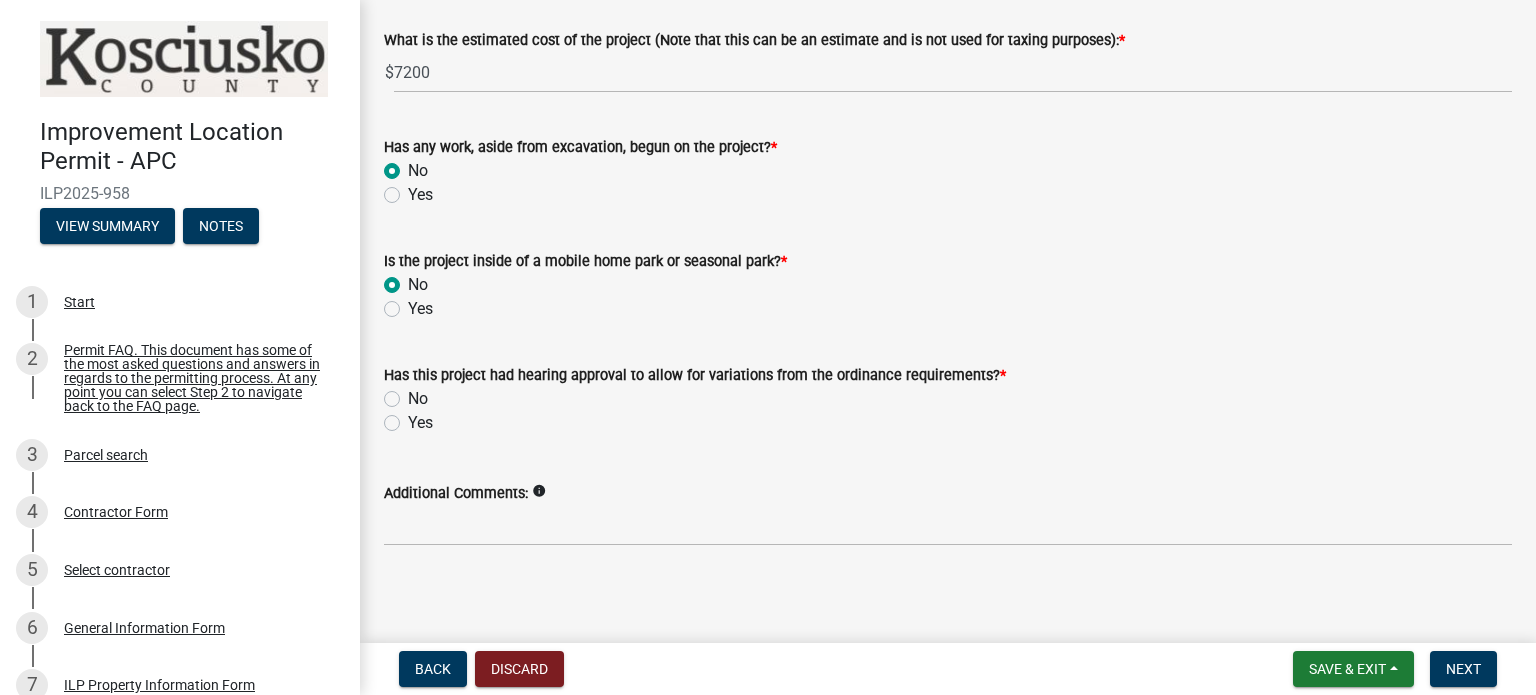 scroll, scrollTop: 1577, scrollLeft: 0, axis: vertical 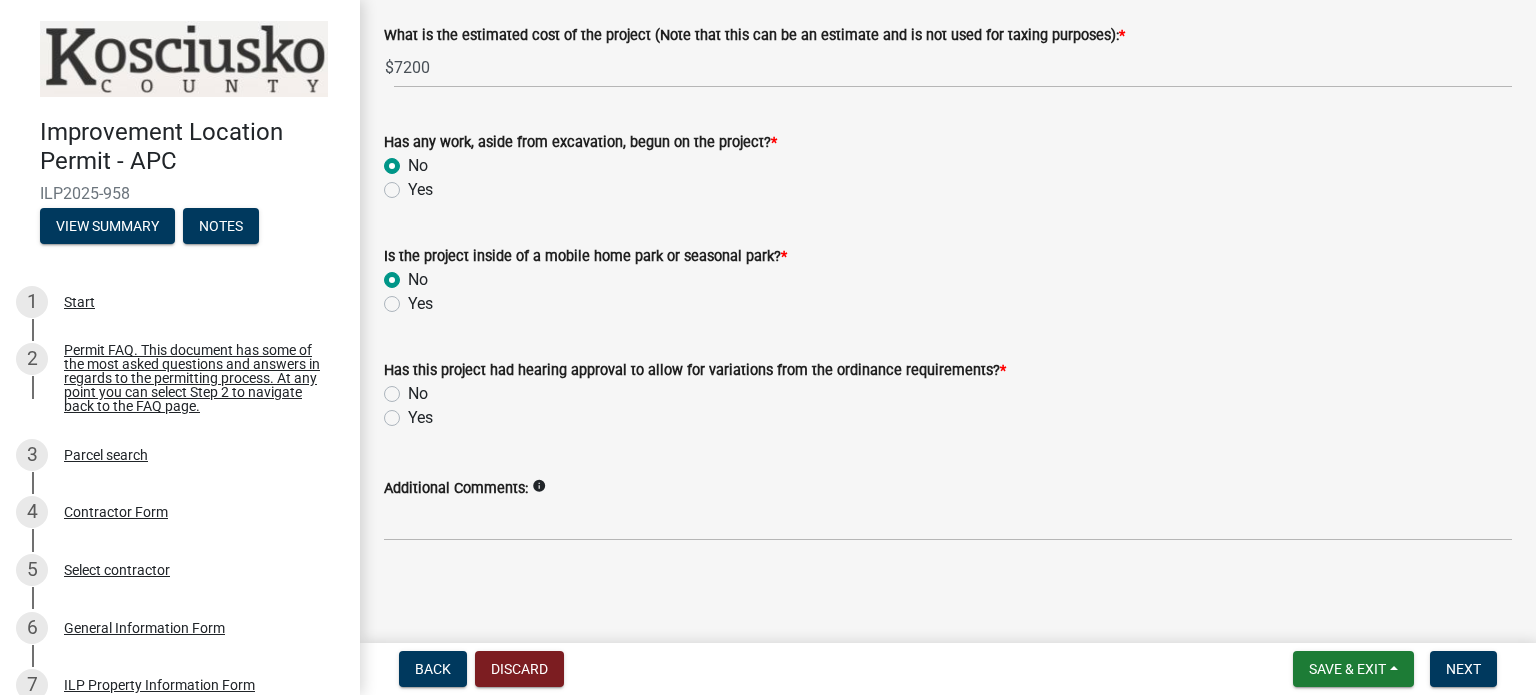 click on "No" 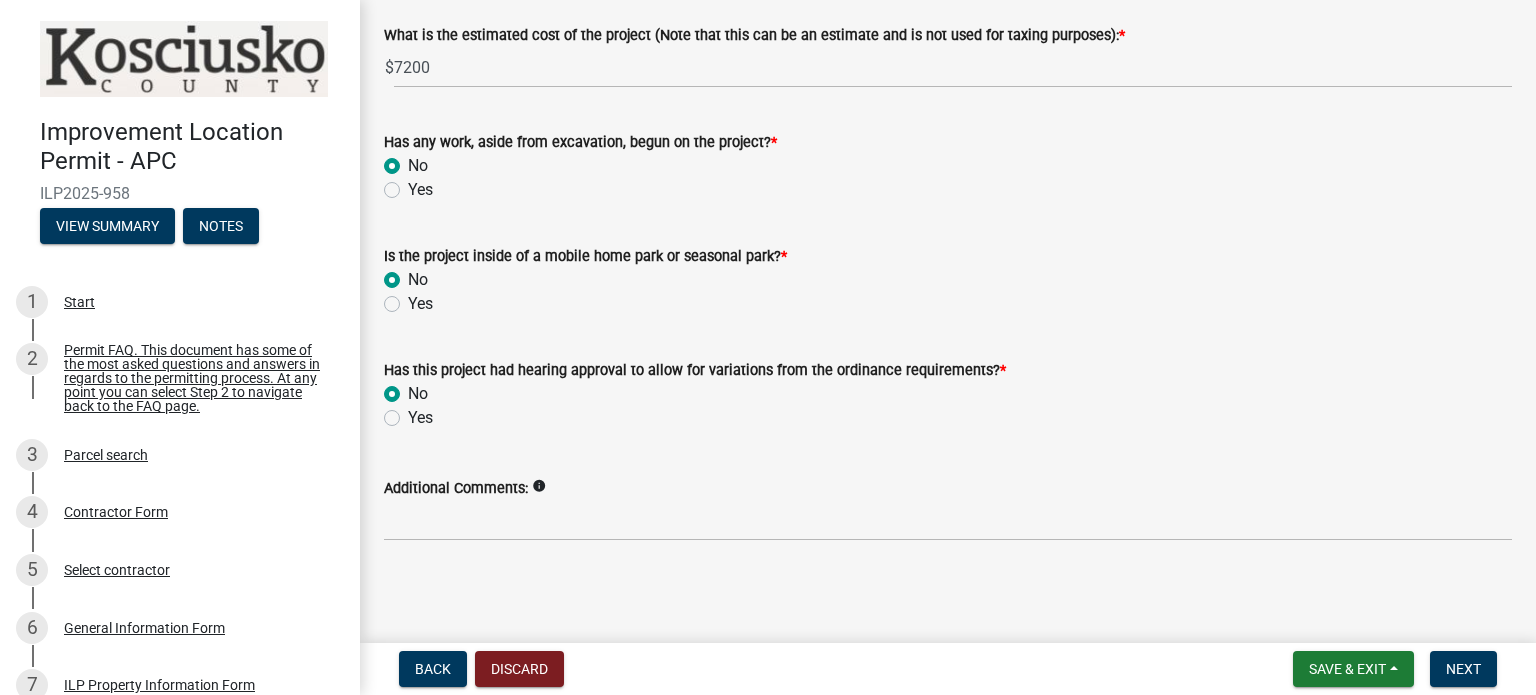 radio on "true" 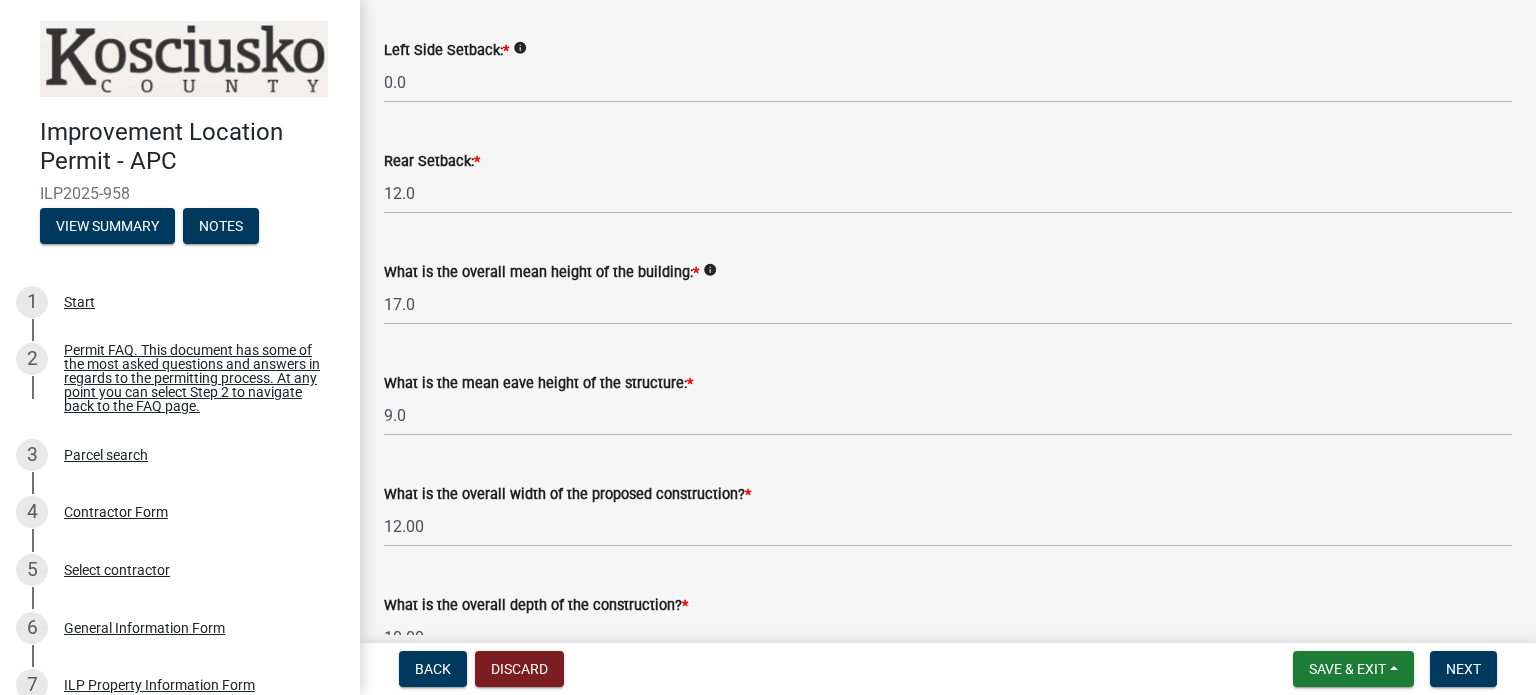 scroll, scrollTop: 577, scrollLeft: 0, axis: vertical 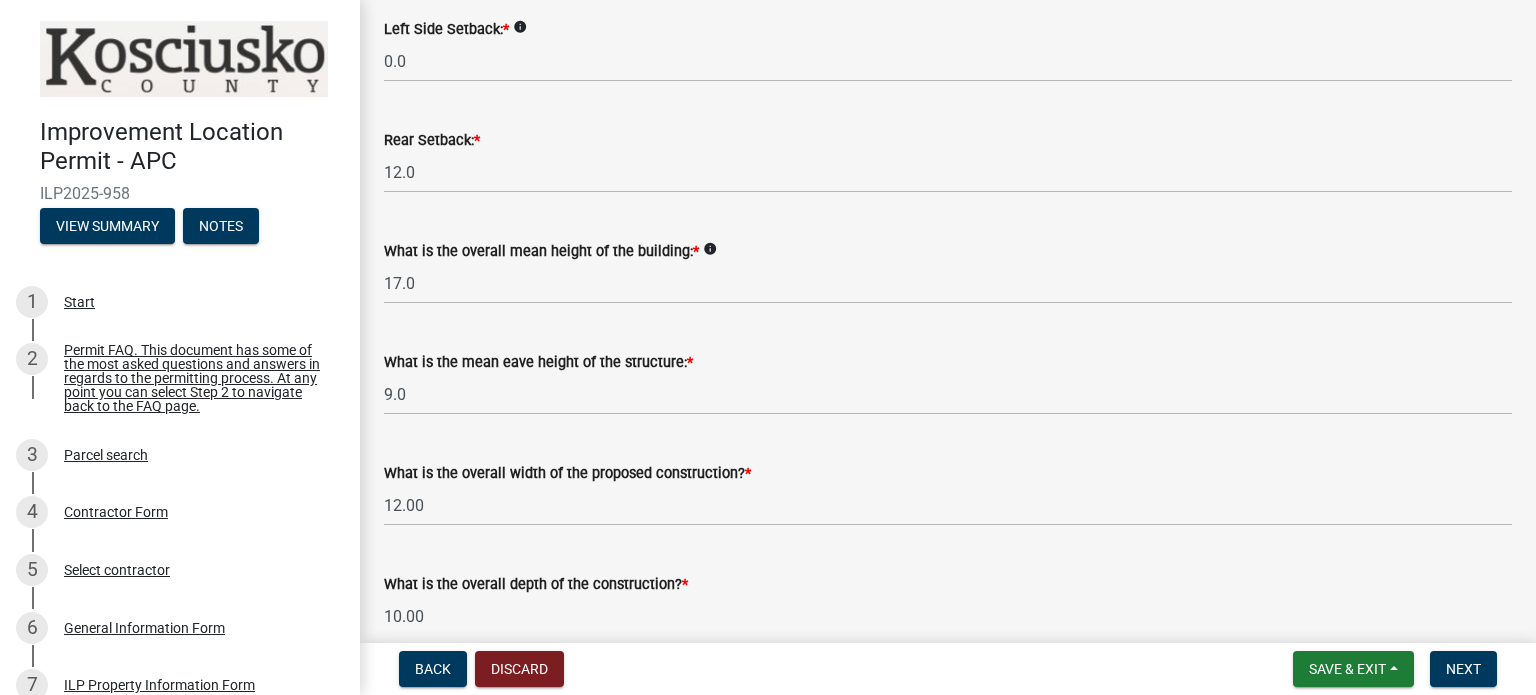 click on "info" 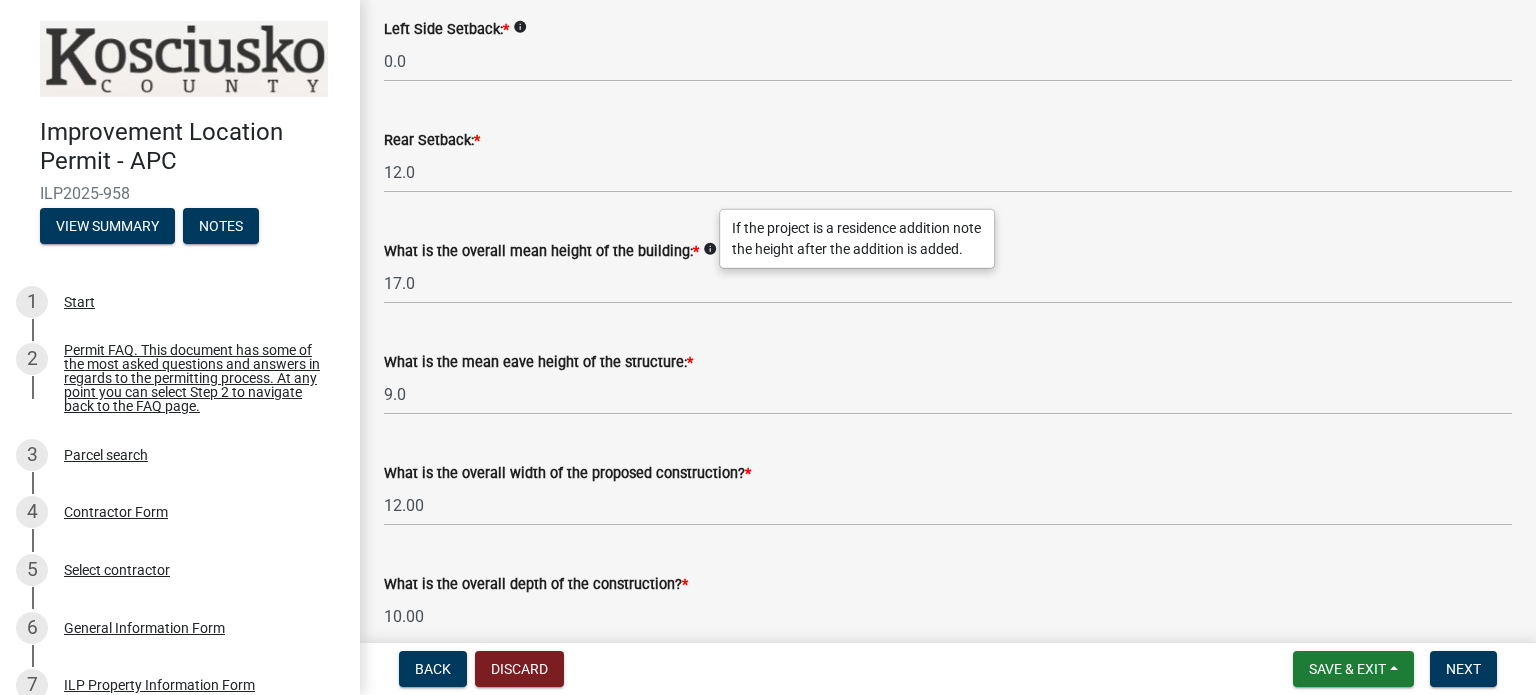 click on "What is the overall mean height of the building: * info
17.0" 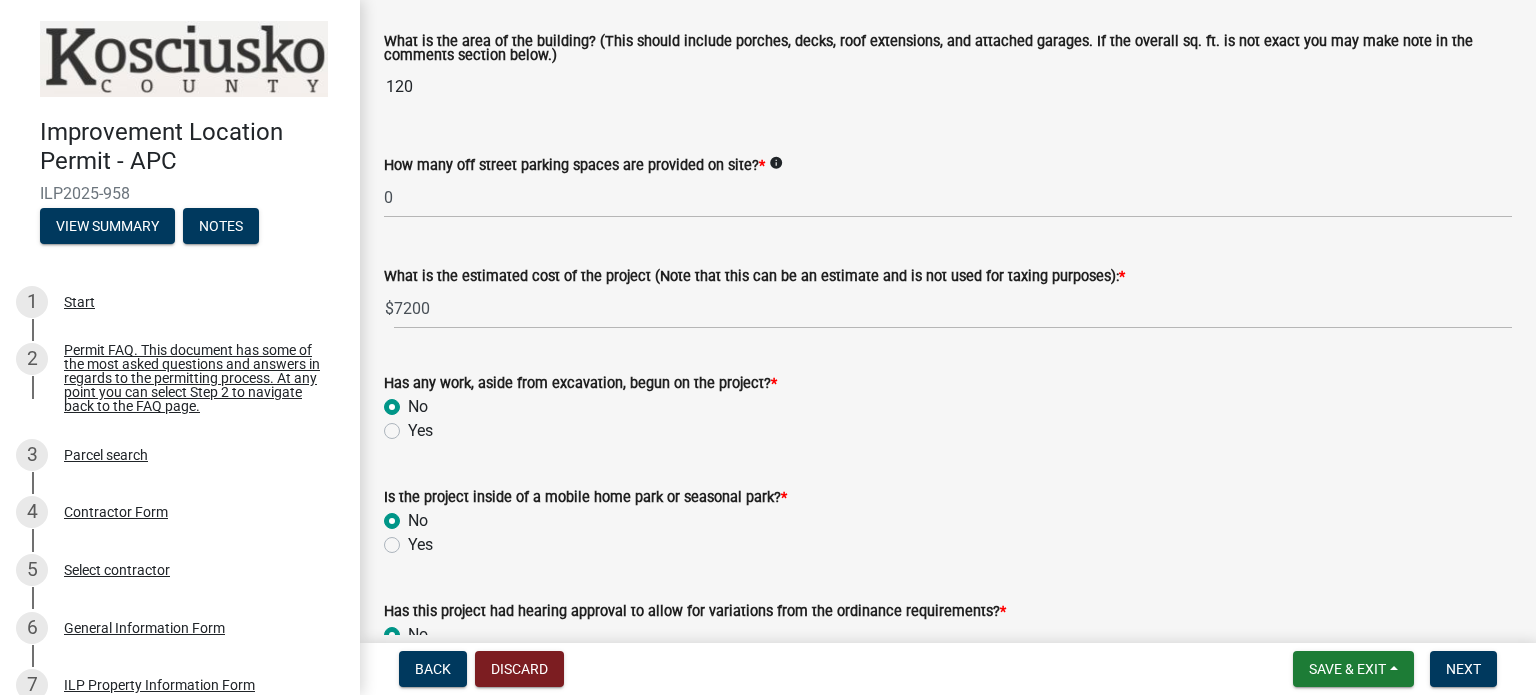 scroll, scrollTop: 1577, scrollLeft: 0, axis: vertical 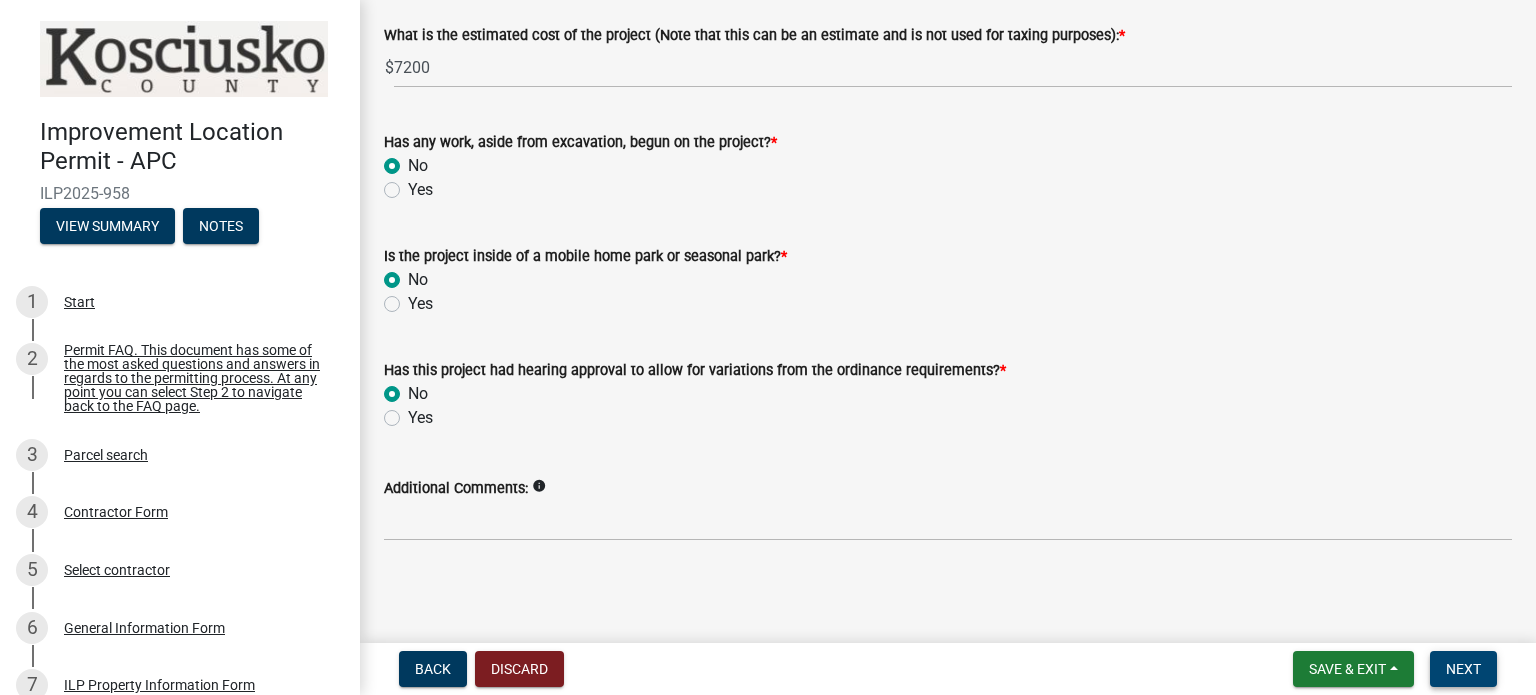 click on "Next" at bounding box center [1463, 669] 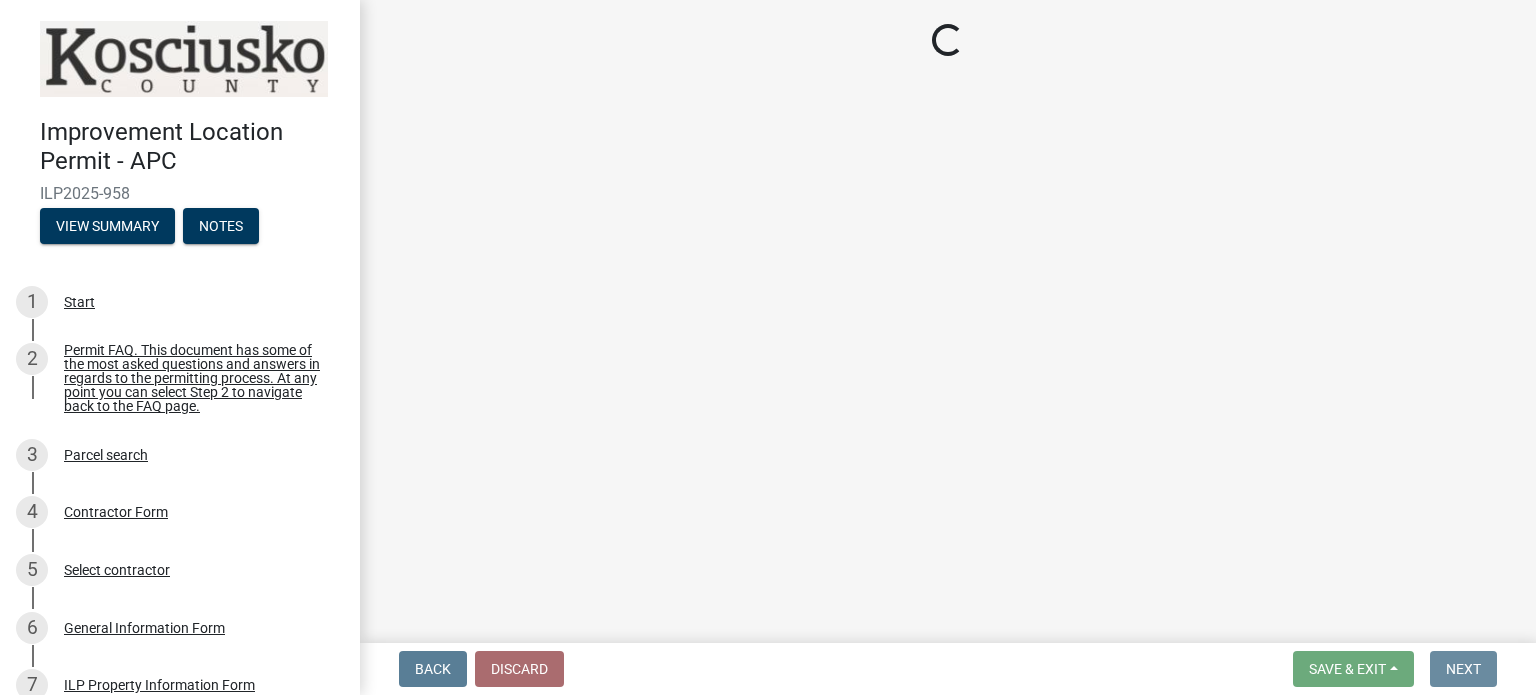 scroll, scrollTop: 0, scrollLeft: 0, axis: both 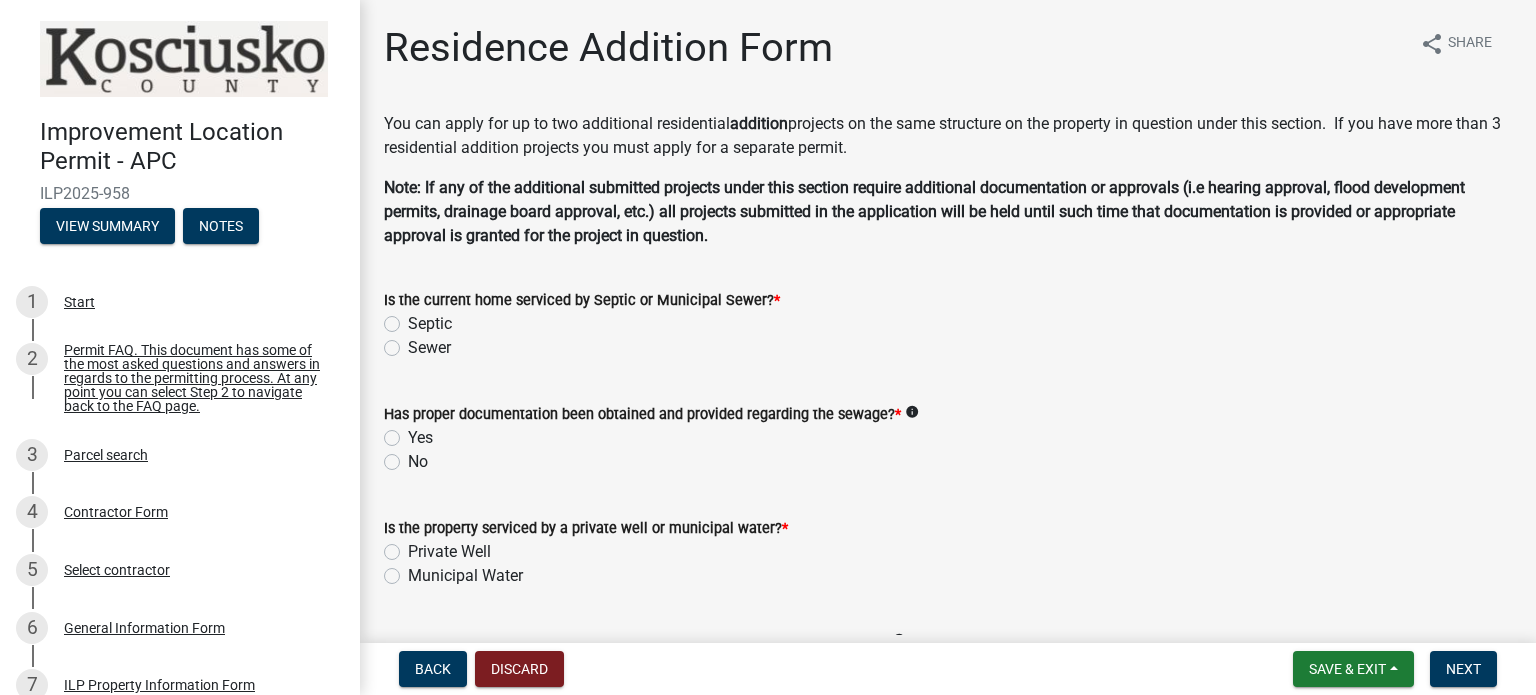 click on "Sewer" 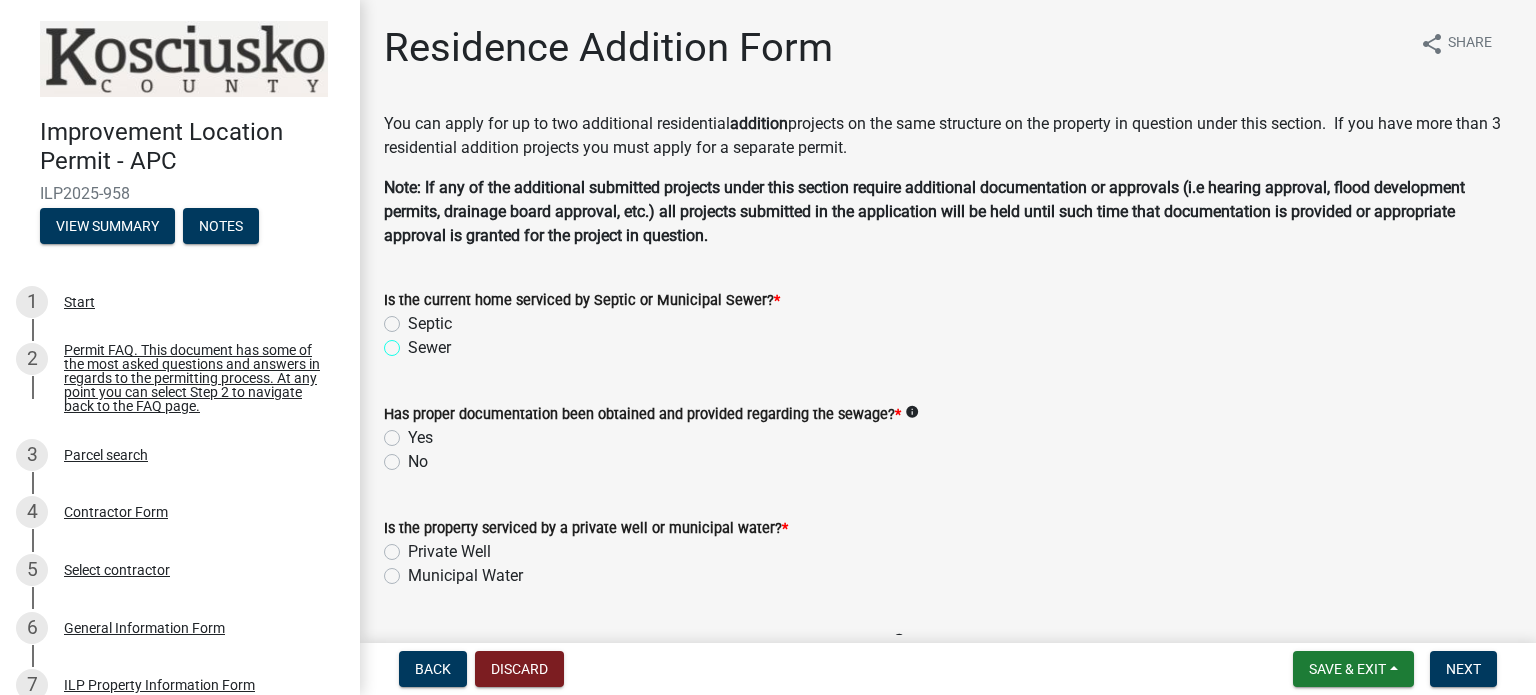 click on "Sewer" at bounding box center [414, 342] 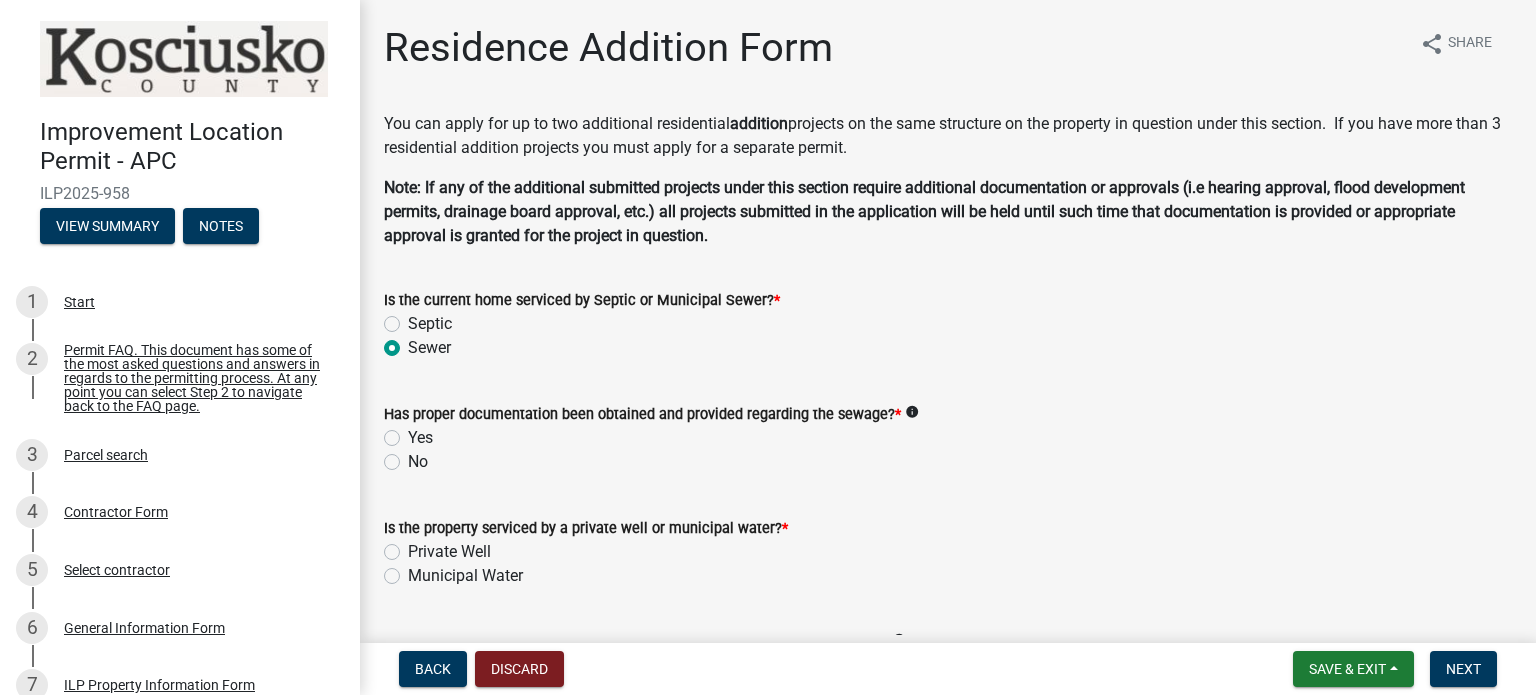 radio on "true" 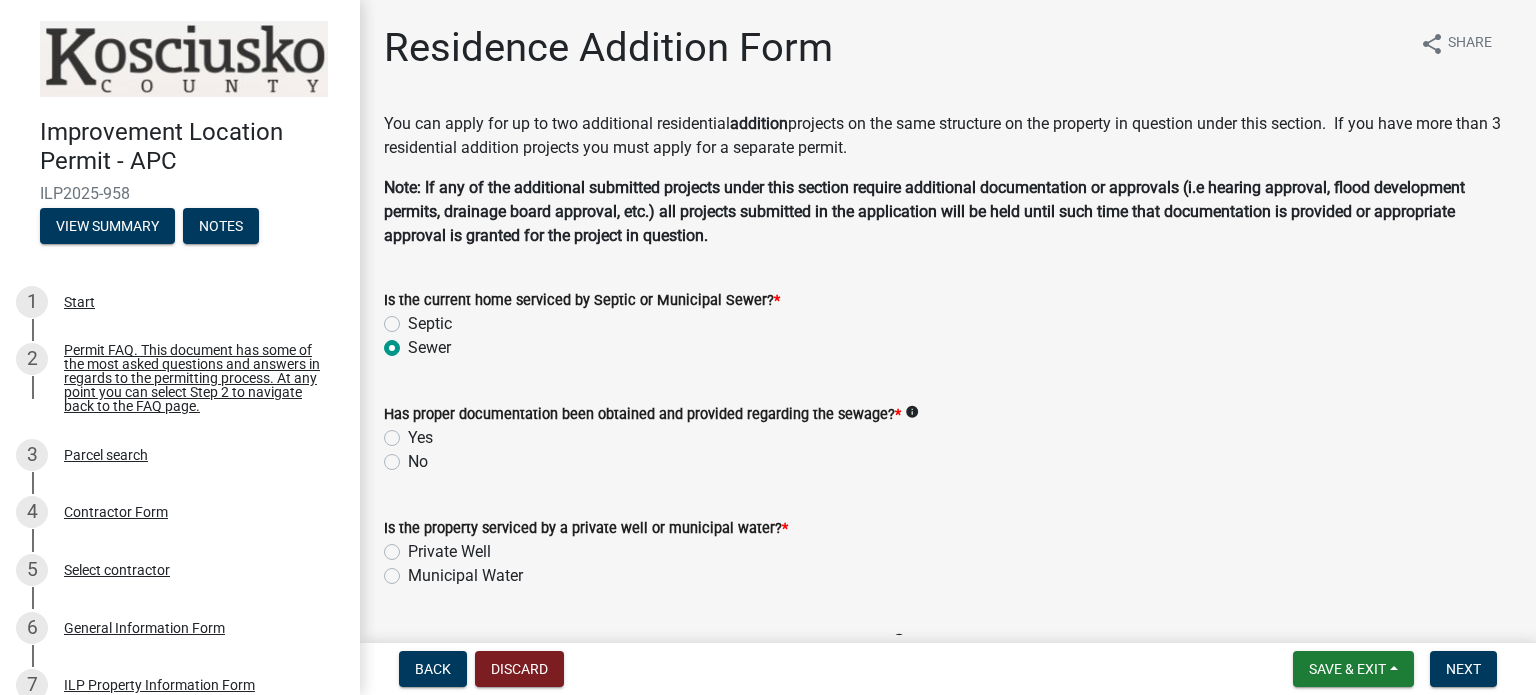 click on "No" 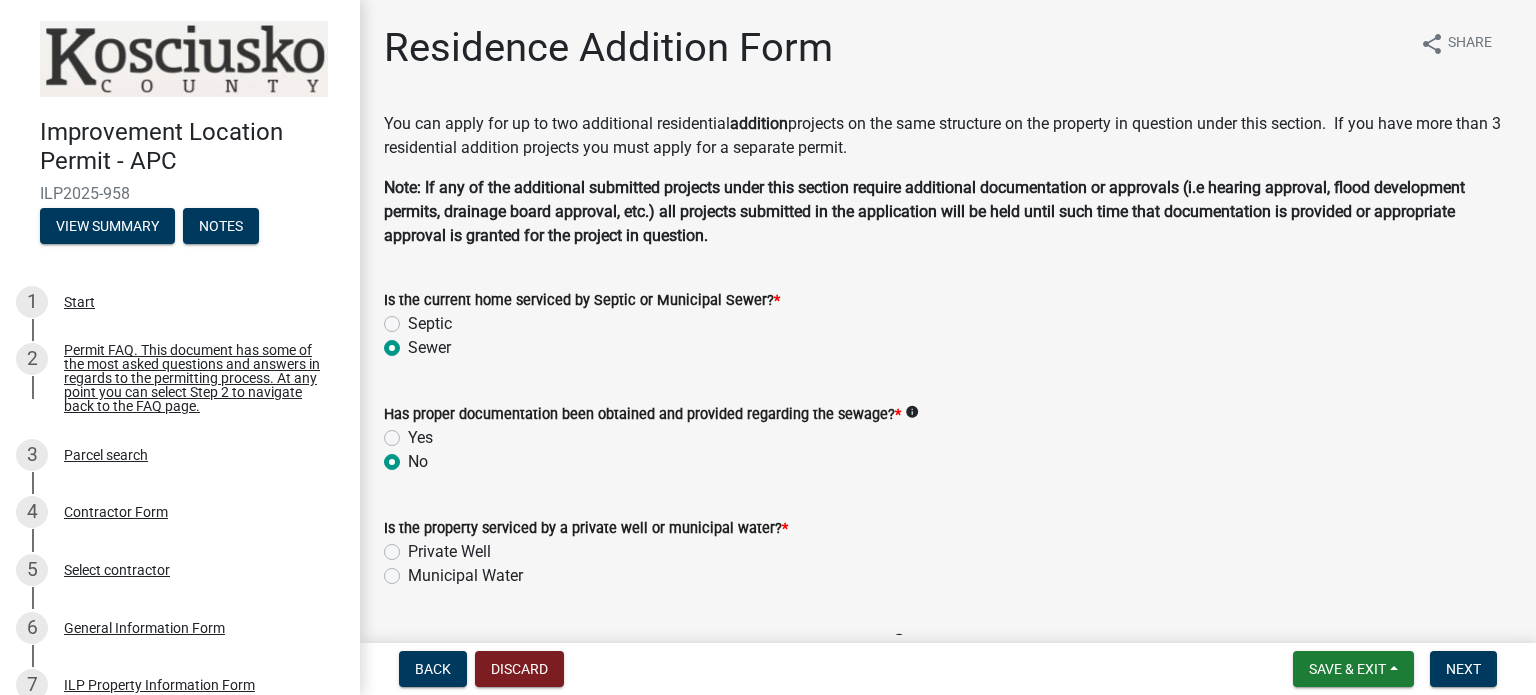 radio on "true" 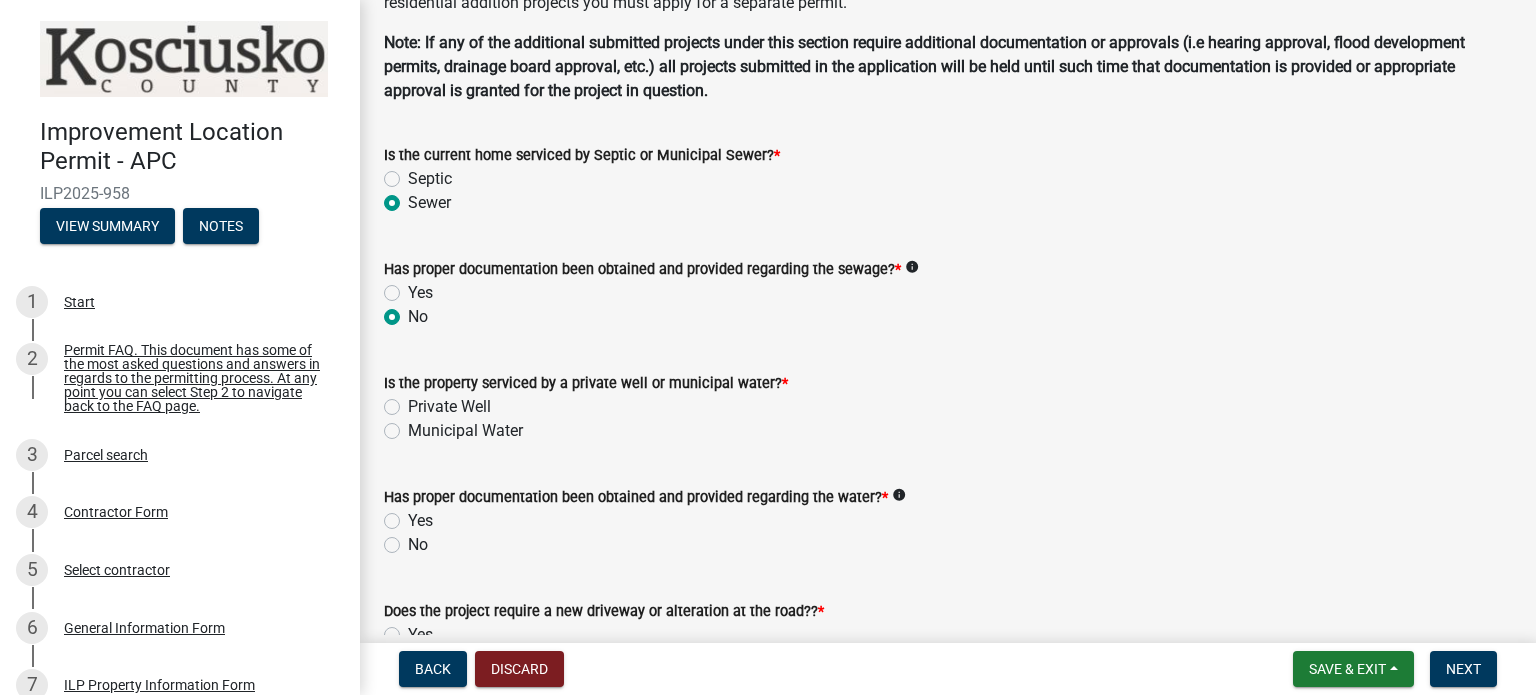 scroll, scrollTop: 200, scrollLeft: 0, axis: vertical 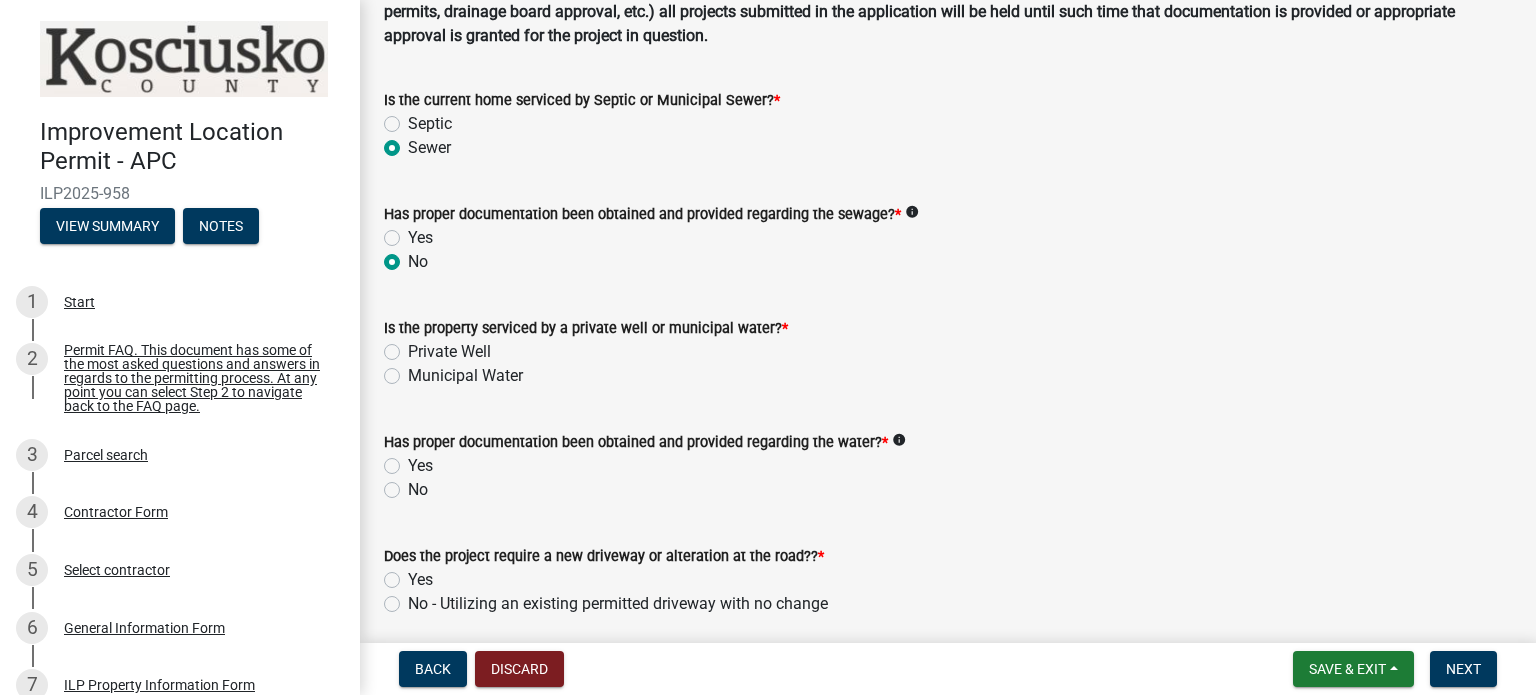click on "Municipal Water" 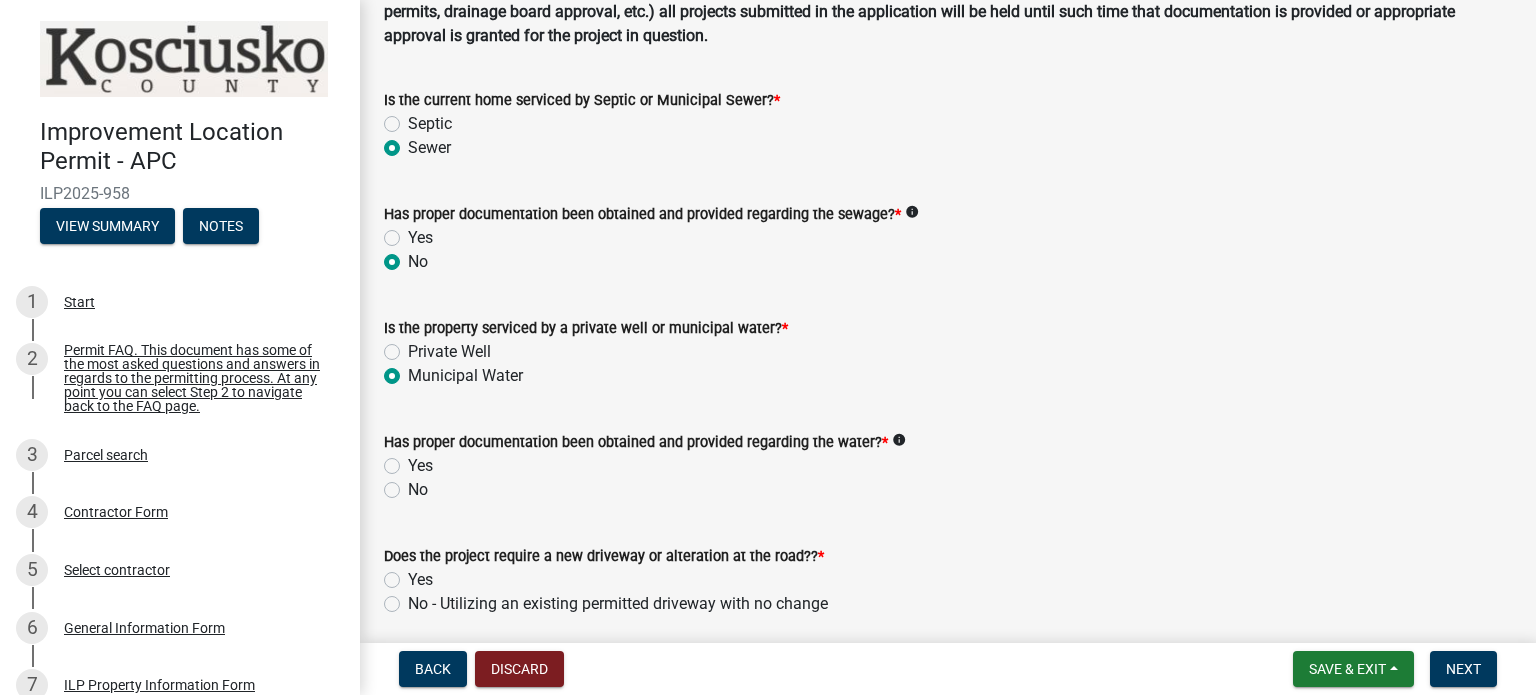 radio on "true" 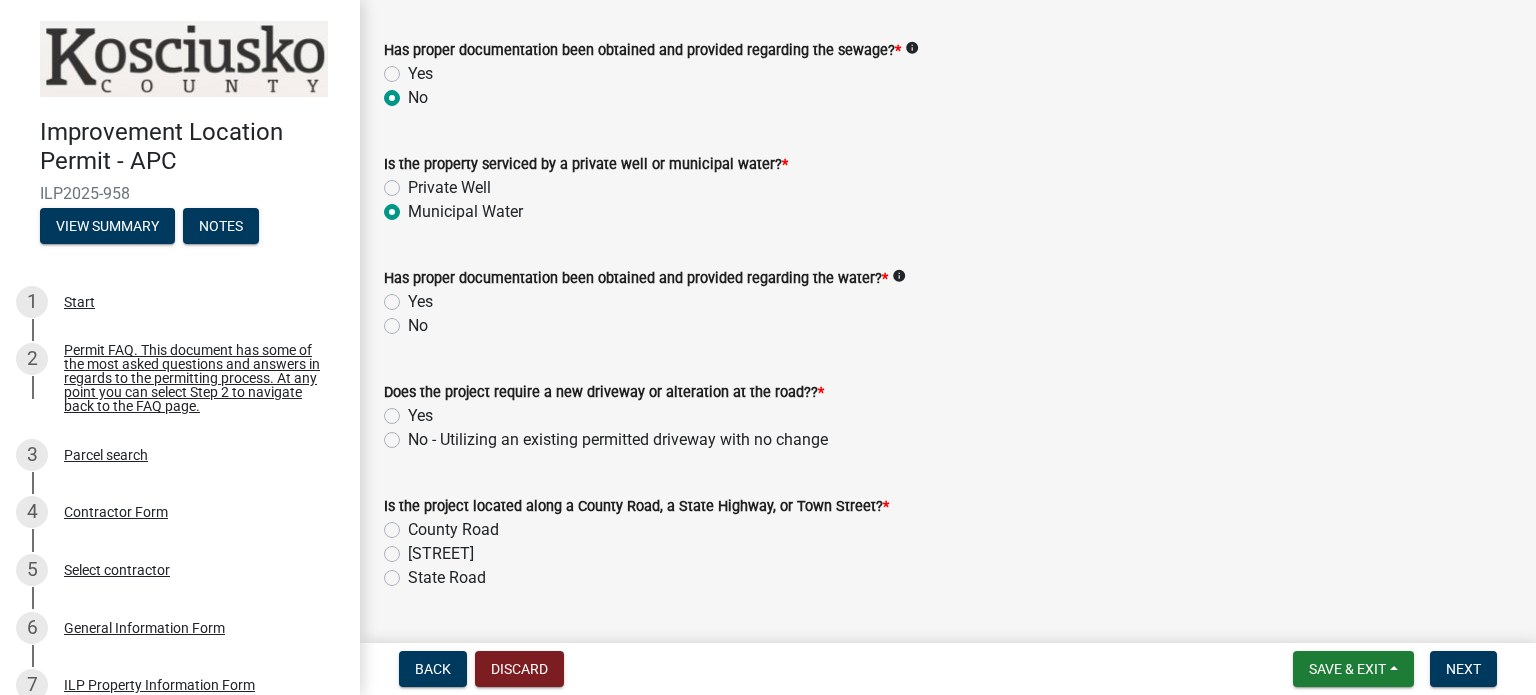 scroll, scrollTop: 400, scrollLeft: 0, axis: vertical 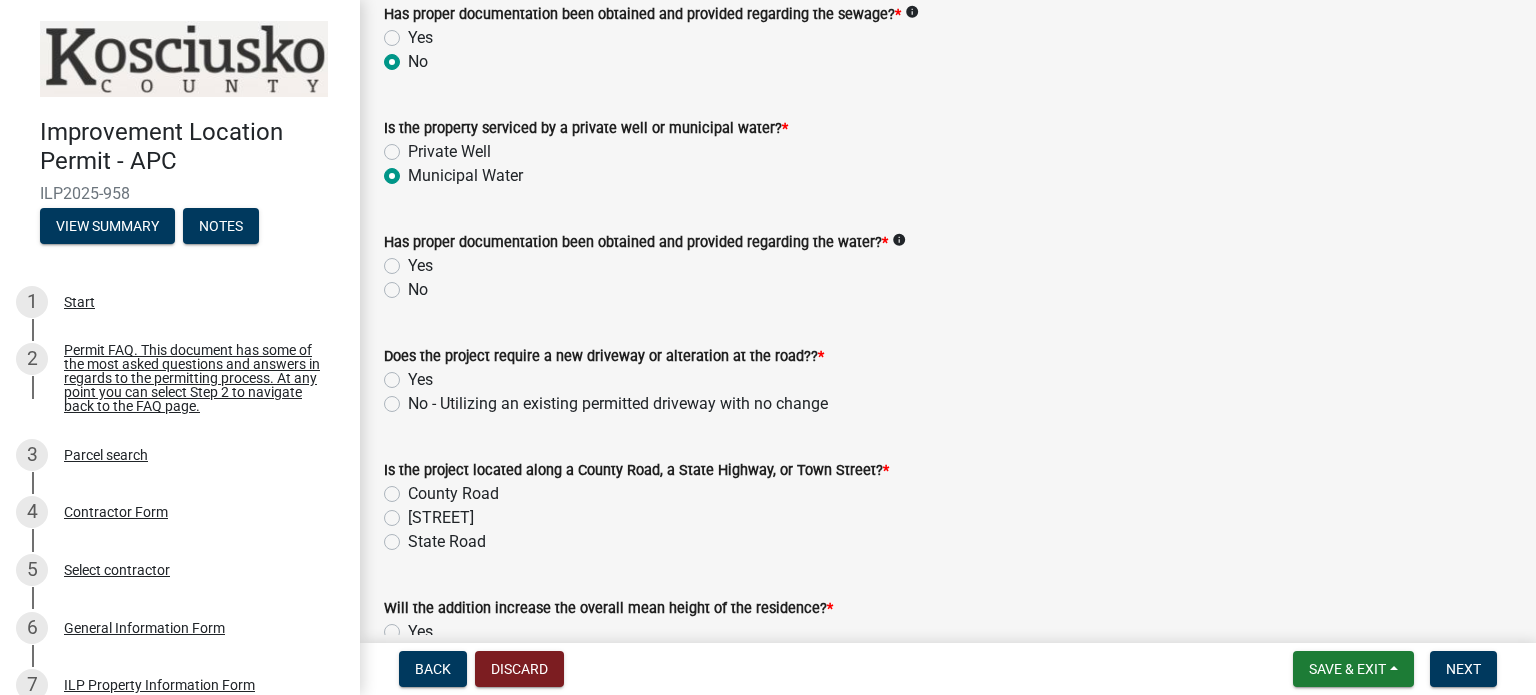click on "No" 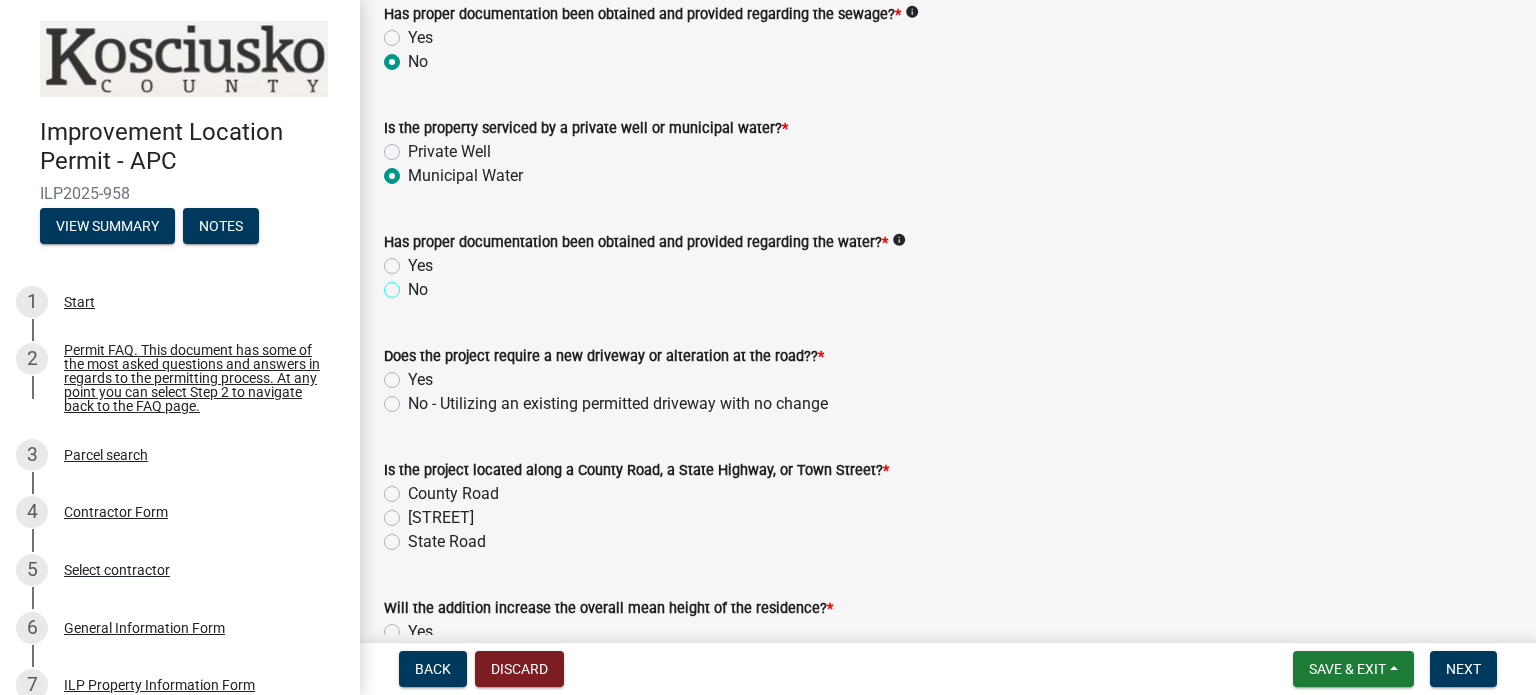 click on "No" at bounding box center (414, 284) 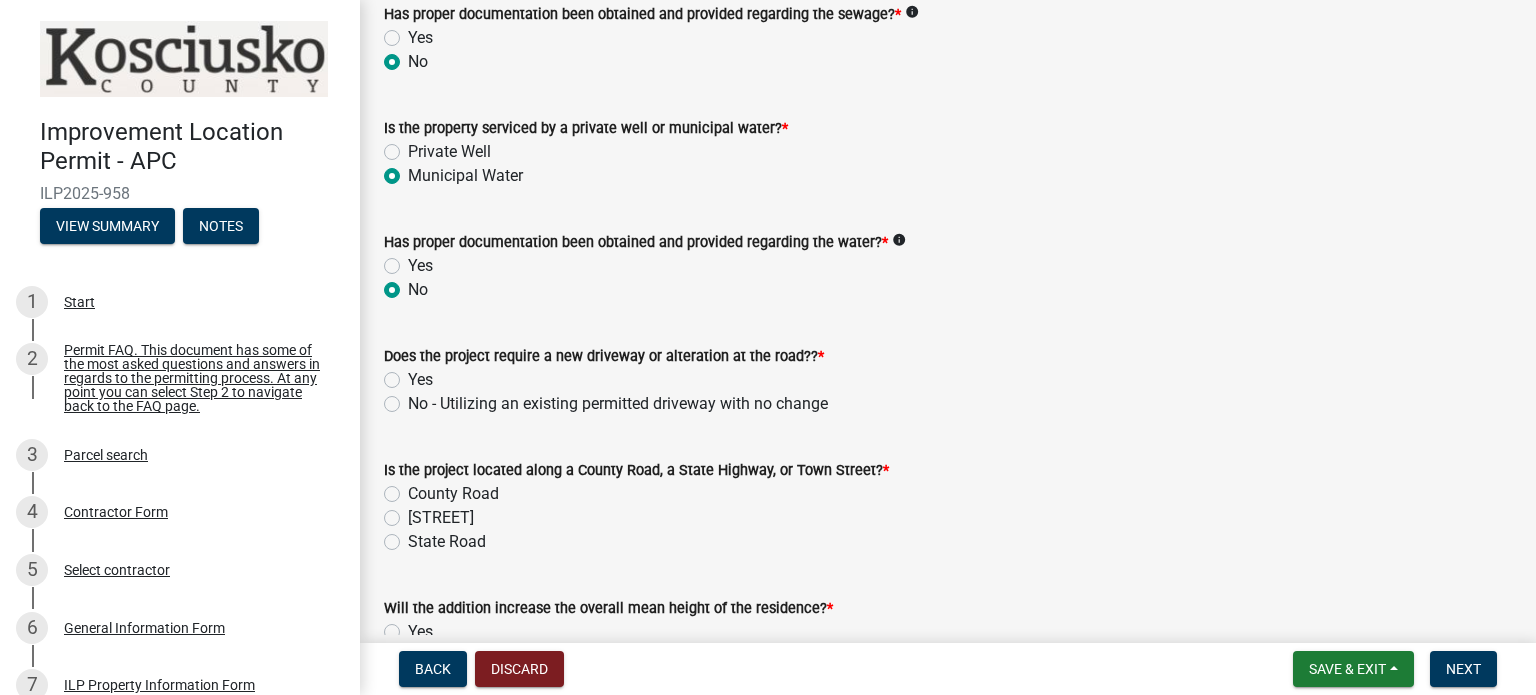 radio on "true" 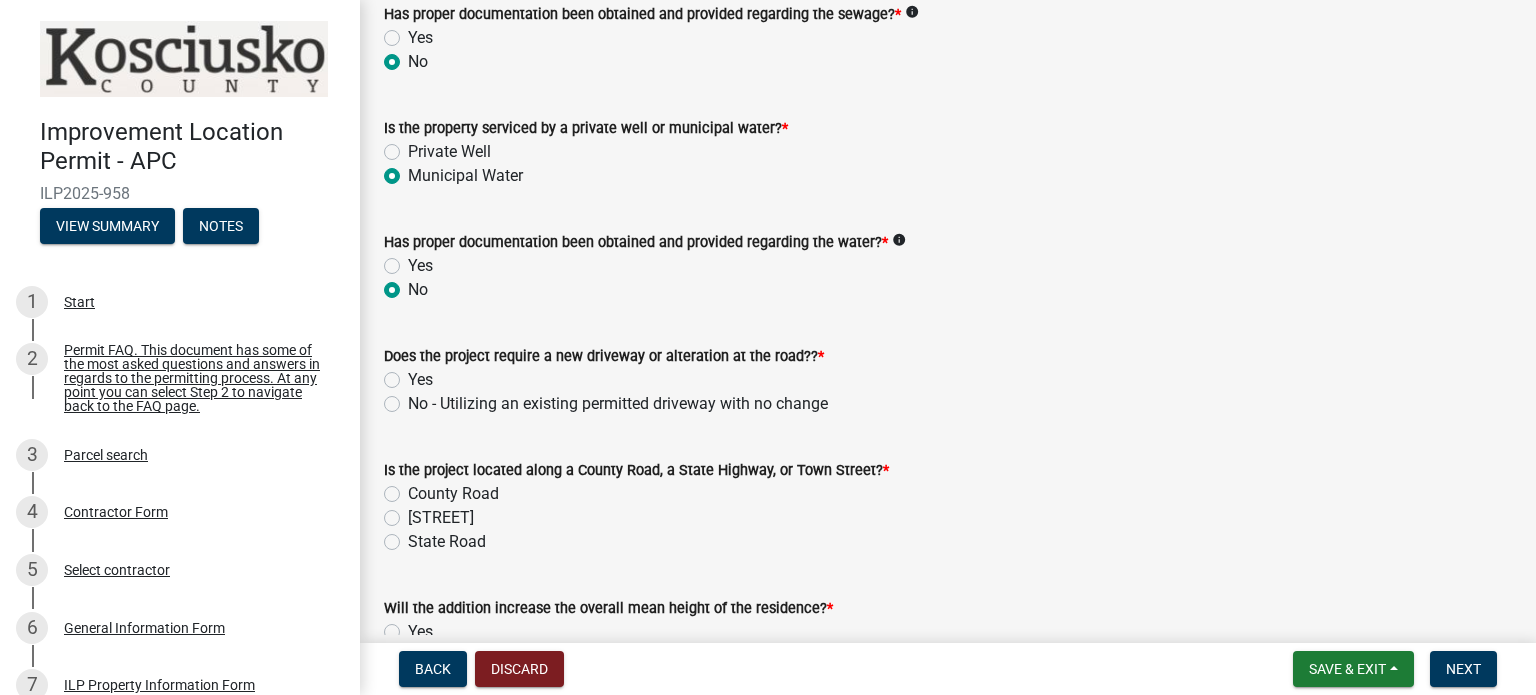 click on "No - Utilizing an existing permitted driveway with no change" 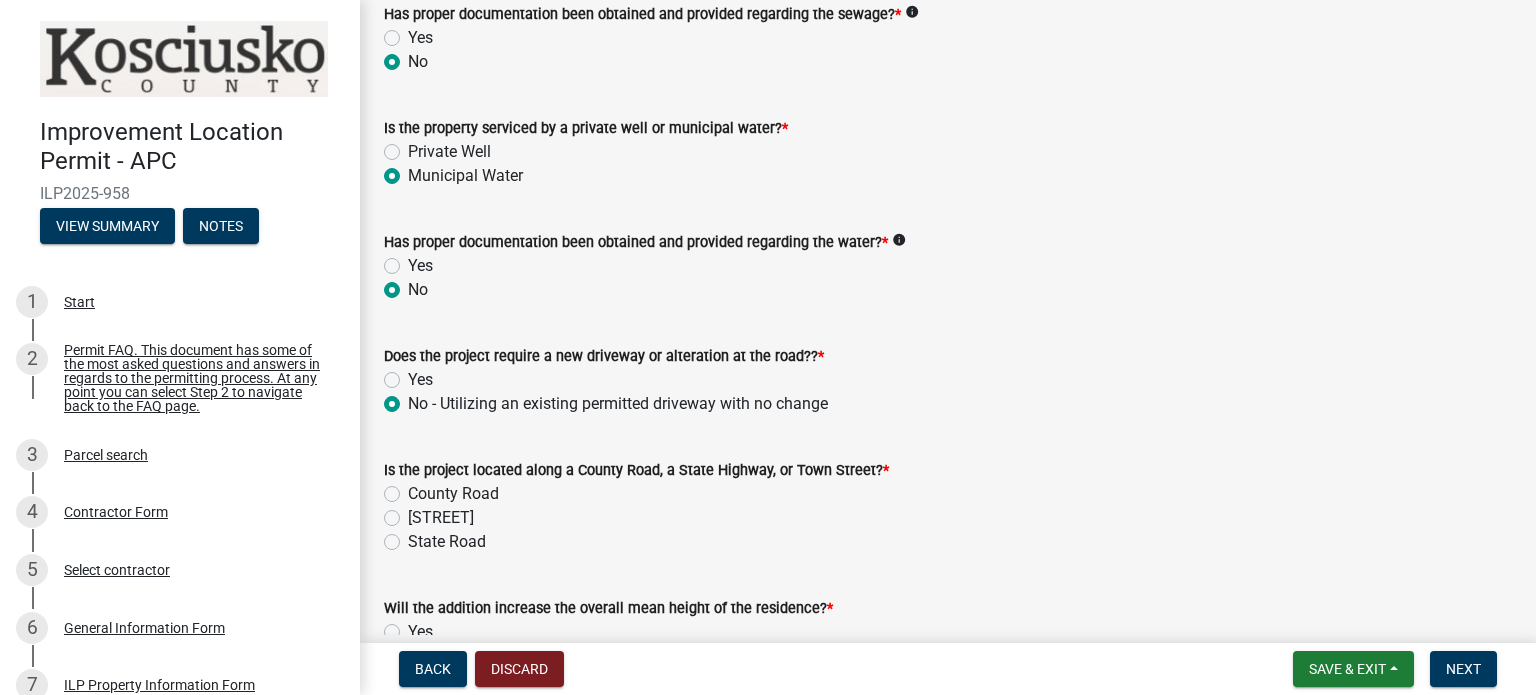 radio on "true" 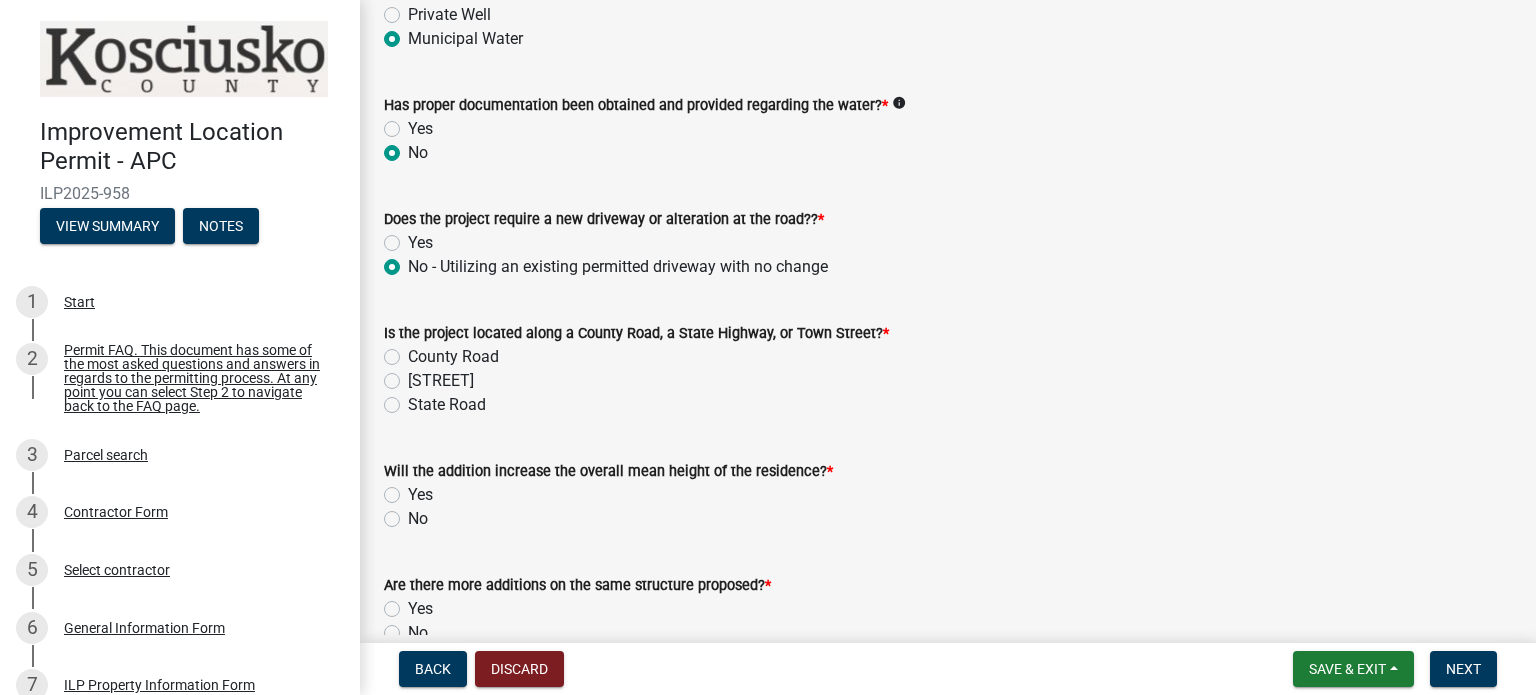 scroll, scrollTop: 600, scrollLeft: 0, axis: vertical 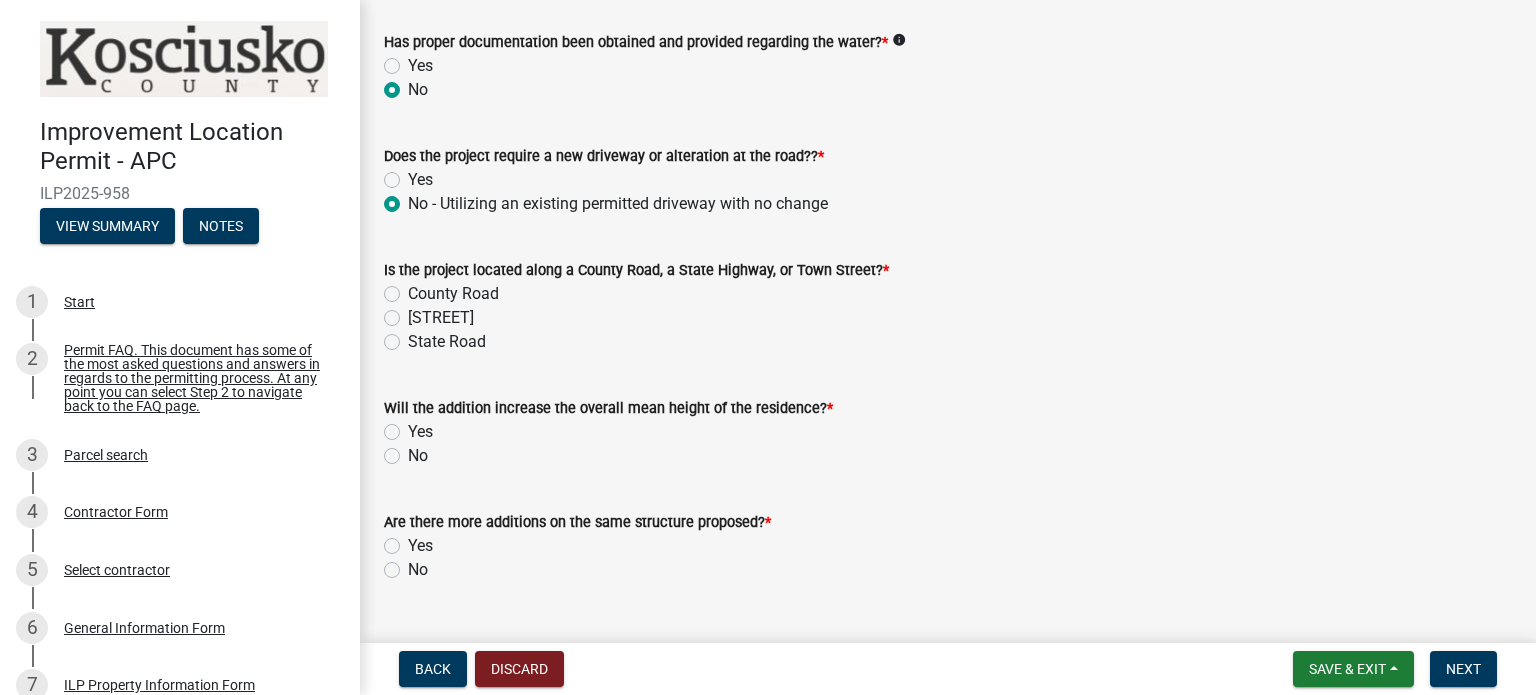 click on "[STREET]" 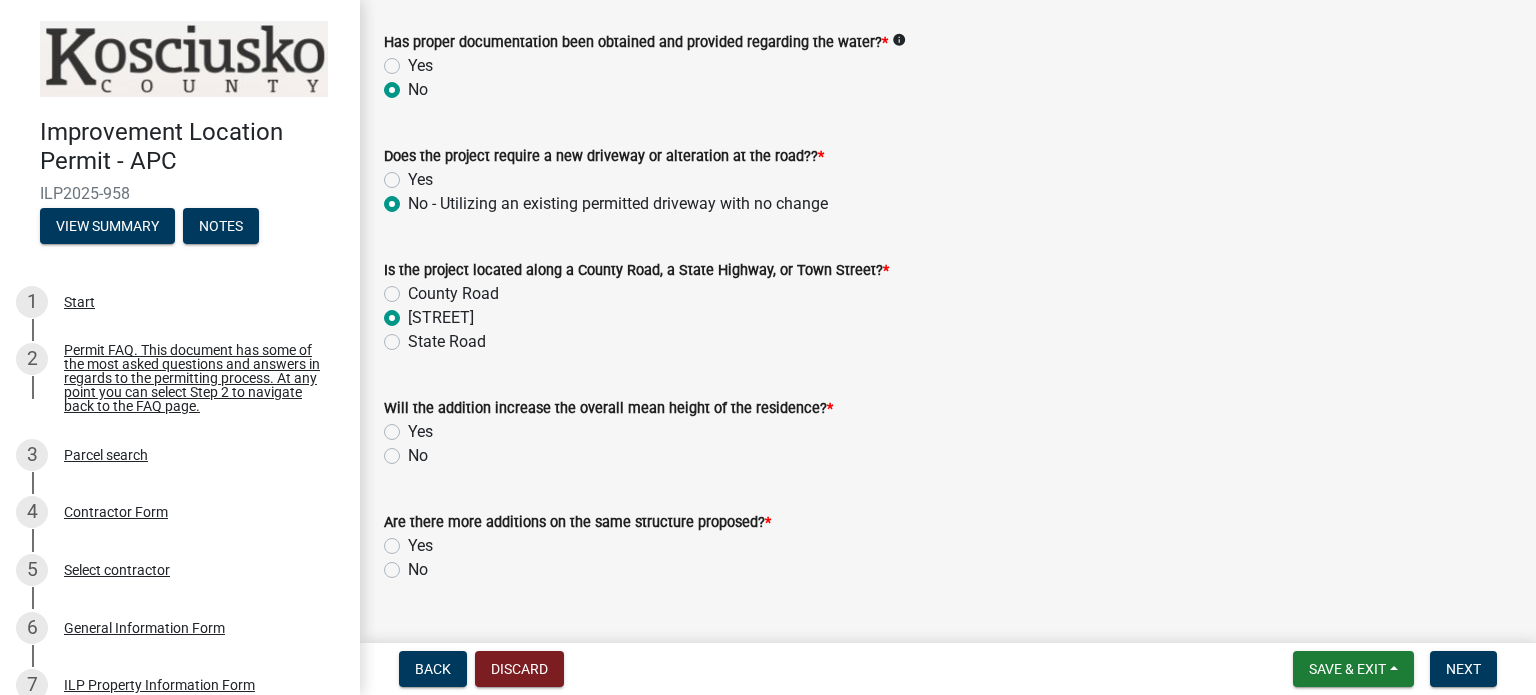 radio on "true" 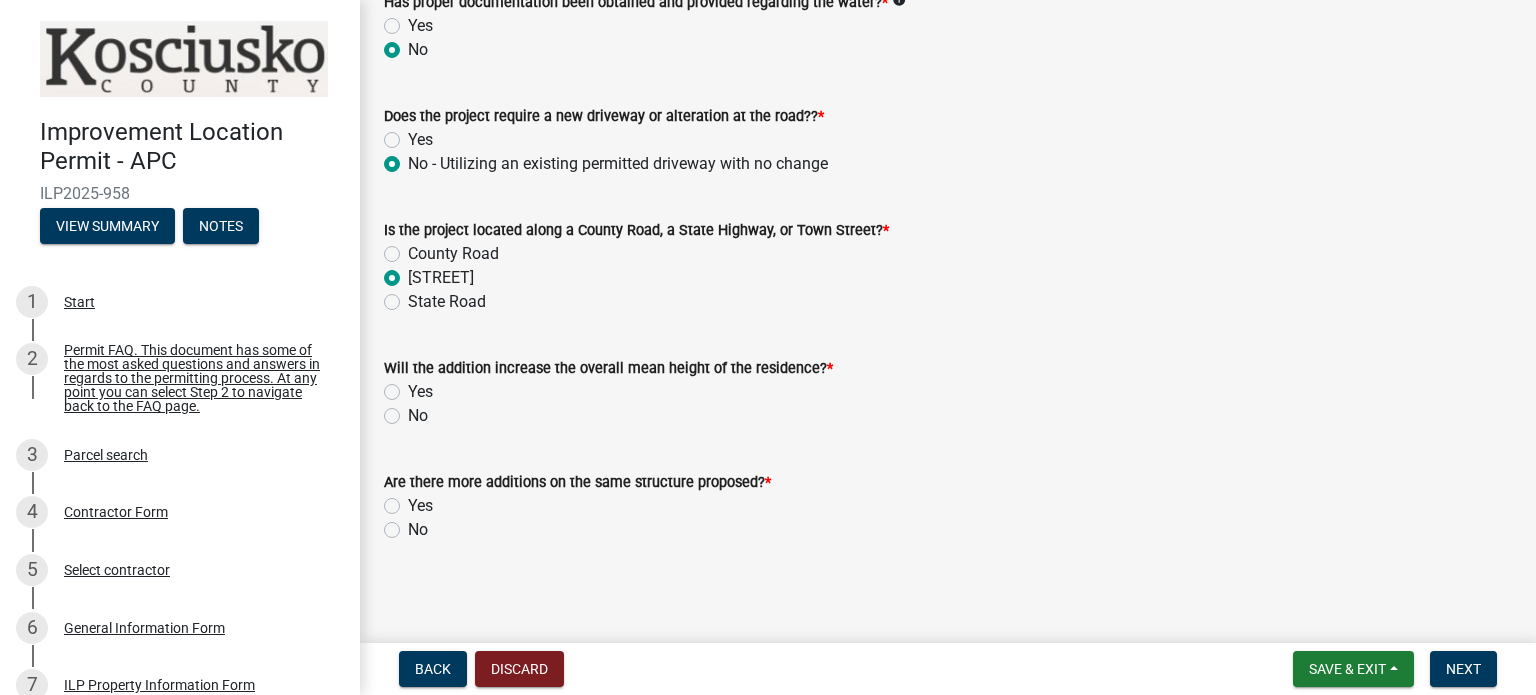 scroll, scrollTop: 643, scrollLeft: 0, axis: vertical 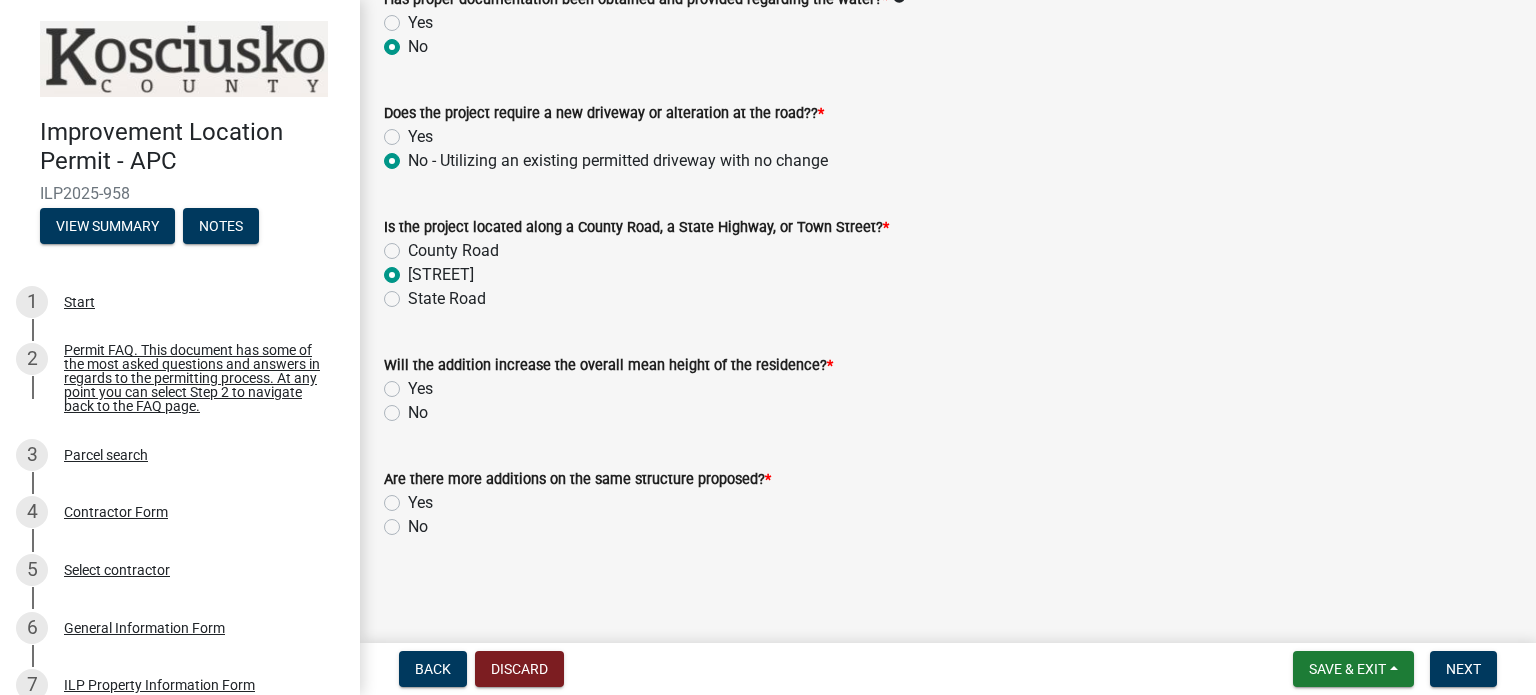 click on "No" 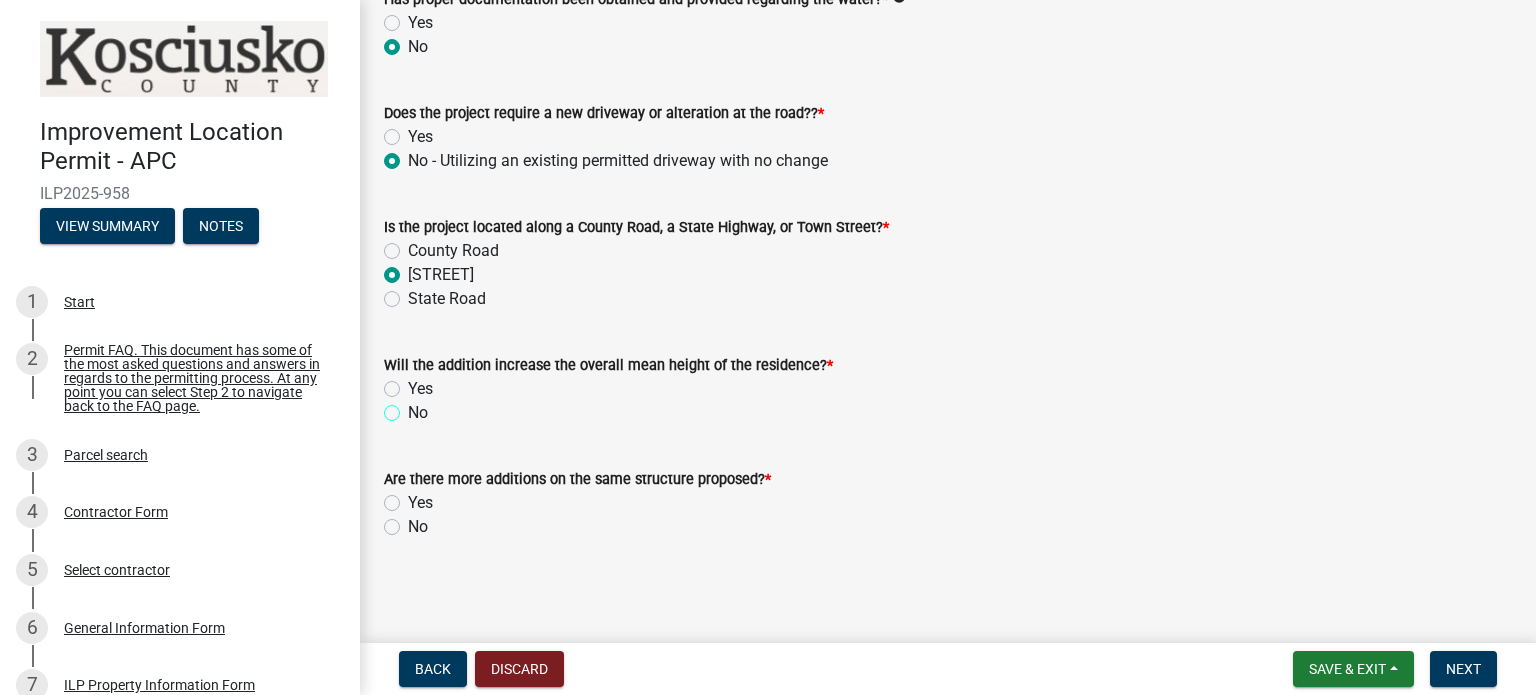 click on "No" at bounding box center (414, 407) 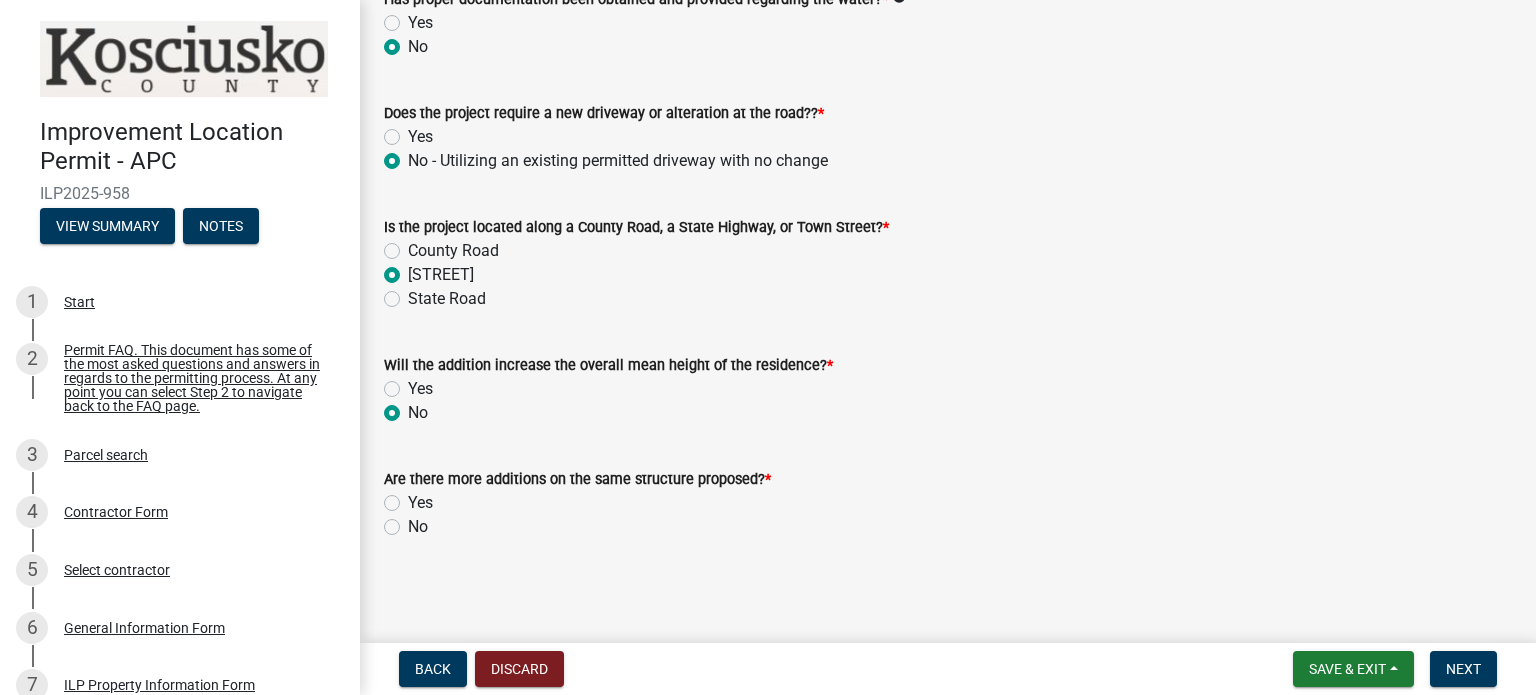 radio on "true" 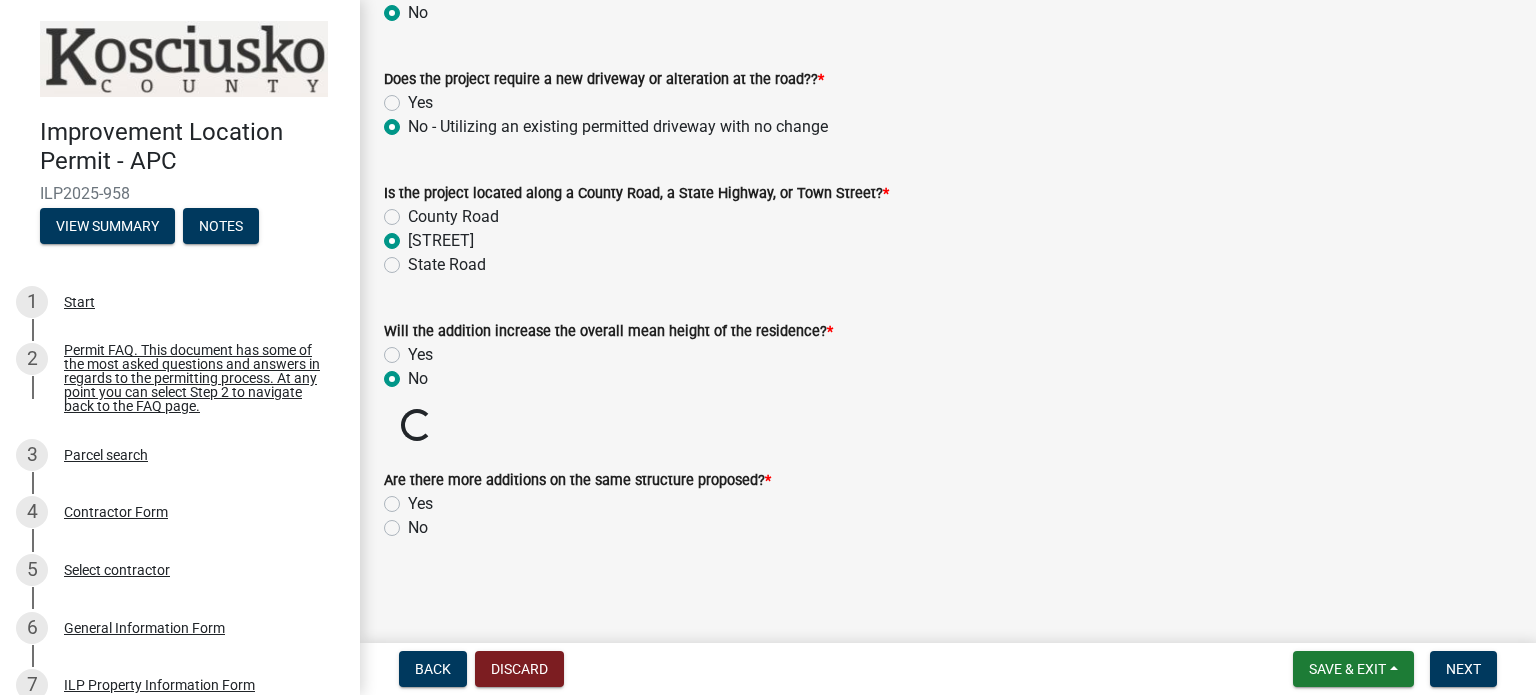 scroll, scrollTop: 643, scrollLeft: 0, axis: vertical 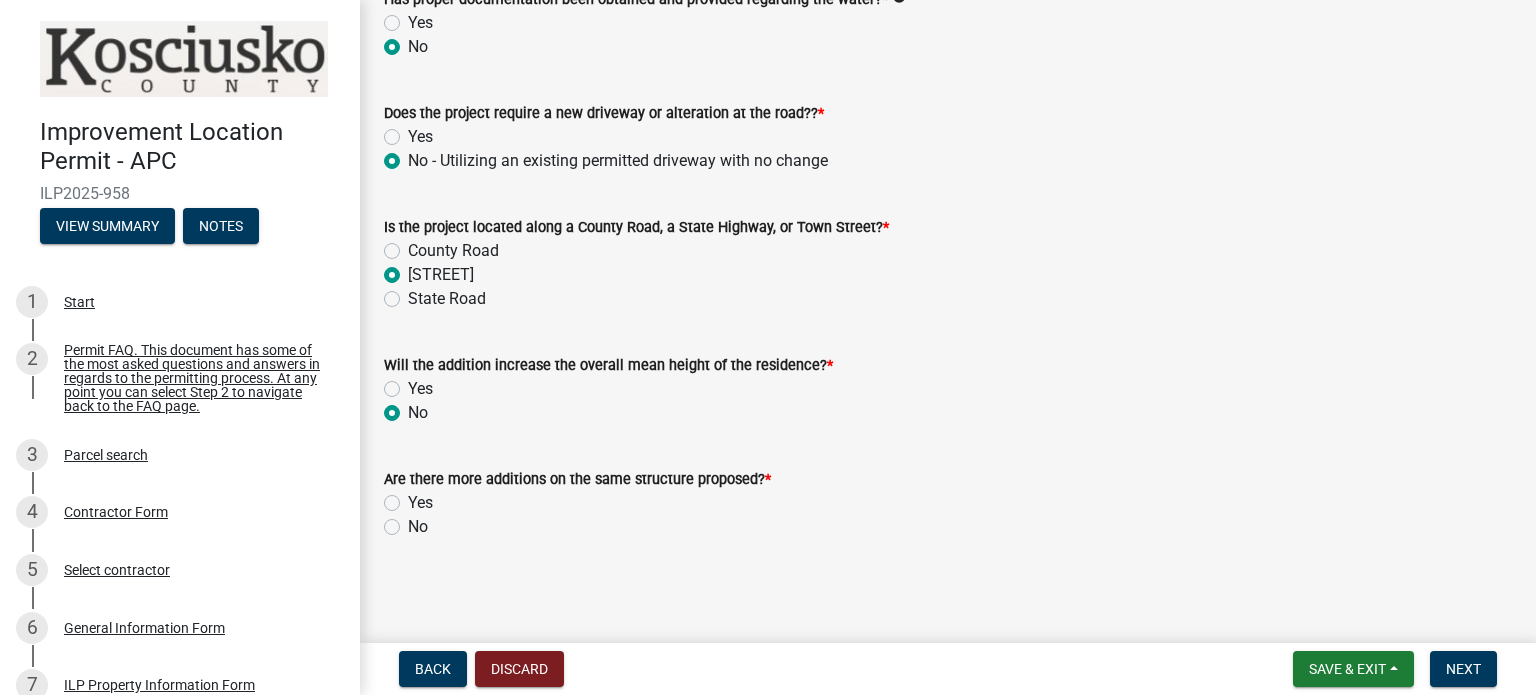 click on "No" 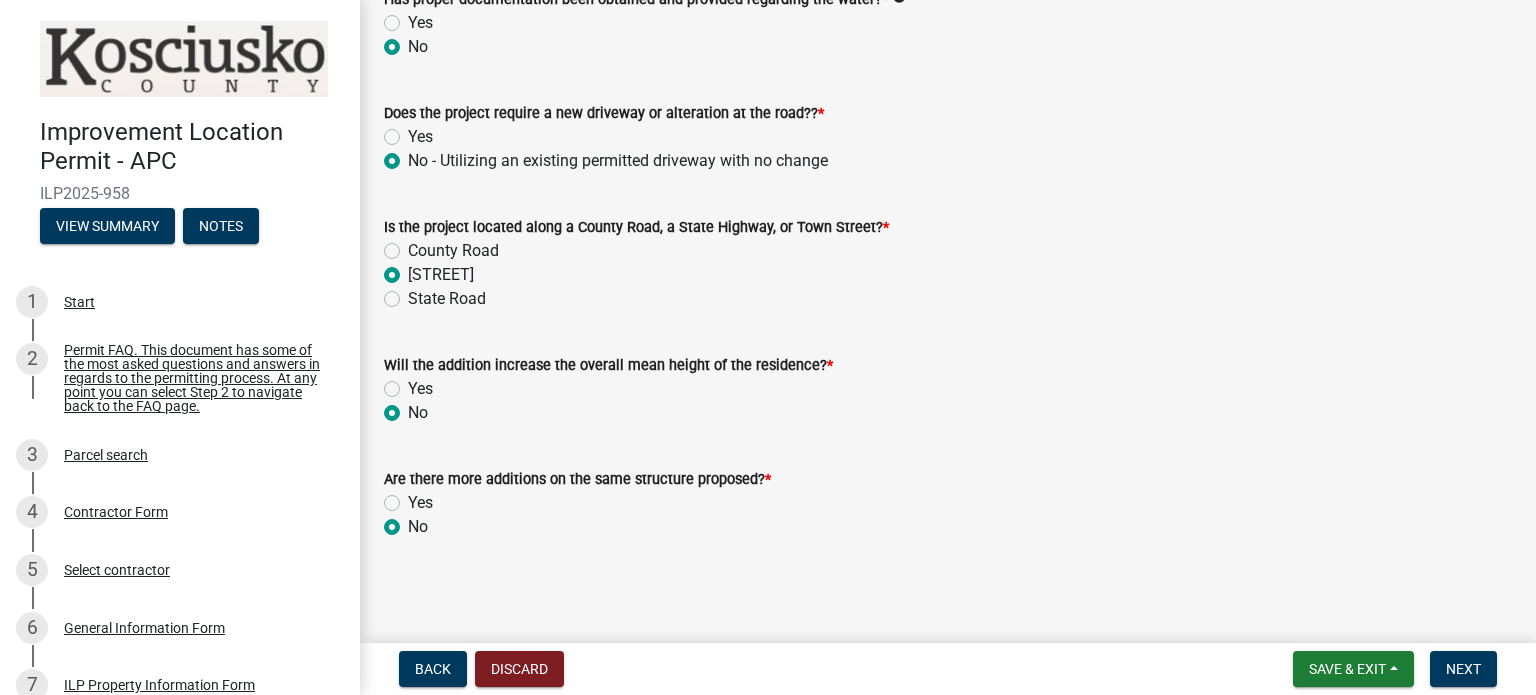 radio on "true" 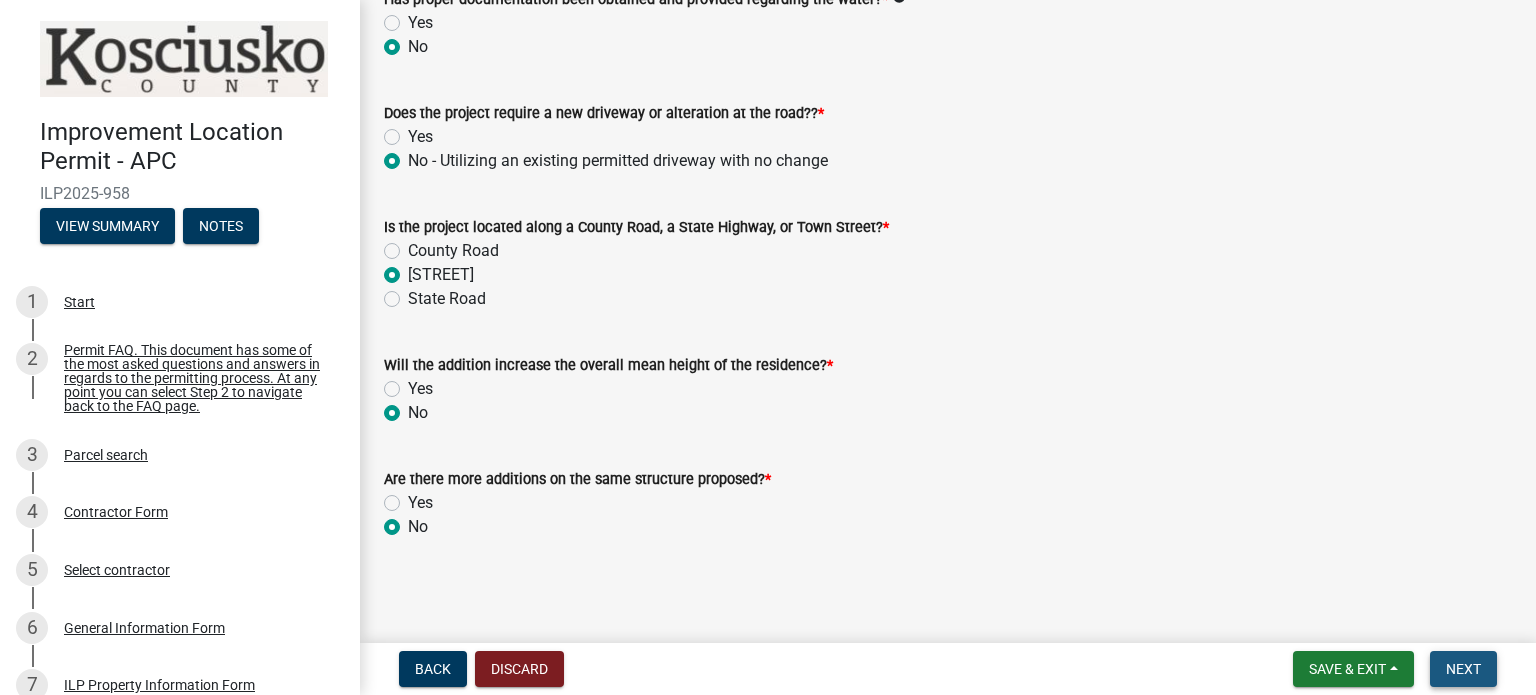 click on "Next" at bounding box center [1463, 669] 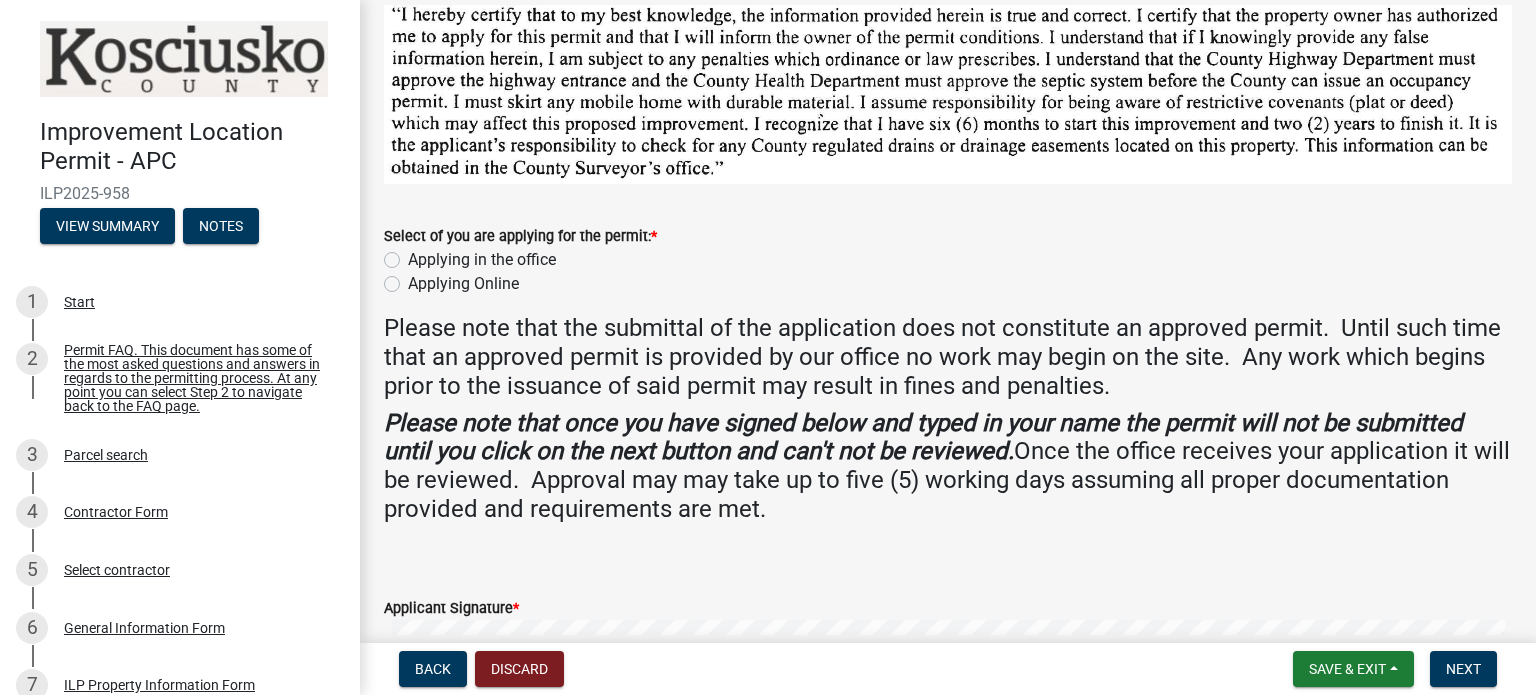 scroll, scrollTop: 100, scrollLeft: 0, axis: vertical 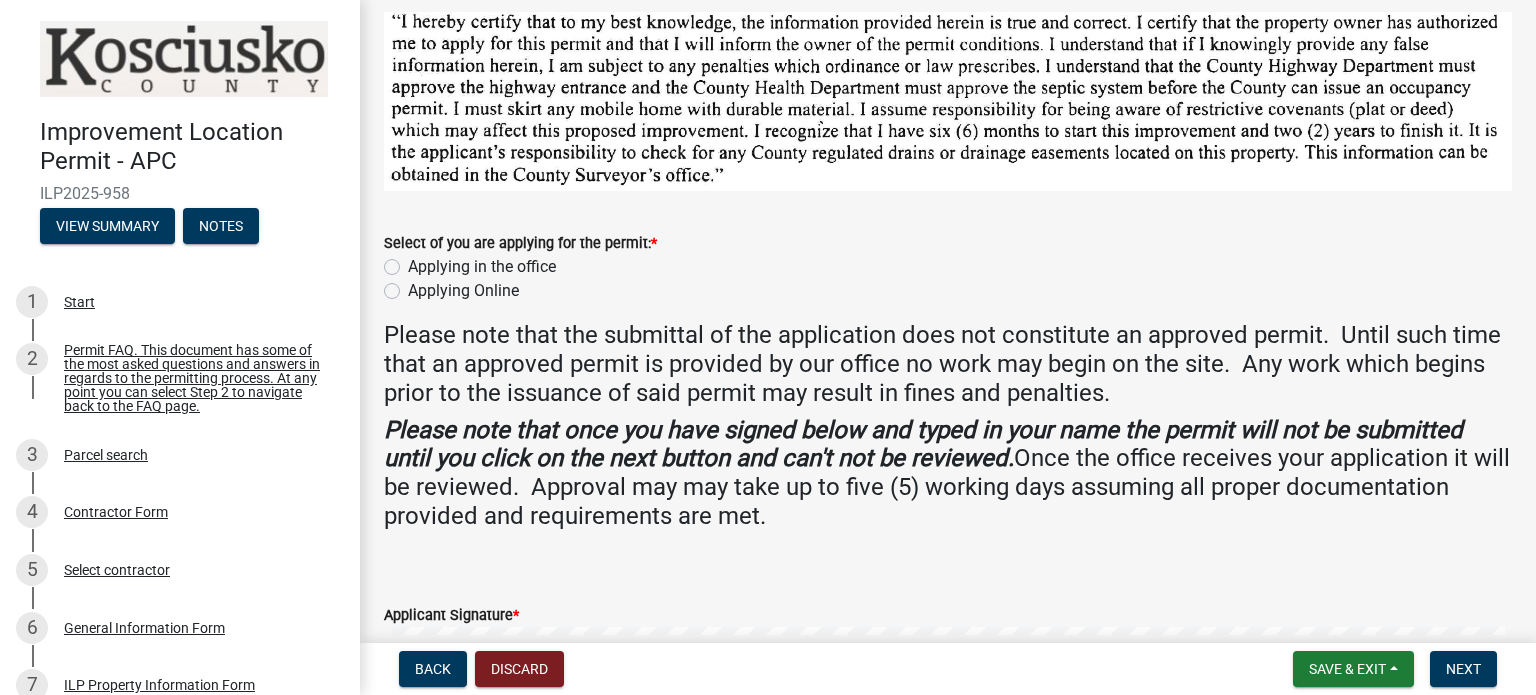 click on "Applying Online" 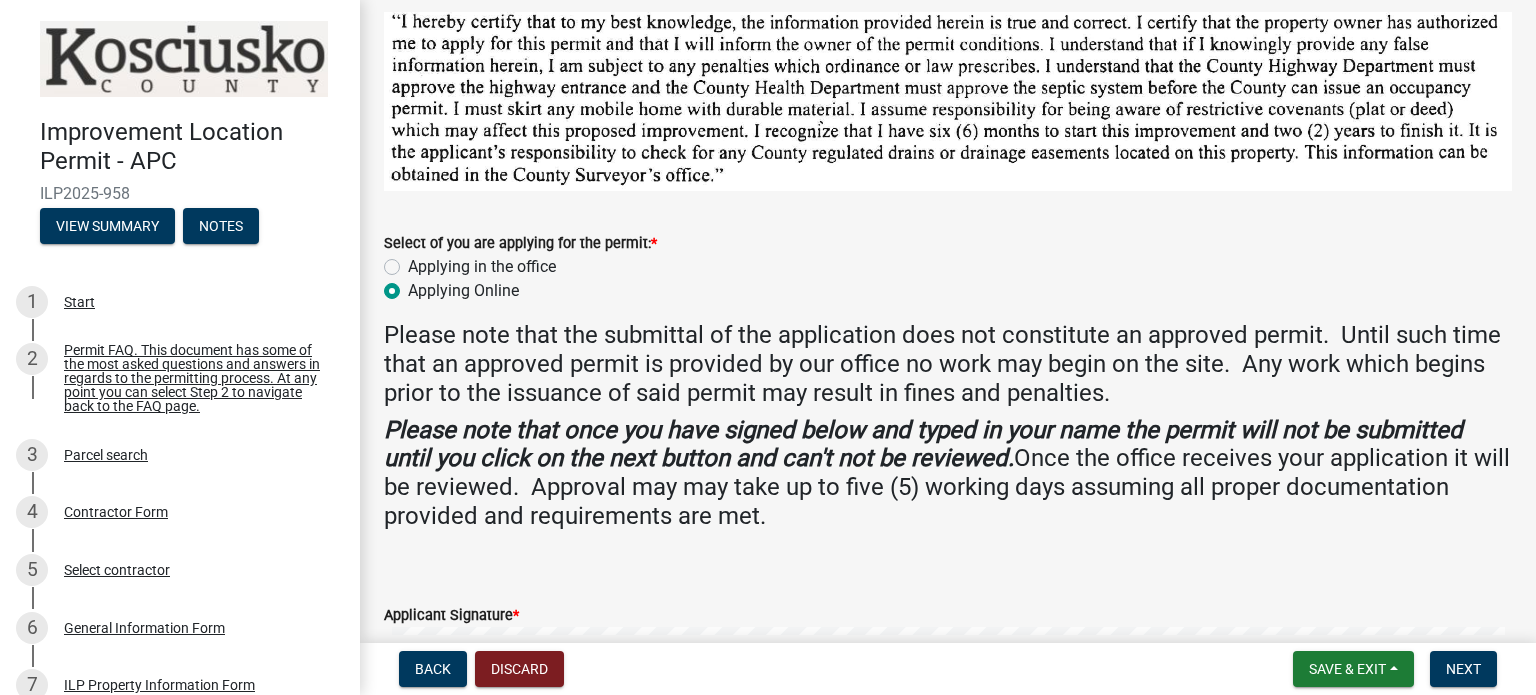 radio on "true" 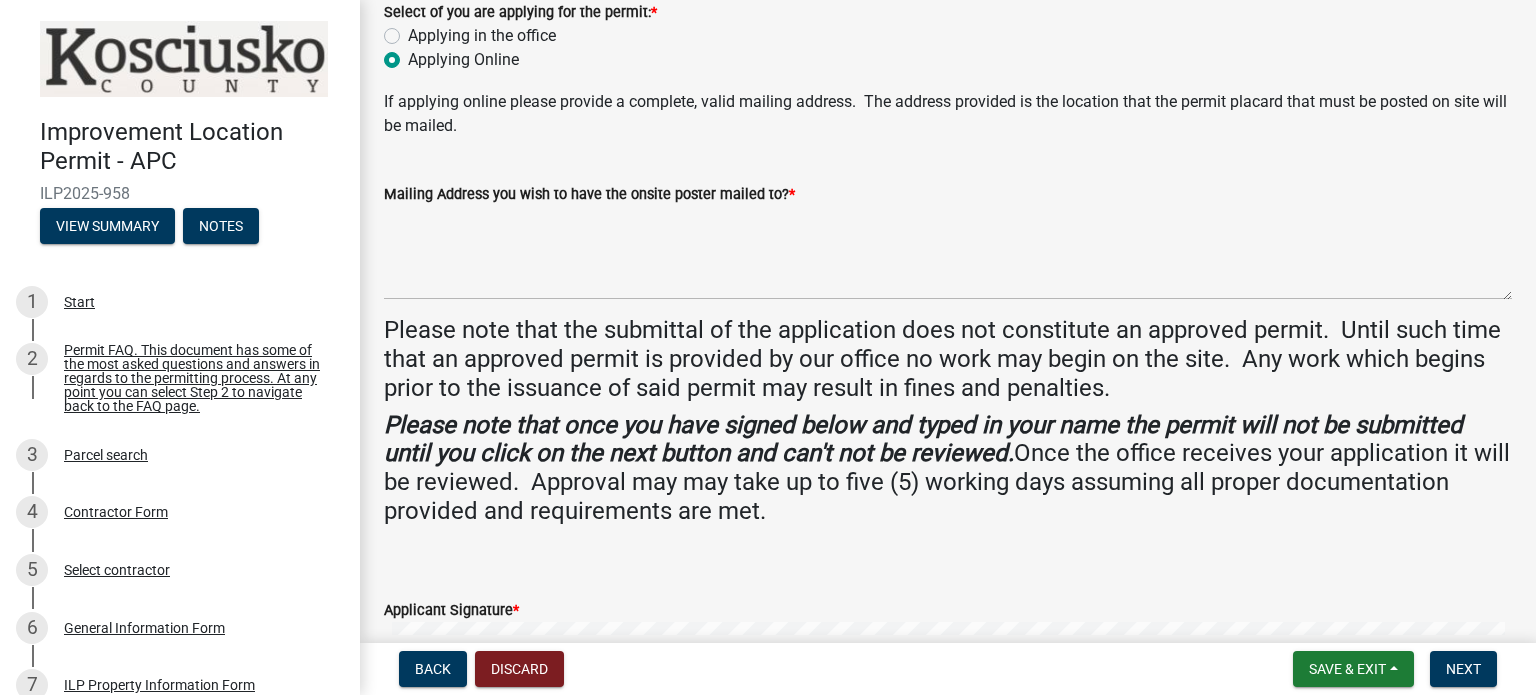 scroll, scrollTop: 400, scrollLeft: 0, axis: vertical 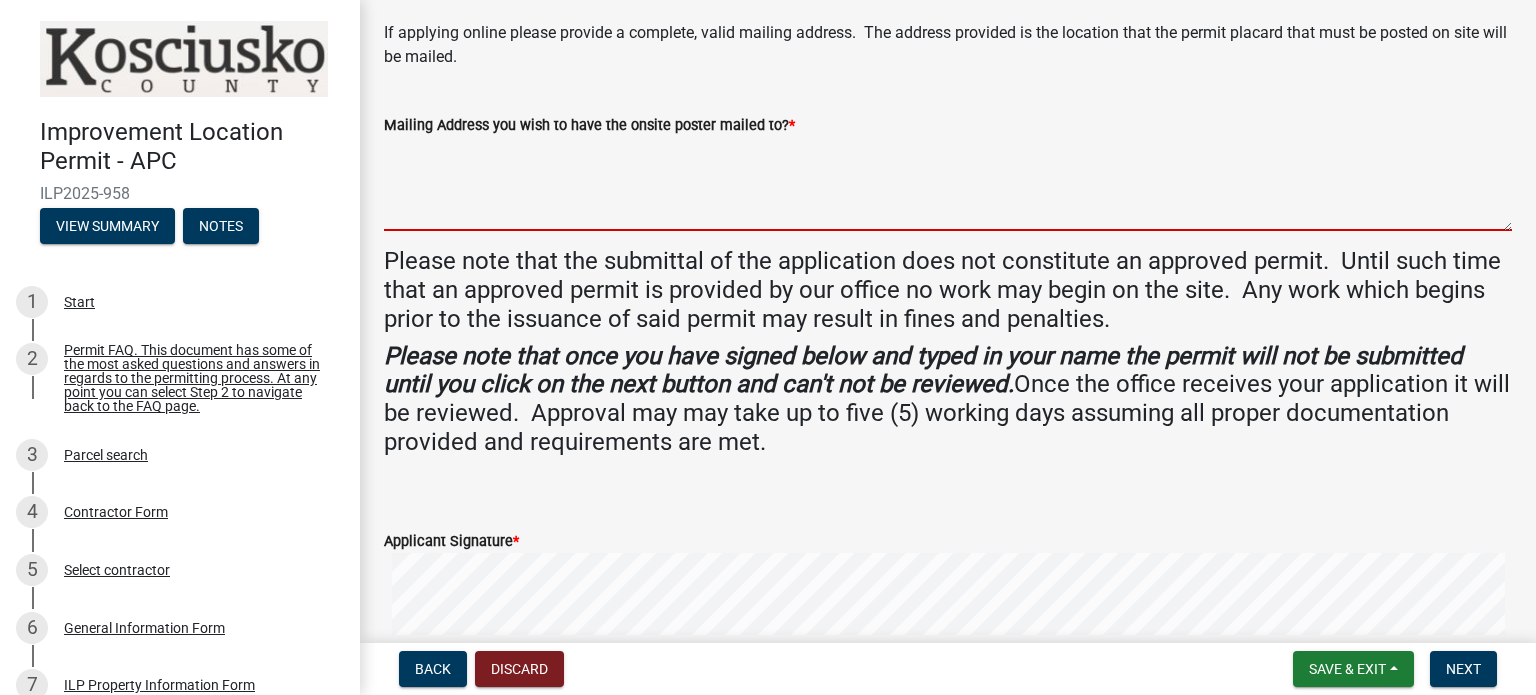 click on "Mailing Address you wish to have the onsite poster mailed to?  *" at bounding box center (948, 184) 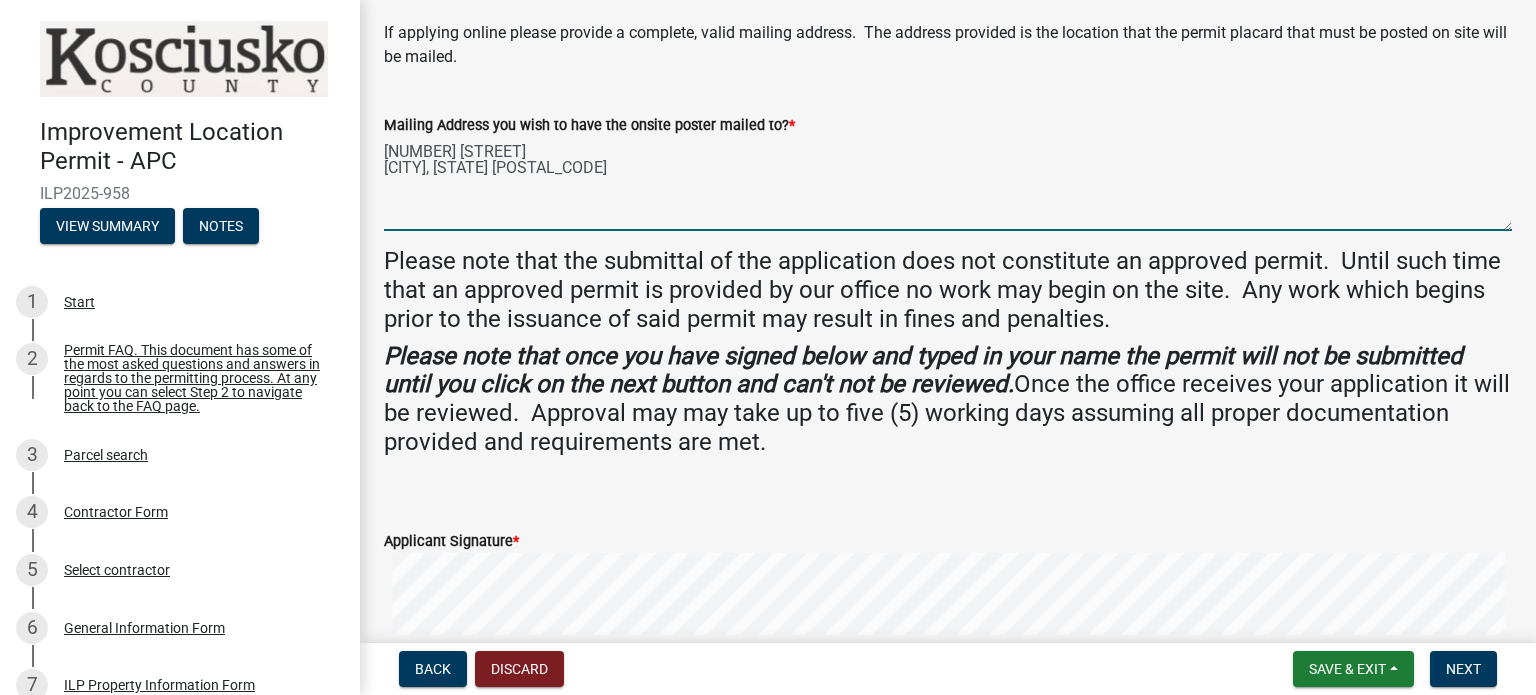 type on "[FIRST] [LAST]" 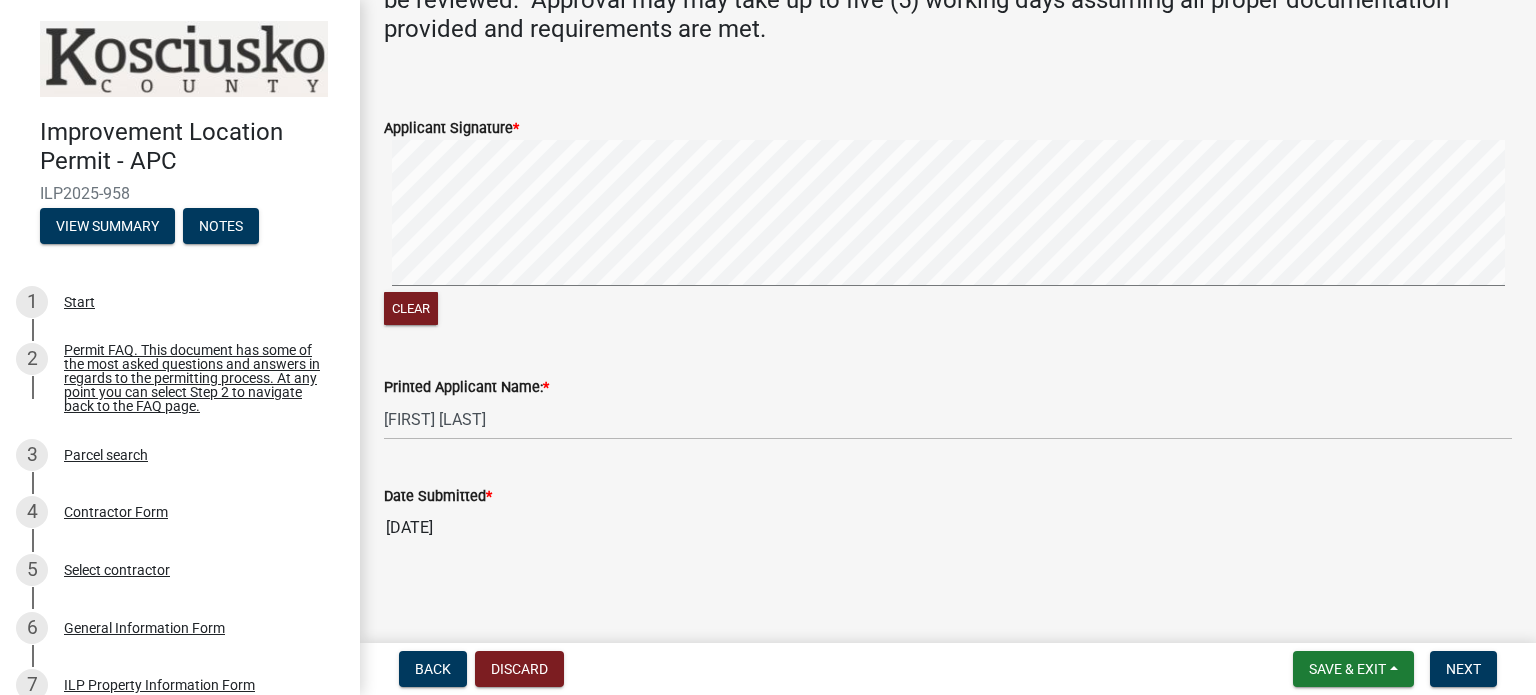 scroll, scrollTop: 816, scrollLeft: 0, axis: vertical 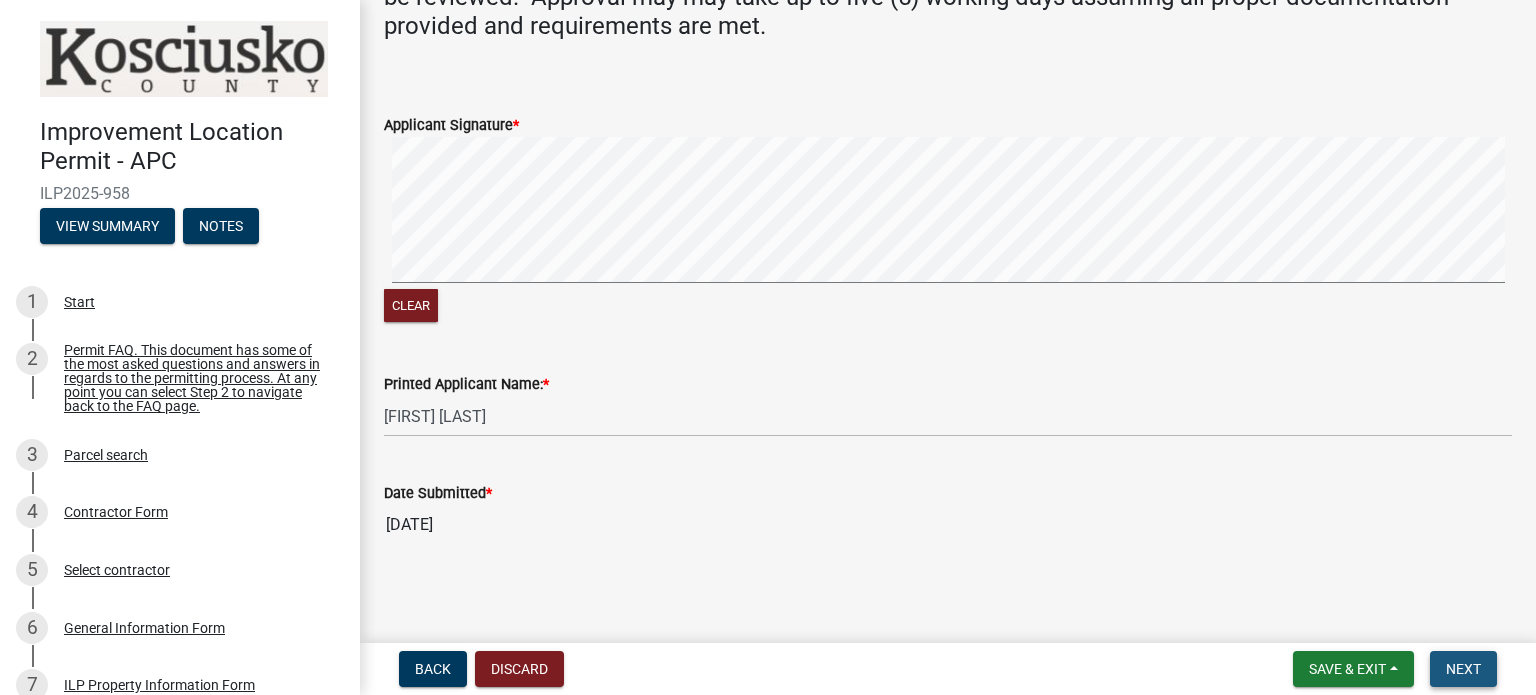 click on "Next" at bounding box center [1463, 669] 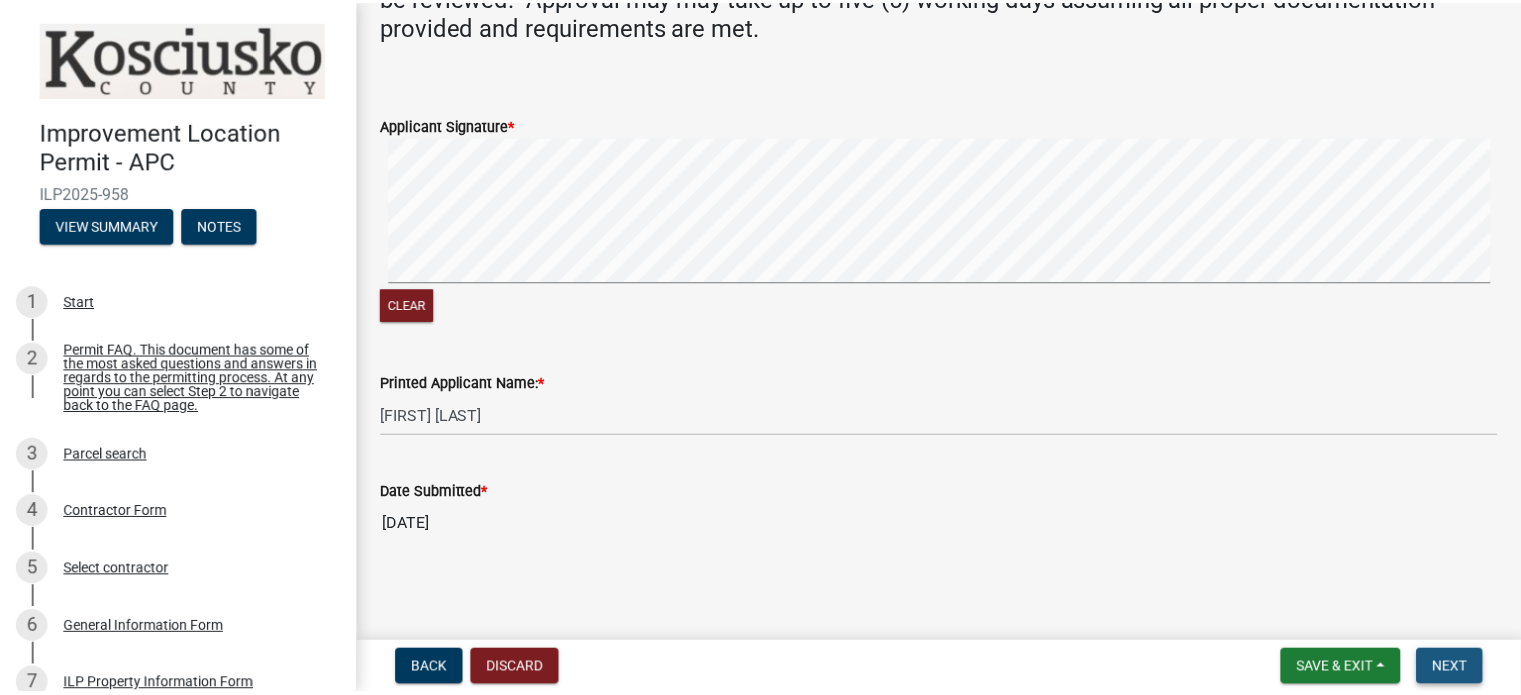 scroll, scrollTop: 0, scrollLeft: 0, axis: both 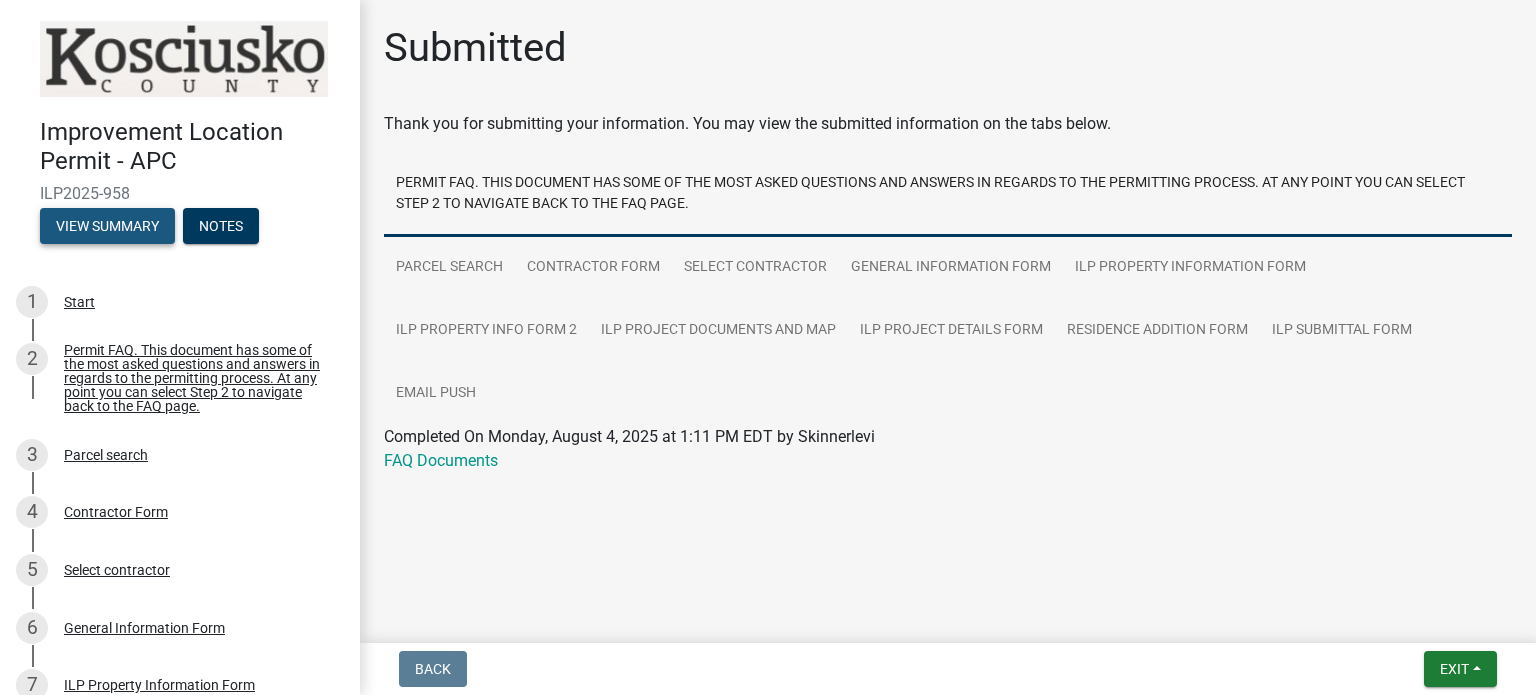 click on "View Summary" at bounding box center [107, 226] 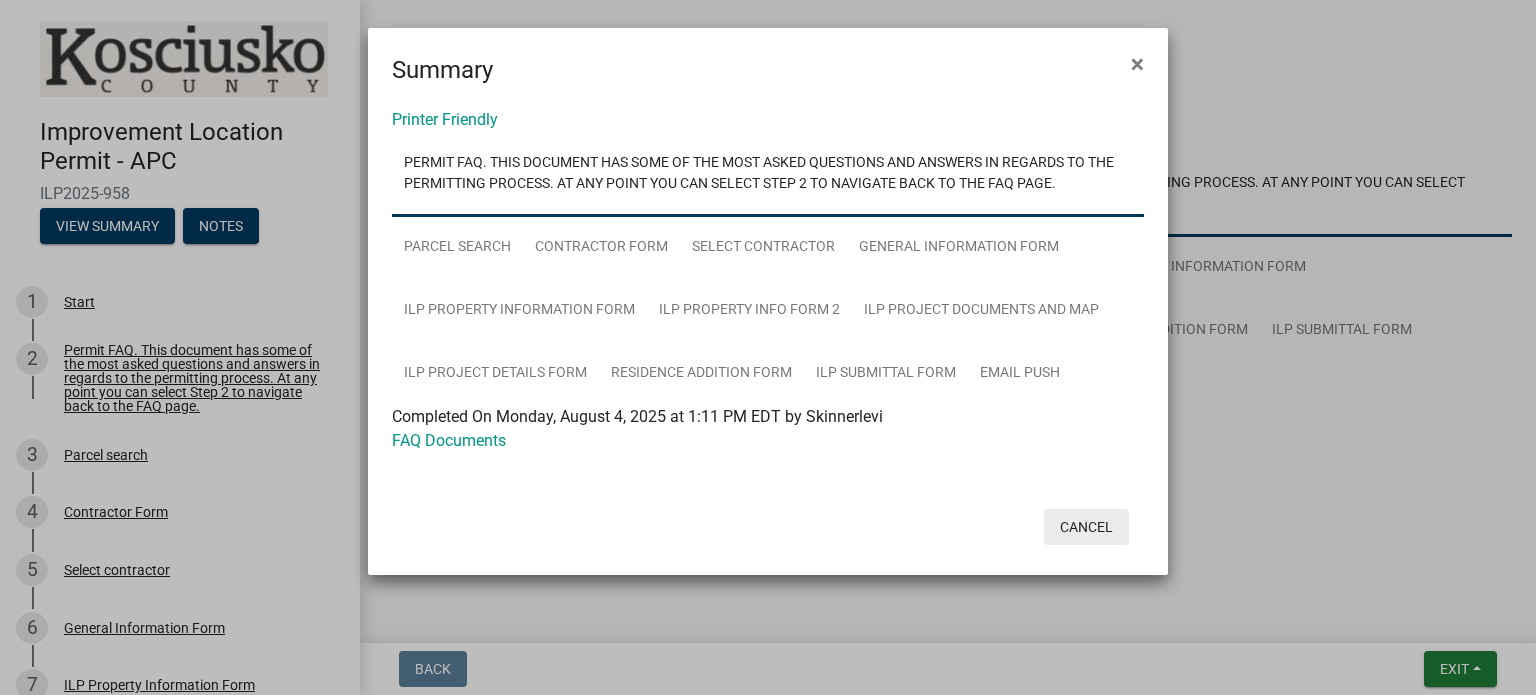 click on "Cancel" 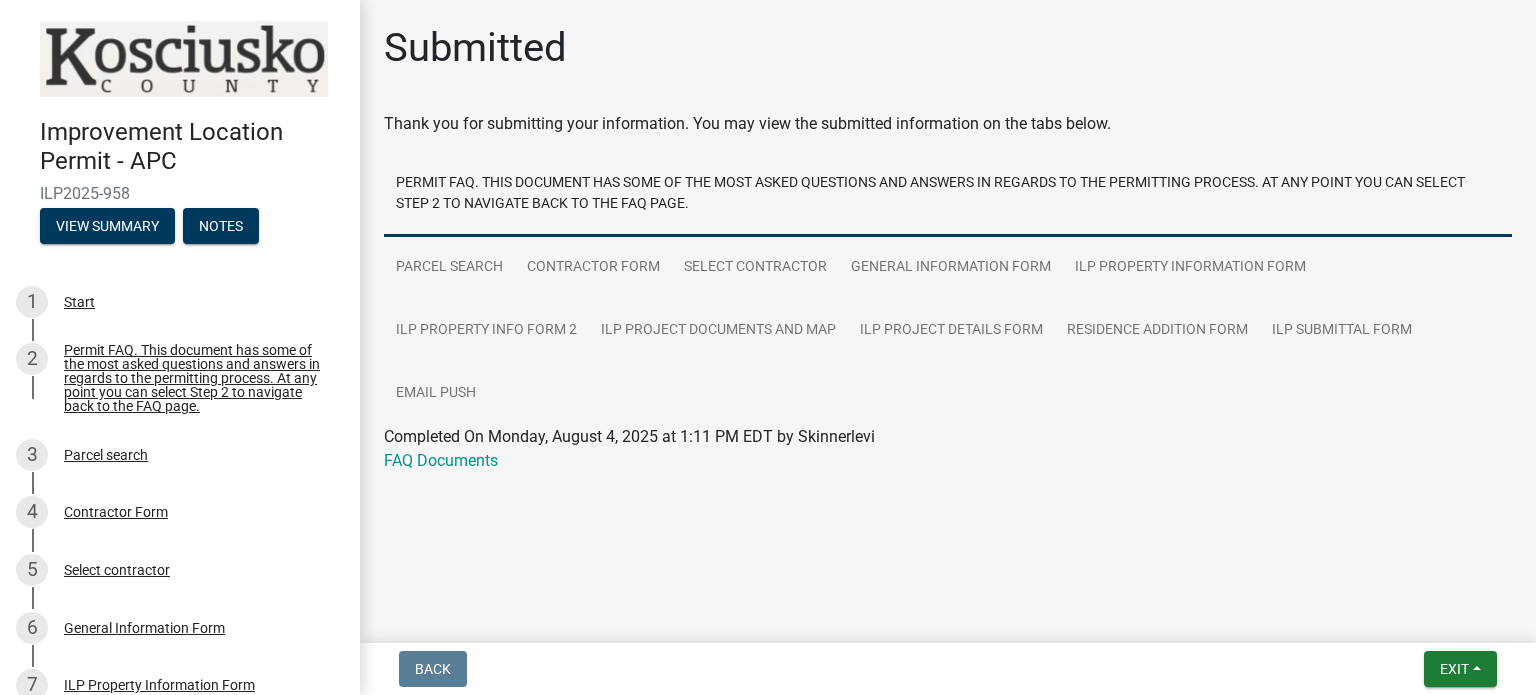 click at bounding box center (184, 59) 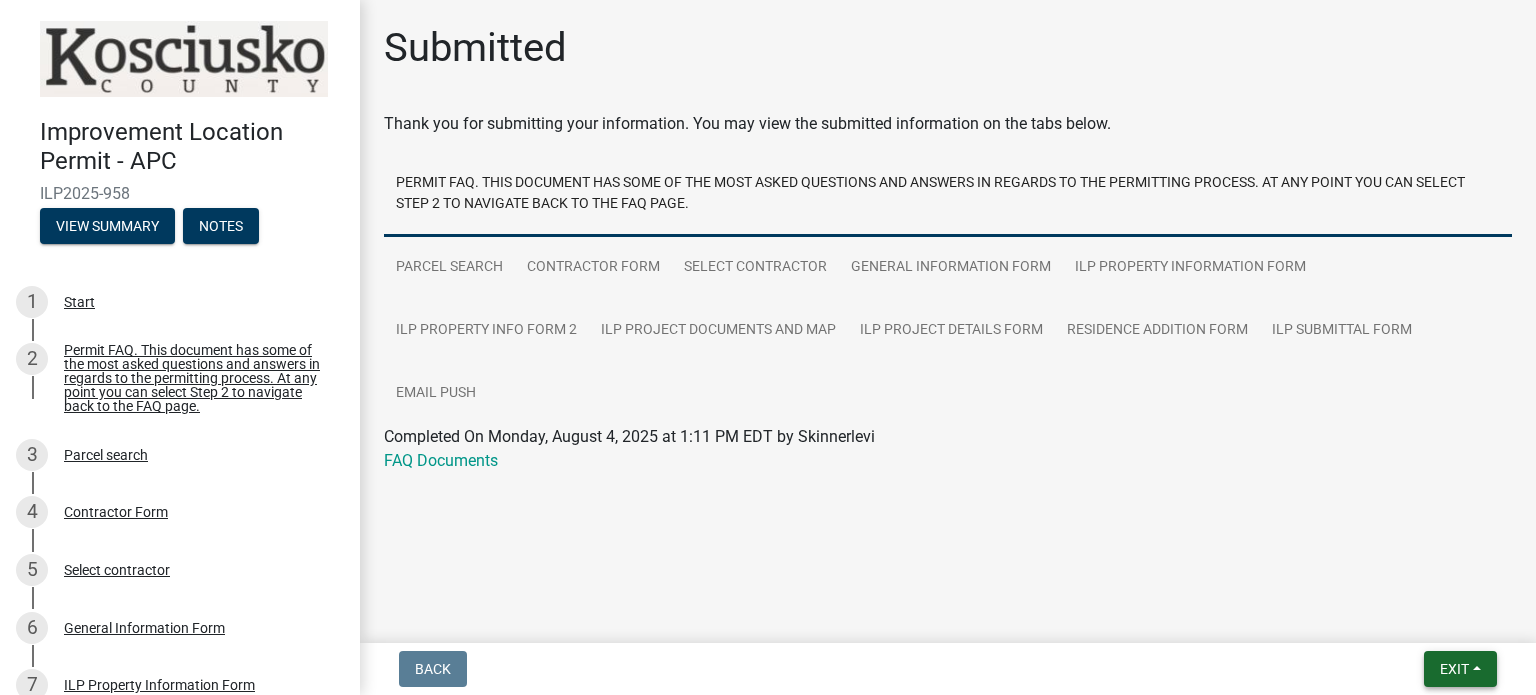 click on "Back  Exit  Save  Save & Exit" at bounding box center (948, 669) 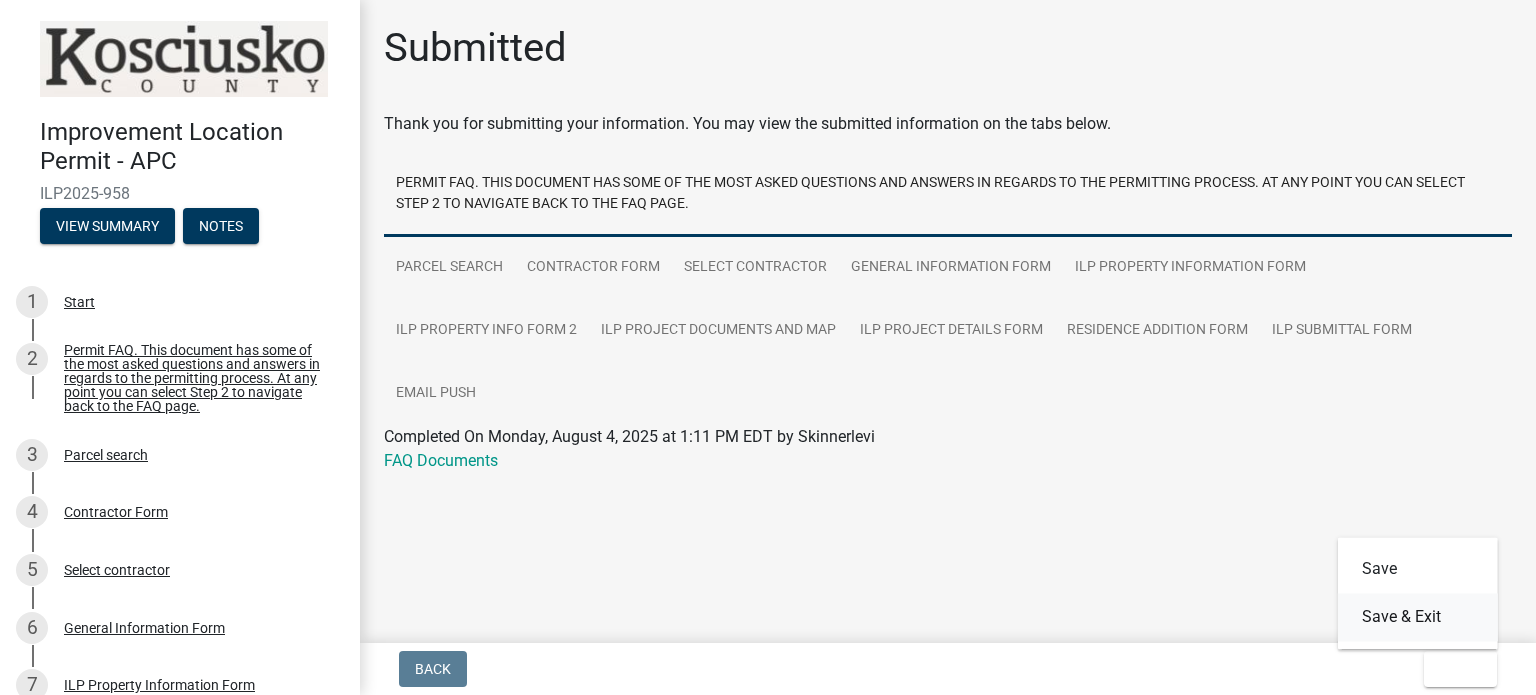 click on "Save & Exit" at bounding box center (1418, 617) 